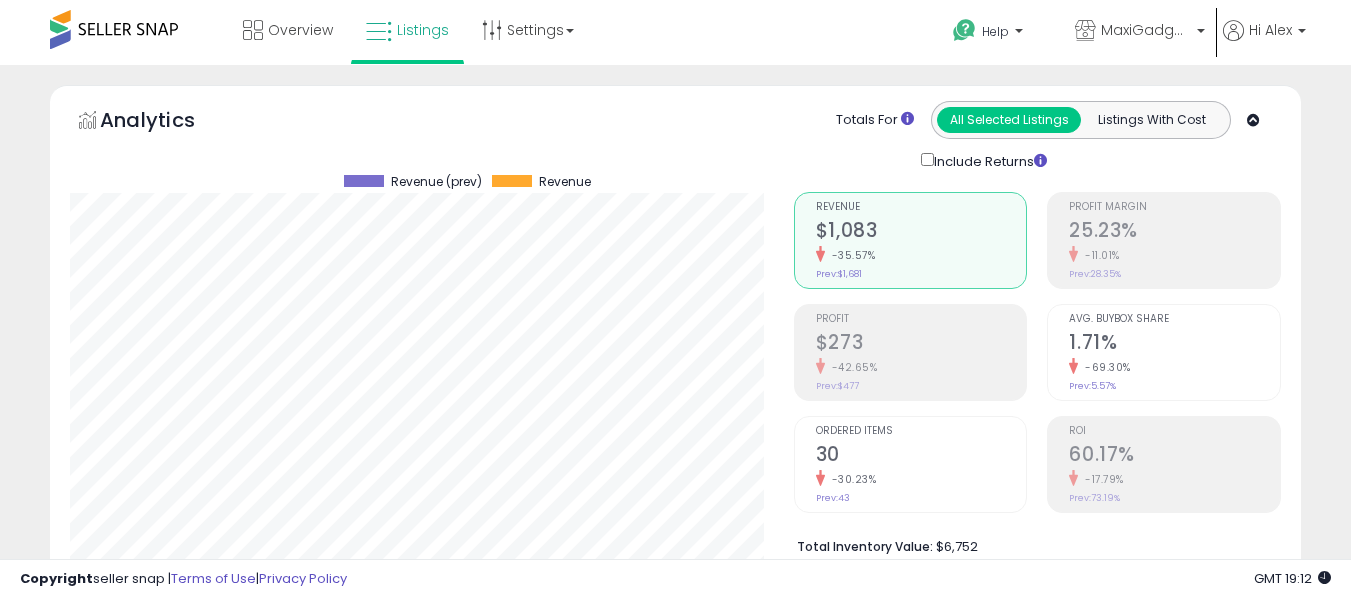 select on "**" 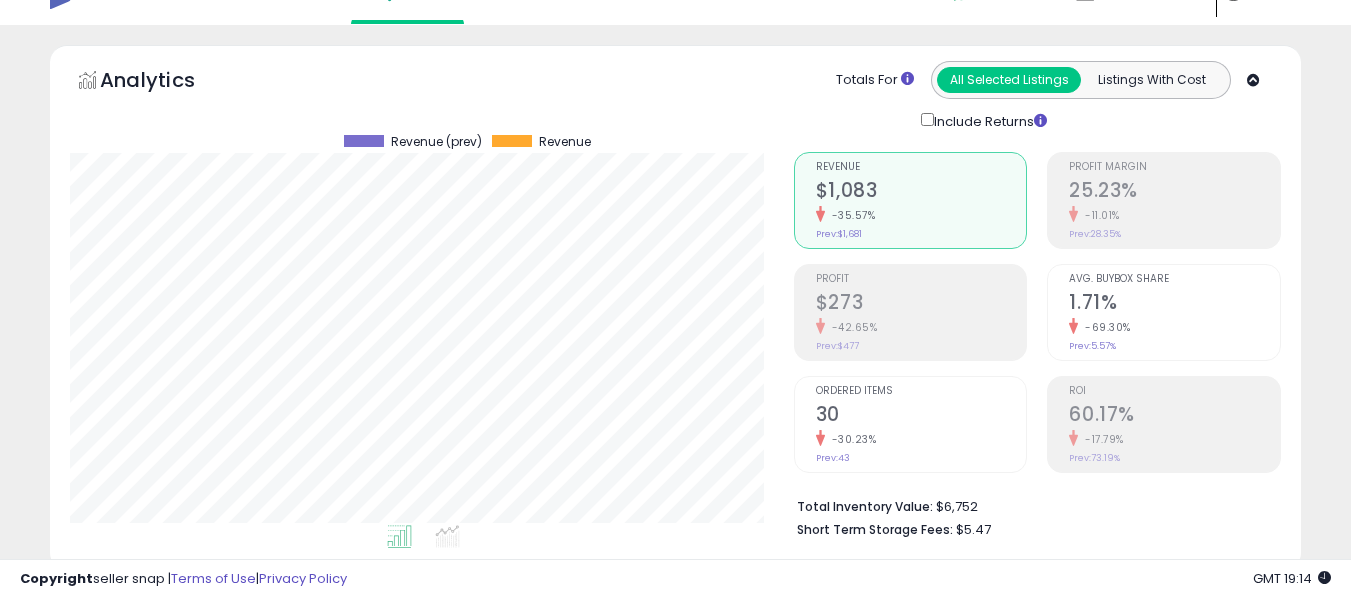 scroll, scrollTop: 0, scrollLeft: 0, axis: both 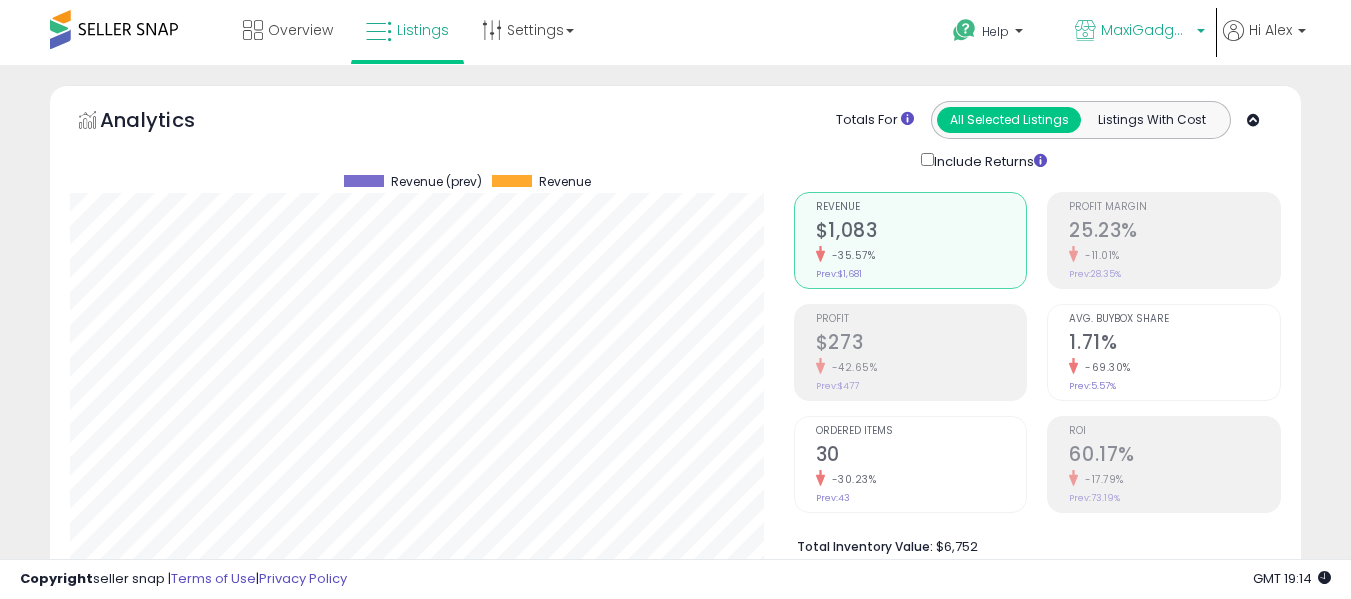 click on "MaxiGadgets, Inc US" at bounding box center [1140, 32] 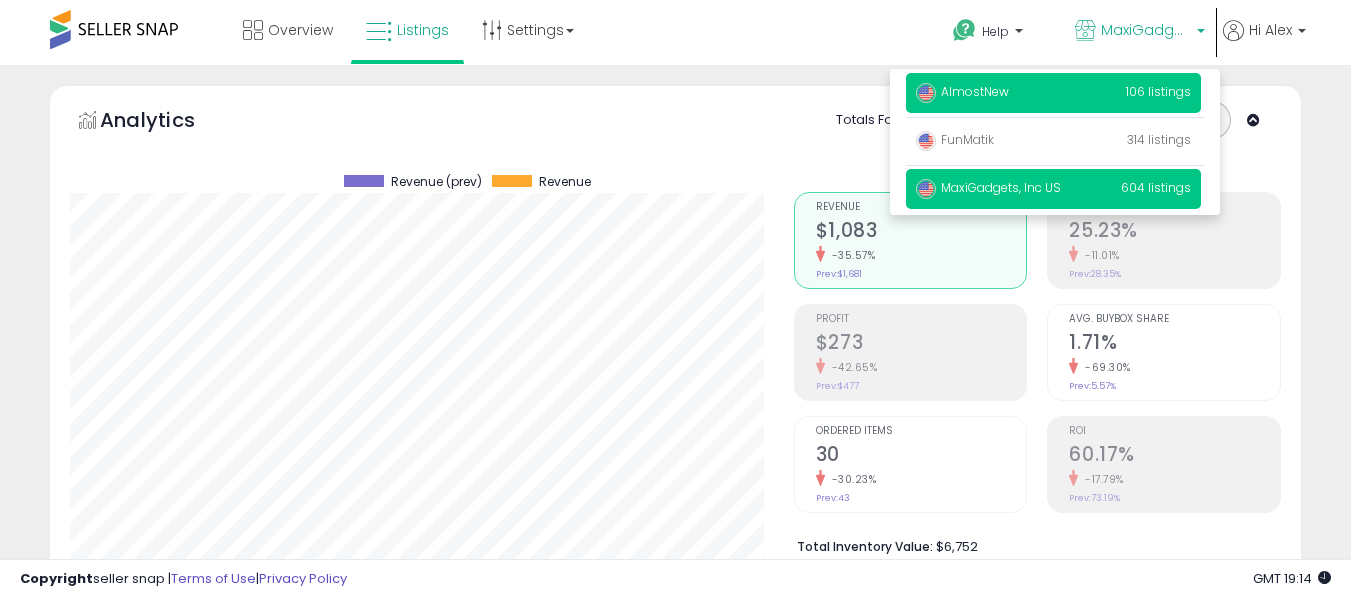 click on "AlmostNew
106
listings" at bounding box center [1053, 93] 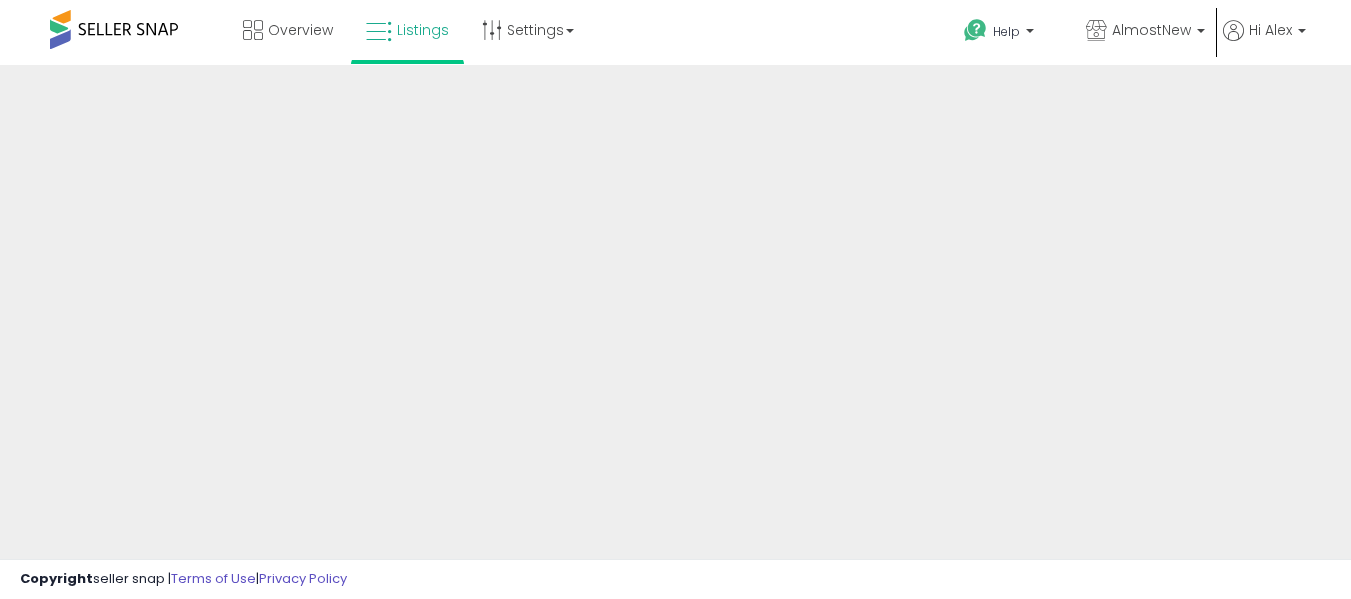 scroll, scrollTop: 0, scrollLeft: 0, axis: both 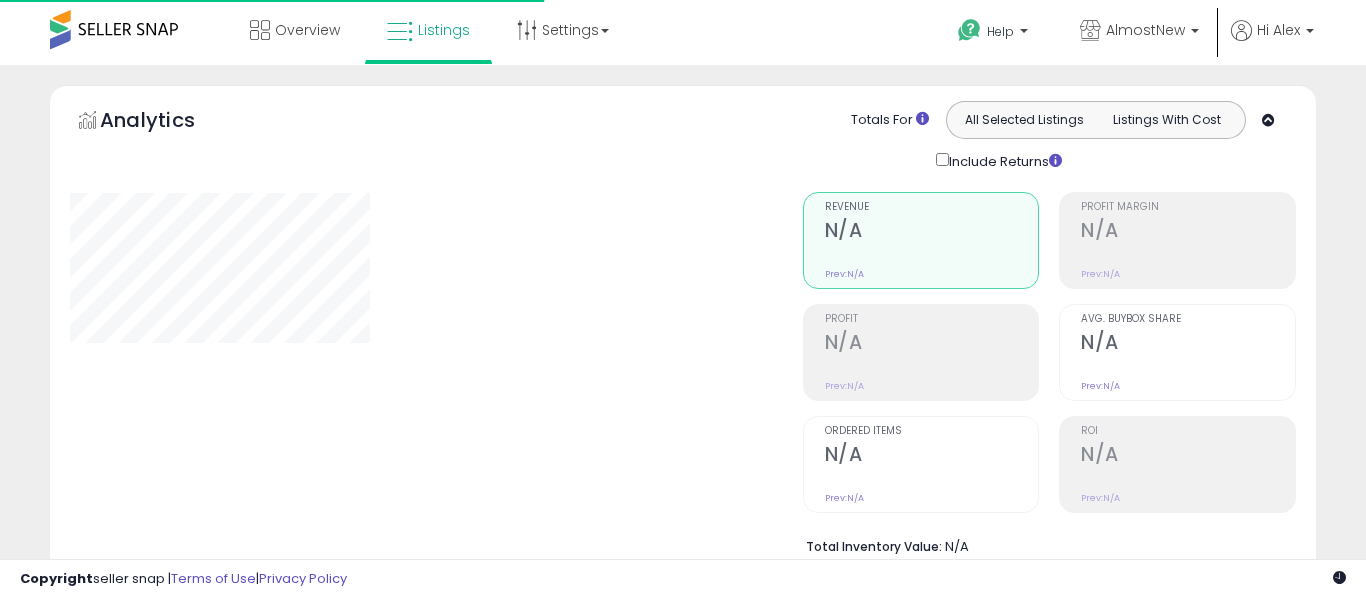 type on "*******" 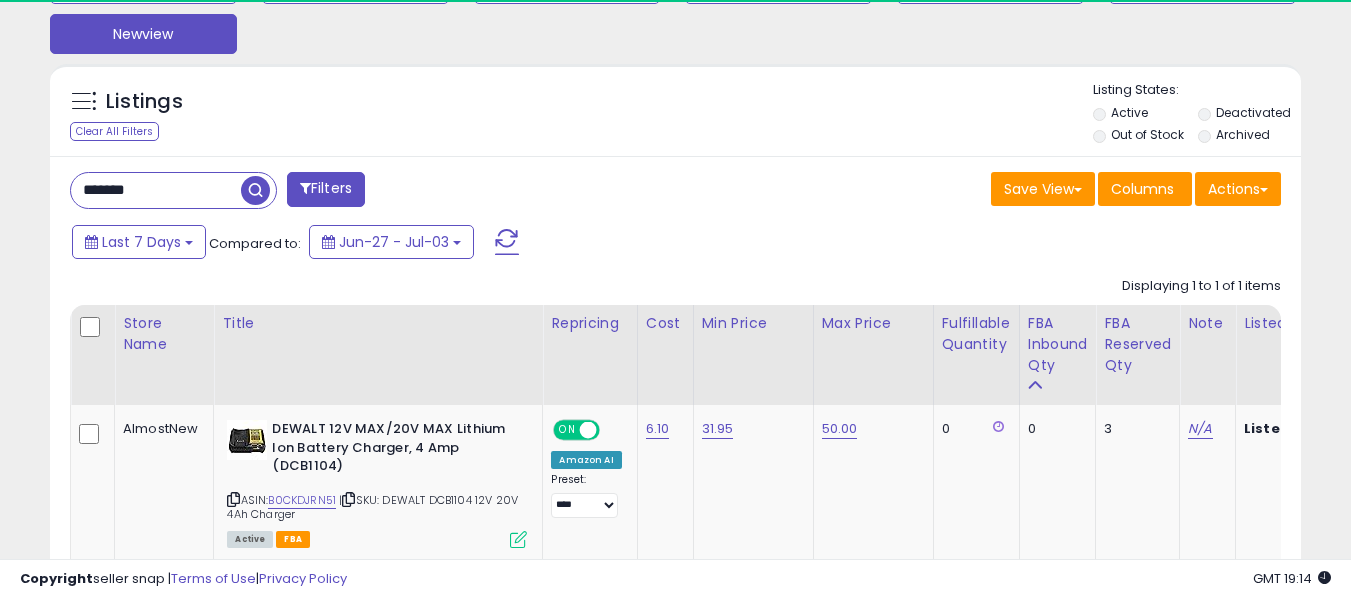 scroll, scrollTop: 747, scrollLeft: 0, axis: vertical 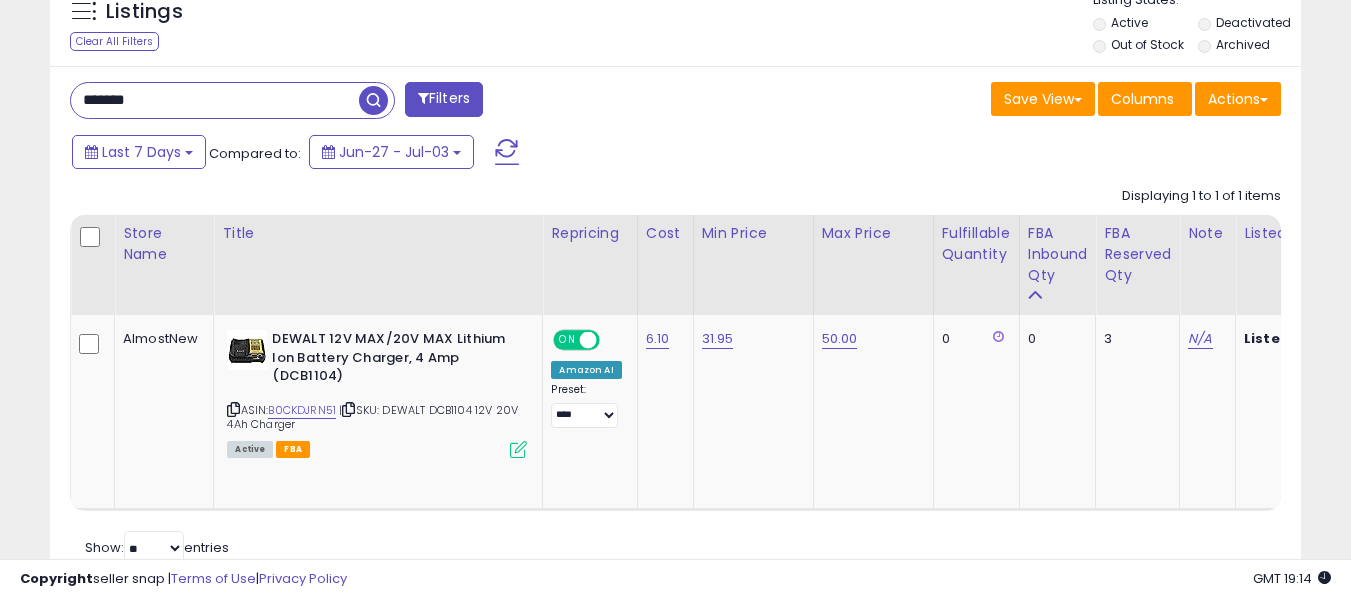 drag, startPoint x: 148, startPoint y: 106, endPoint x: 0, endPoint y: 104, distance: 148.01352 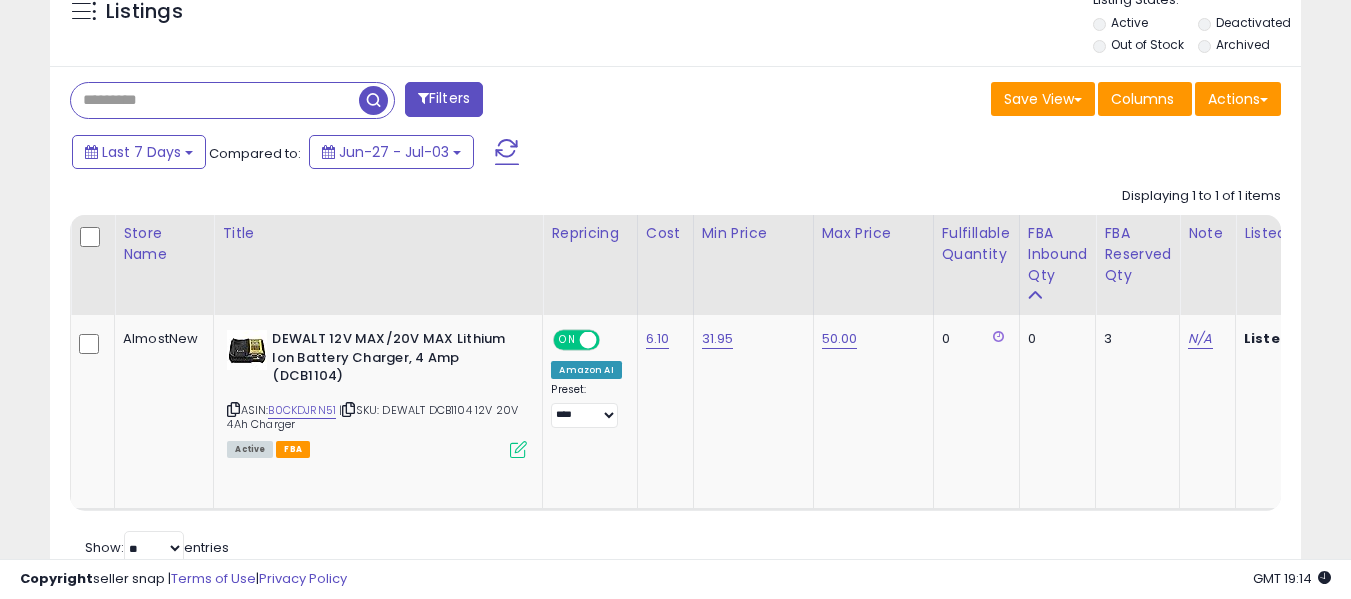 type 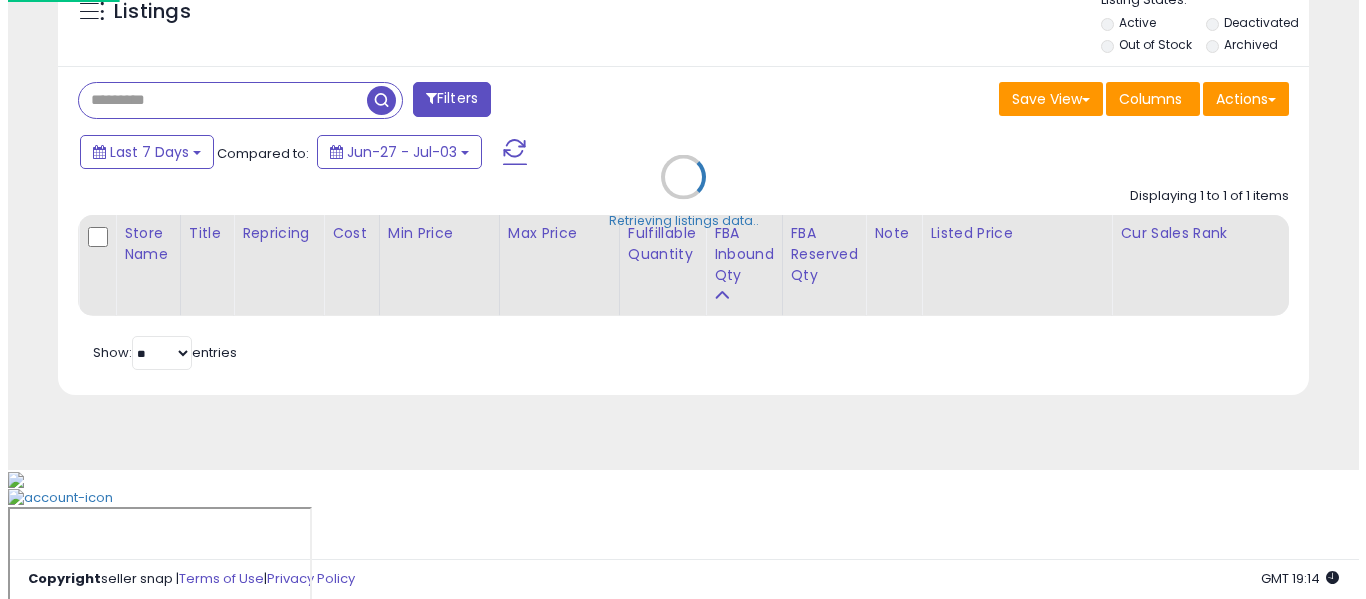 scroll, scrollTop: 642, scrollLeft: 0, axis: vertical 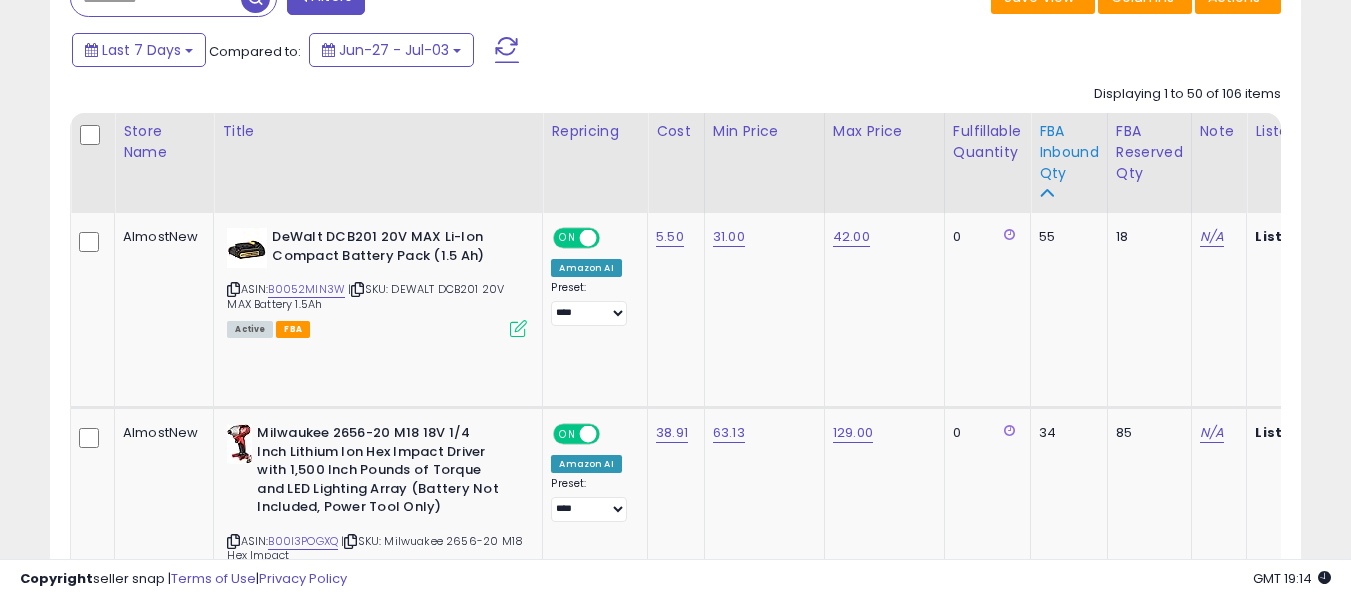 click on "FBA inbound Qty" at bounding box center [1069, 152] 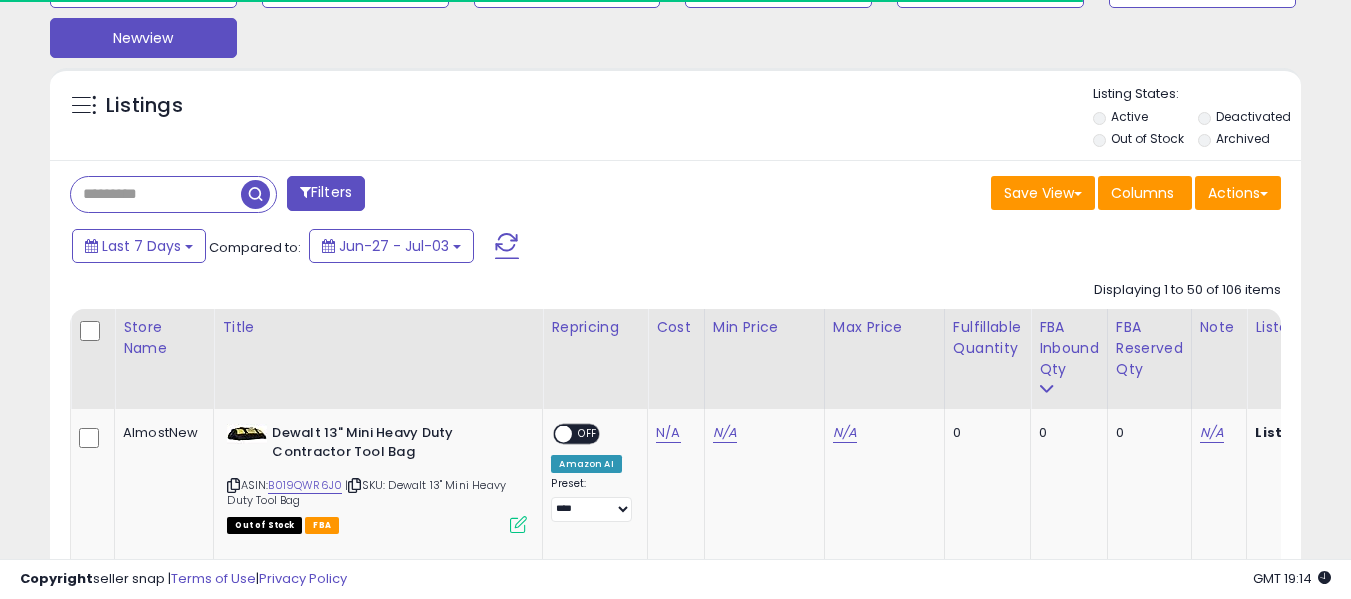 scroll, scrollTop: 858, scrollLeft: 0, axis: vertical 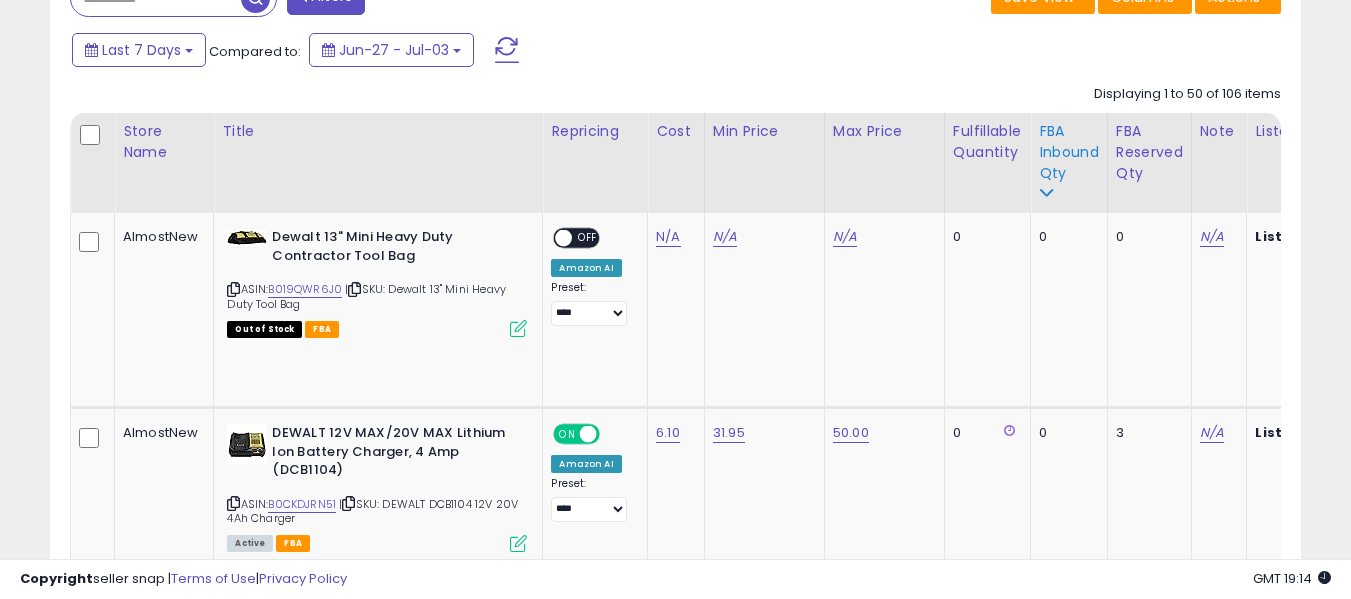 click on "FBA inbound Qty" at bounding box center [1069, 152] 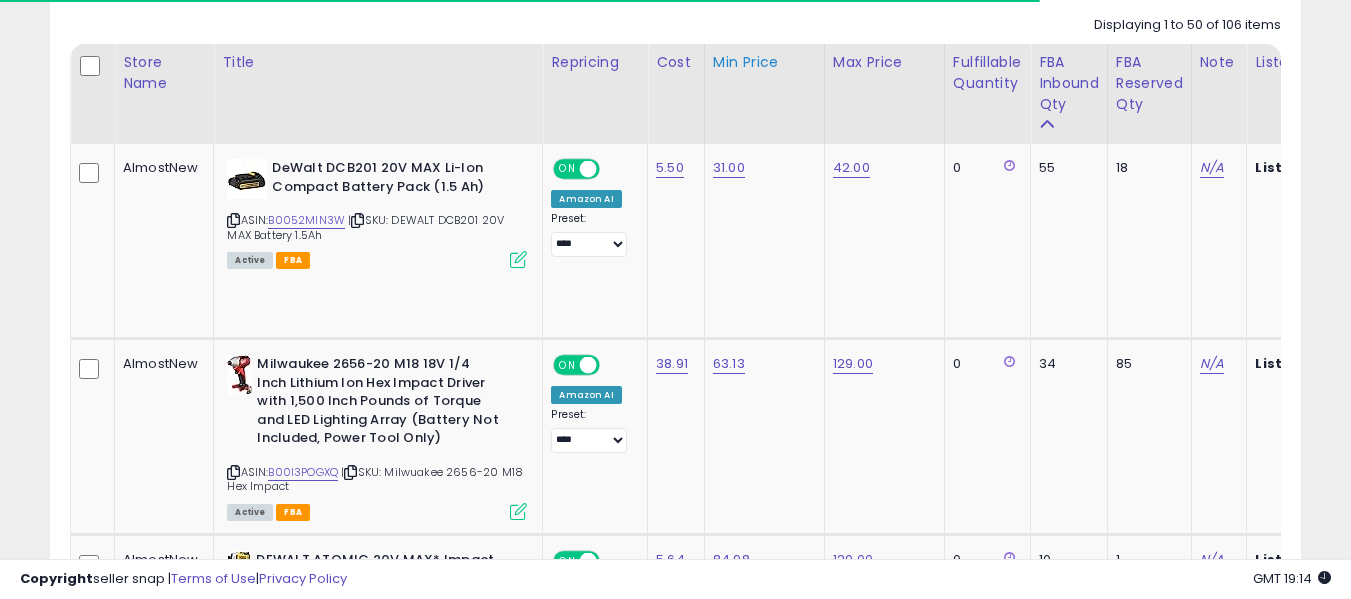 scroll, scrollTop: 931, scrollLeft: 0, axis: vertical 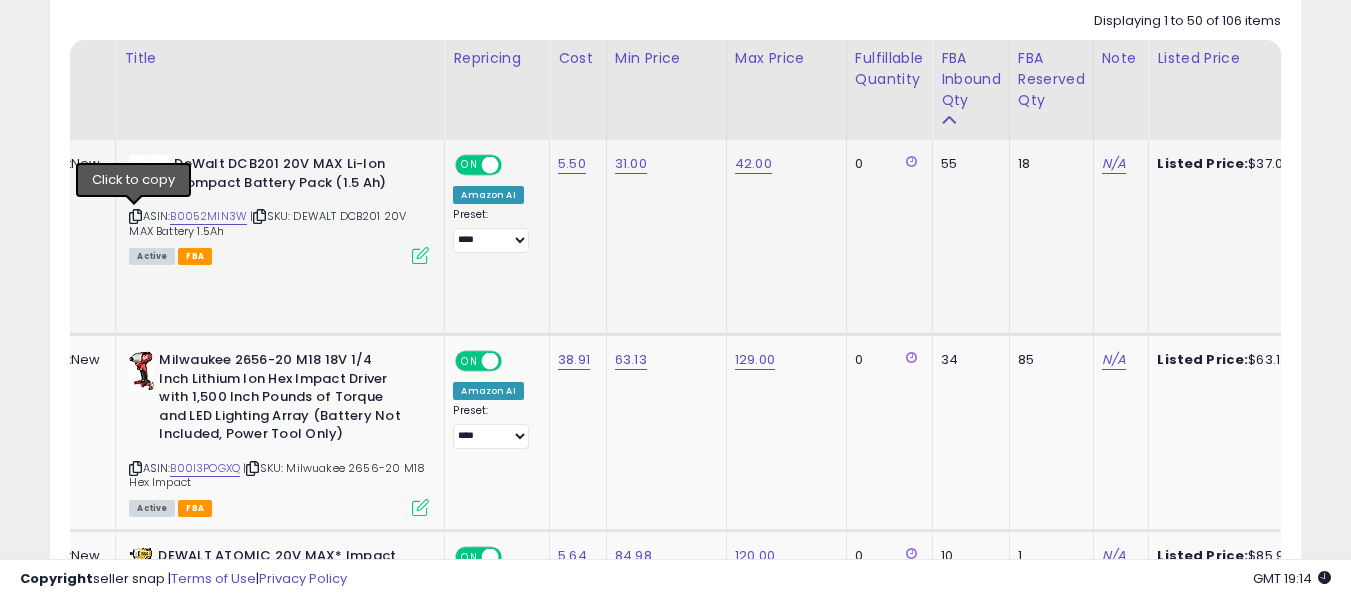 click at bounding box center (135, 216) 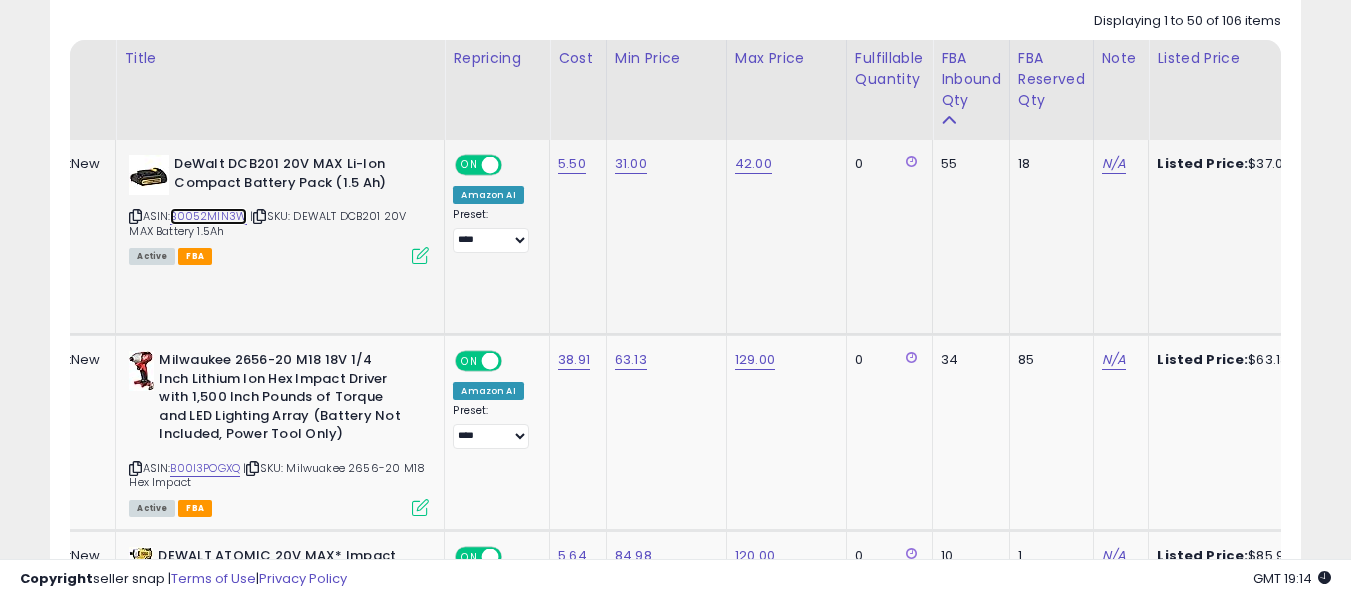 click on "B0052MIN3W" at bounding box center [208, 216] 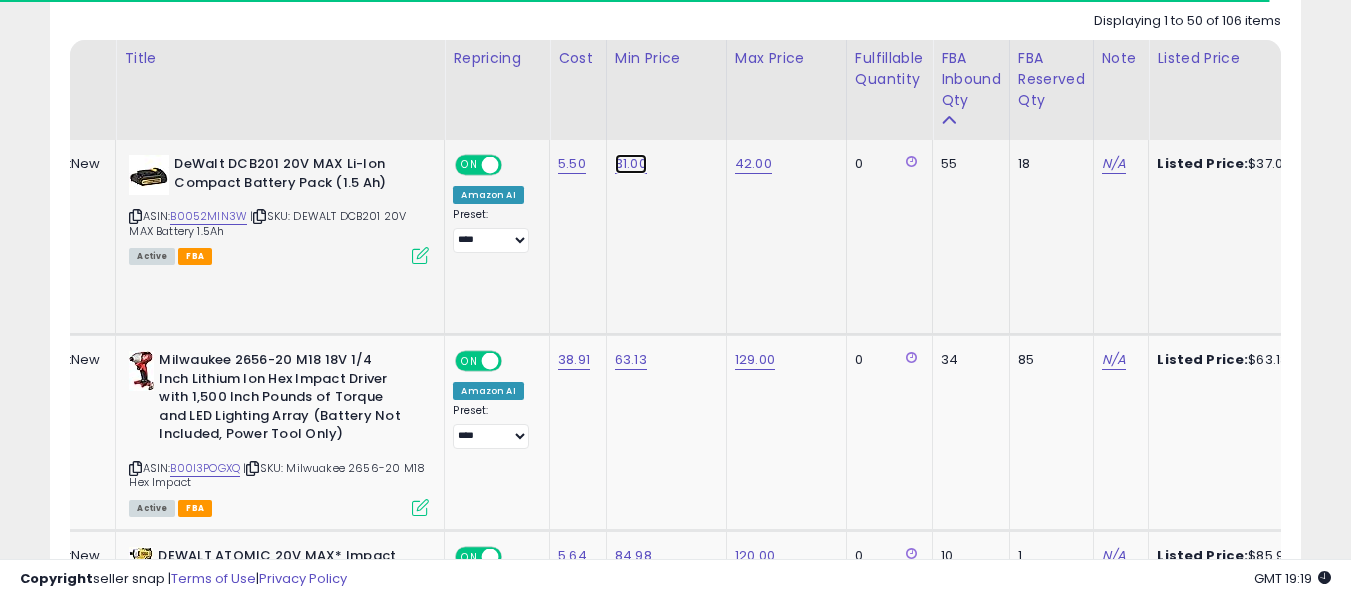 click on "31.00" at bounding box center [631, 164] 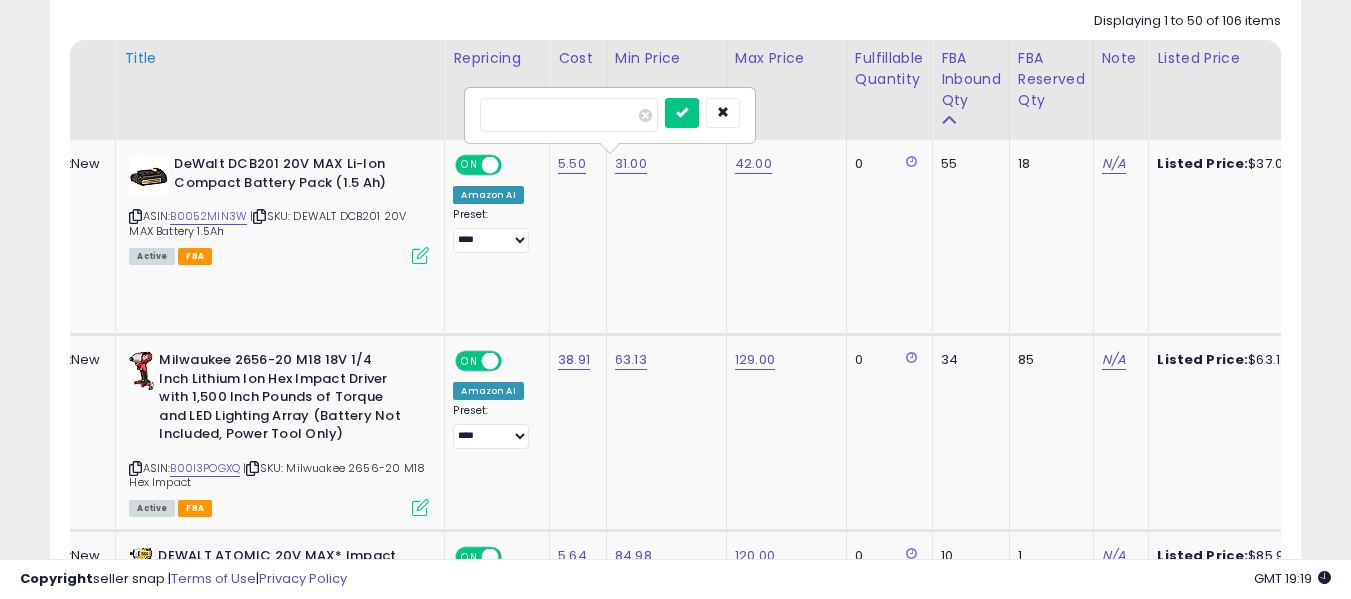 drag, startPoint x: 548, startPoint y: 125, endPoint x: 409, endPoint y: 116, distance: 139.29106 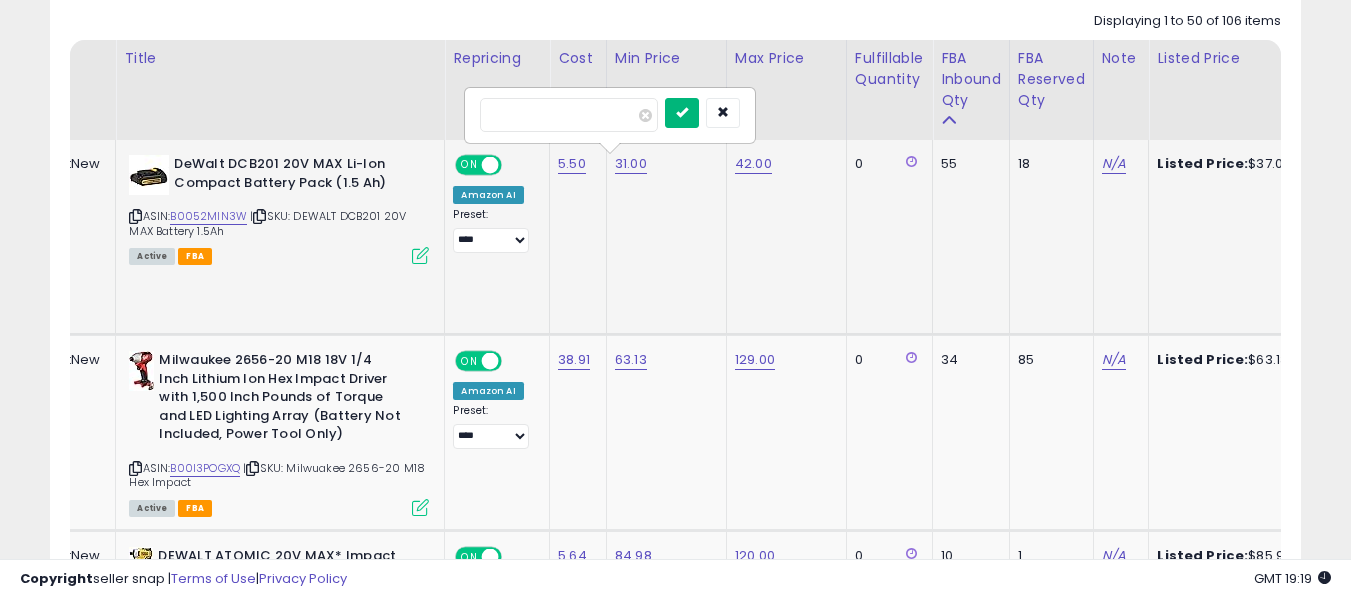 type on "*****" 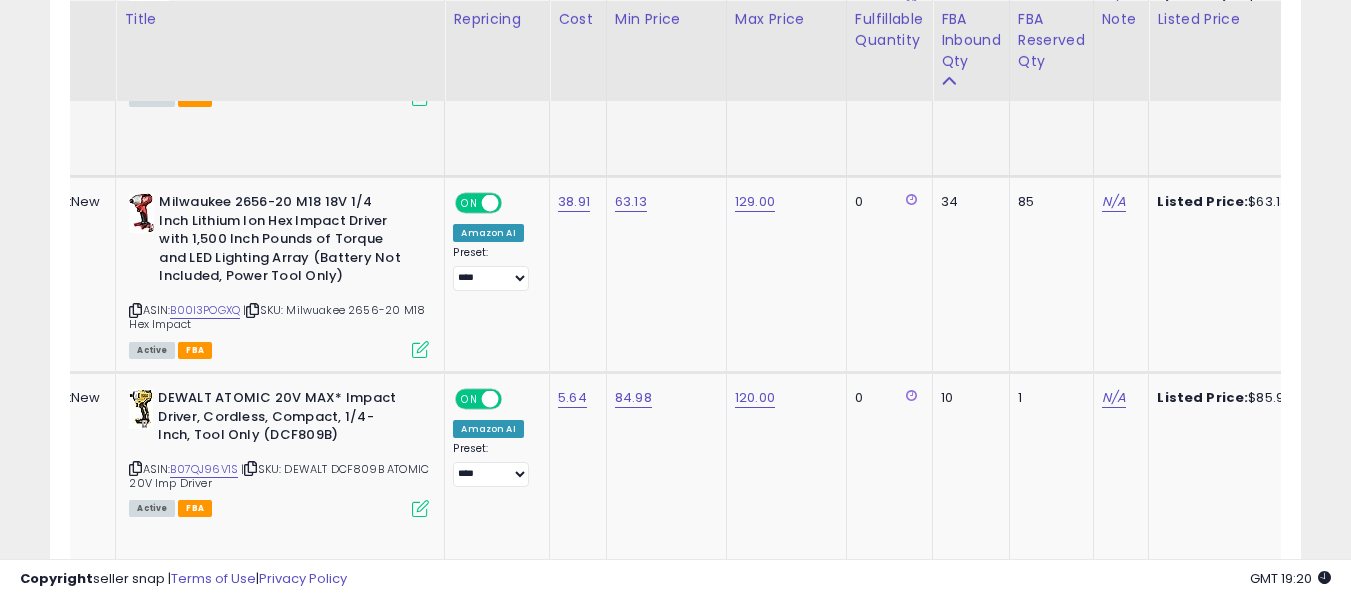 scroll, scrollTop: 1090, scrollLeft: 0, axis: vertical 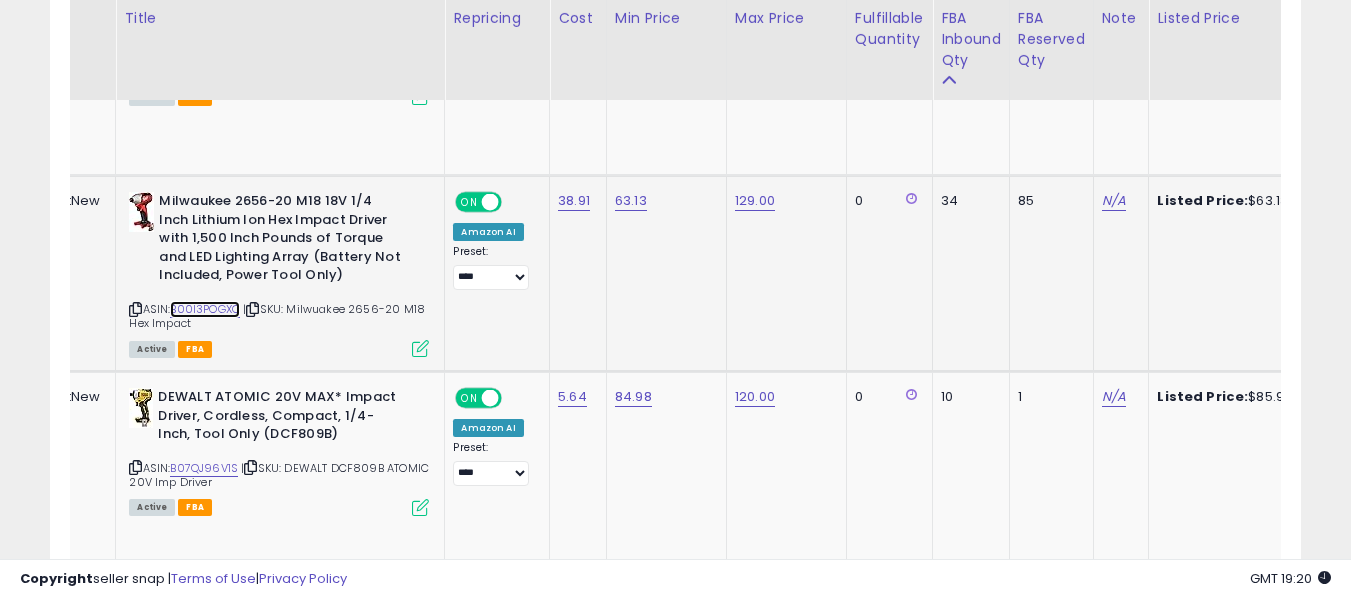 click on "B00I3POGXQ" at bounding box center [205, 309] 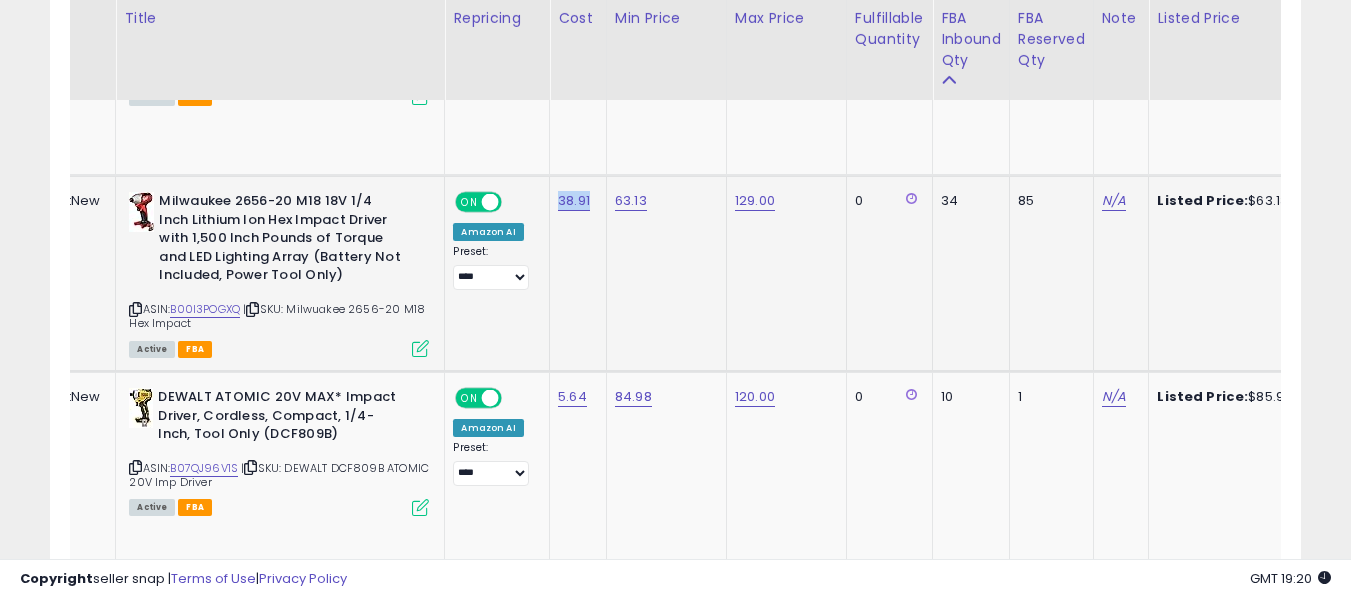 drag, startPoint x: 586, startPoint y: 195, endPoint x: 552, endPoint y: 203, distance: 34.928497 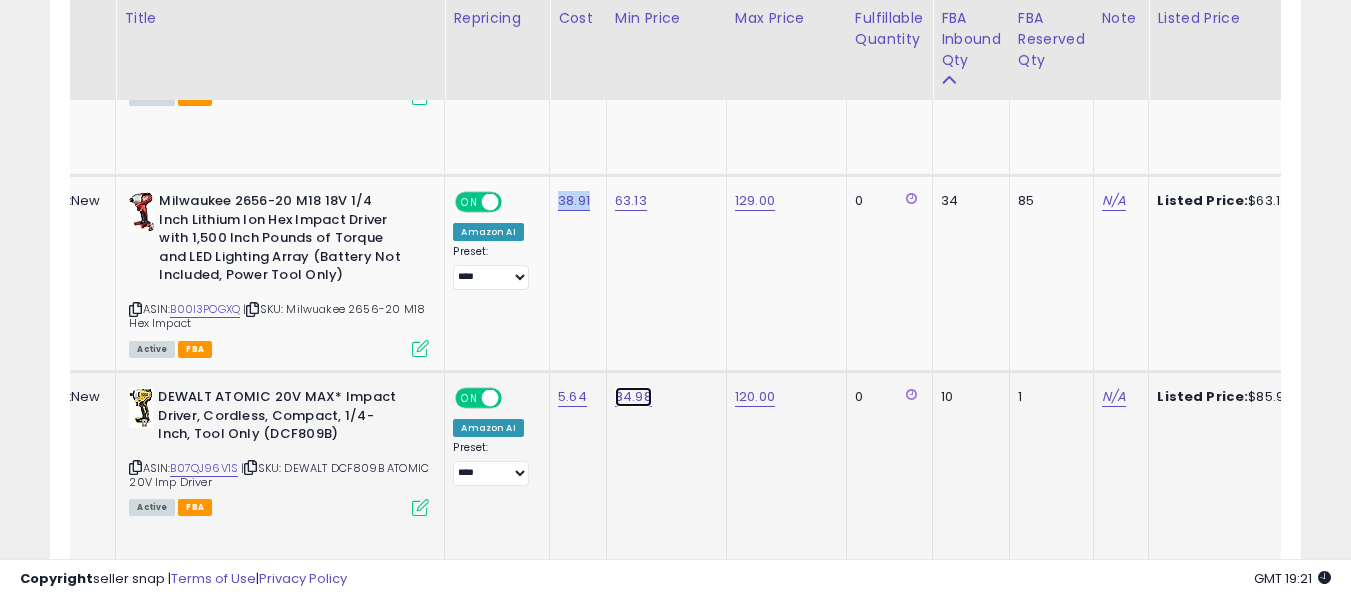 click on "84.98" at bounding box center (633, 5) 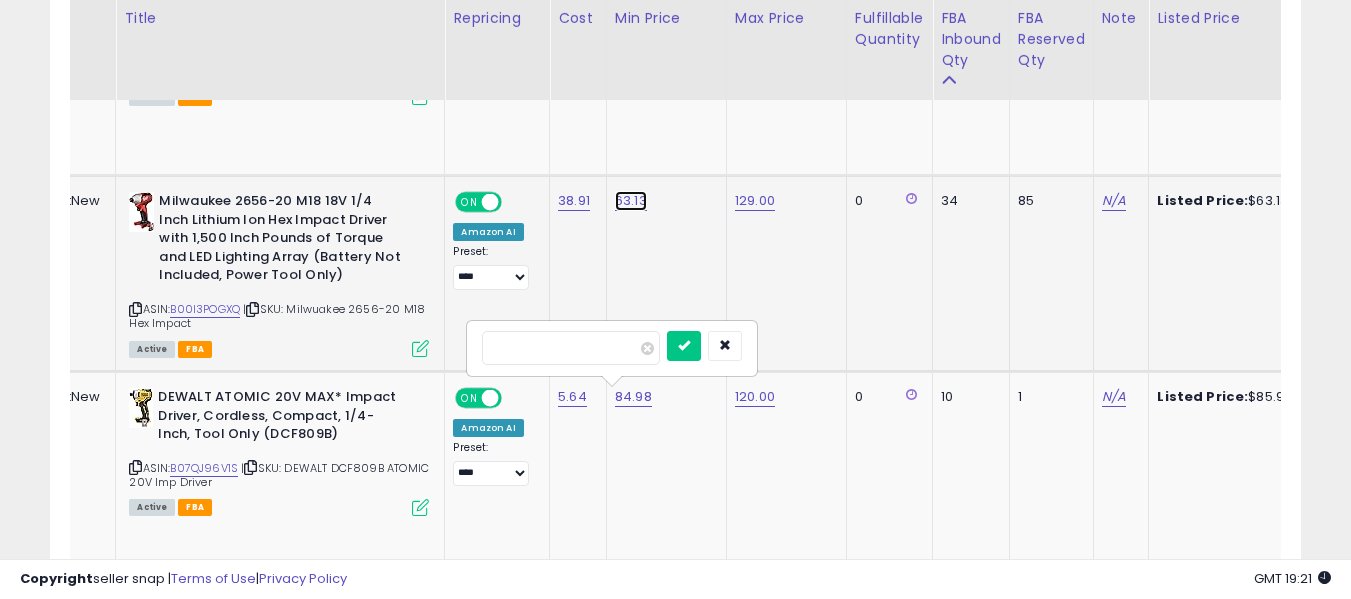 click on "63.13" at bounding box center (633, 5) 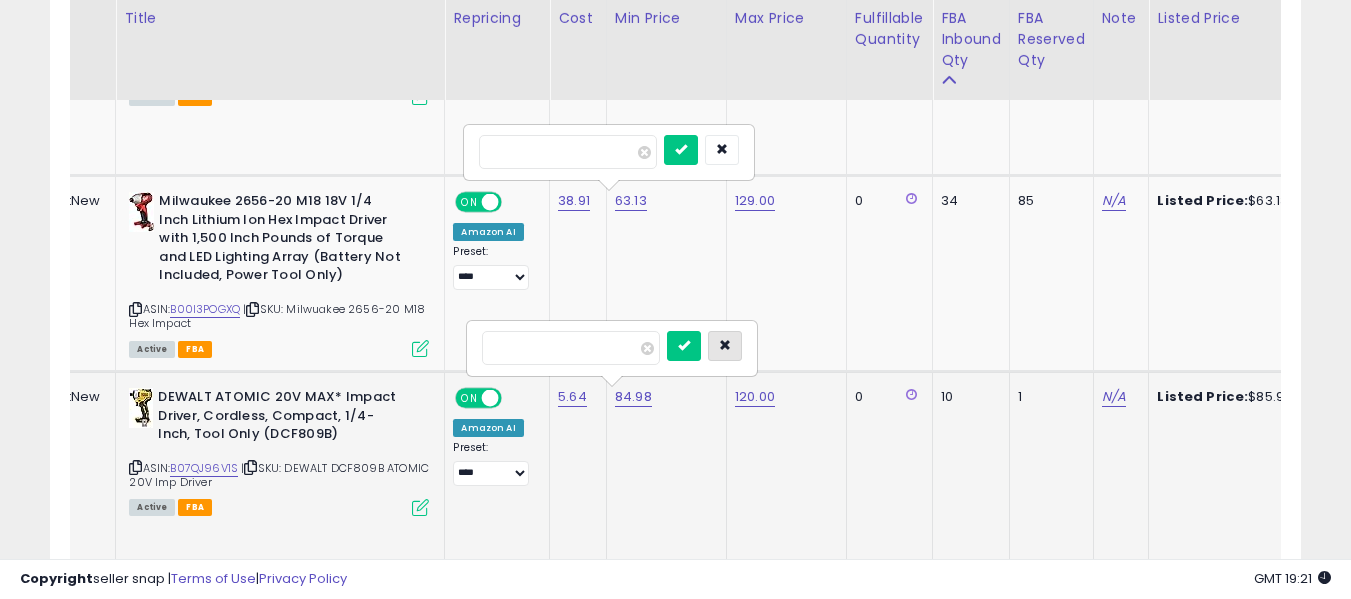click at bounding box center [725, 346] 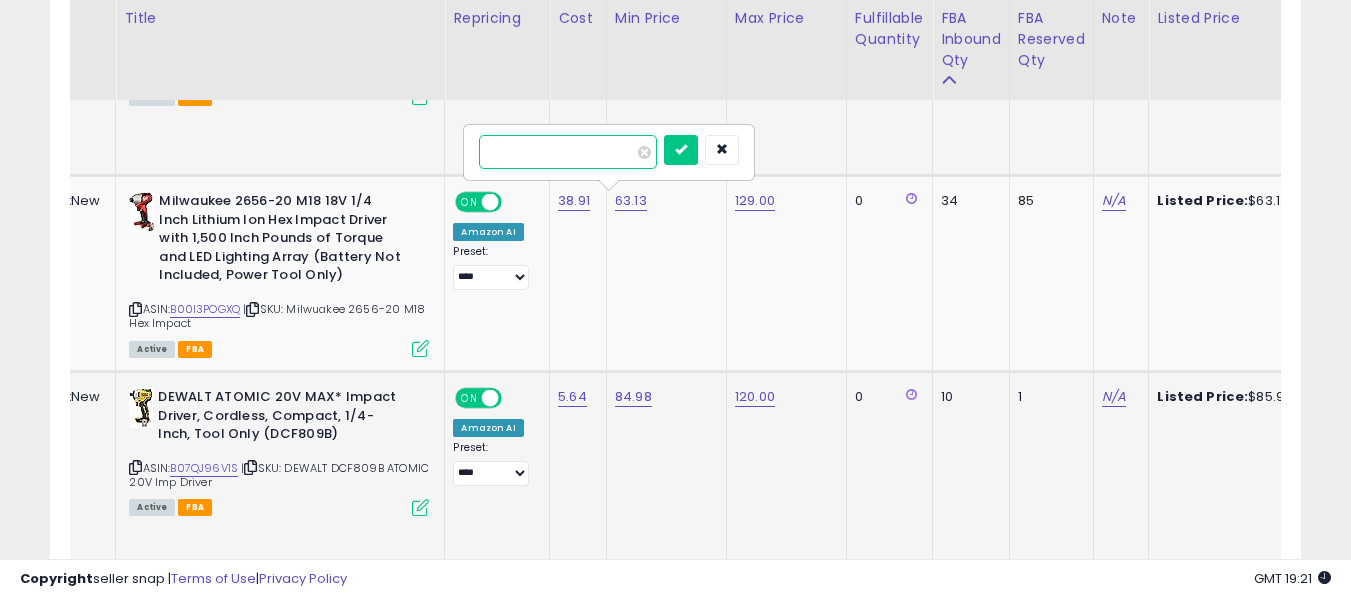drag, startPoint x: 538, startPoint y: 147, endPoint x: 391, endPoint y: 126, distance: 148.49243 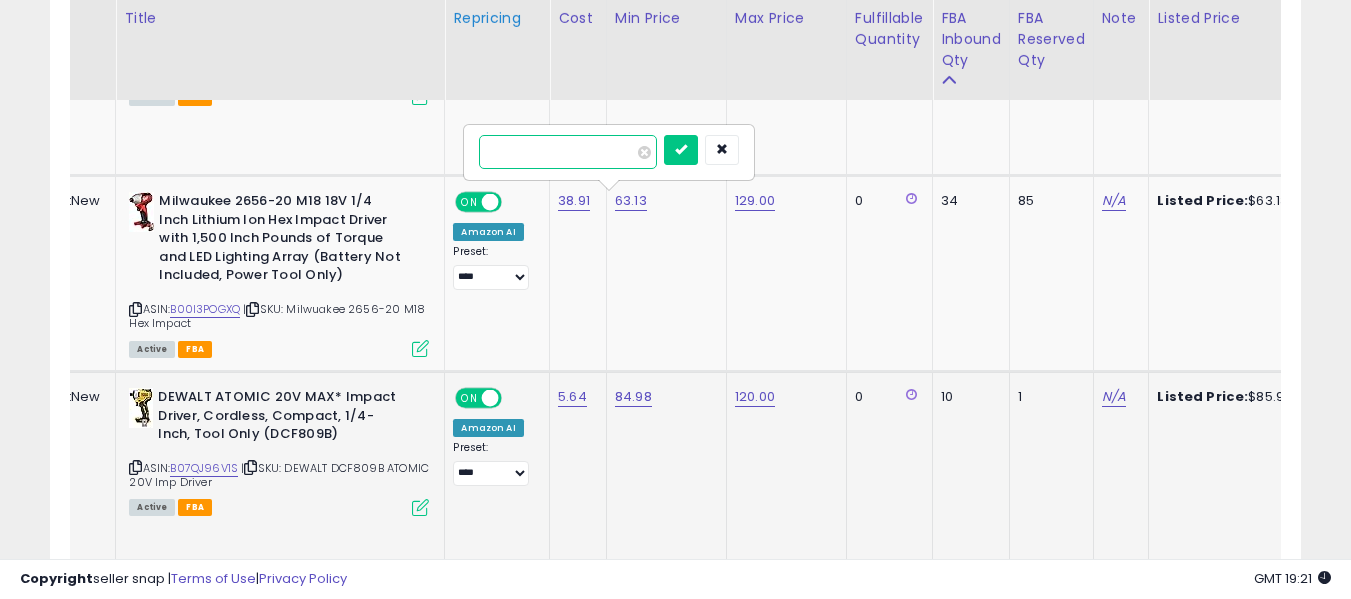 type on "*****" 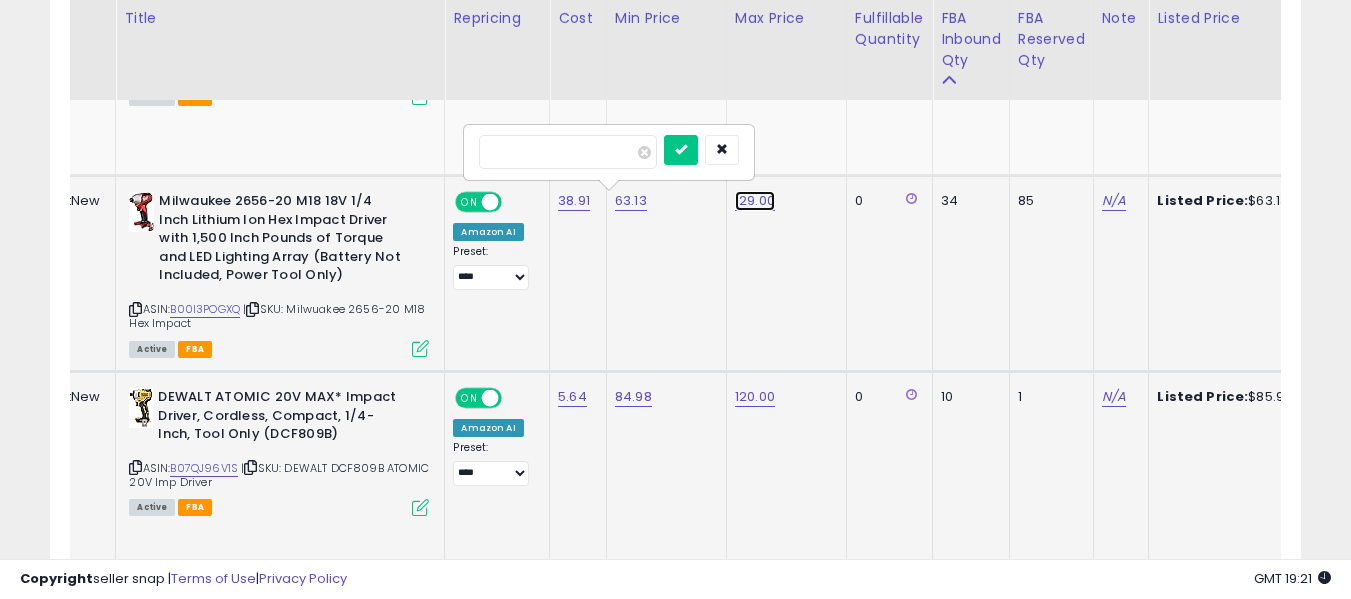 click on "129.00" at bounding box center (753, 5) 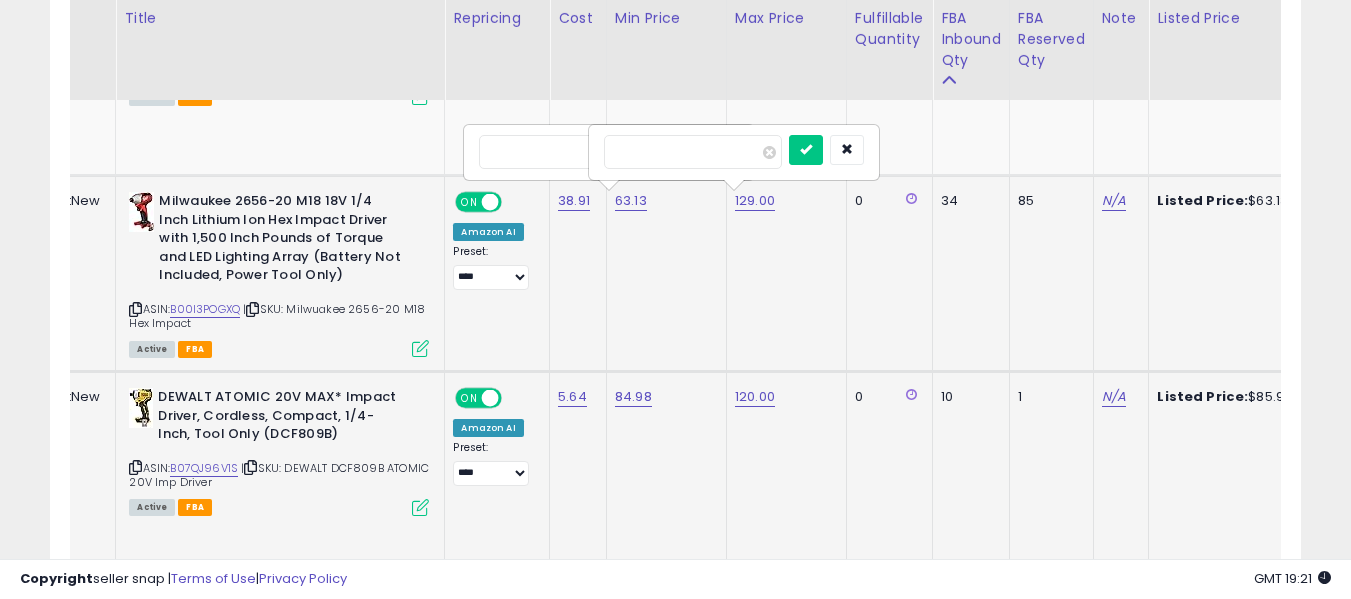 drag, startPoint x: 688, startPoint y: 158, endPoint x: 499, endPoint y: 127, distance: 191.52545 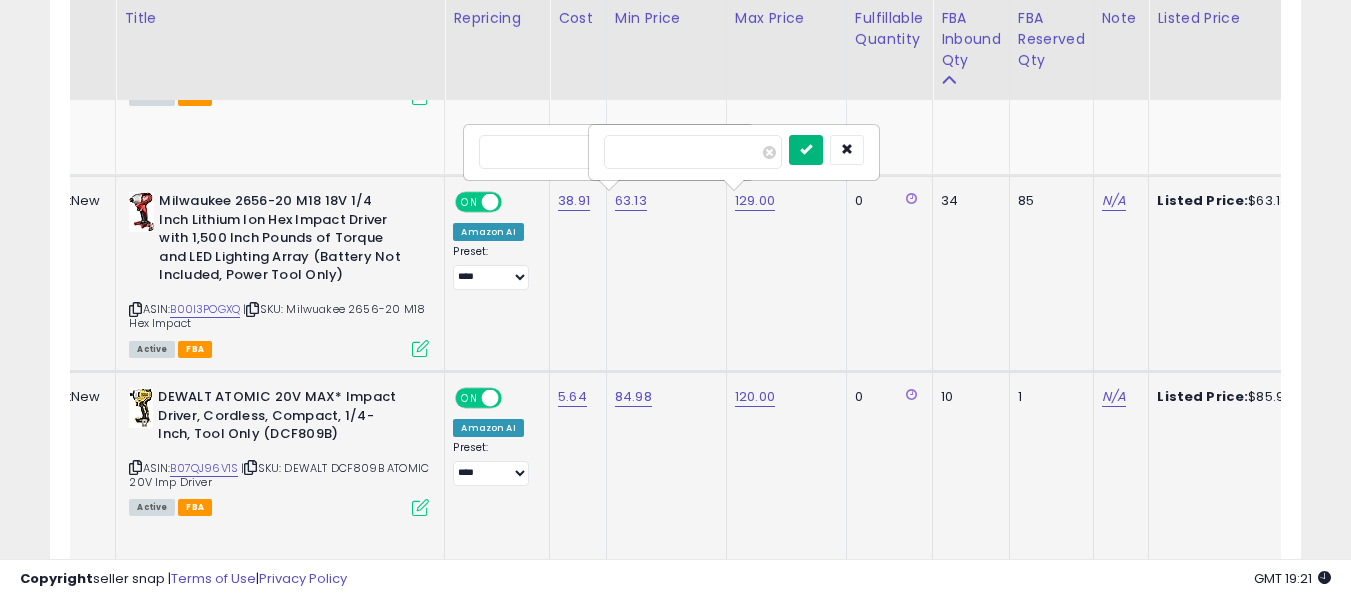 type on "*****" 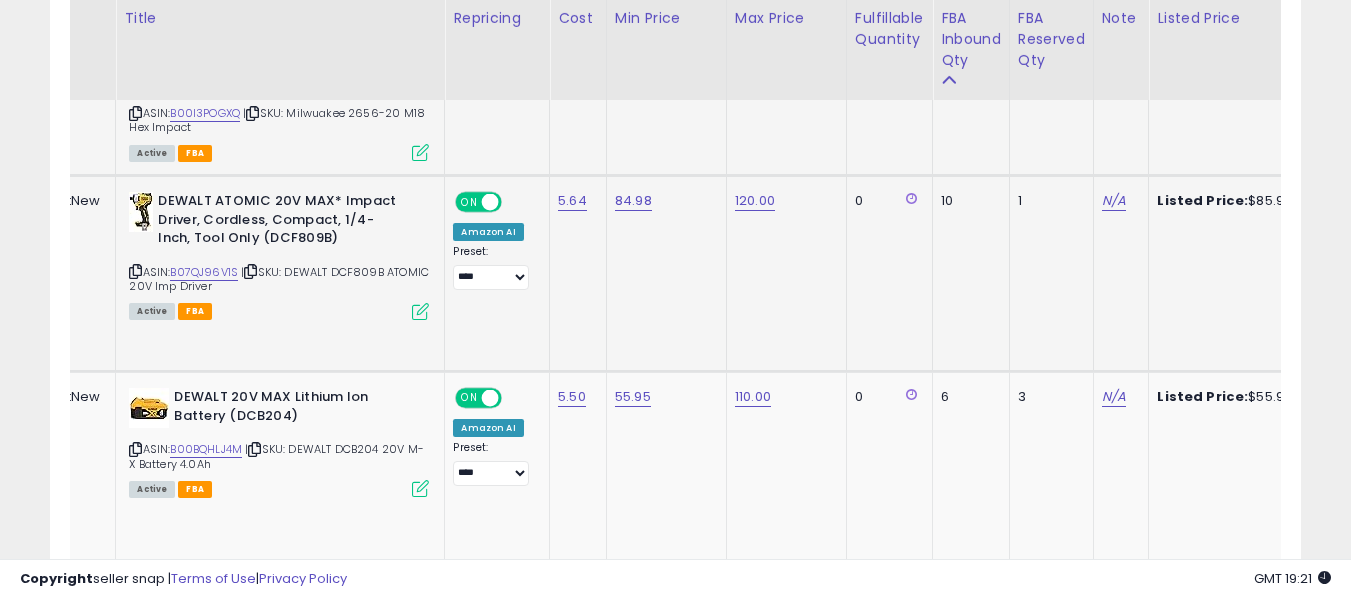 scroll, scrollTop: 1287, scrollLeft: 0, axis: vertical 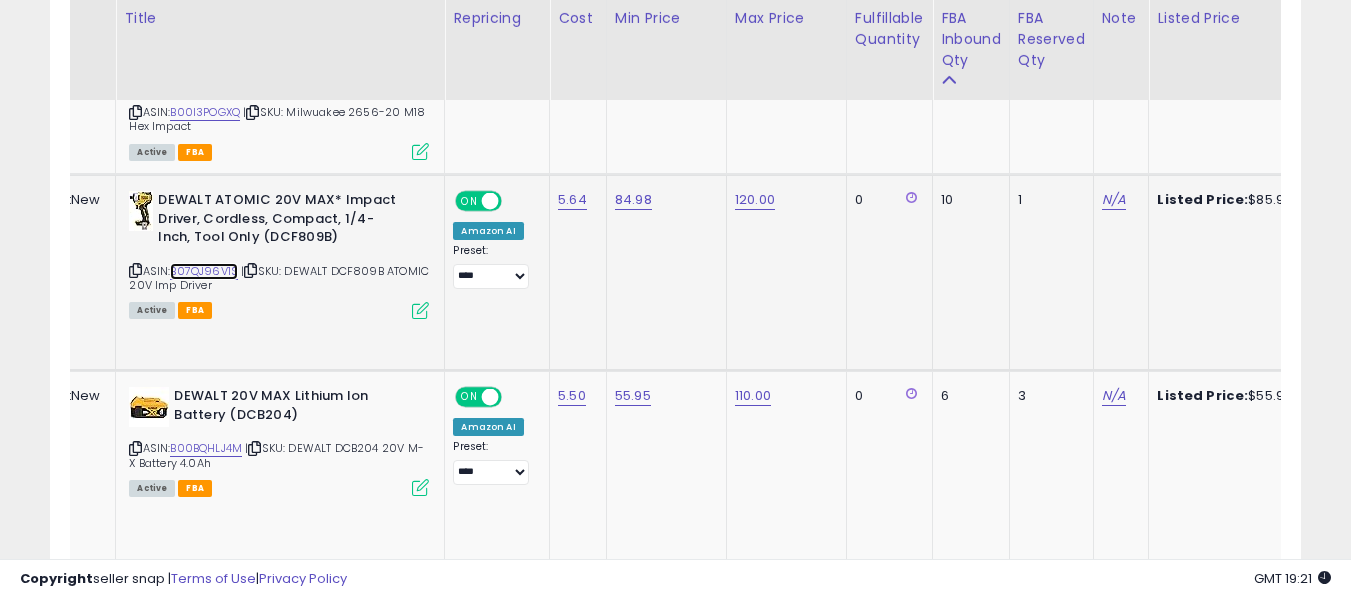 click on "B07QJ96V1S" at bounding box center [204, 271] 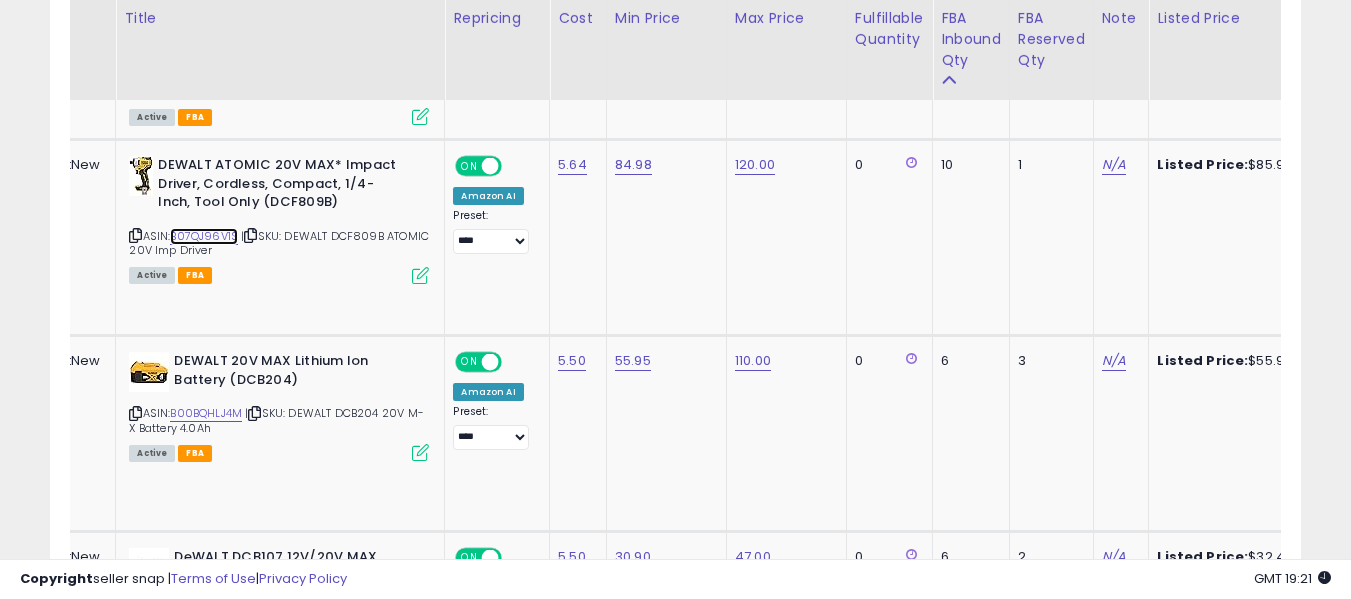 scroll, scrollTop: 1323, scrollLeft: 0, axis: vertical 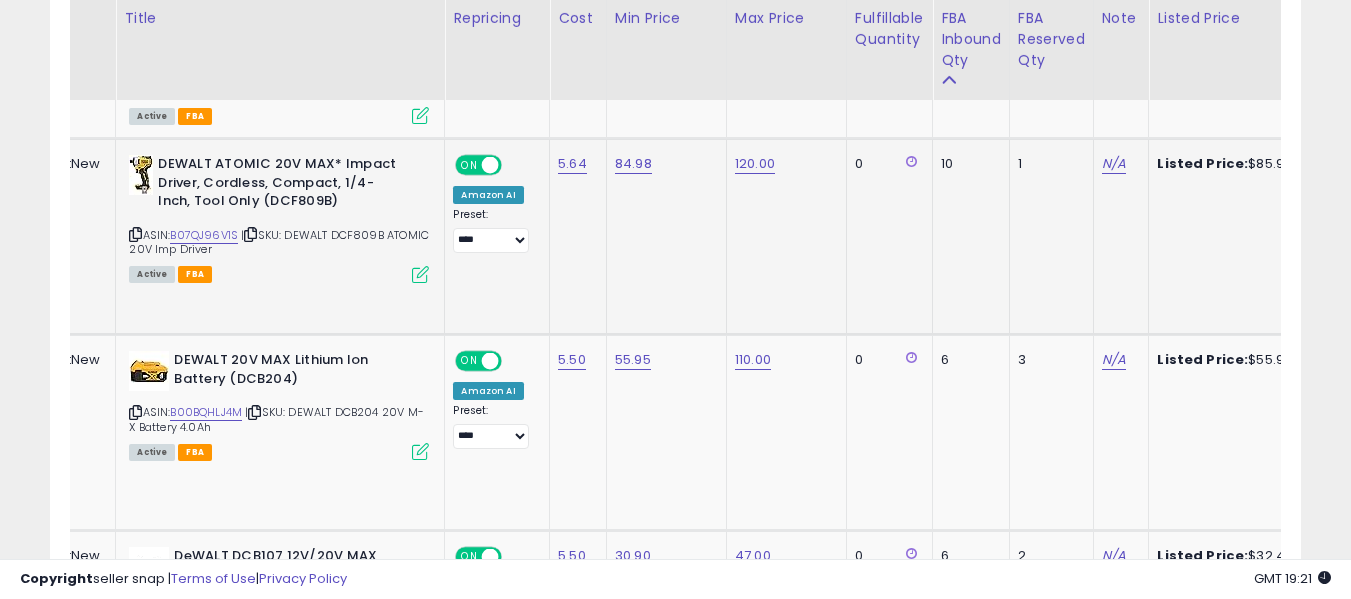 click on "84.98" 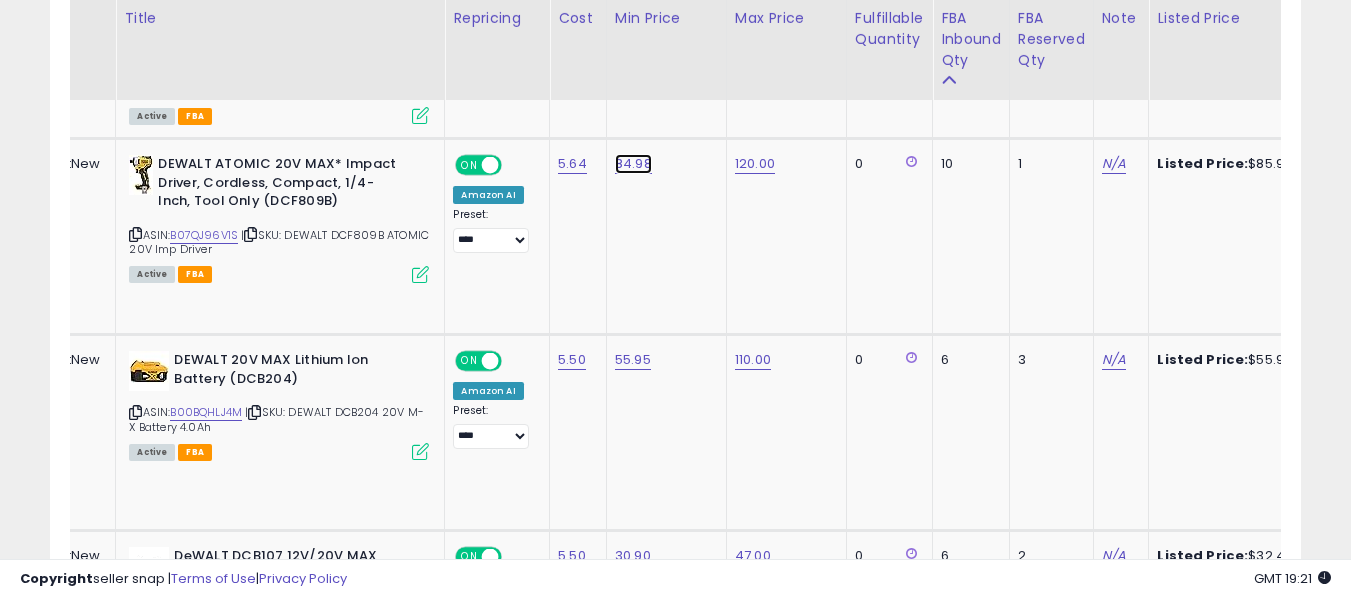 click on "84.98" at bounding box center (633, -228) 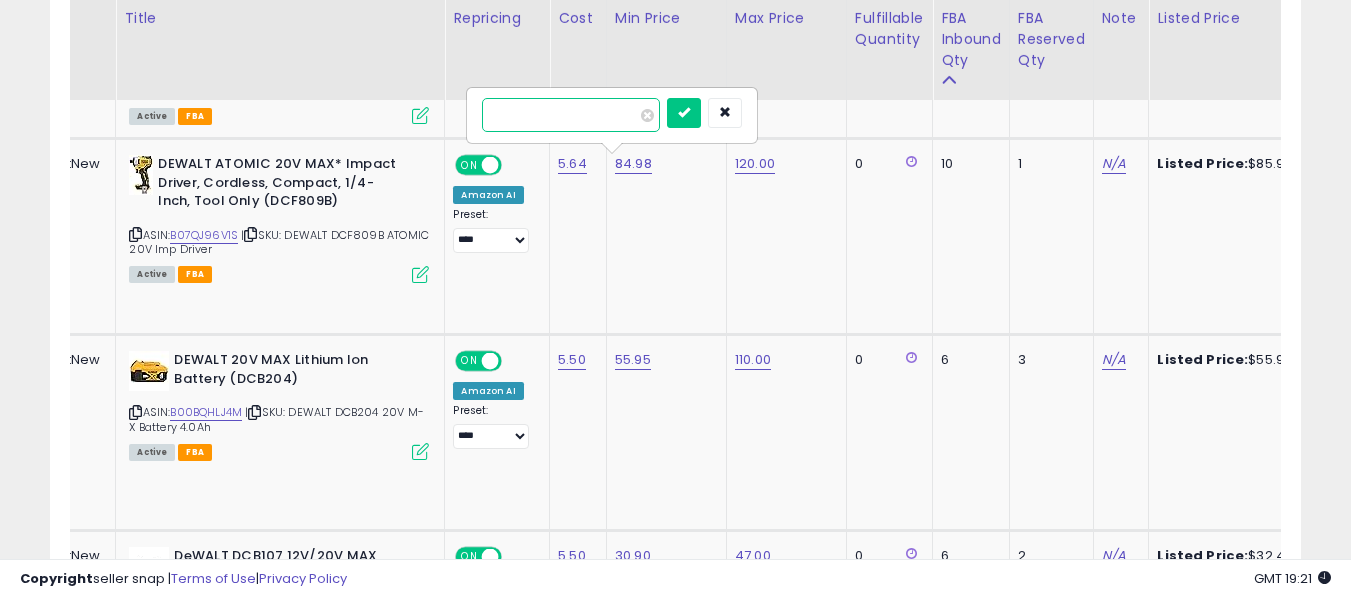 drag, startPoint x: 590, startPoint y: 119, endPoint x: 340, endPoint y: 148, distance: 251.67638 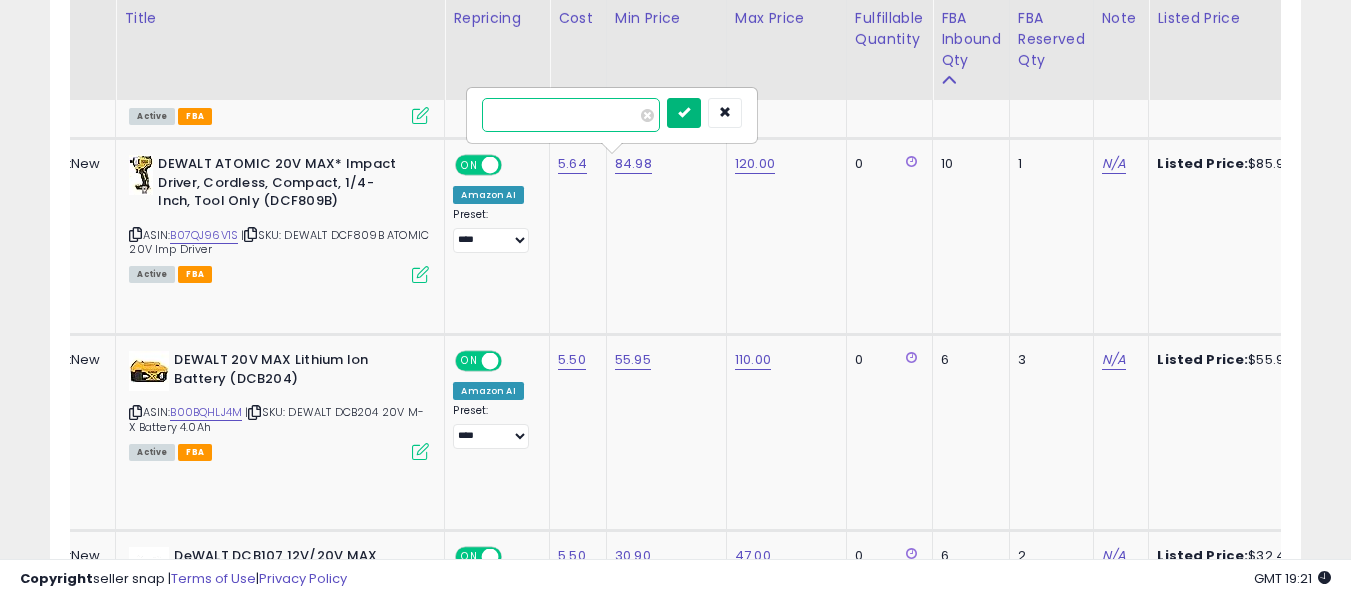 type on "*****" 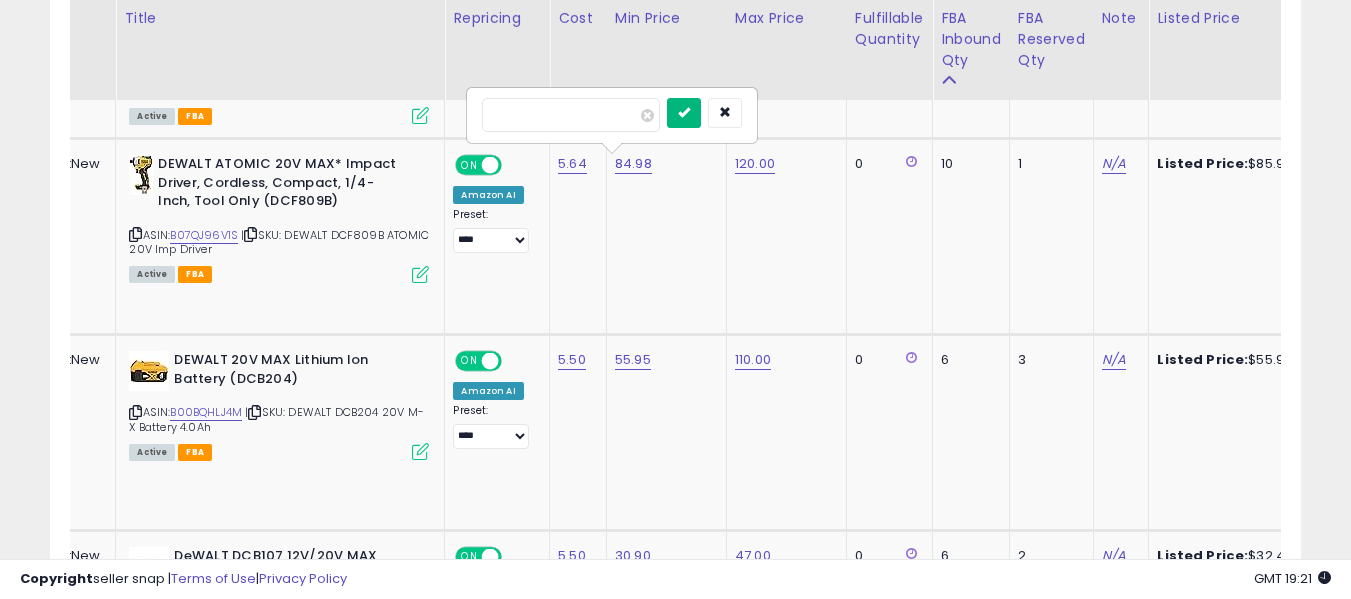 click at bounding box center [684, 113] 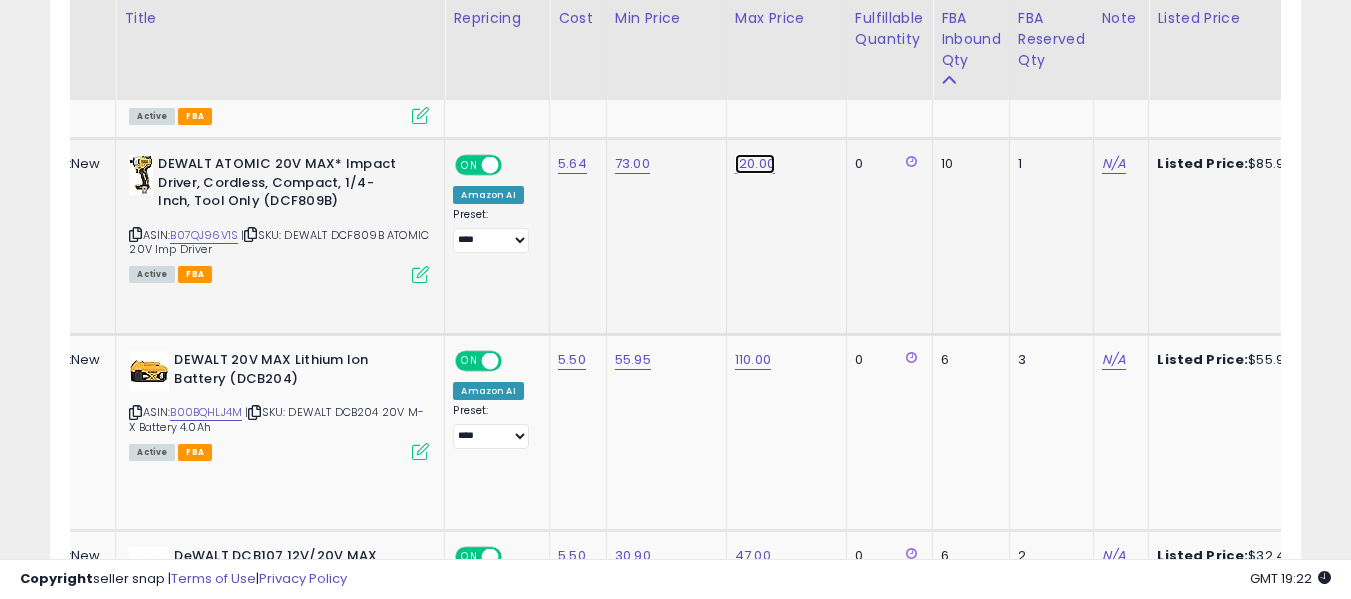 click on "120.00" at bounding box center [753, -228] 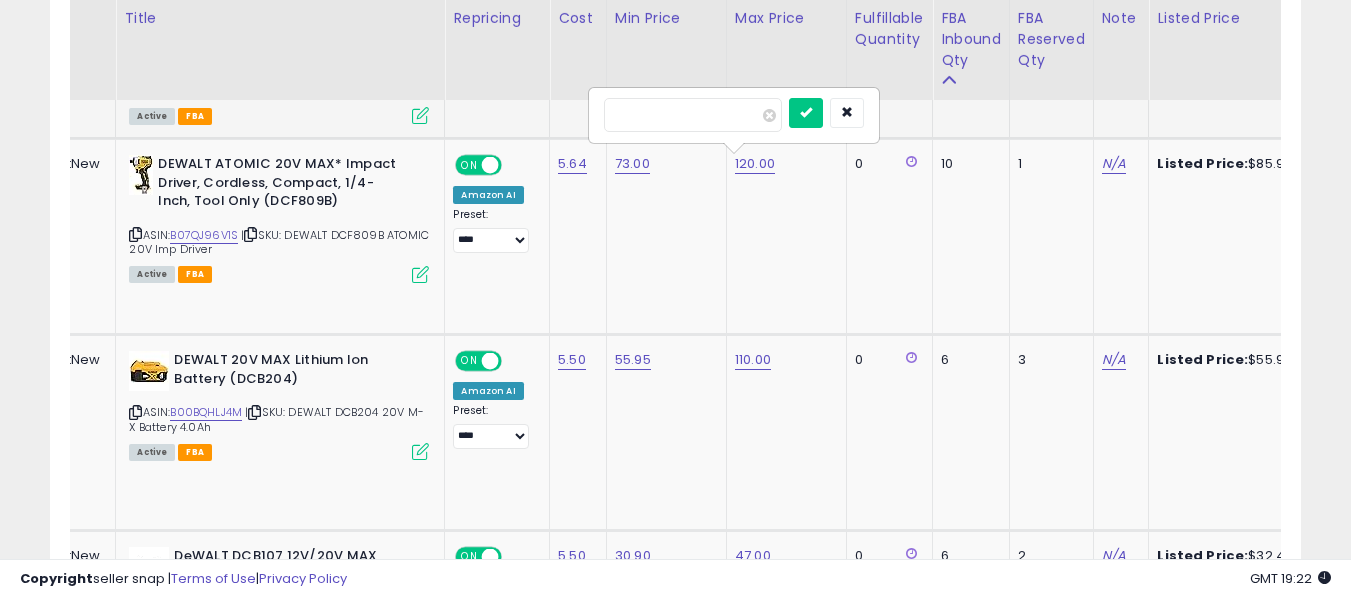drag, startPoint x: 669, startPoint y: 123, endPoint x: 533, endPoint y: 118, distance: 136.09187 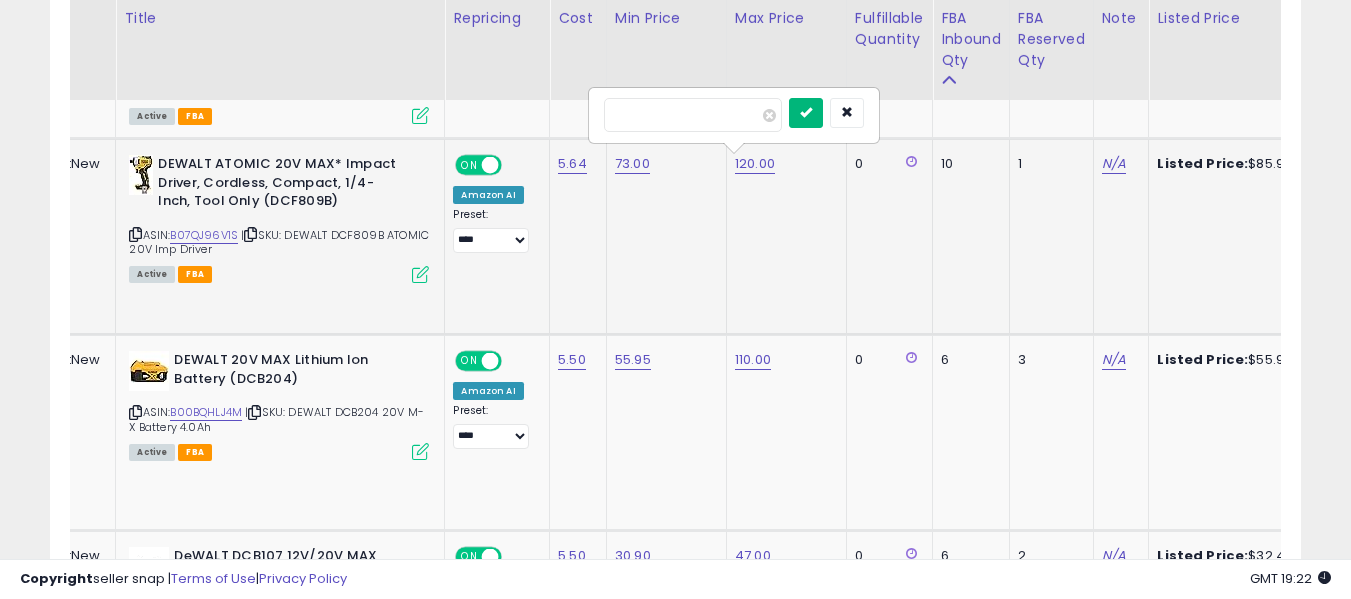 type on "******" 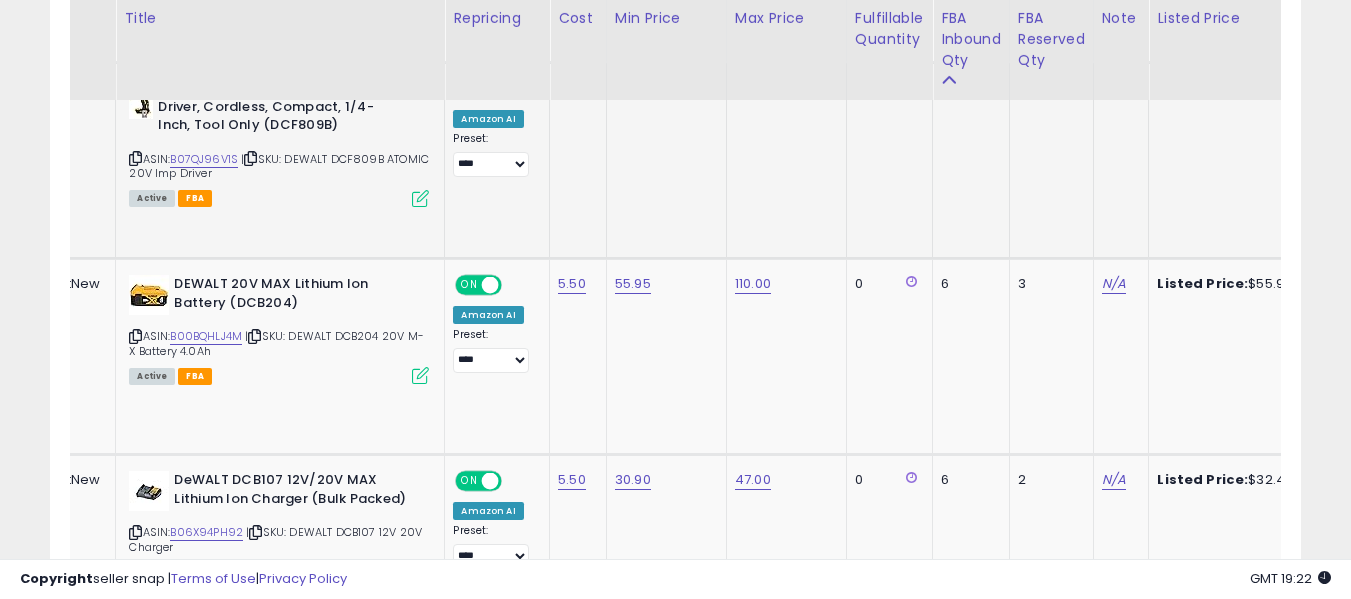 scroll, scrollTop: 1400, scrollLeft: 0, axis: vertical 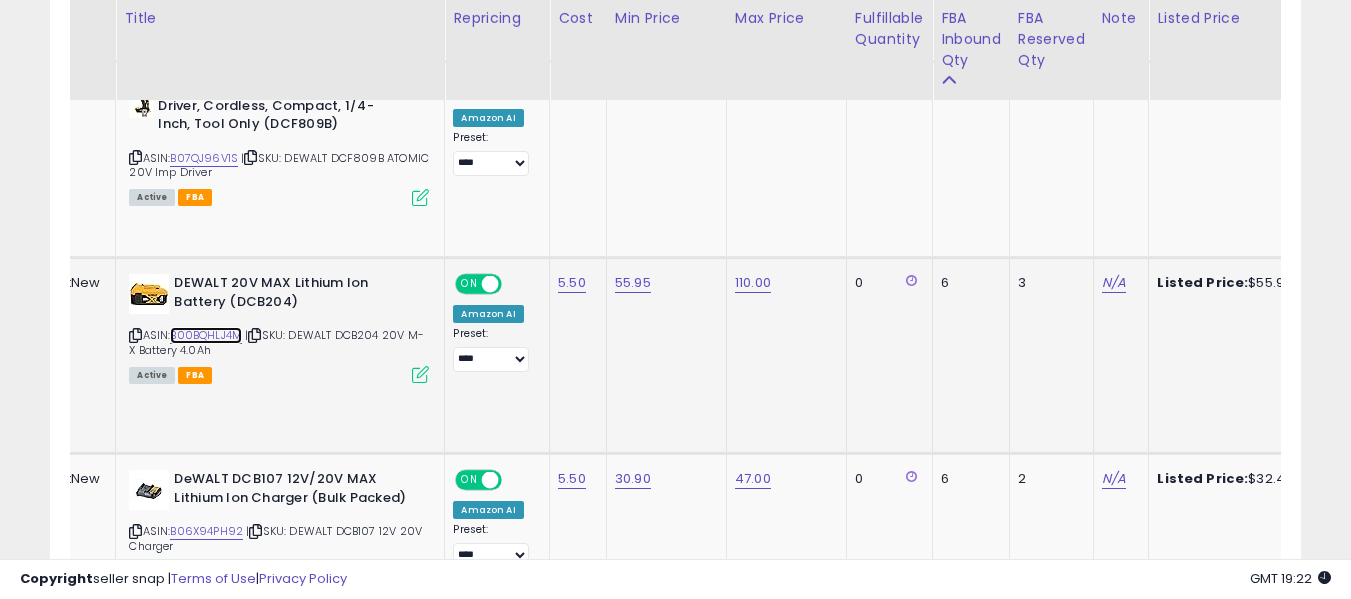 click on "B00BQHLJ4M" at bounding box center [206, 335] 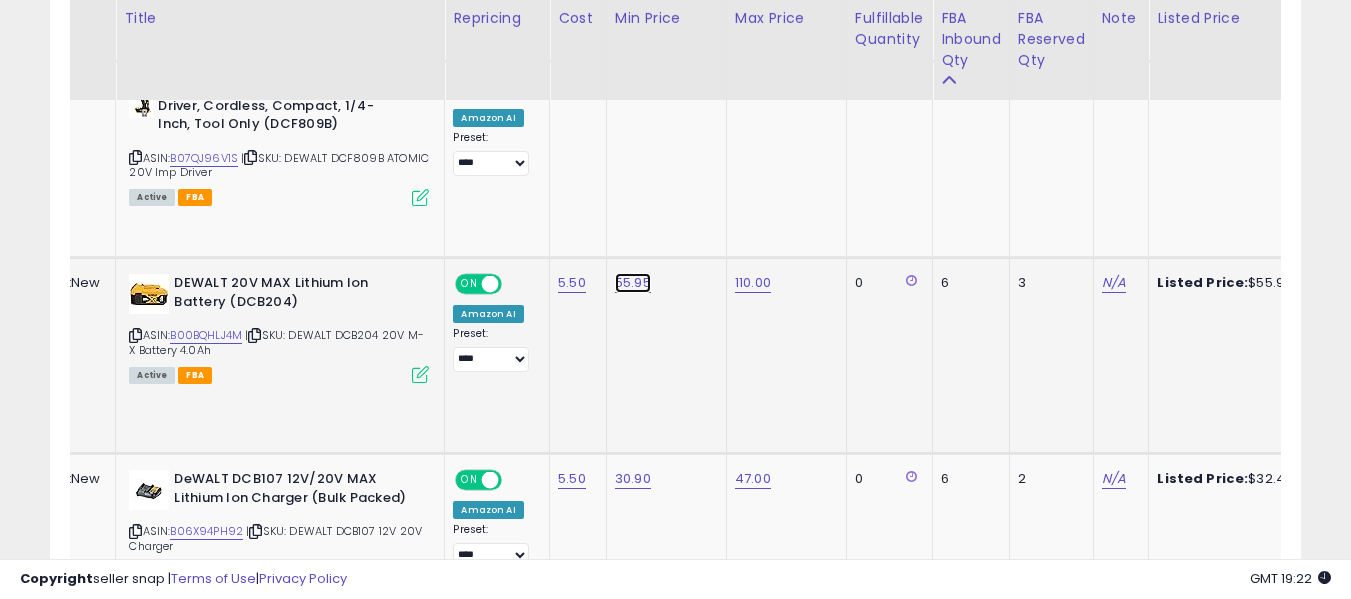 click on "55.95" at bounding box center (633, -305) 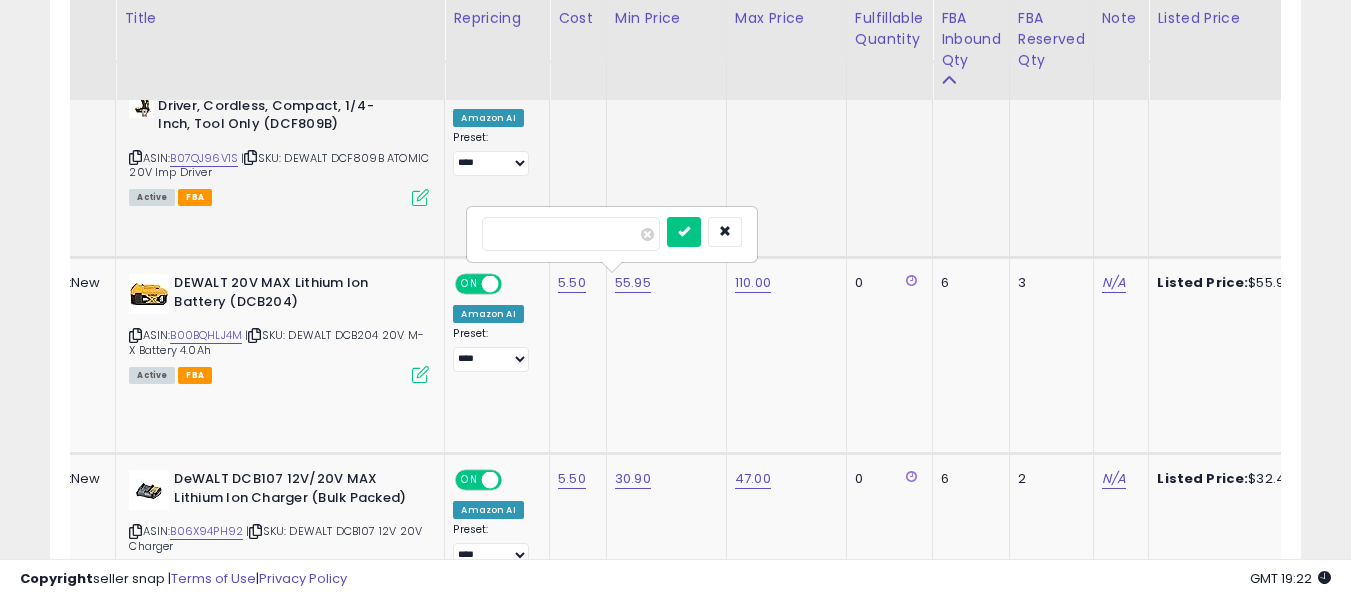 drag, startPoint x: 537, startPoint y: 241, endPoint x: 367, endPoint y: 232, distance: 170.23807 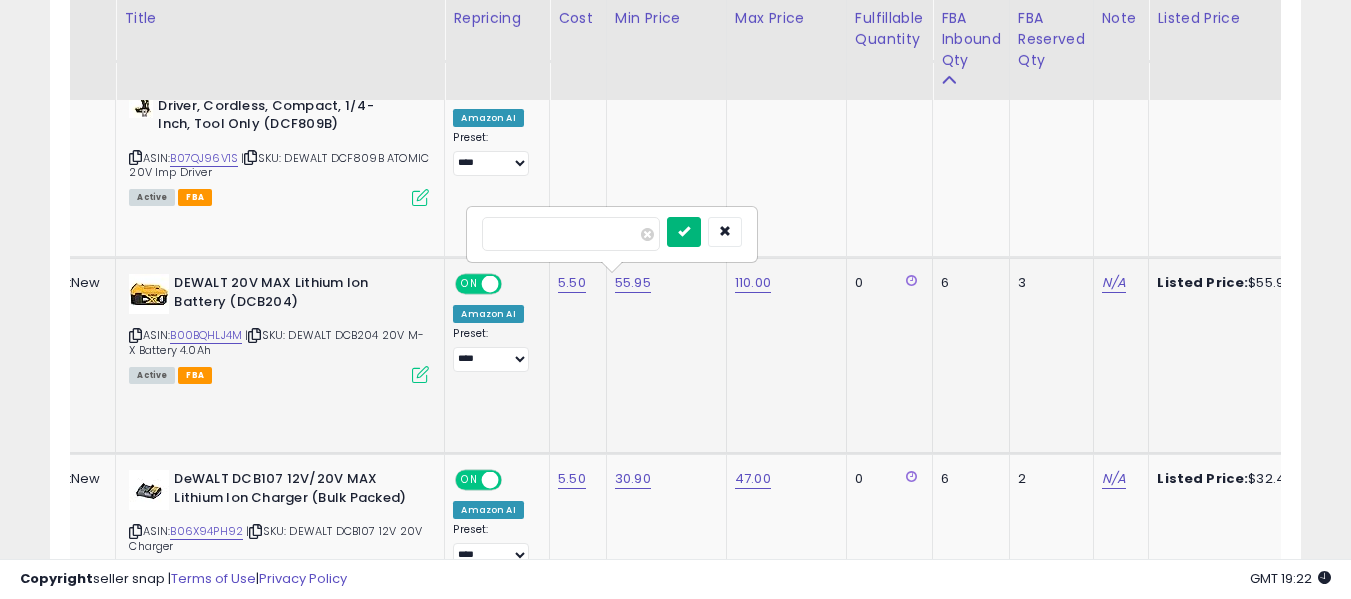 type on "*****" 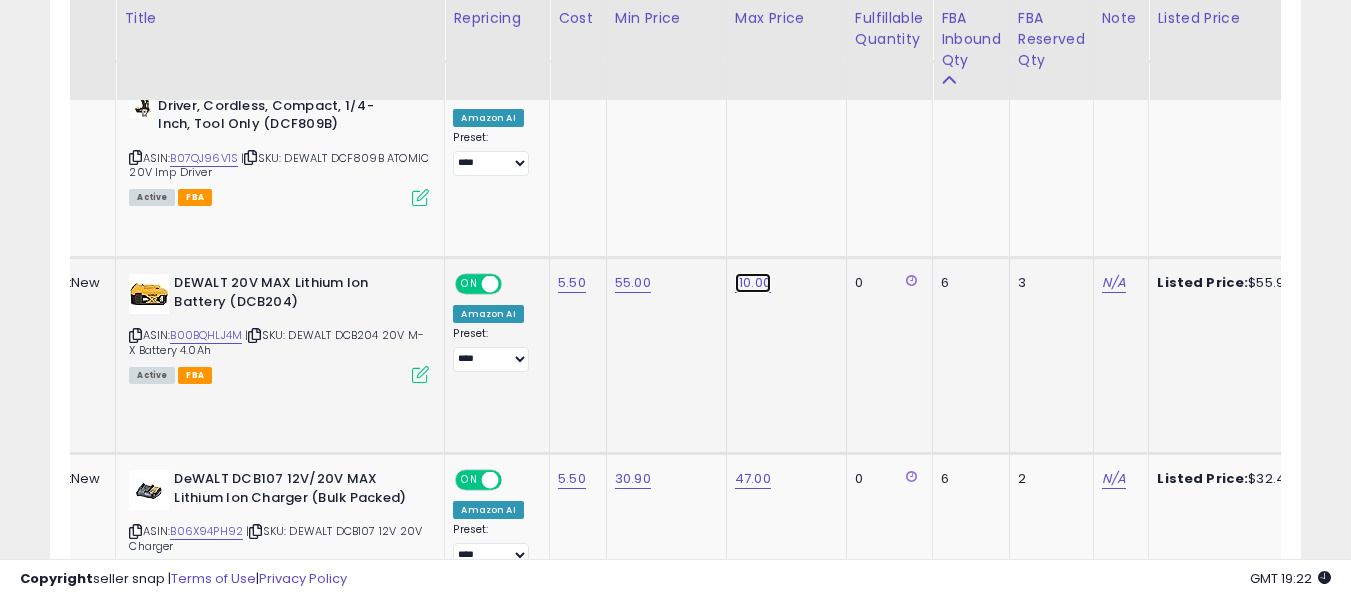 click on "110.00" at bounding box center (753, -305) 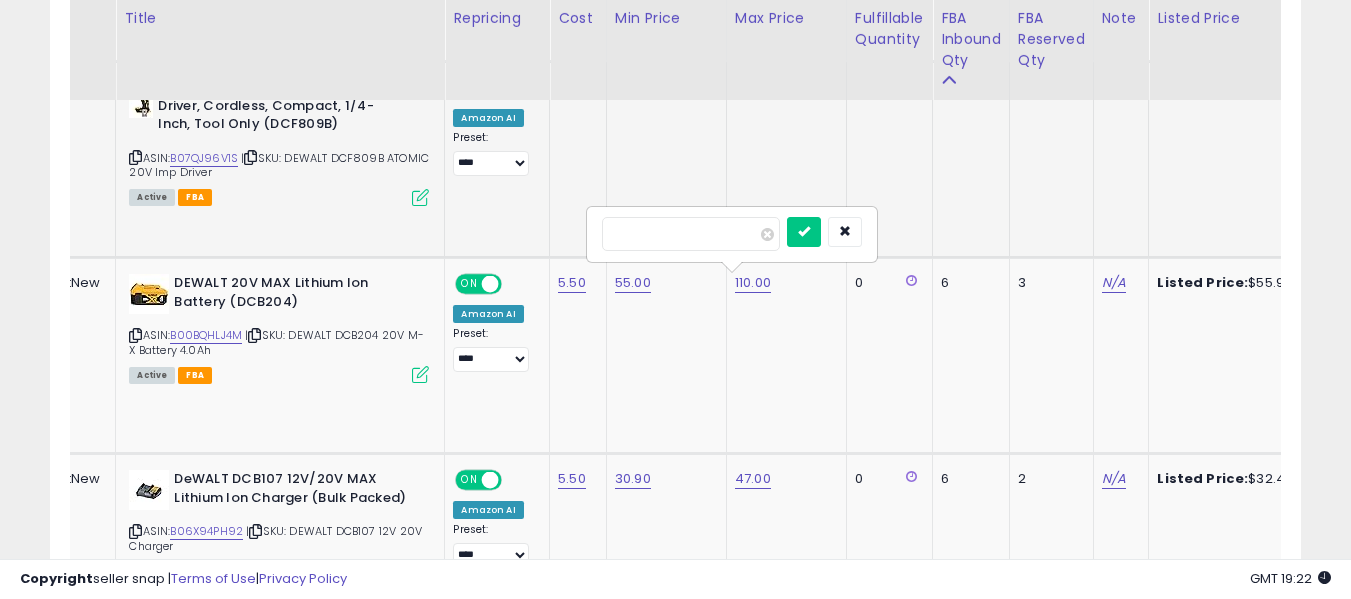 drag, startPoint x: 672, startPoint y: 234, endPoint x: 514, endPoint y: 197, distance: 162.27446 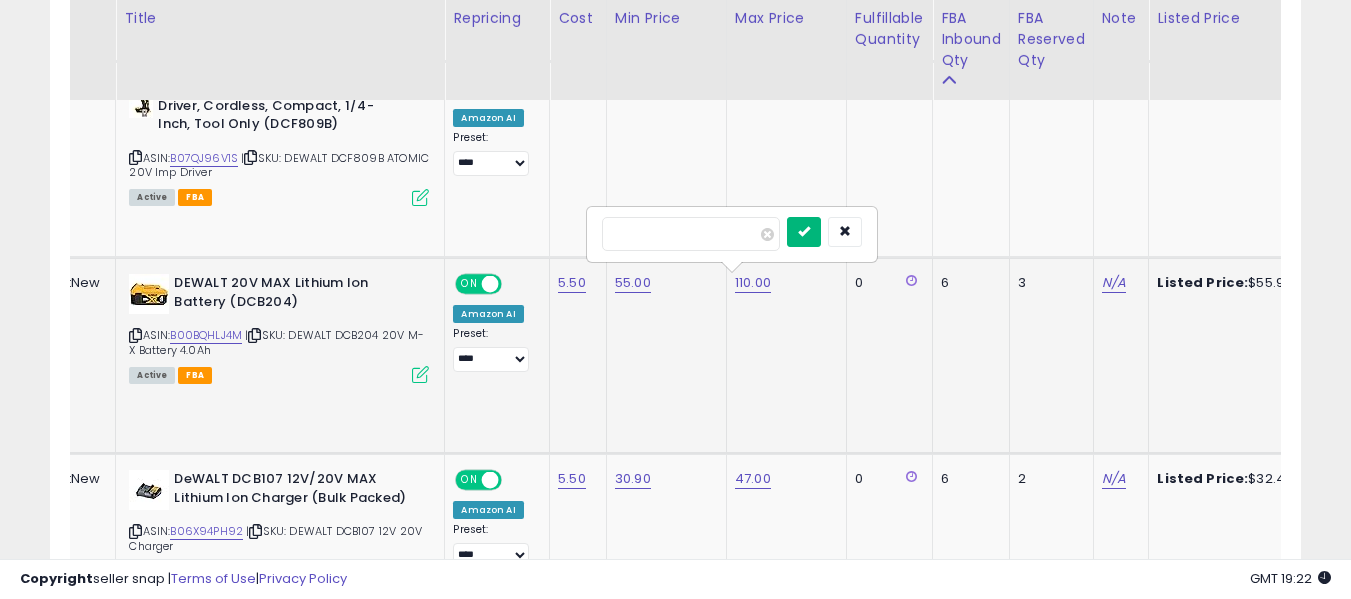 type on "*****" 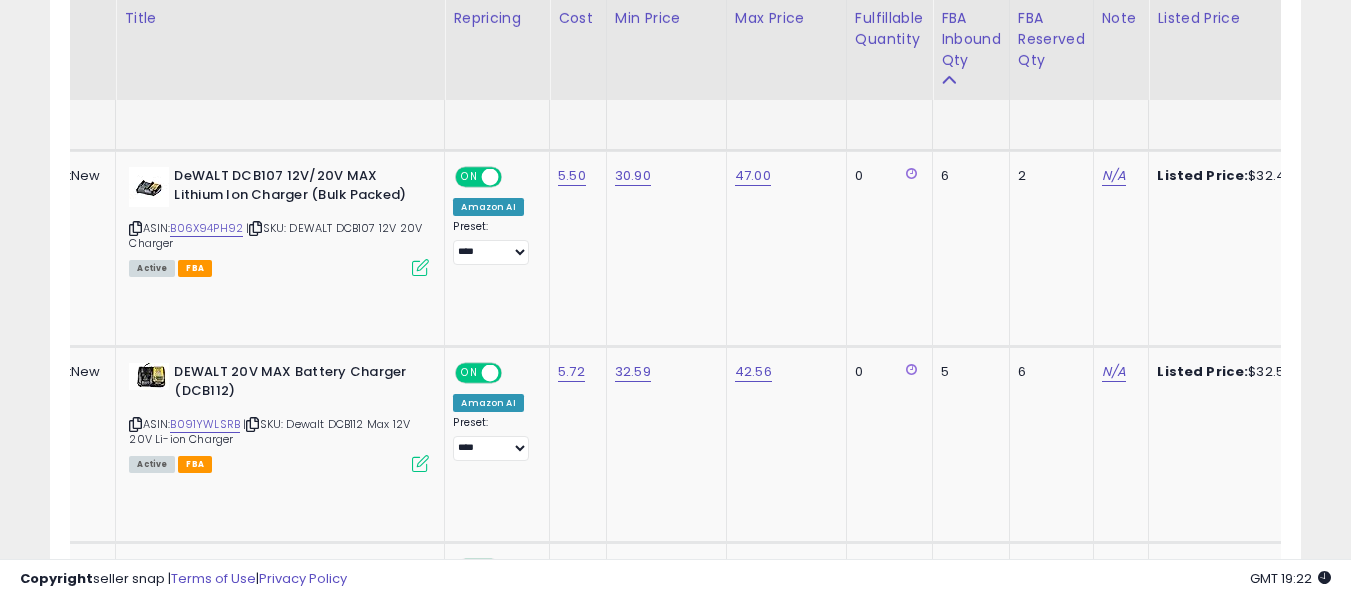 scroll, scrollTop: 1704, scrollLeft: 0, axis: vertical 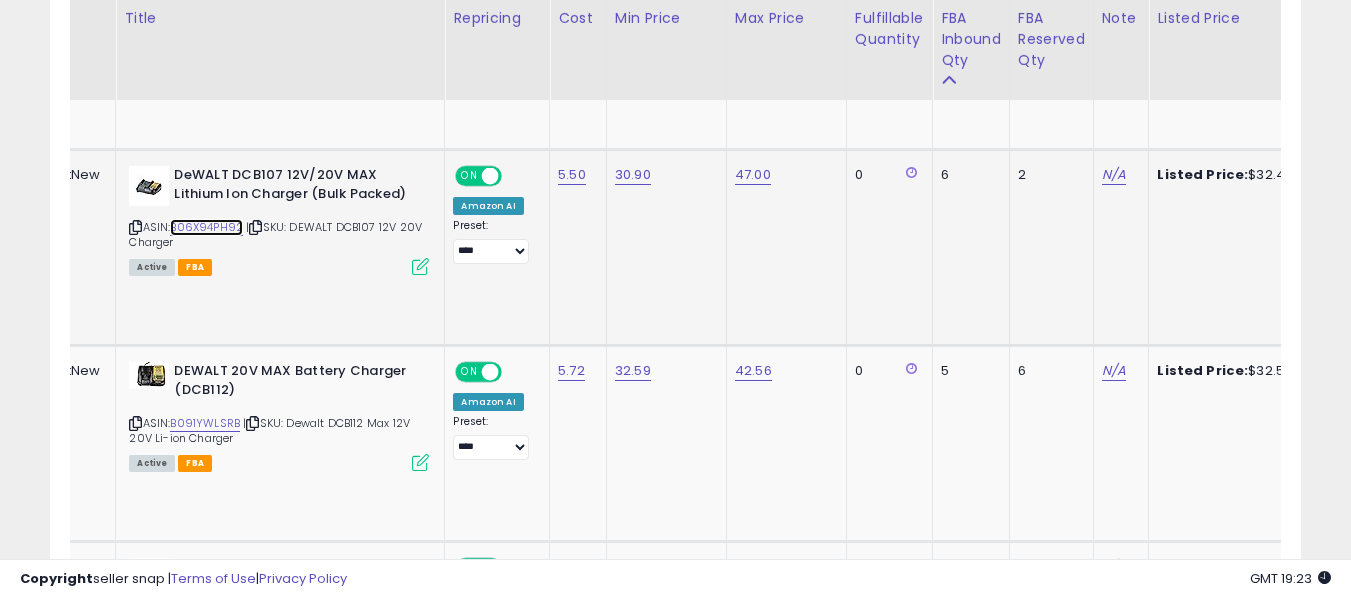 click on "B06X94PH92" at bounding box center [206, 227] 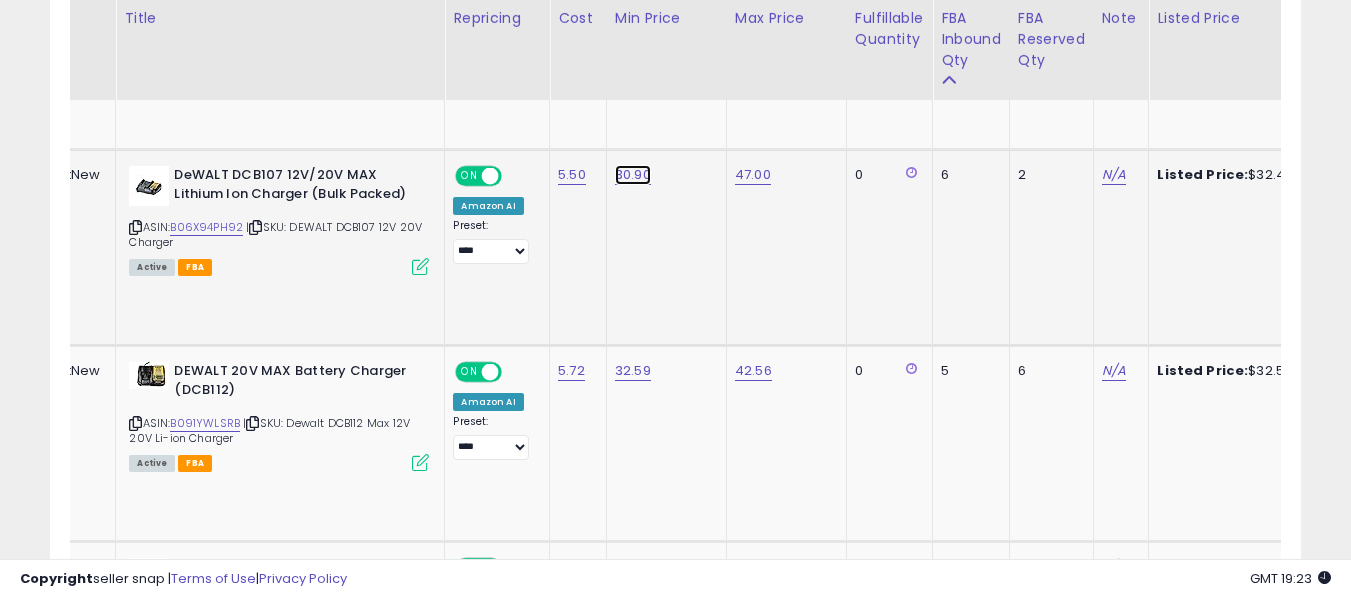 click on "30.90" at bounding box center (633, -609) 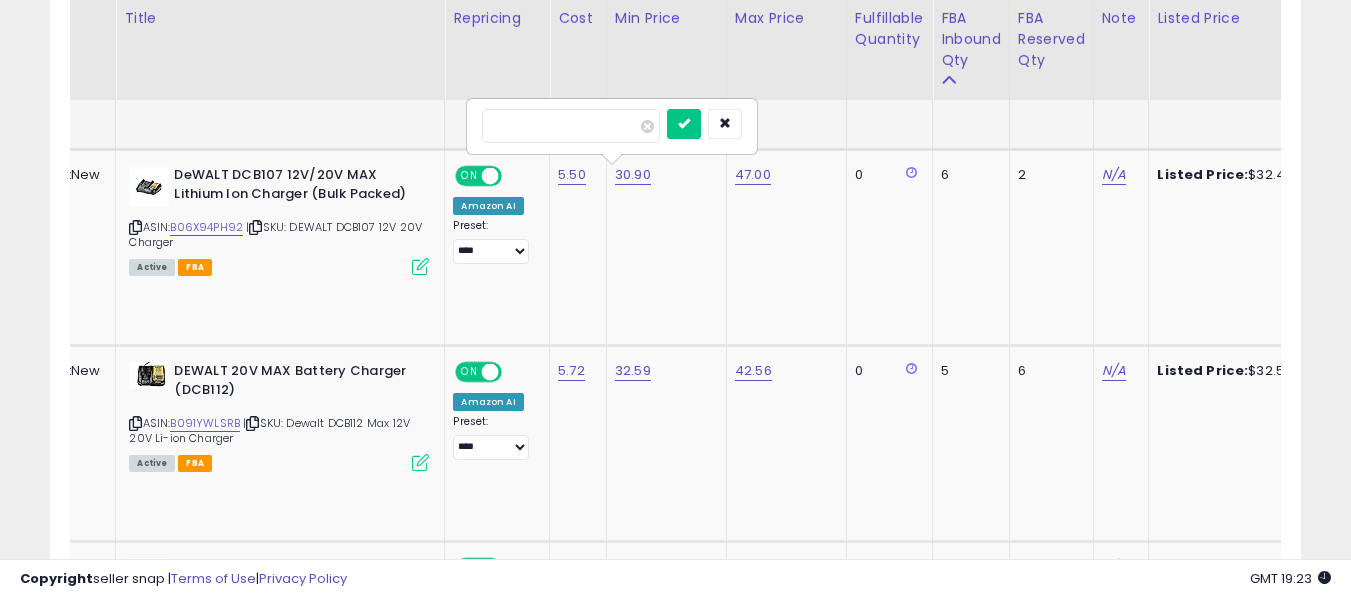 drag, startPoint x: 541, startPoint y: 129, endPoint x: 433, endPoint y: 124, distance: 108.11568 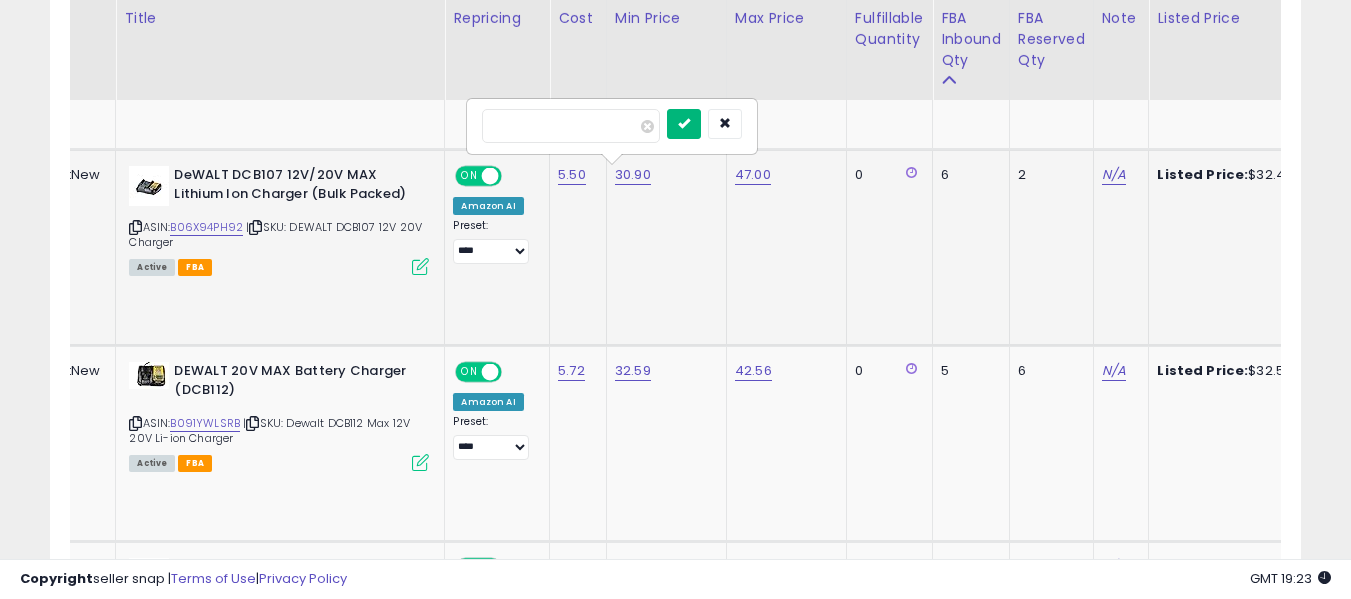 type on "*****" 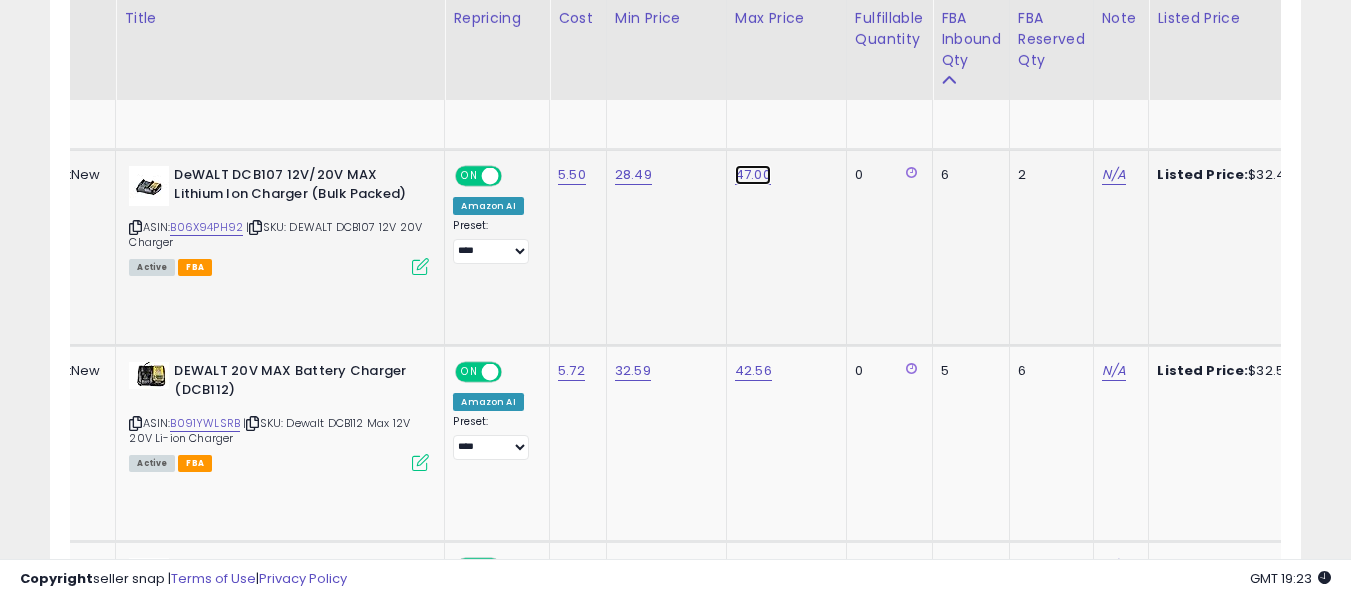click on "47.00" at bounding box center [753, -609] 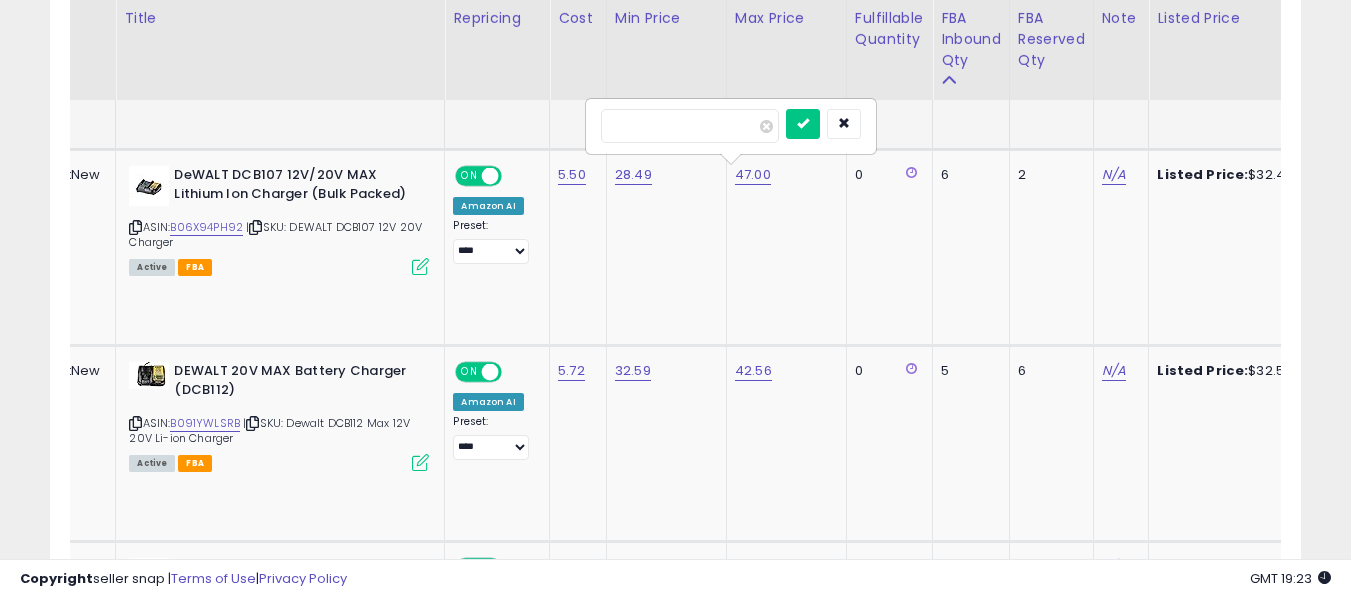 drag, startPoint x: 694, startPoint y: 130, endPoint x: 509, endPoint y: 126, distance: 185.04324 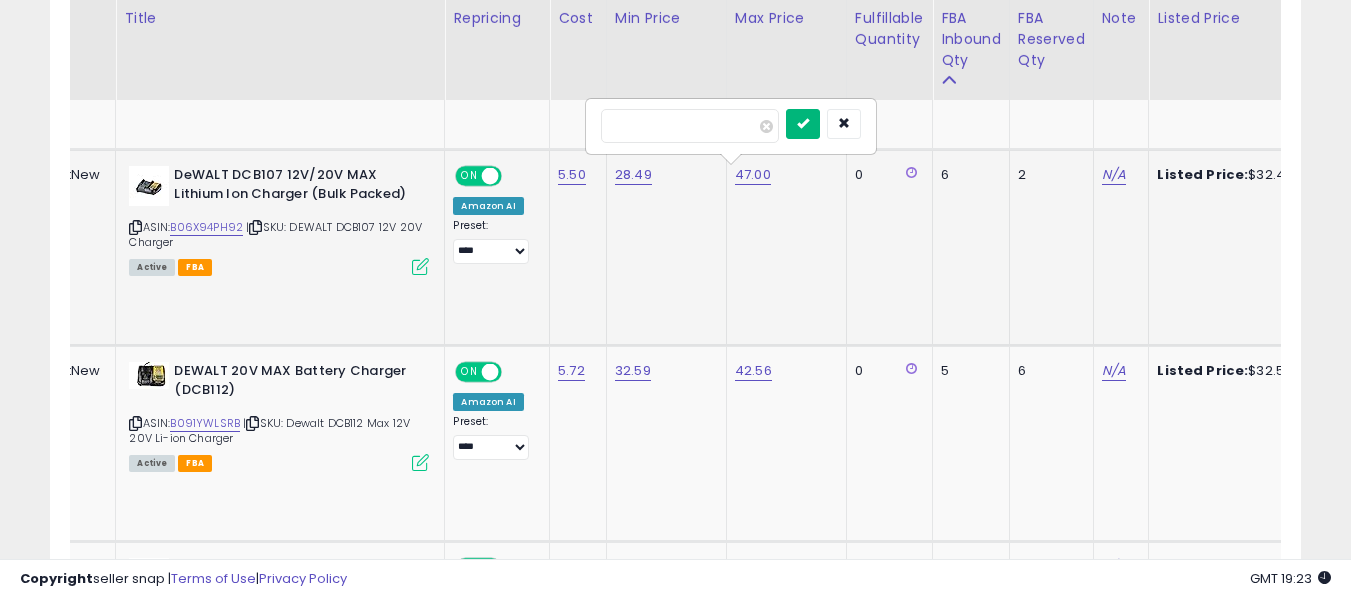 type on "*****" 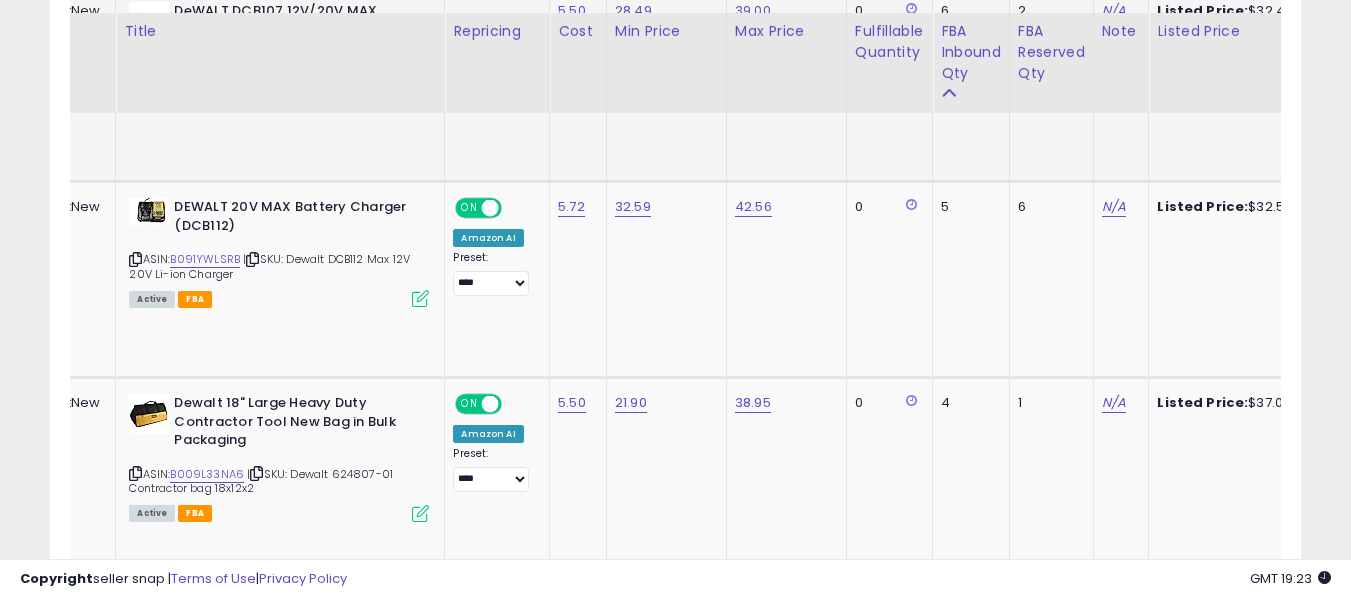 scroll, scrollTop: 1896, scrollLeft: 0, axis: vertical 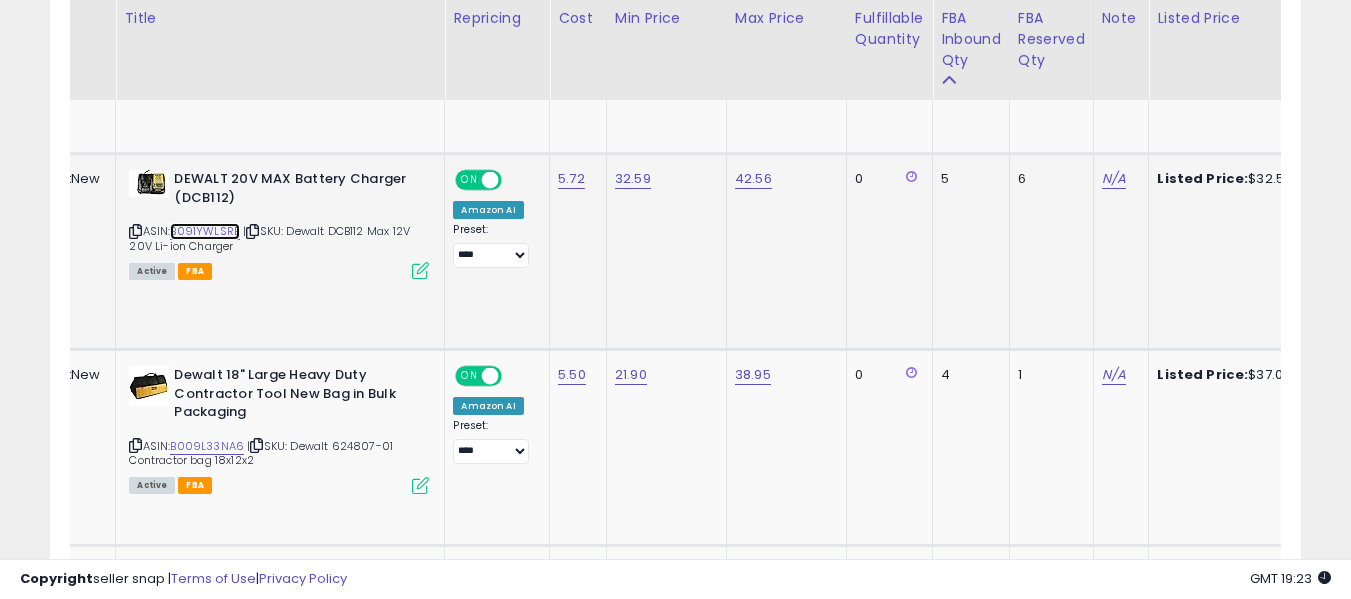 click on "B091YWLSRB" at bounding box center [205, 231] 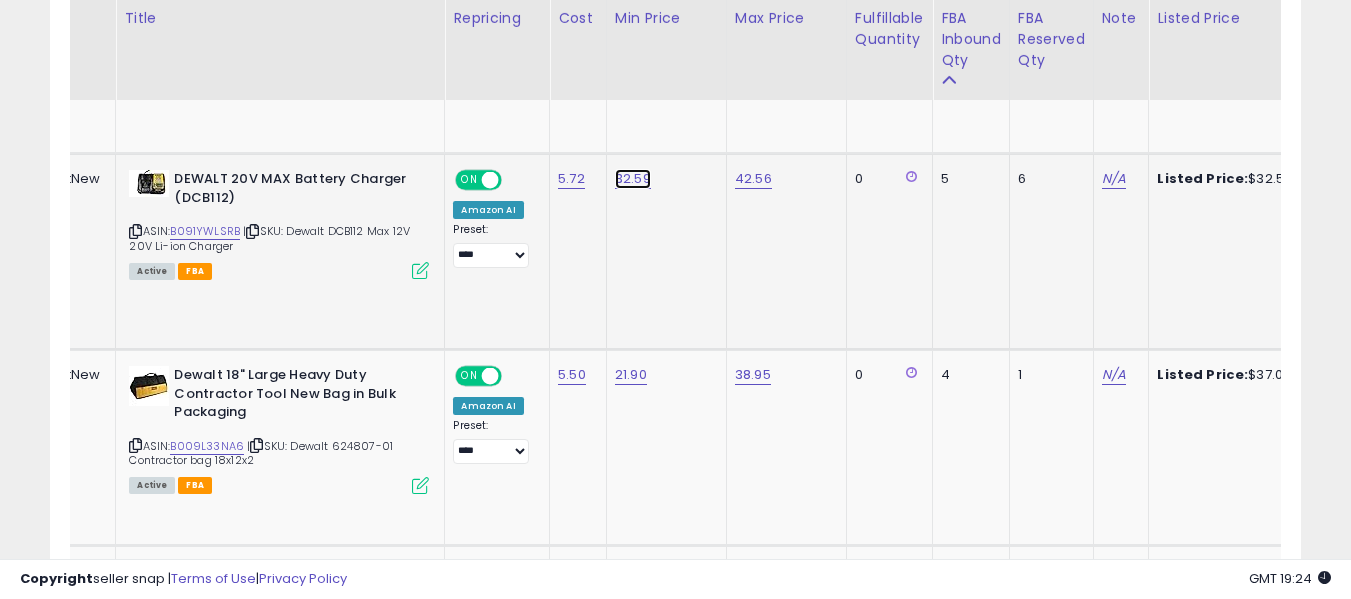 click on "32.59" at bounding box center (633, -801) 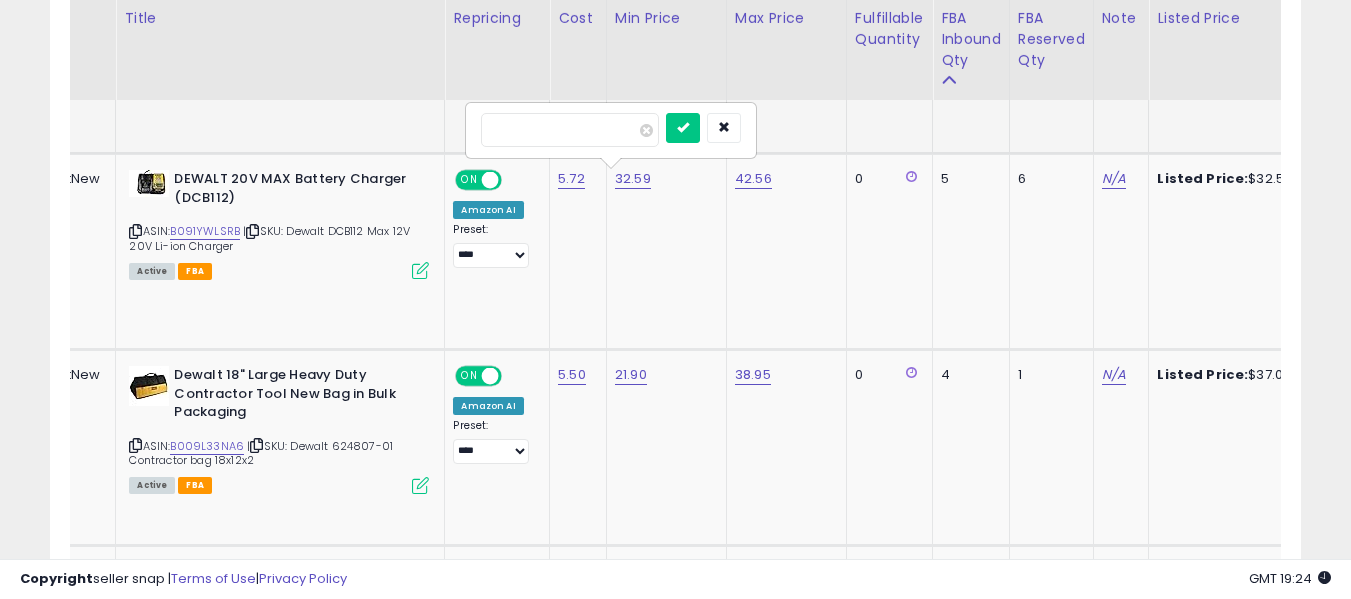 drag, startPoint x: 610, startPoint y: 130, endPoint x: 447, endPoint y: 129, distance: 163.00307 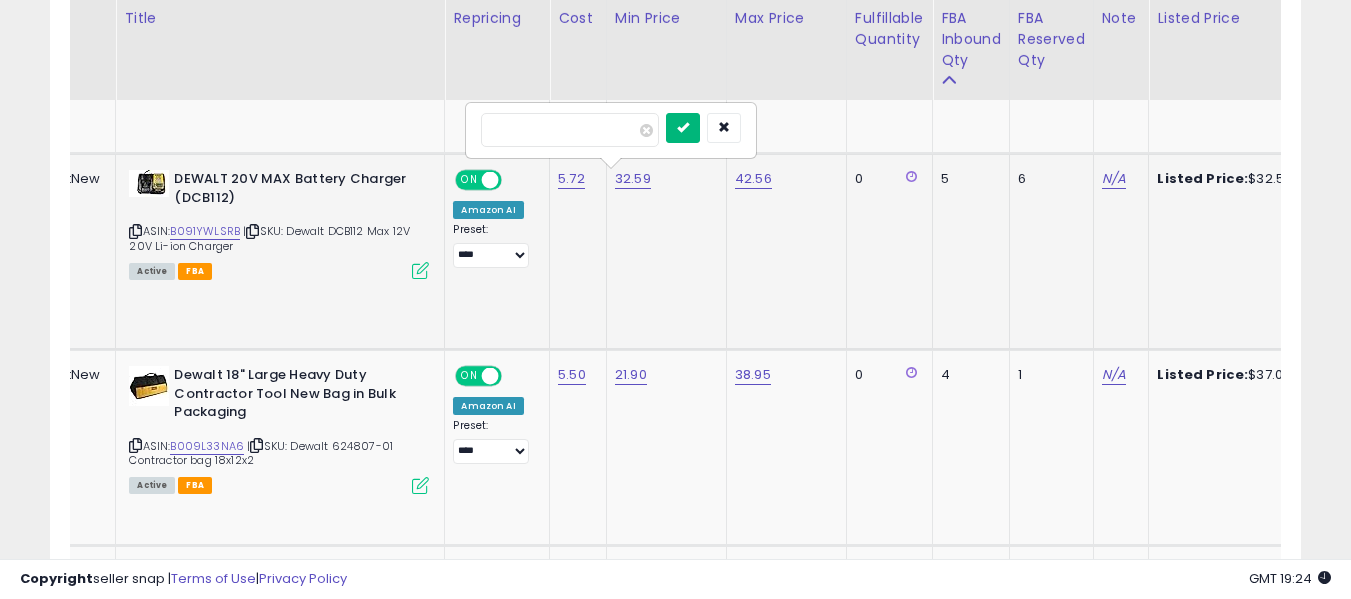 type on "*****" 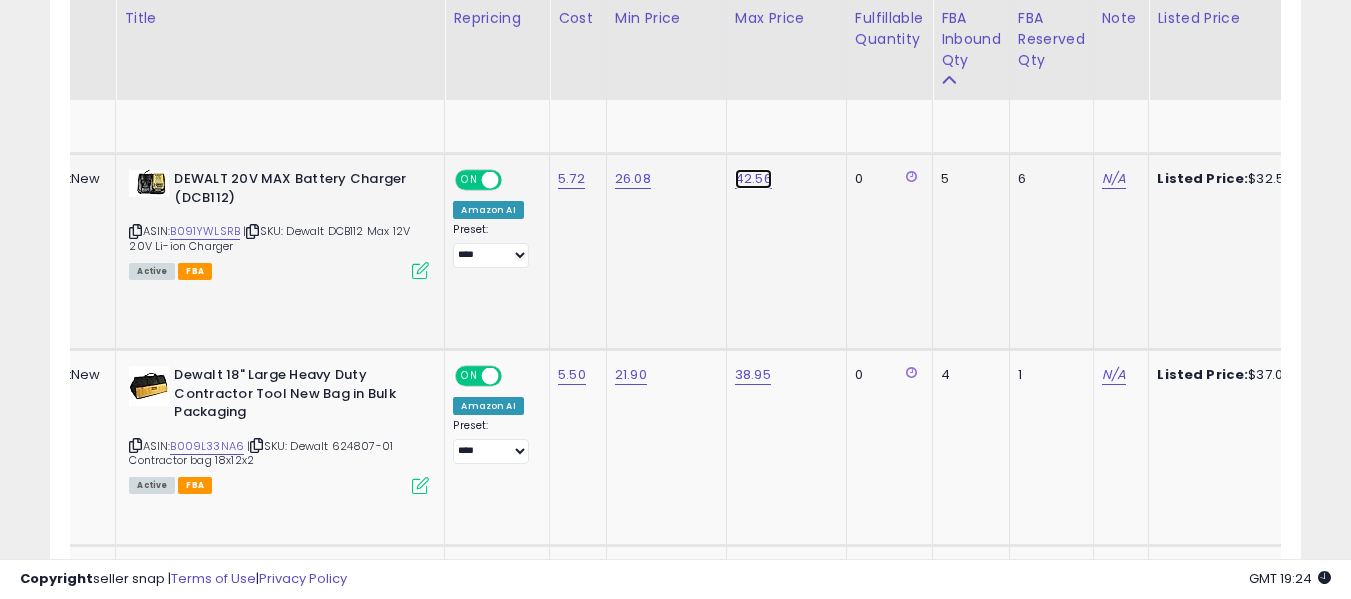 click on "42.56" at bounding box center [753, -801] 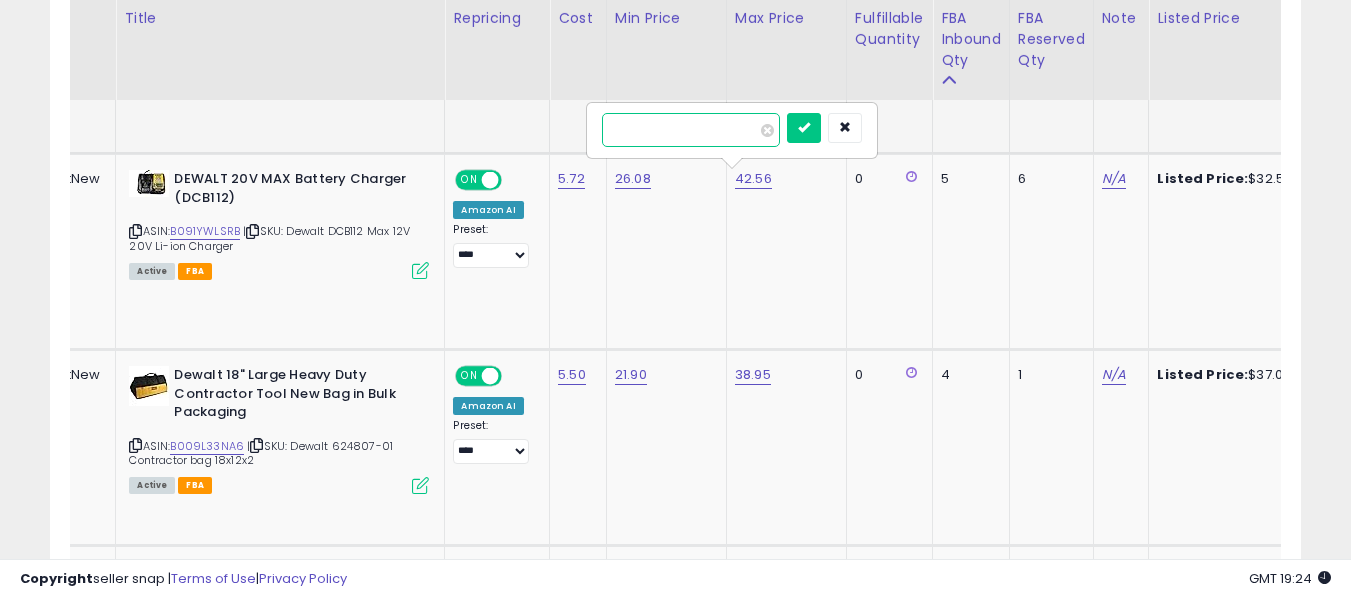 drag, startPoint x: 723, startPoint y: 133, endPoint x: 546, endPoint y: 126, distance: 177.13837 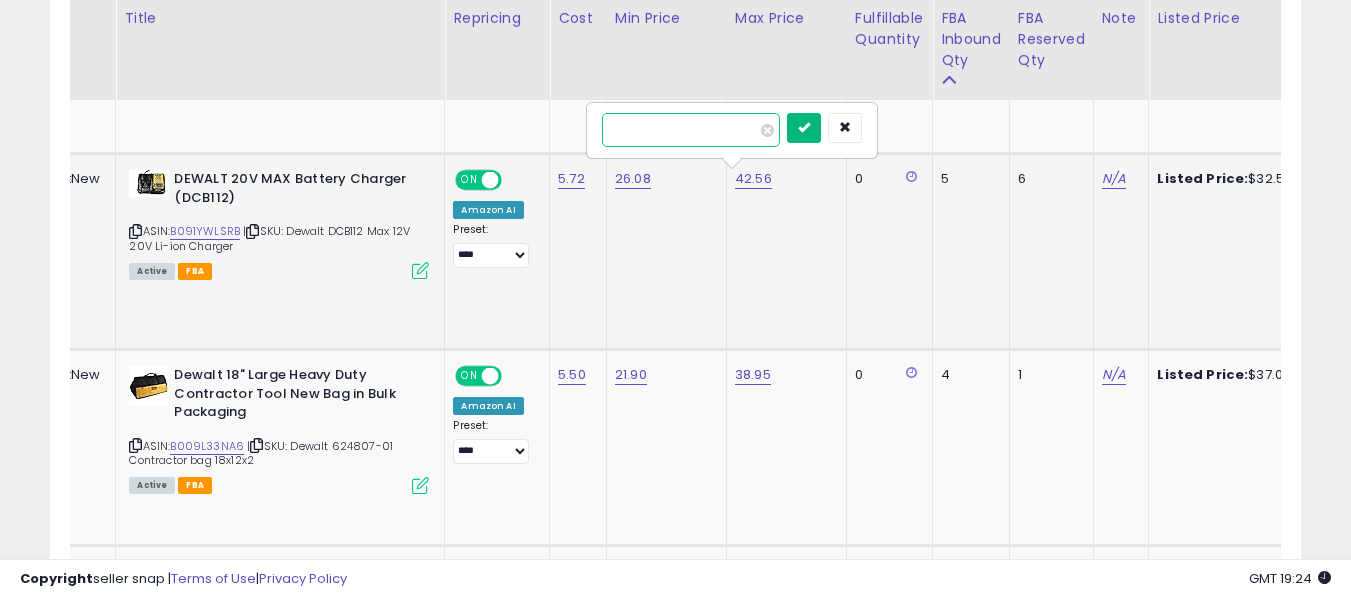type on "*****" 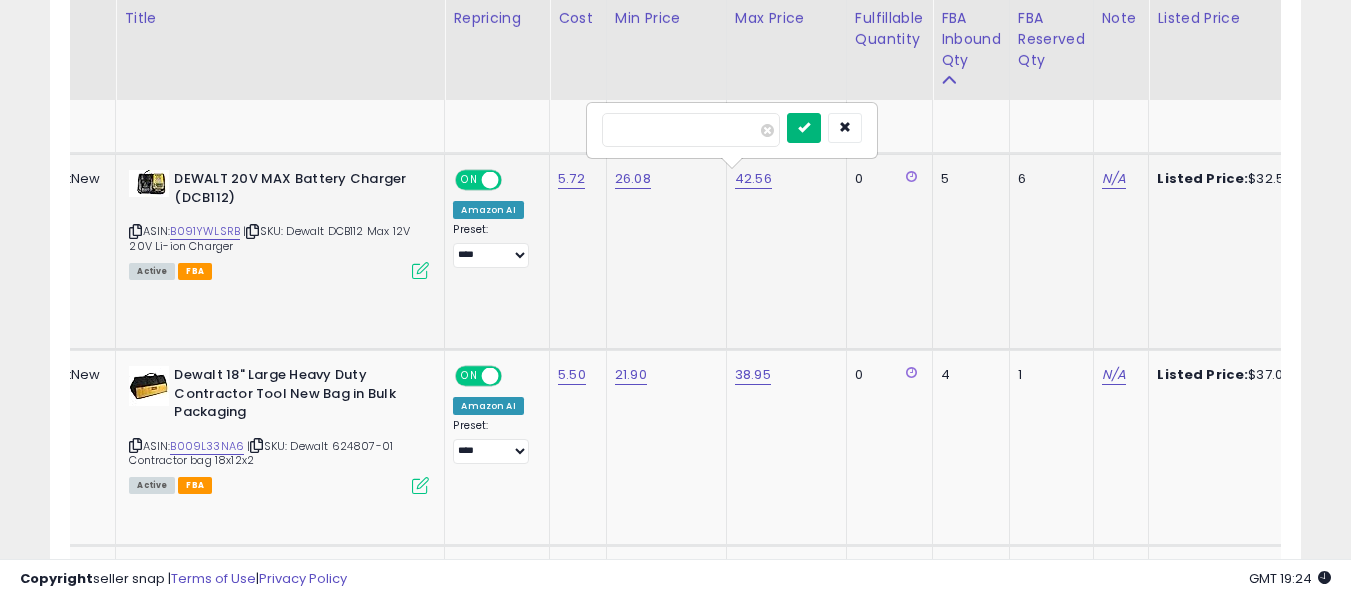 click at bounding box center [804, 127] 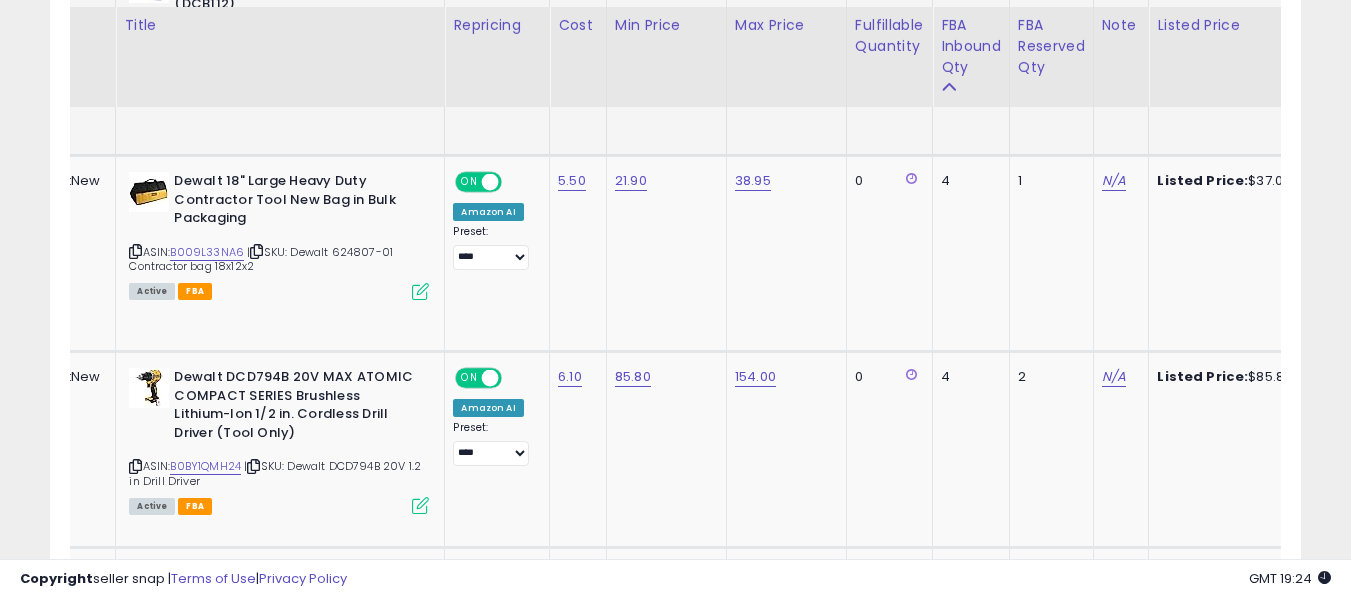 scroll, scrollTop: 2099, scrollLeft: 0, axis: vertical 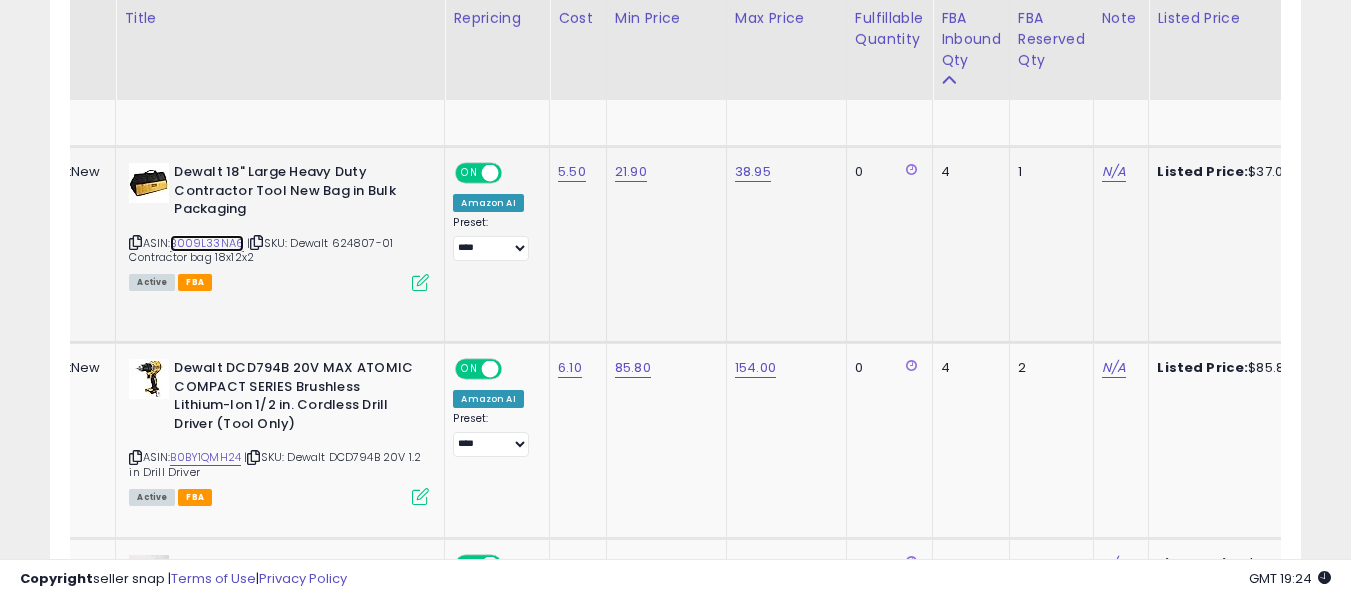 click on "B009L33NA6" at bounding box center [207, 243] 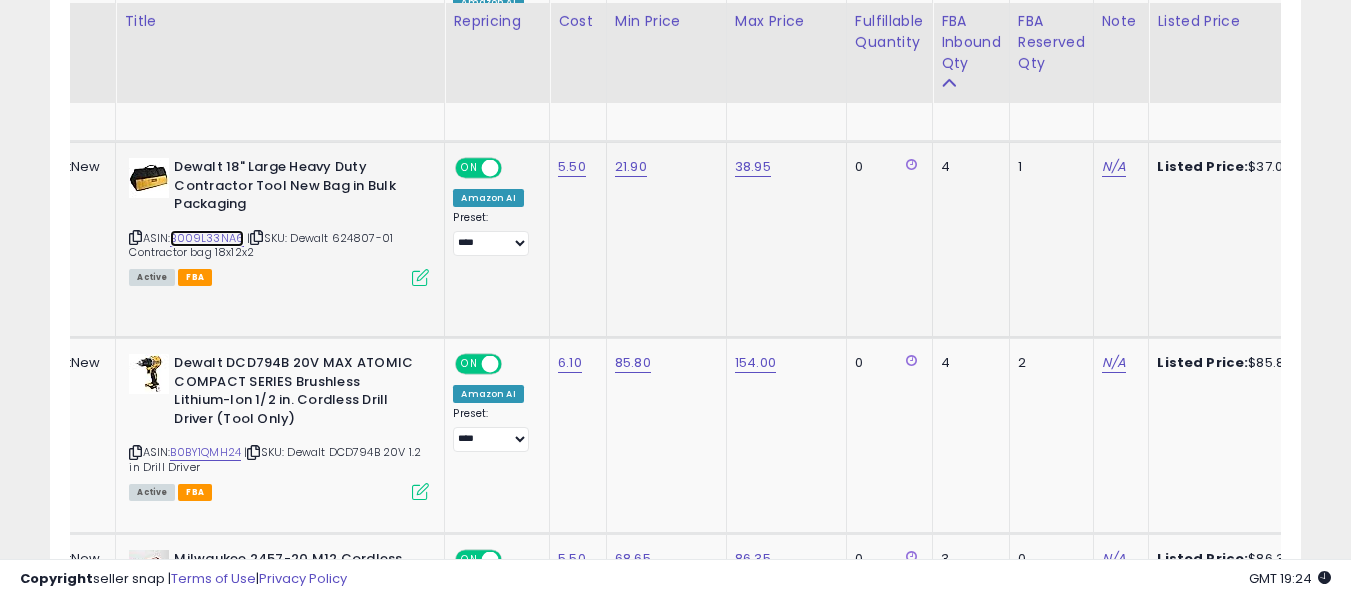 scroll, scrollTop: 2107, scrollLeft: 0, axis: vertical 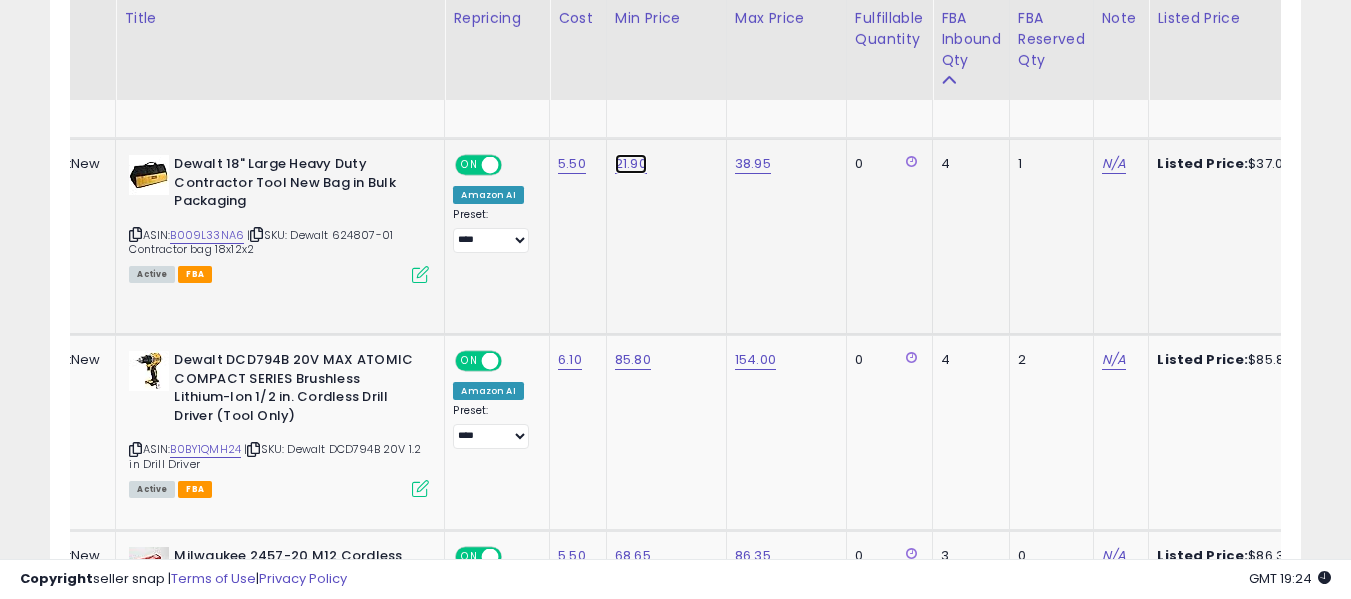 click on "21.90" at bounding box center [633, -1012] 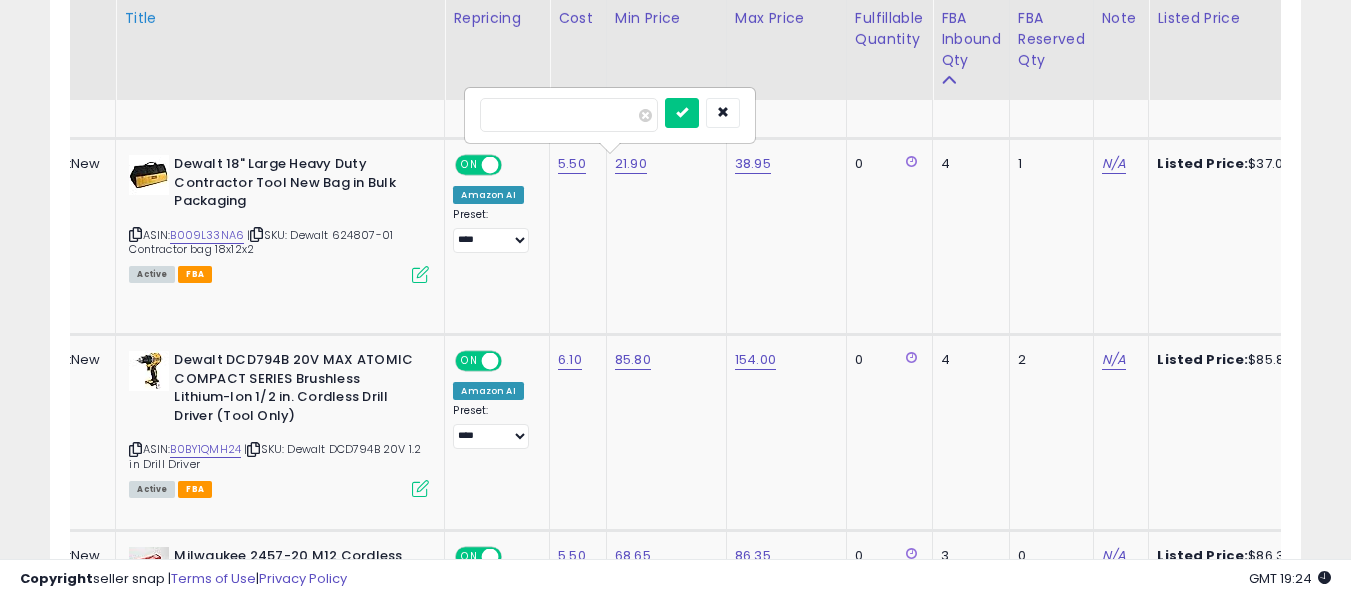 drag, startPoint x: 536, startPoint y: 119, endPoint x: 427, endPoint y: 94, distance: 111.83023 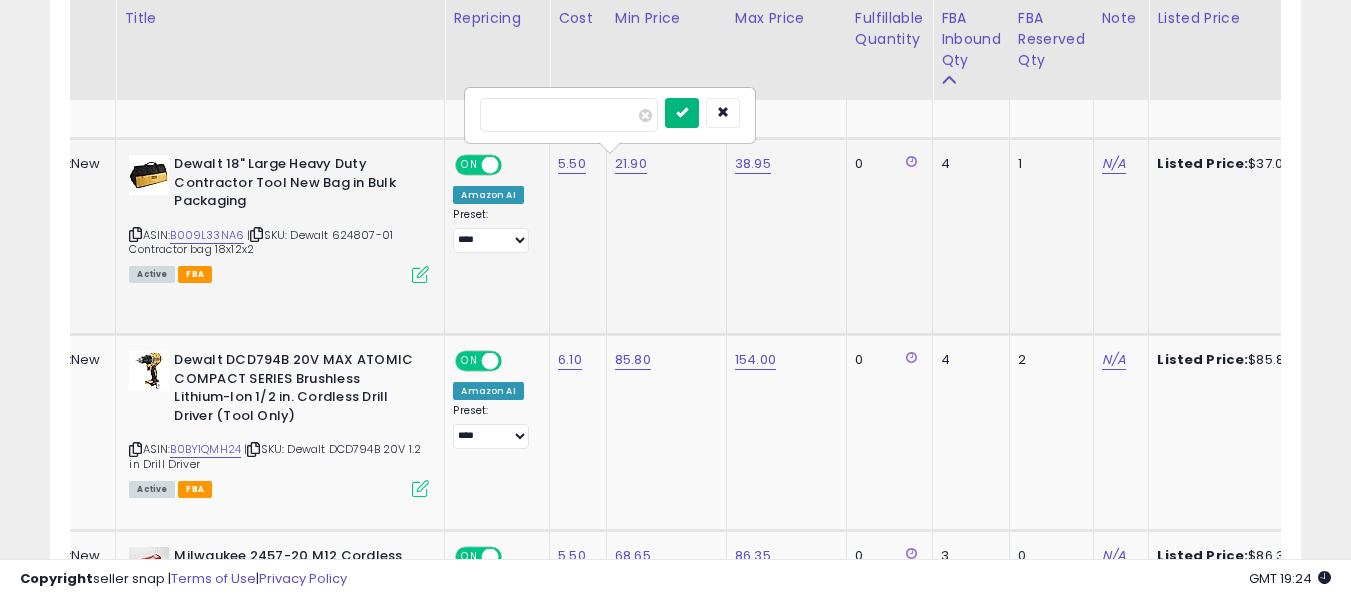 type on "*****" 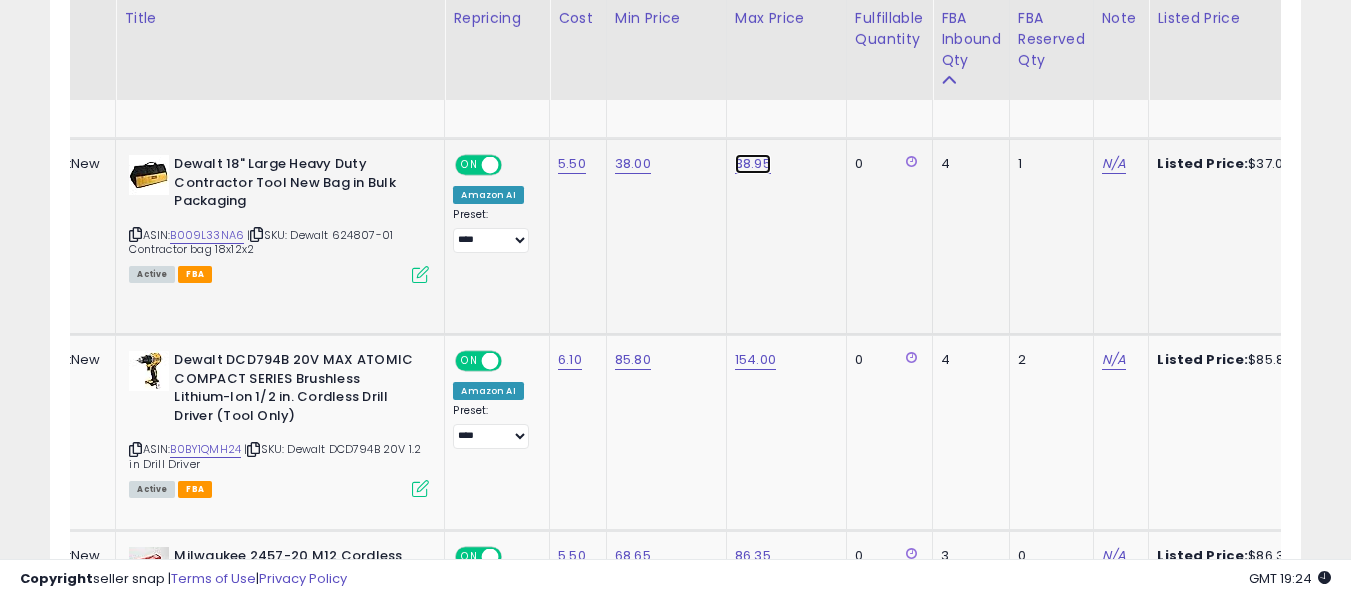 click on "38.95" at bounding box center (753, -1012) 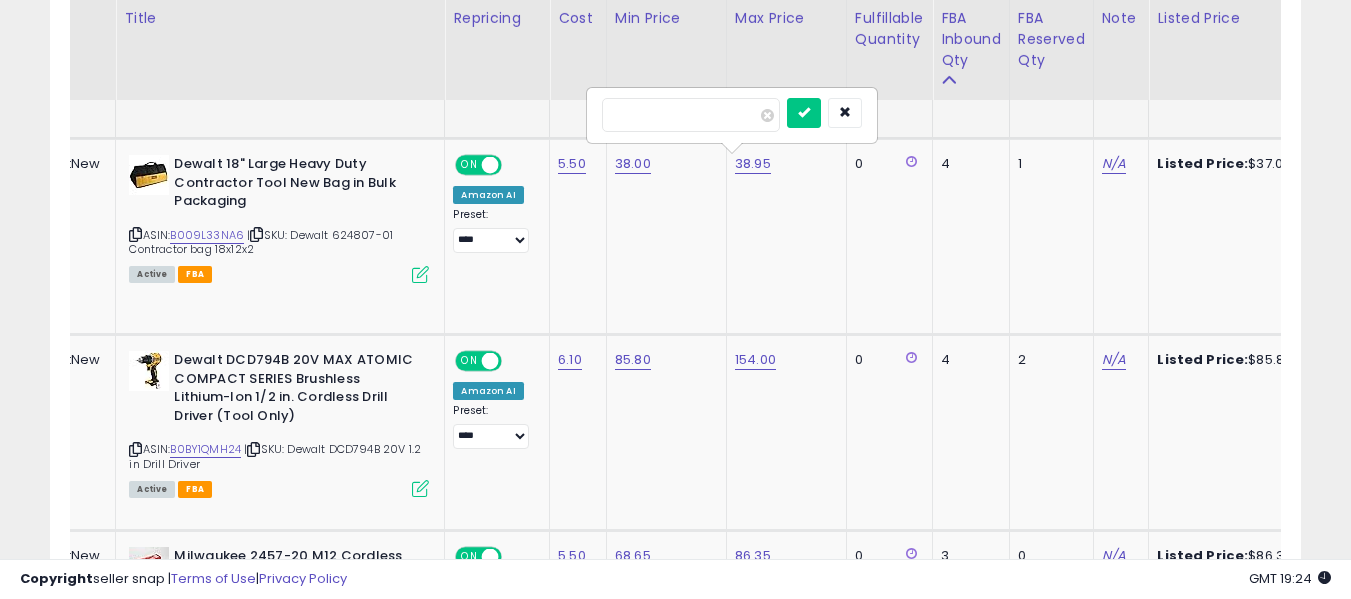drag, startPoint x: 680, startPoint y: 123, endPoint x: 525, endPoint y: 108, distance: 155.72412 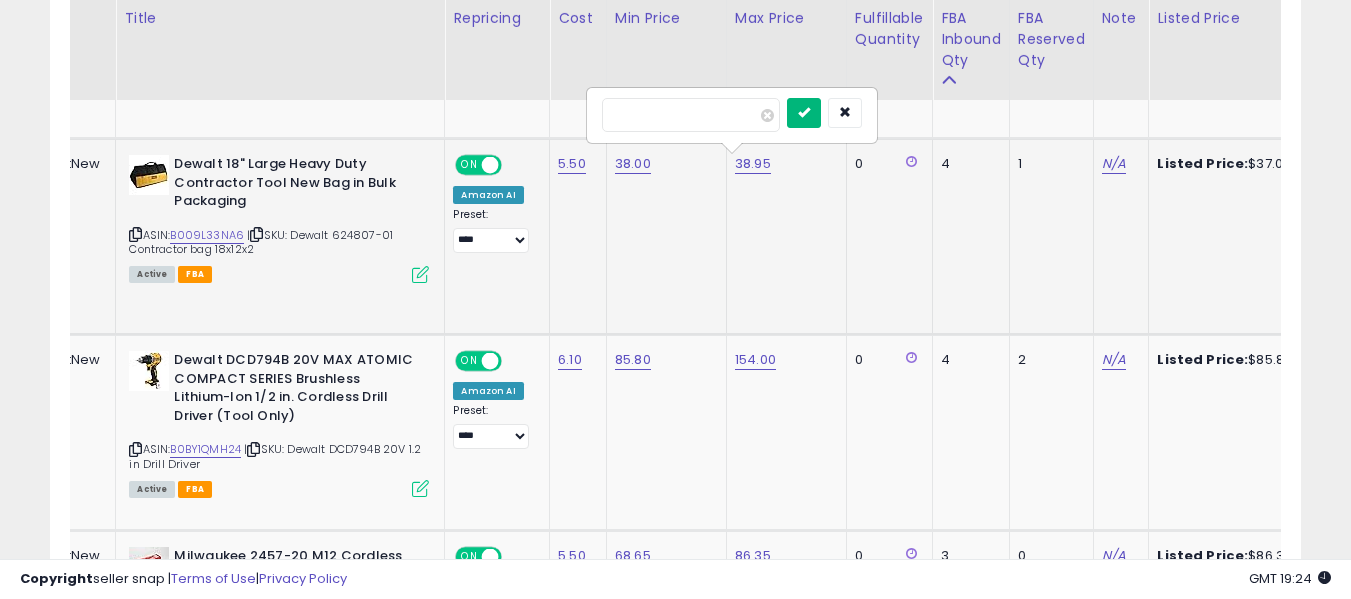 type on "*****" 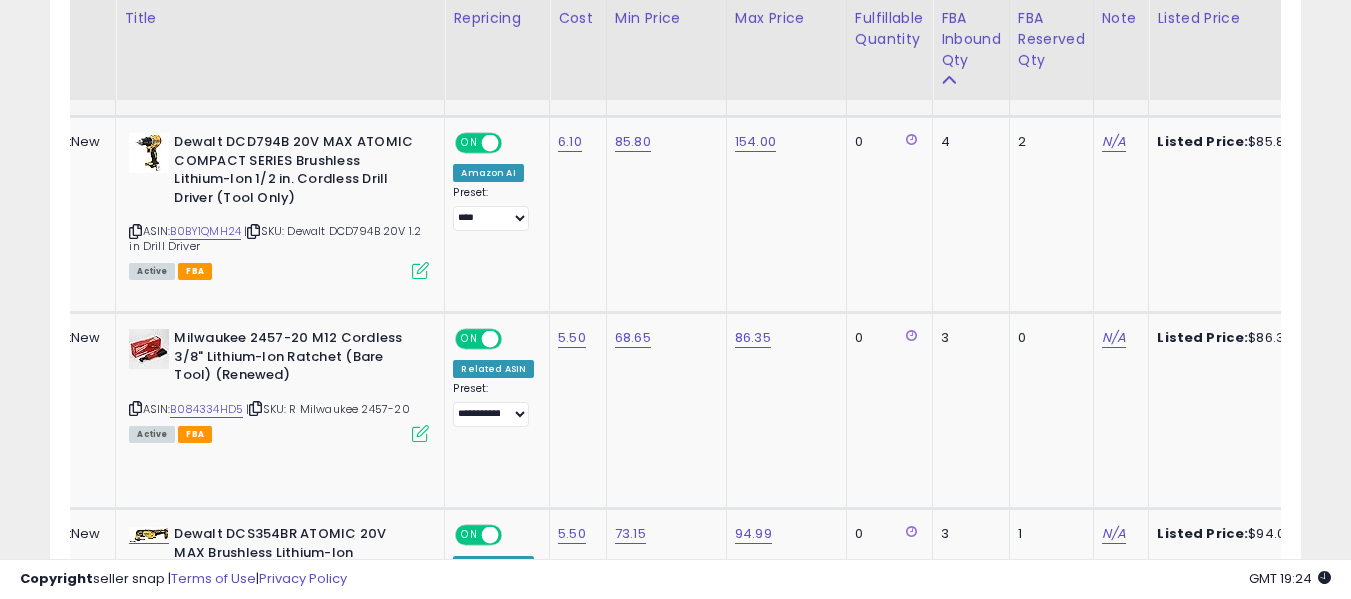 scroll, scrollTop: 2326, scrollLeft: 0, axis: vertical 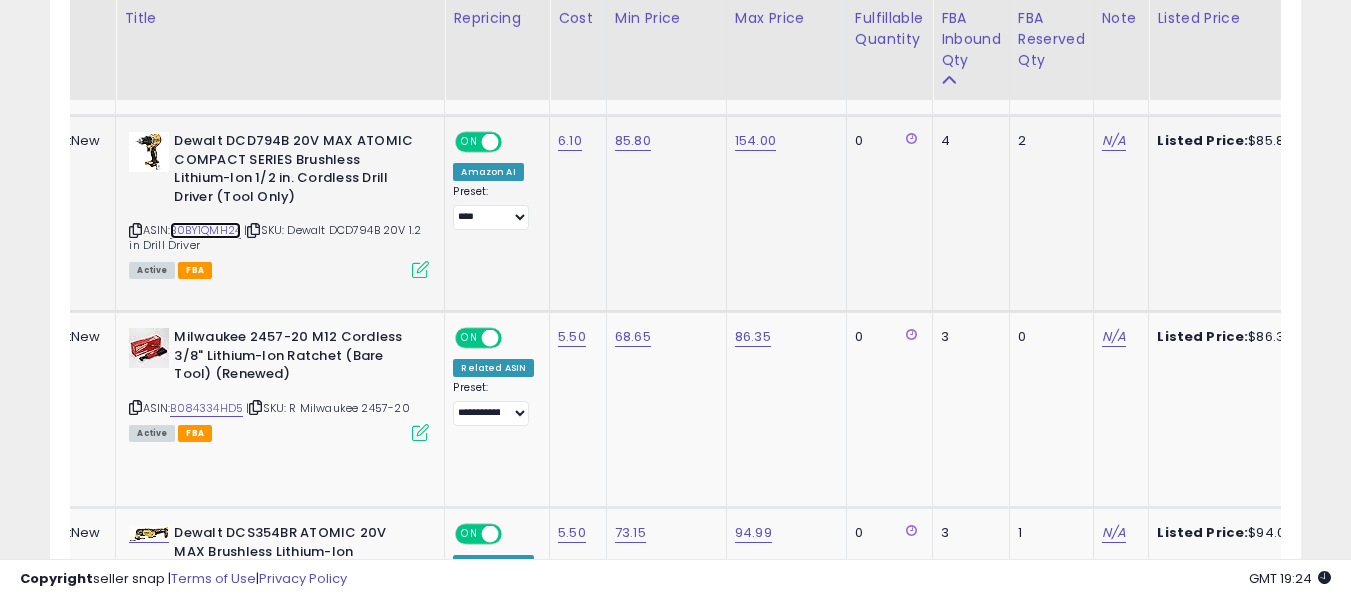 click on "B0BY1QMH24" at bounding box center [205, 230] 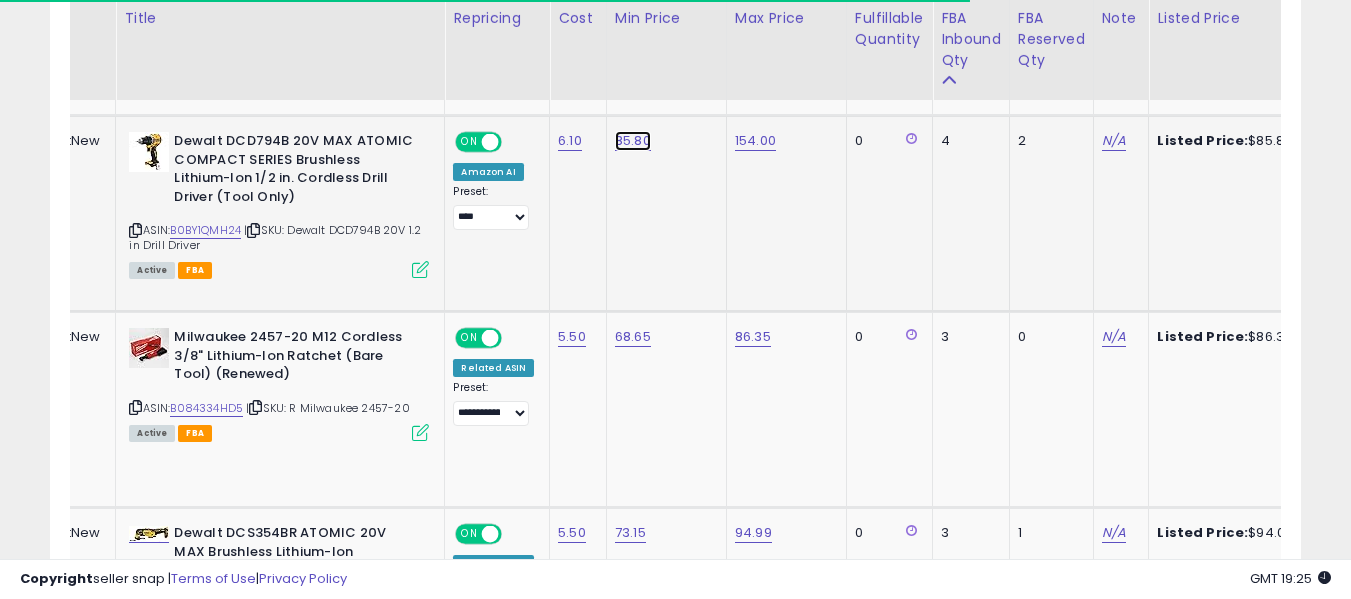 click on "85.80" at bounding box center [633, -1231] 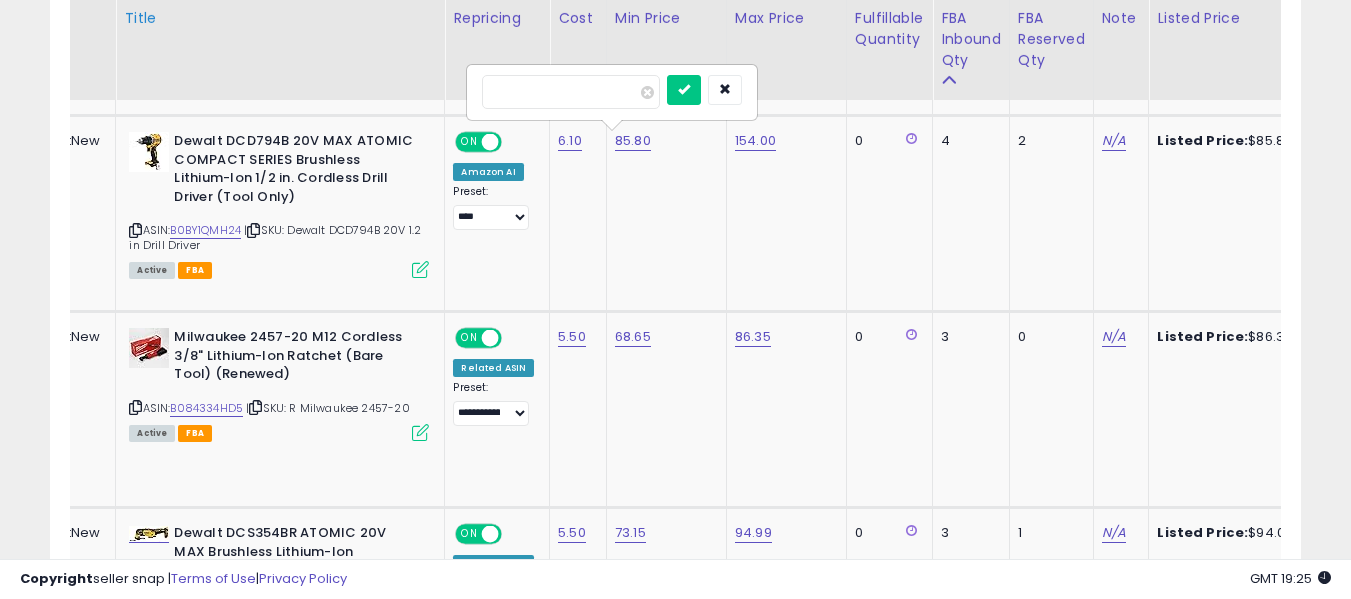 drag, startPoint x: 542, startPoint y: 91, endPoint x: 435, endPoint y: 98, distance: 107.22873 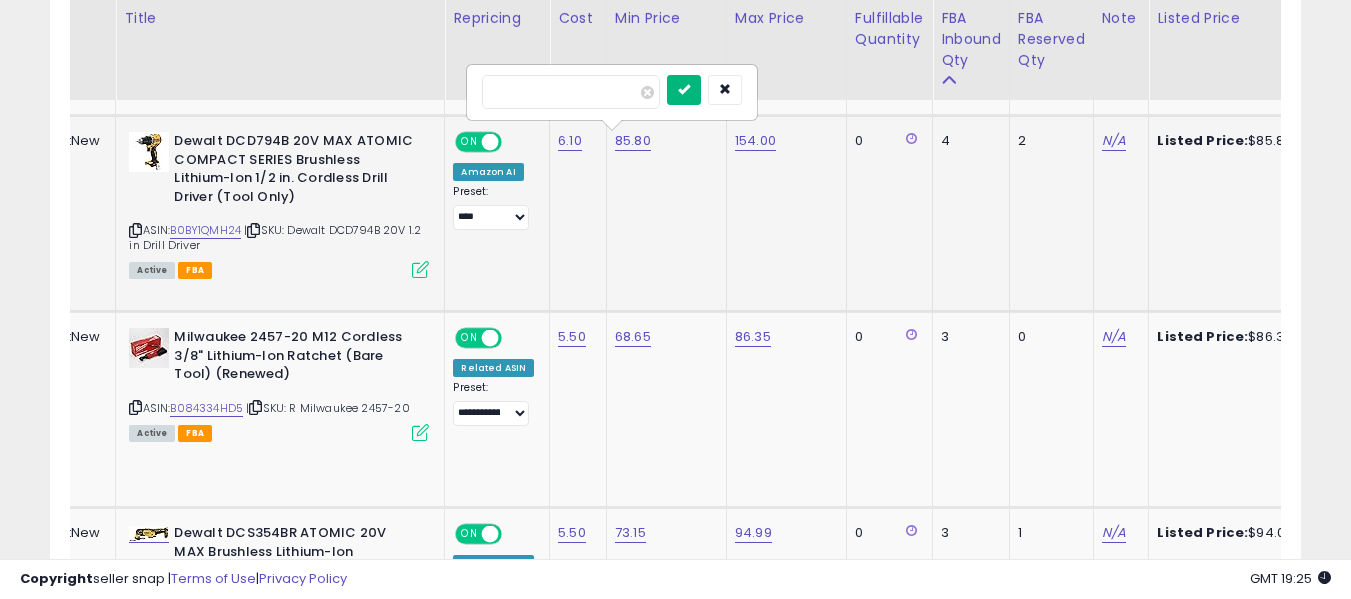 type on "*****" 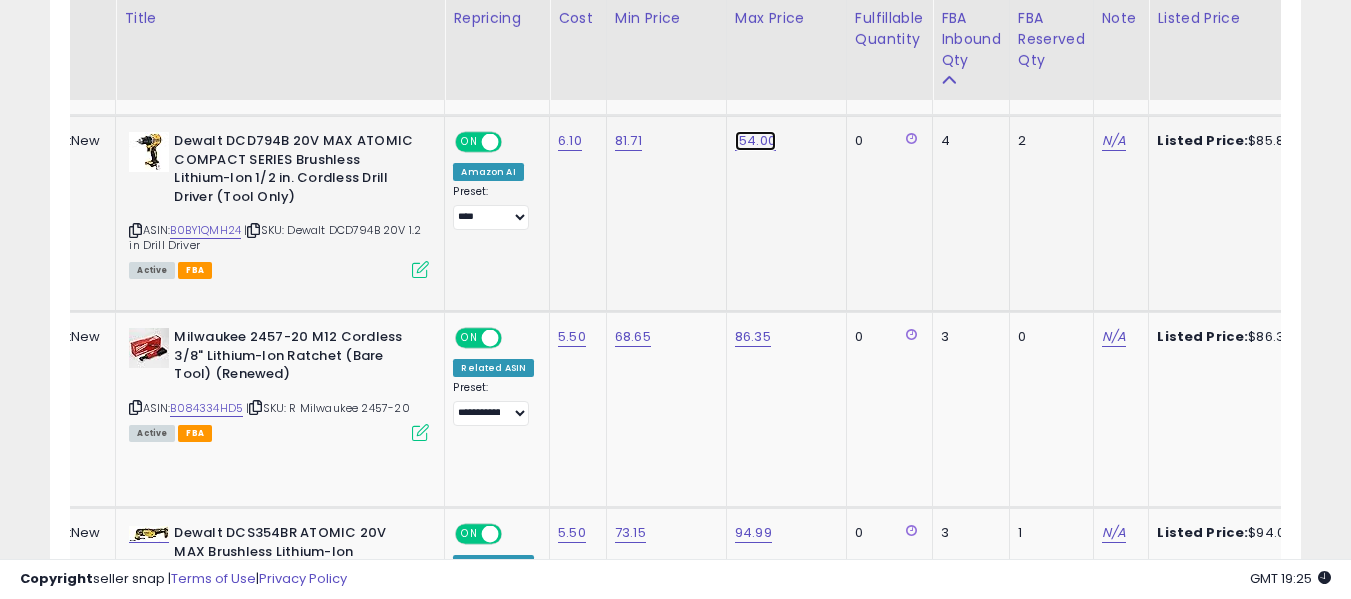 click on "154.00" at bounding box center [753, -1231] 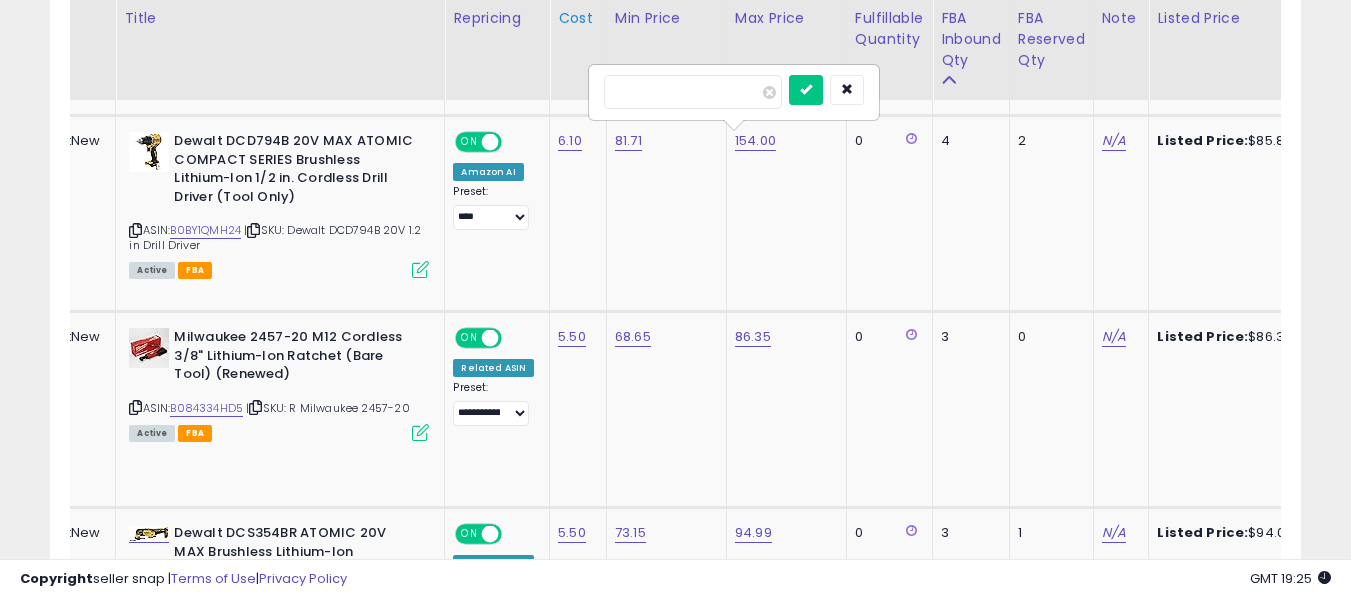 drag, startPoint x: 694, startPoint y: 90, endPoint x: 550, endPoint y: 81, distance: 144.28098 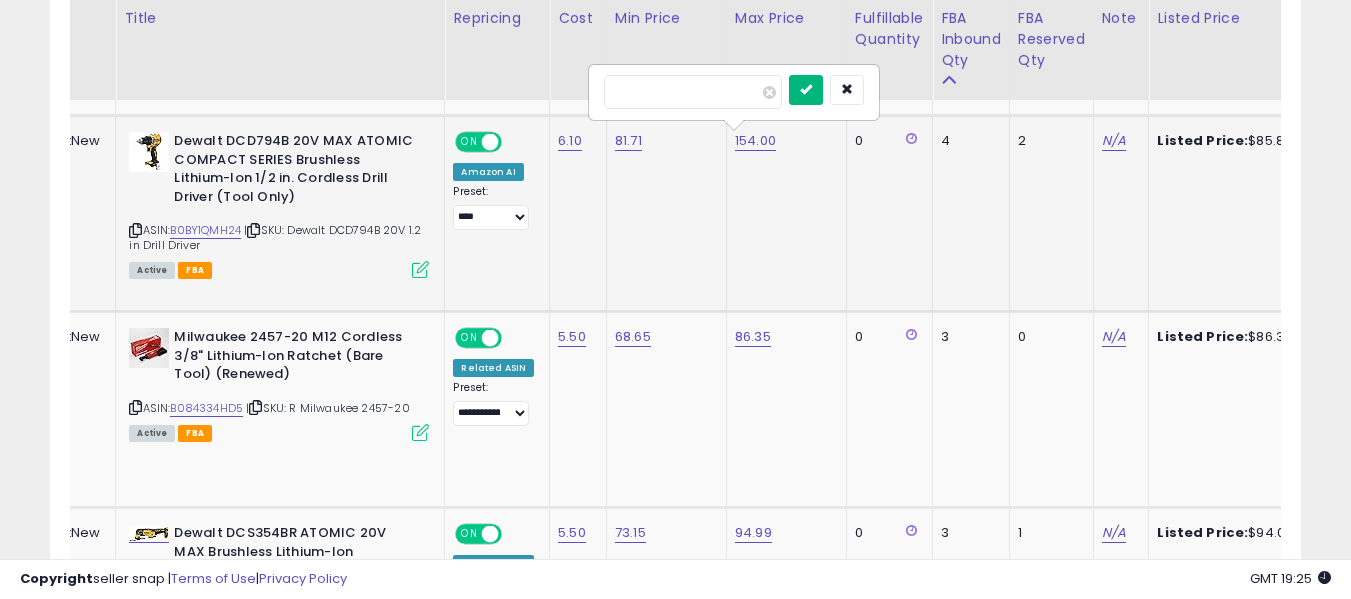 type on "******" 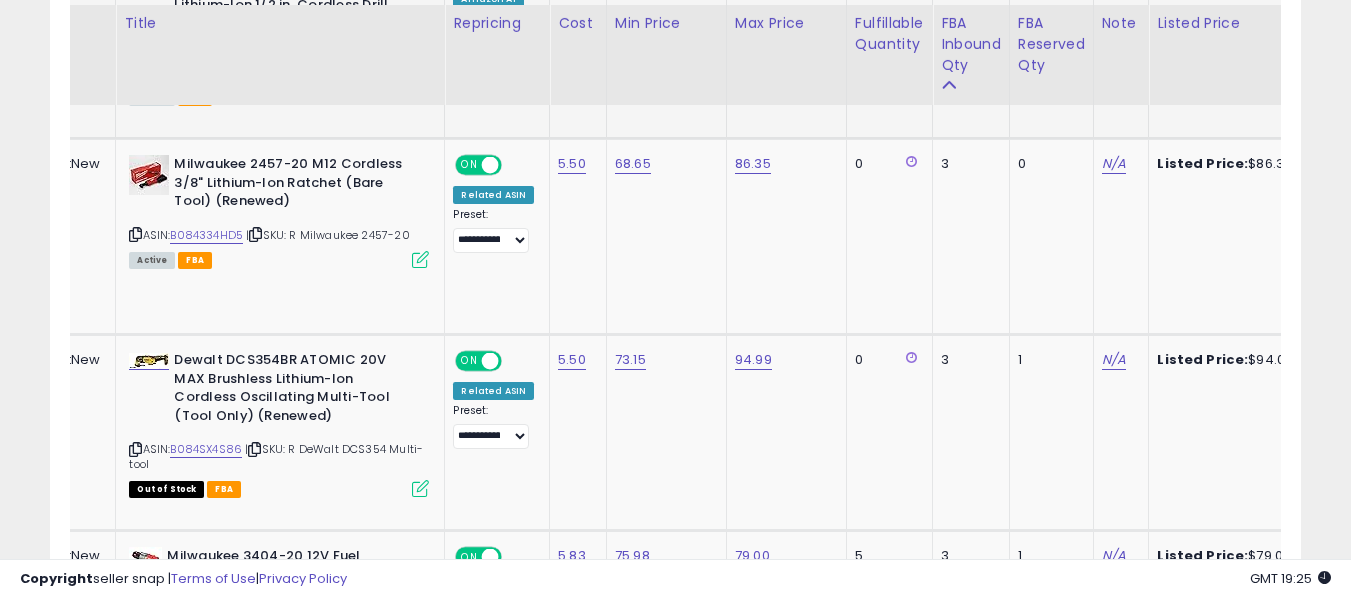 scroll, scrollTop: 2504, scrollLeft: 0, axis: vertical 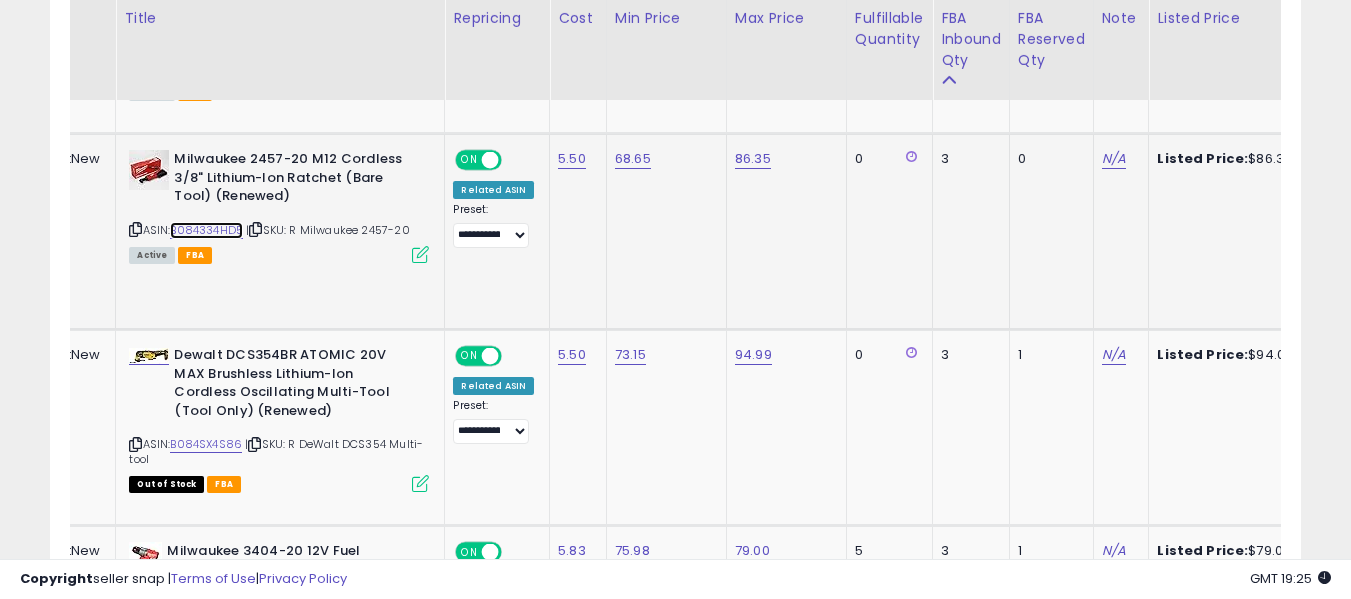 click on "B084334HD5" at bounding box center (206, 230) 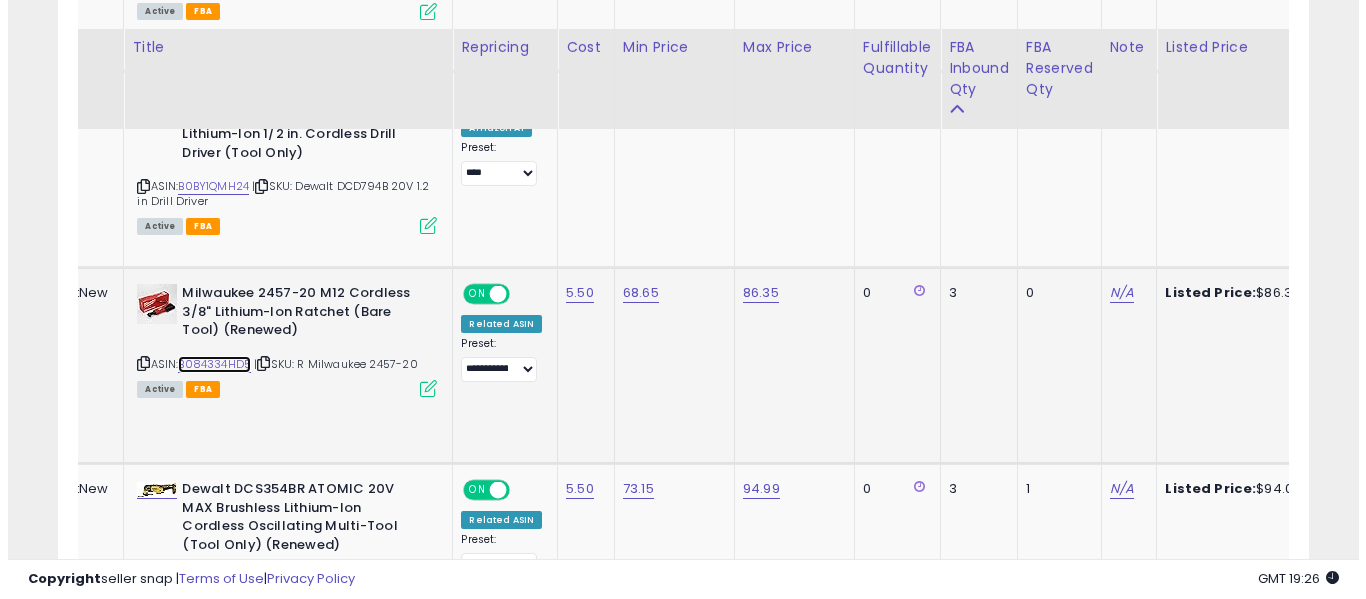 scroll, scrollTop: 2400, scrollLeft: 0, axis: vertical 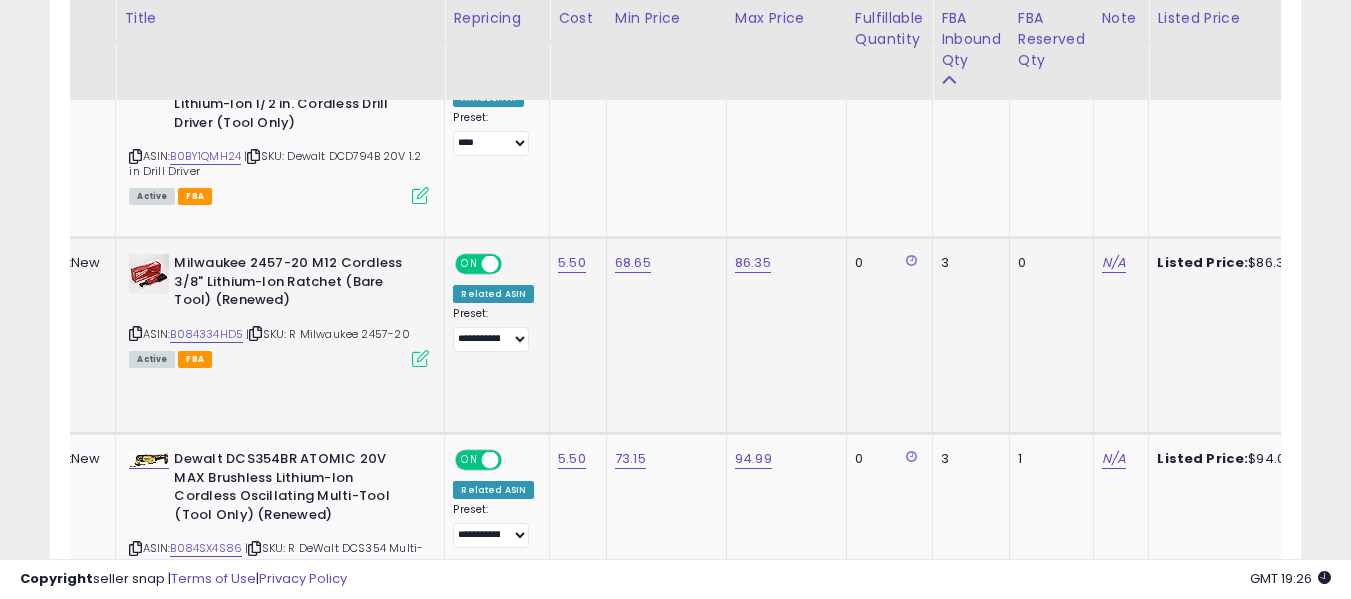 click at bounding box center (420, 358) 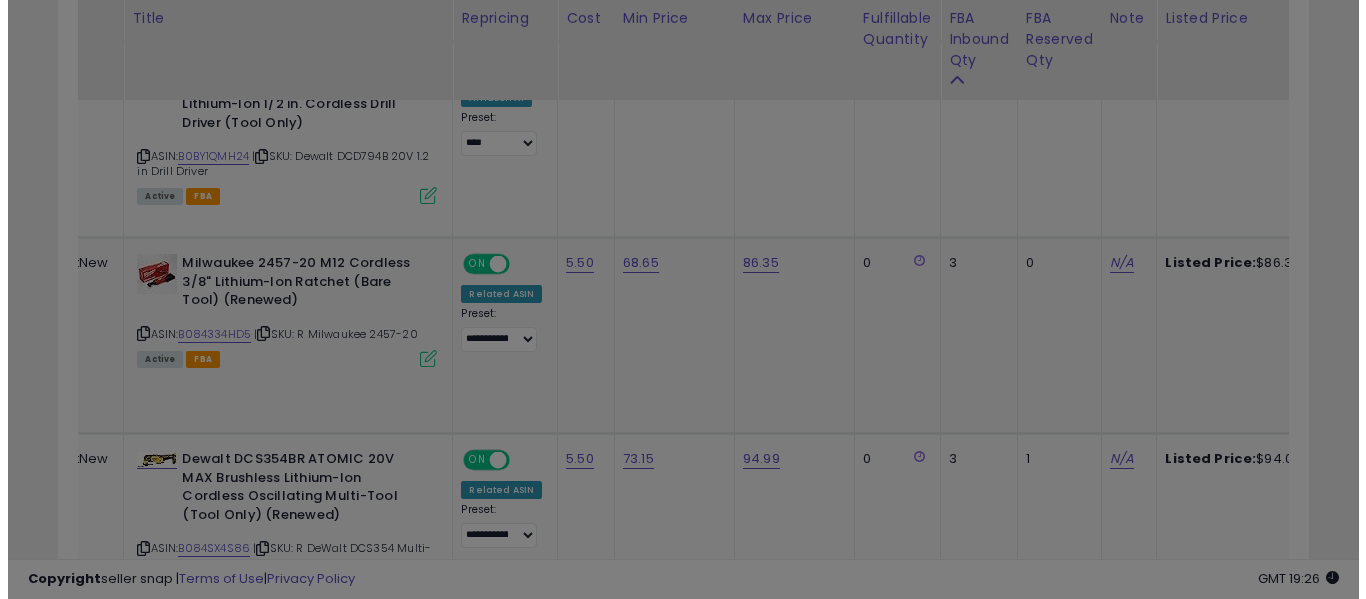 scroll, scrollTop: 999590, scrollLeft: 999267, axis: both 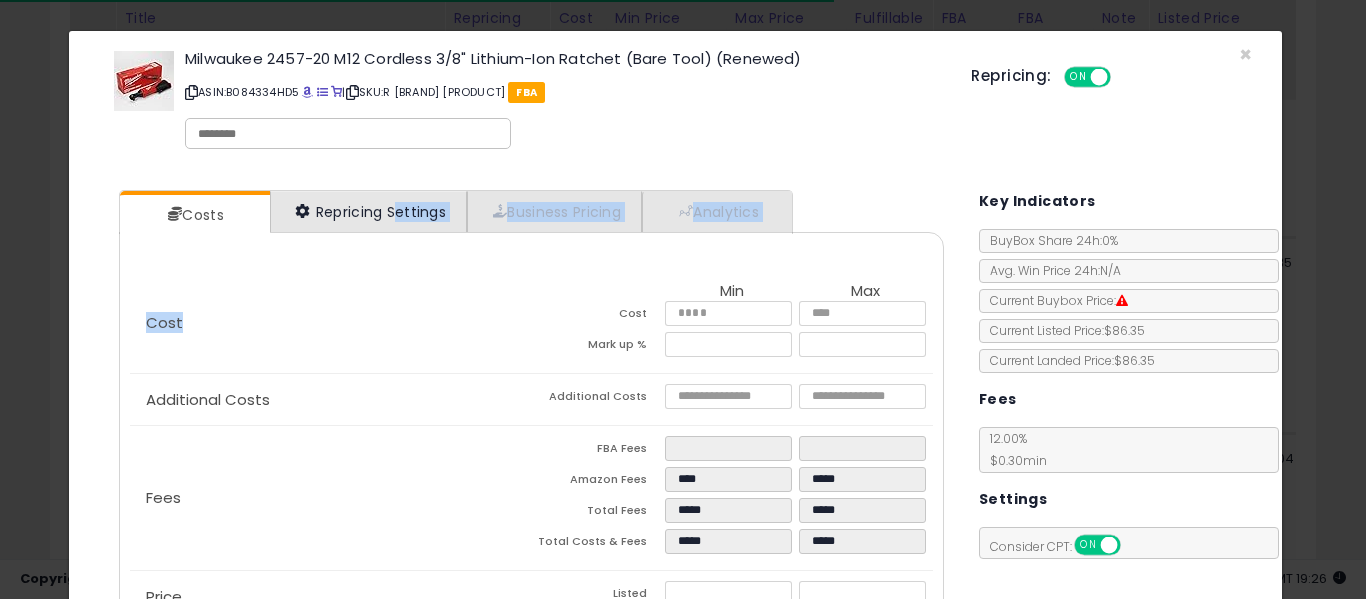 drag, startPoint x: 410, startPoint y: 233, endPoint x: 393, endPoint y: 210, distance: 28.600698 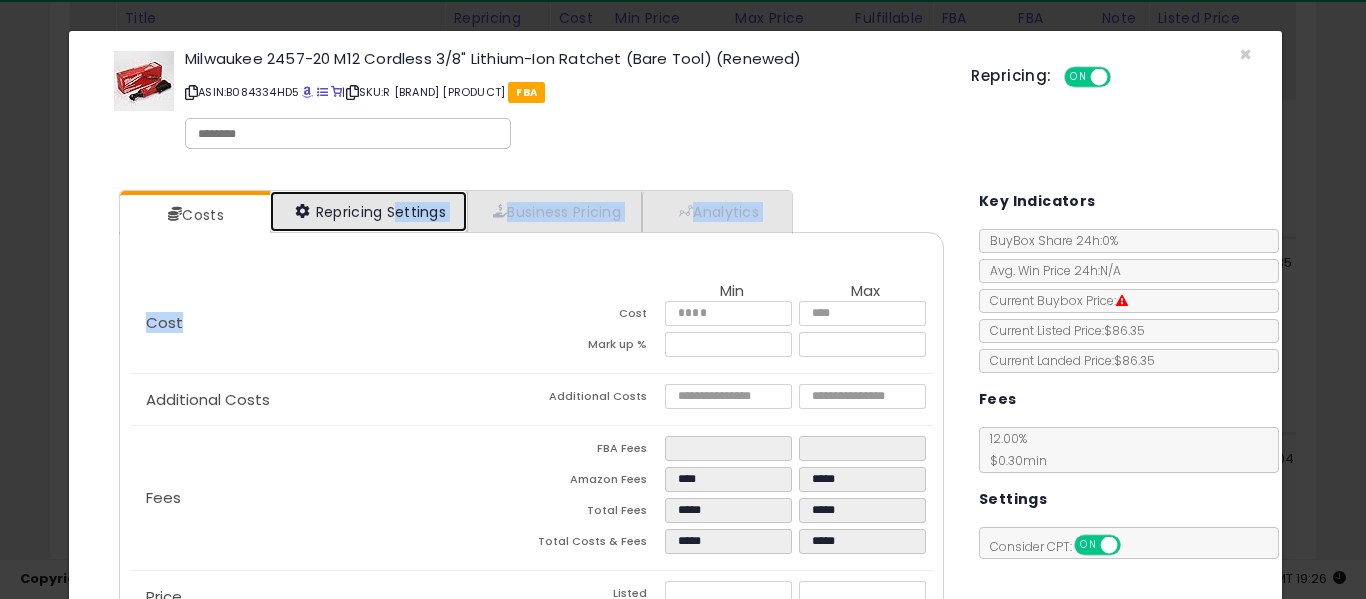 click on "Repricing Settings" at bounding box center (369, 211) 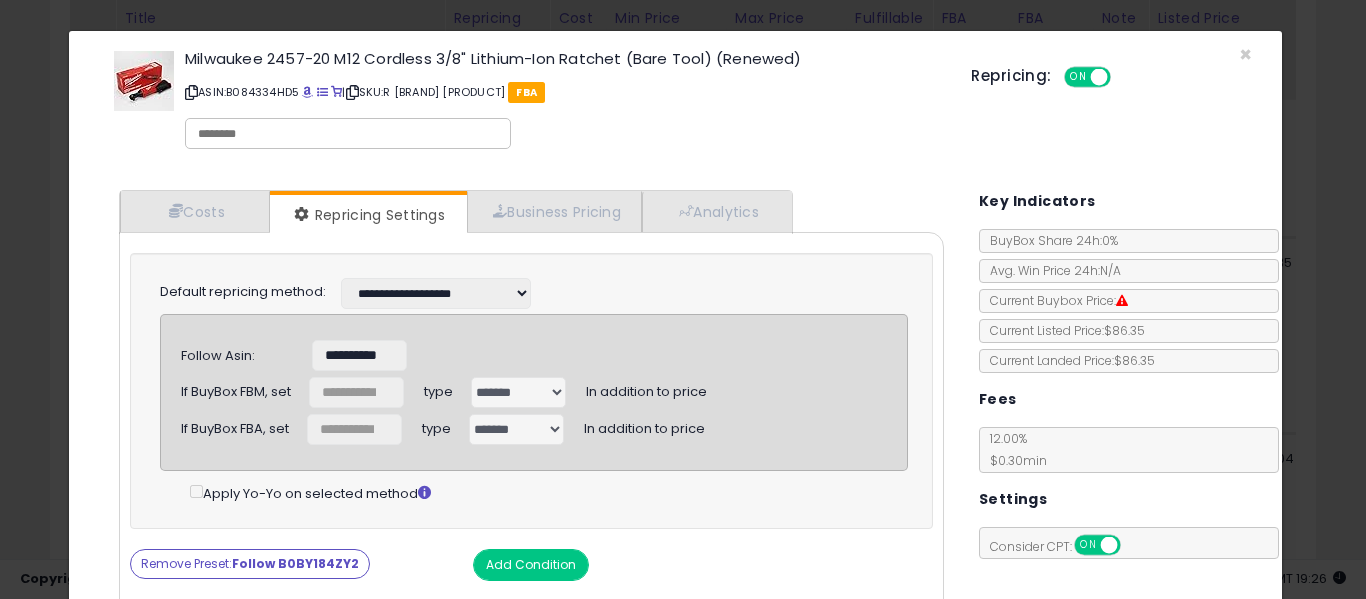 click on "**********" at bounding box center [534, 392] 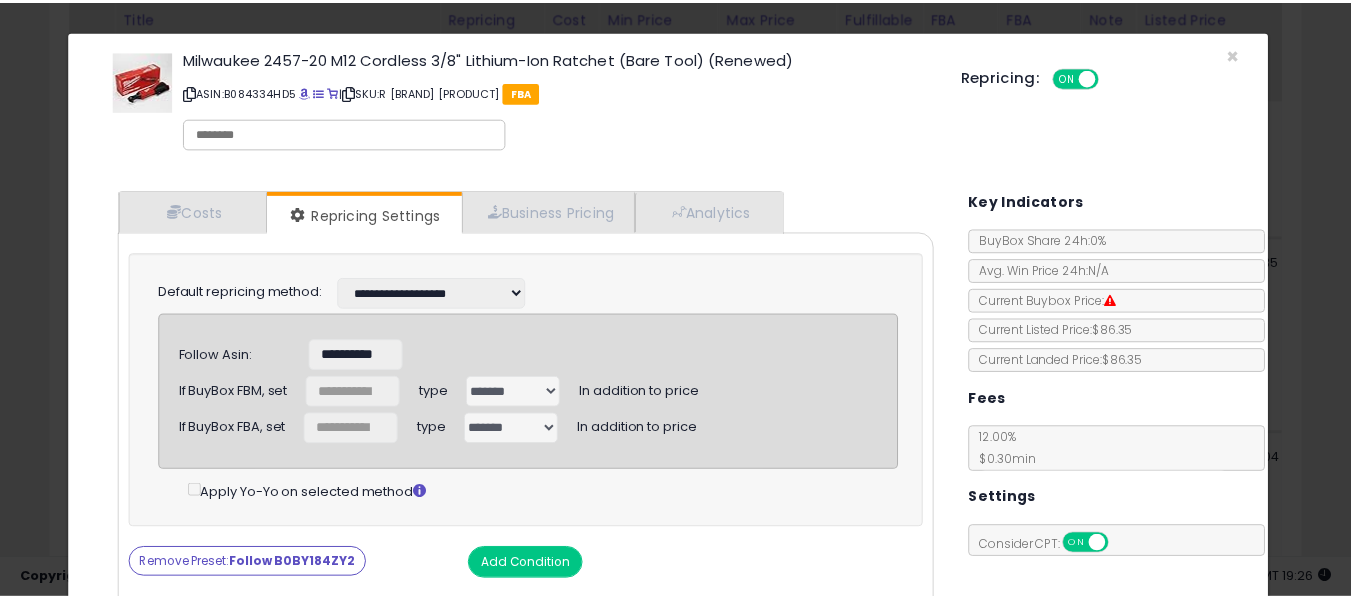 scroll, scrollTop: 0, scrollLeft: 0, axis: both 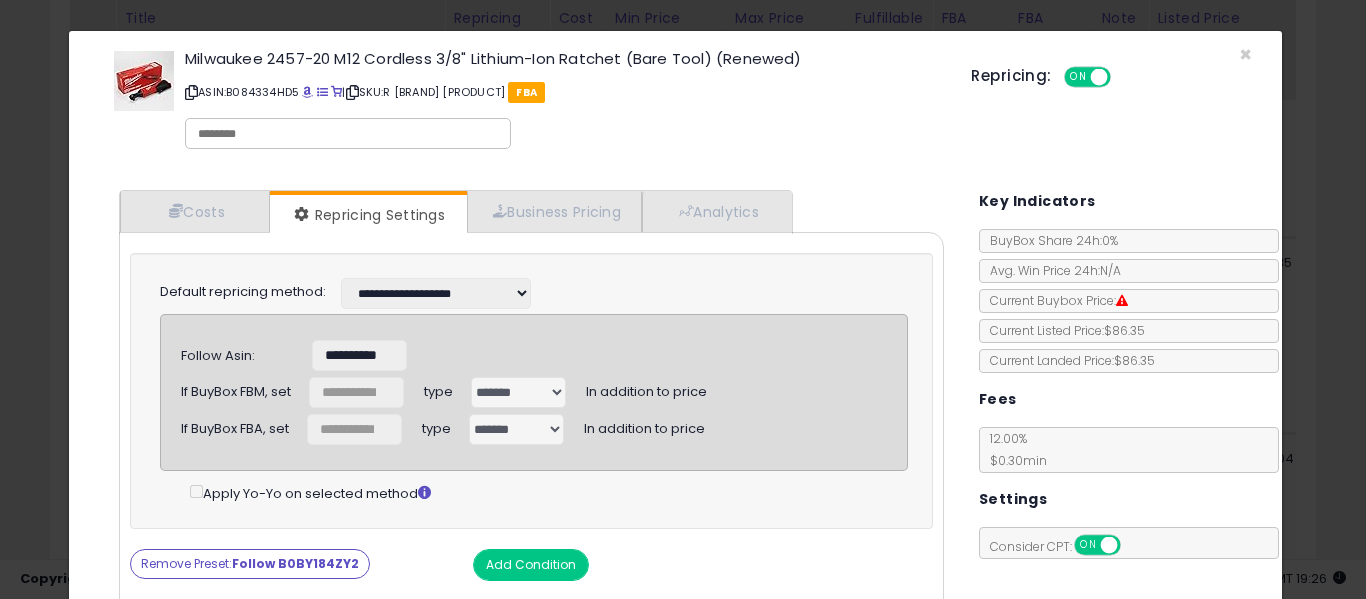 click on "**********" at bounding box center [444, 355] 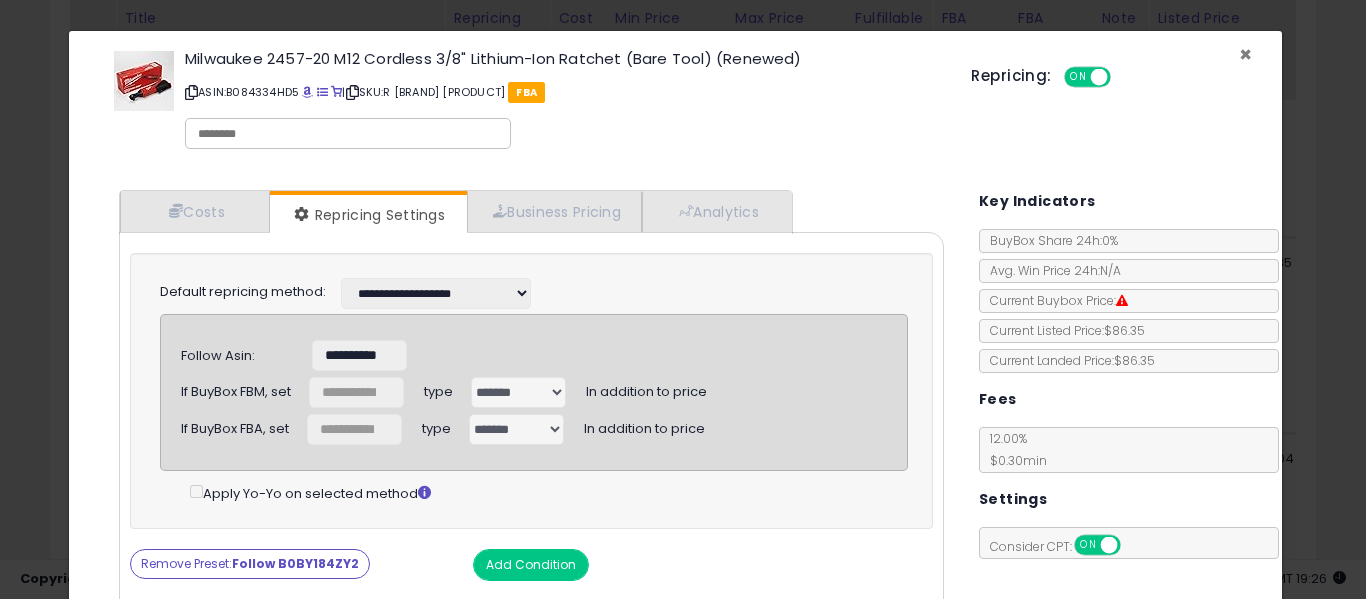 click on "×" at bounding box center (1245, 54) 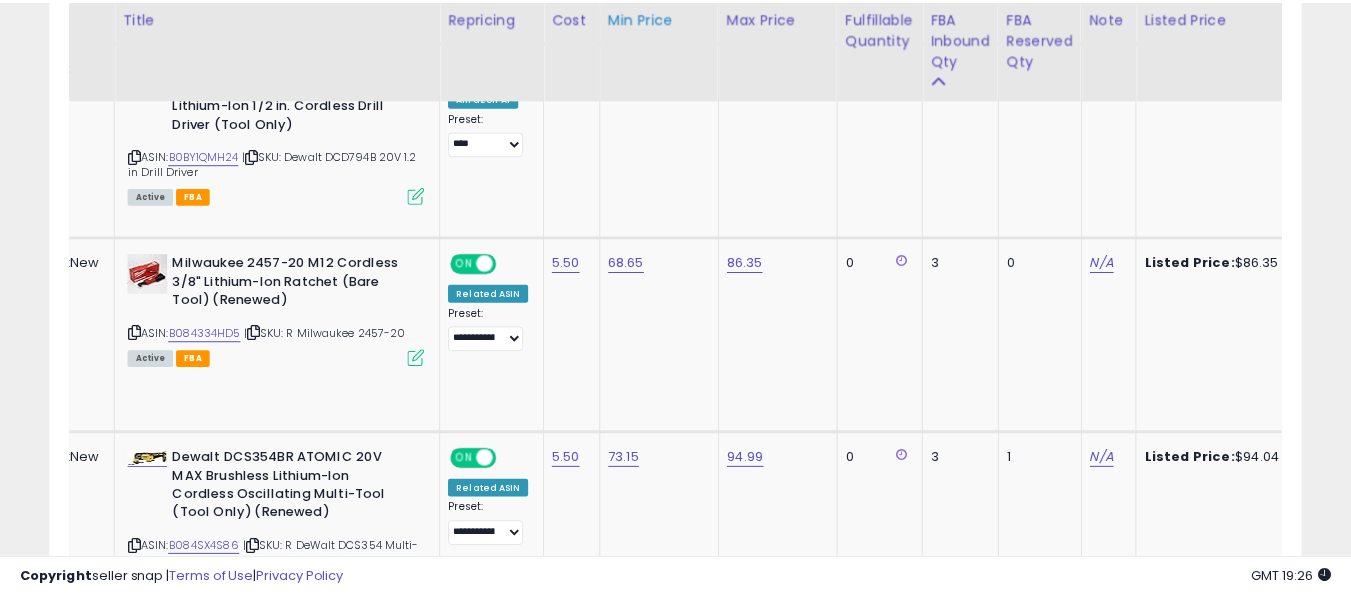 scroll, scrollTop: 410, scrollLeft: 724, axis: both 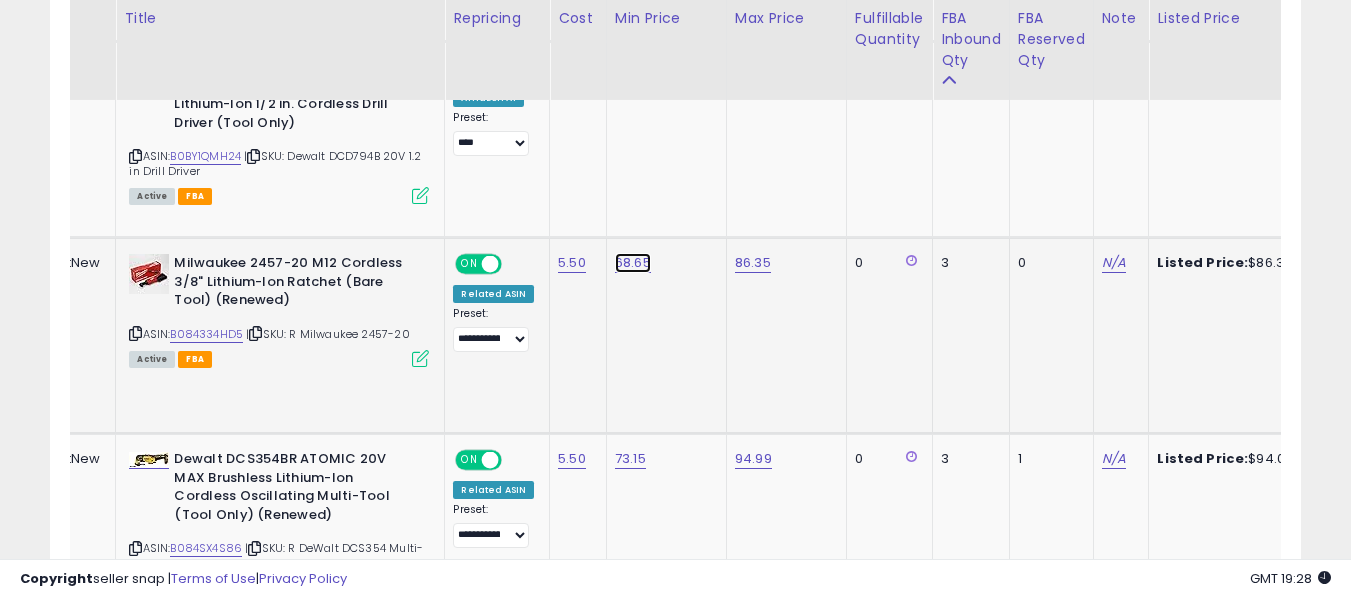click on "68.65" at bounding box center (633, -1305) 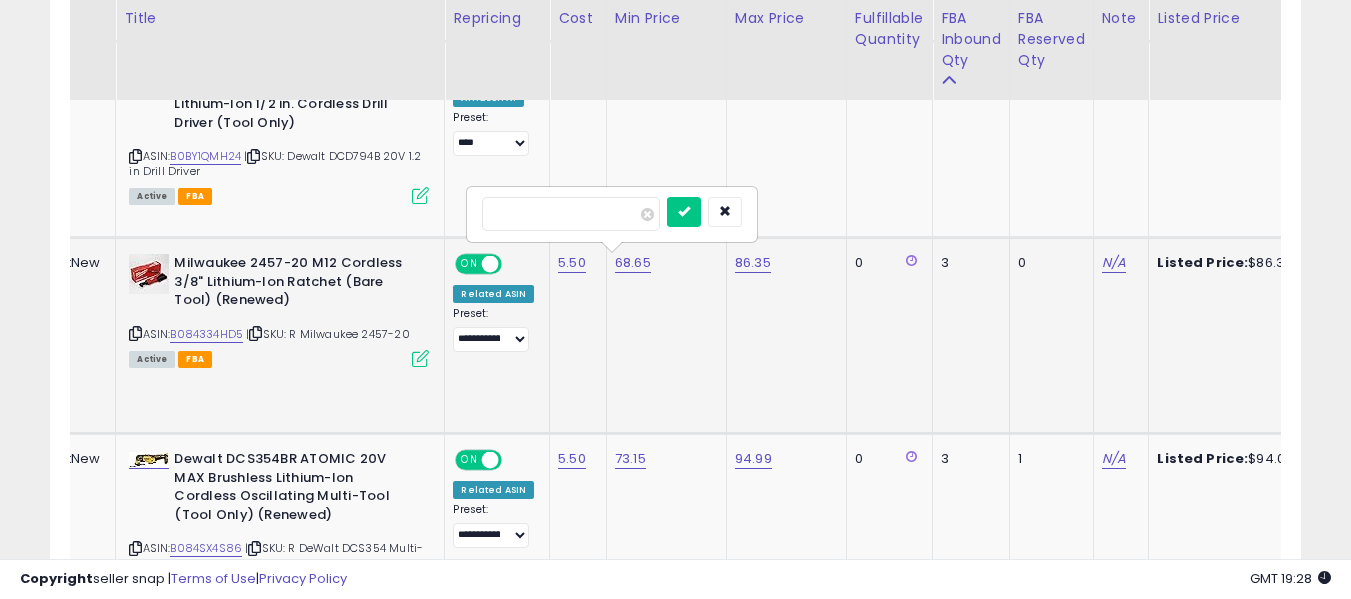 drag, startPoint x: 570, startPoint y: 213, endPoint x: 472, endPoint y: 207, distance: 98.1835 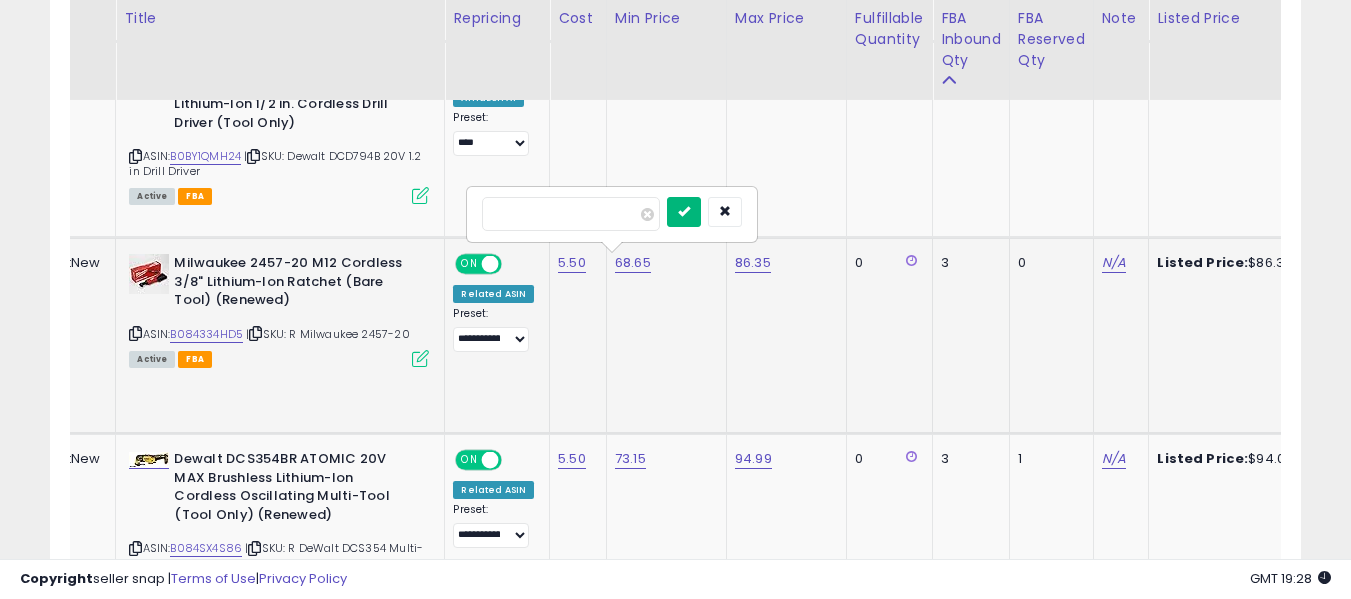 type on "*****" 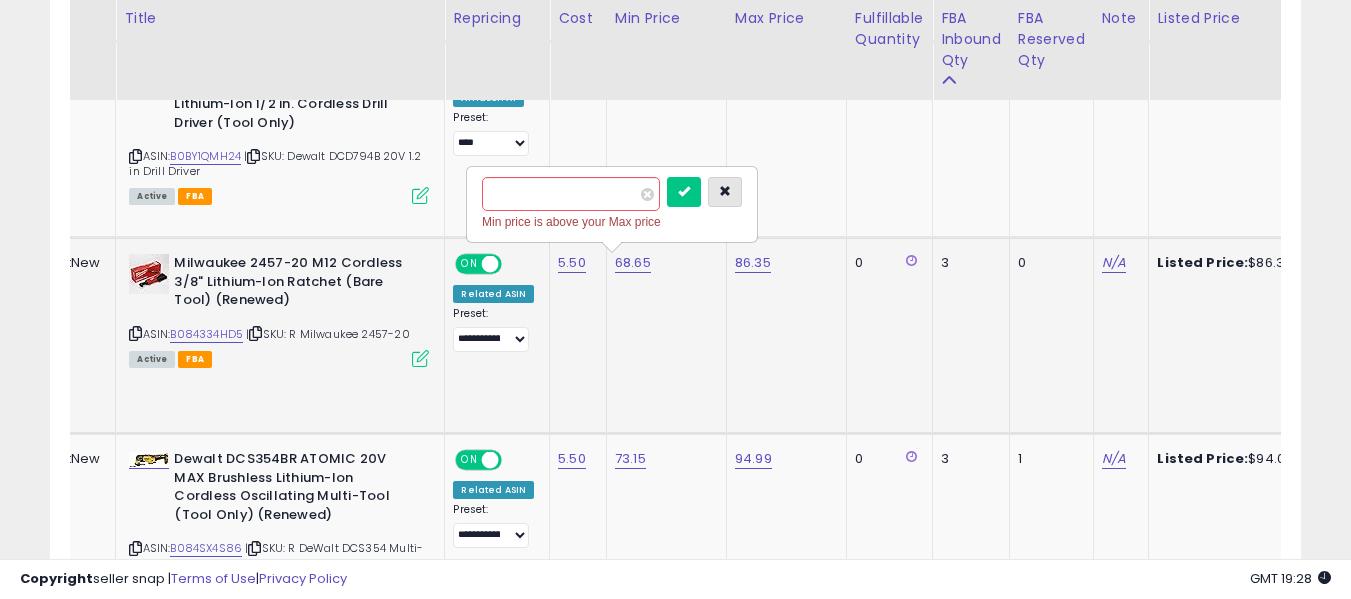 click at bounding box center [725, 191] 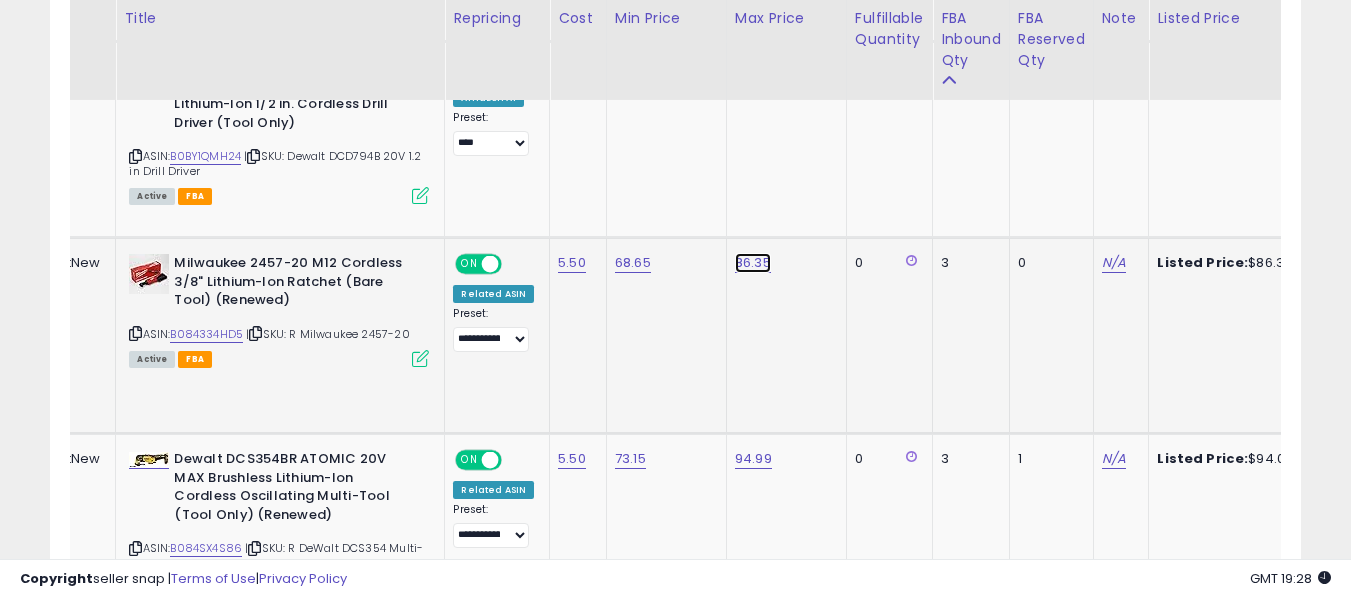 click on "86.35" at bounding box center [753, -1305] 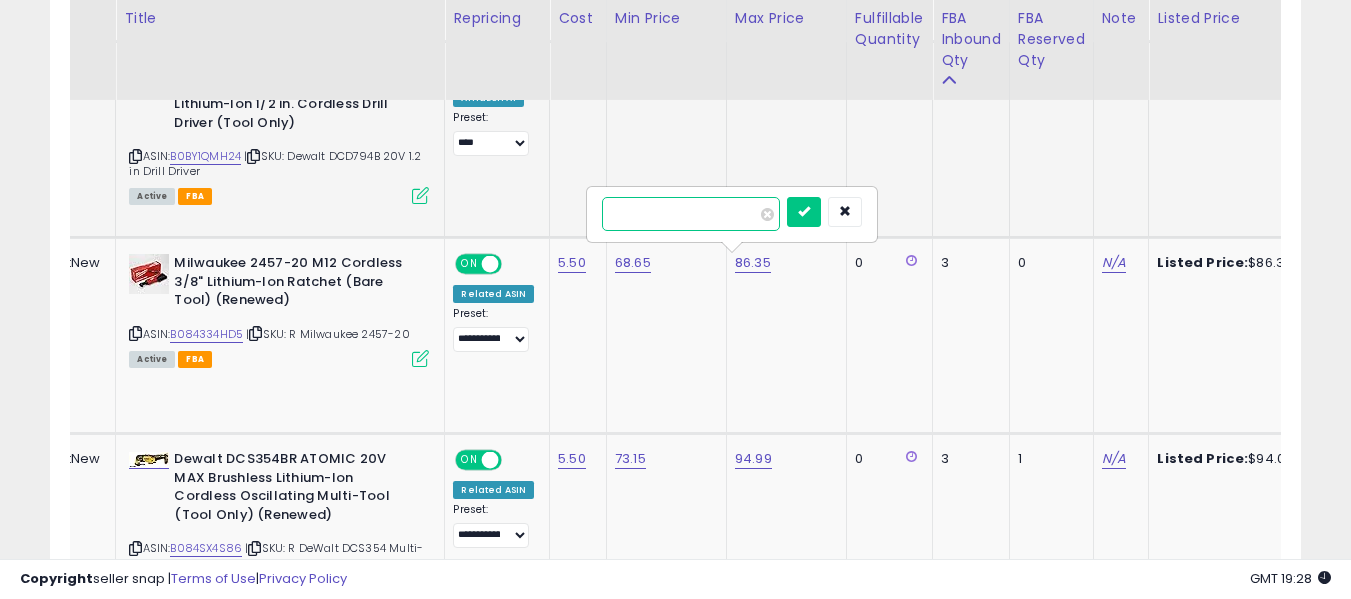 drag, startPoint x: 665, startPoint y: 212, endPoint x: 523, endPoint y: 209, distance: 142.0317 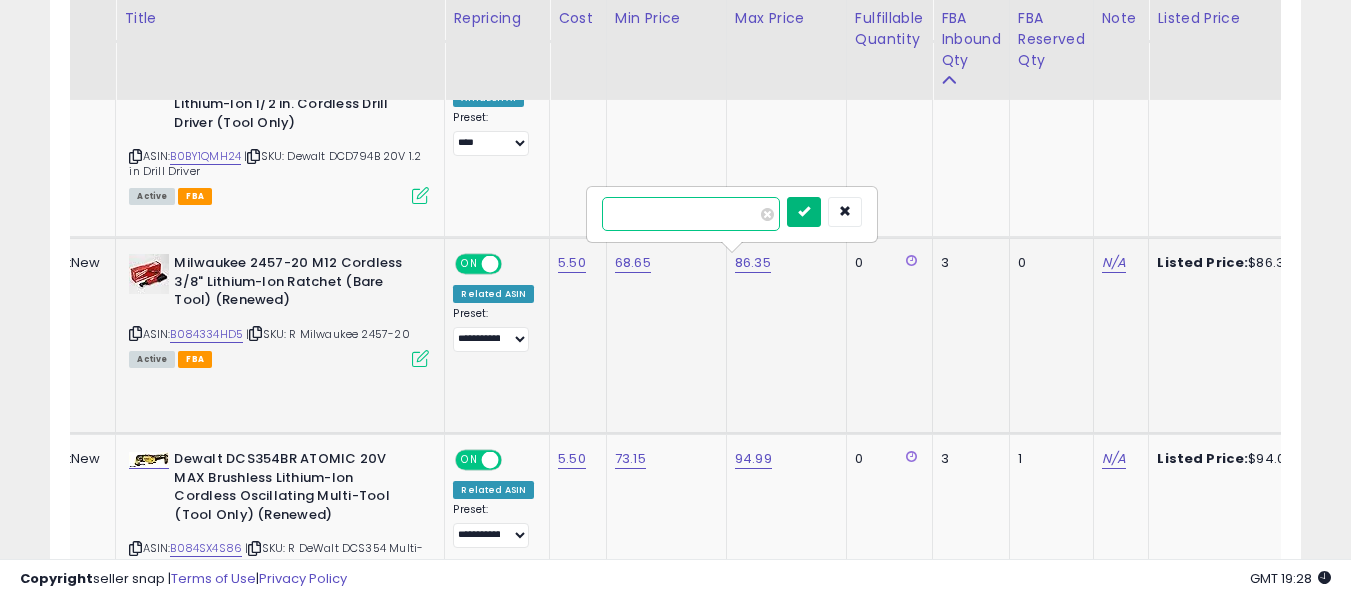 type on "******" 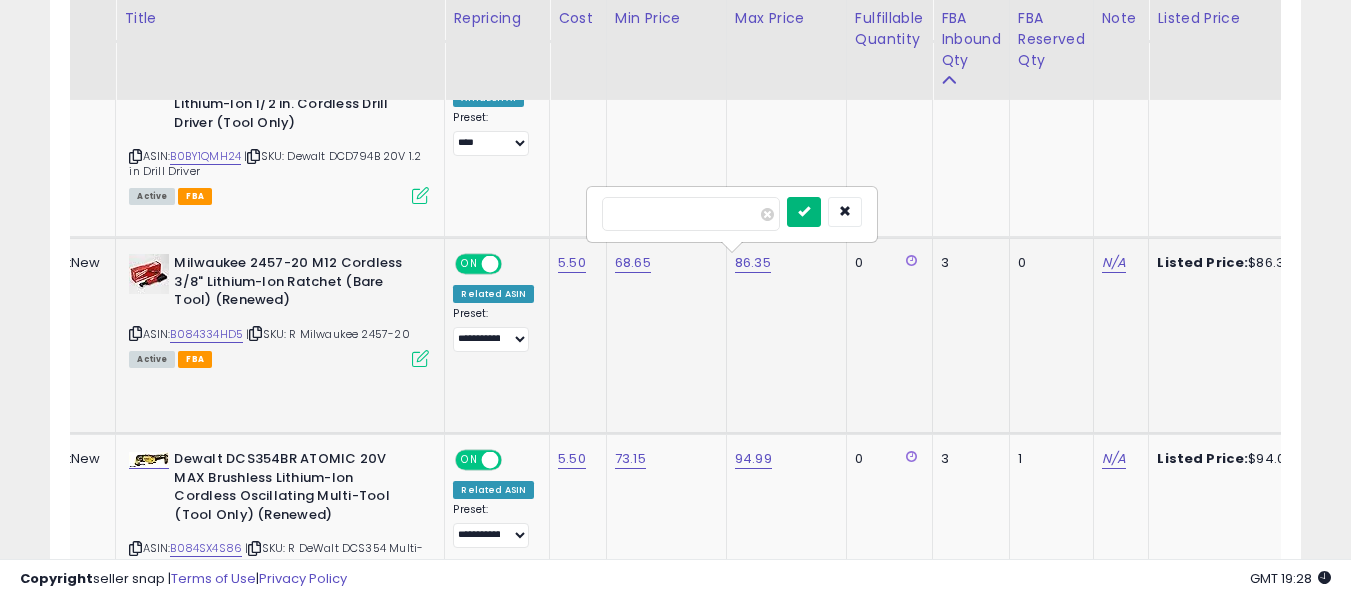 click at bounding box center (804, 211) 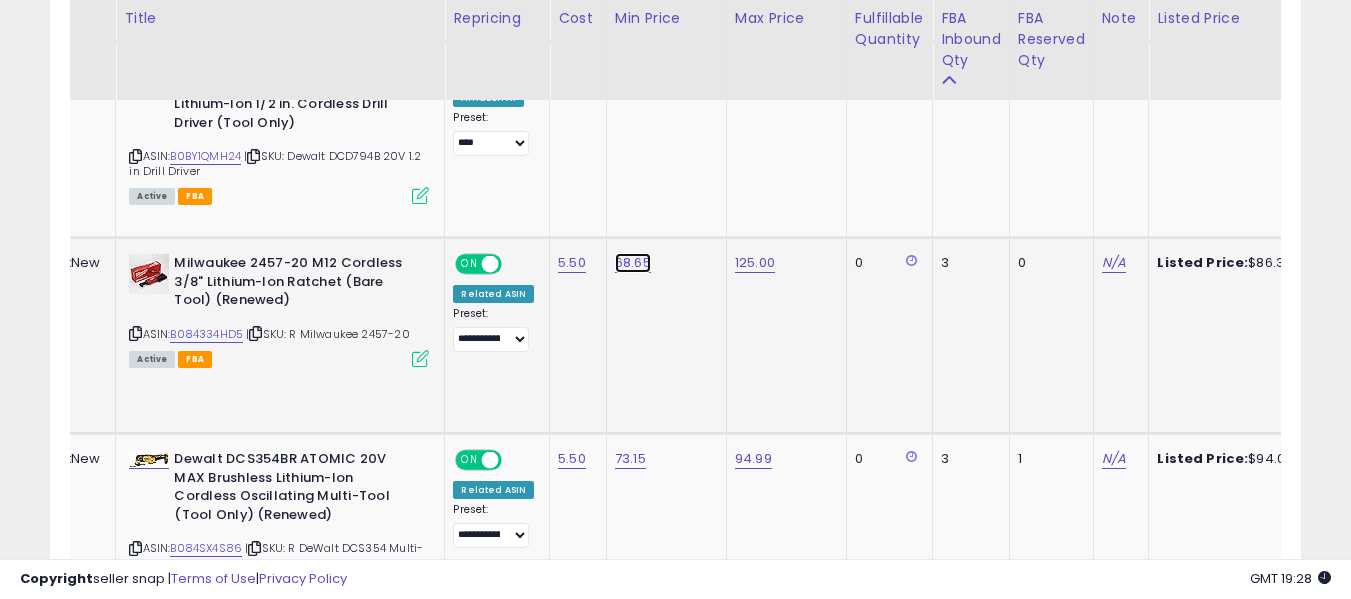click on "68.65" at bounding box center [633, -1305] 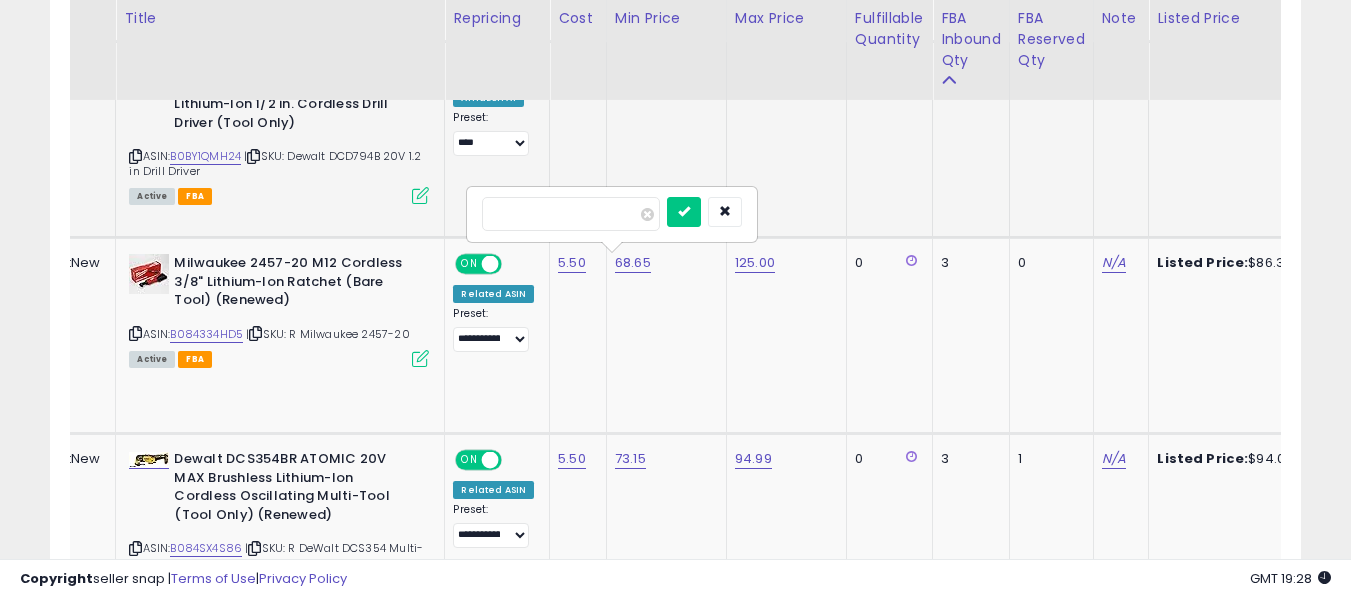 drag, startPoint x: 567, startPoint y: 210, endPoint x: 463, endPoint y: 199, distance: 104.58012 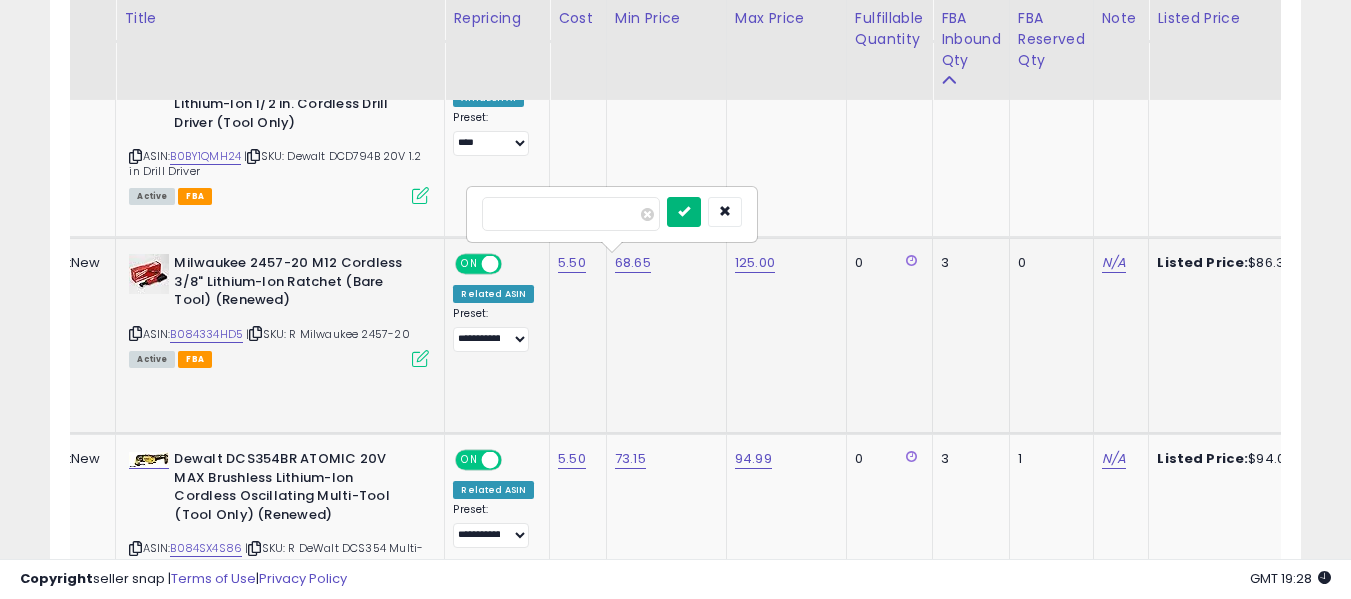 type on "*****" 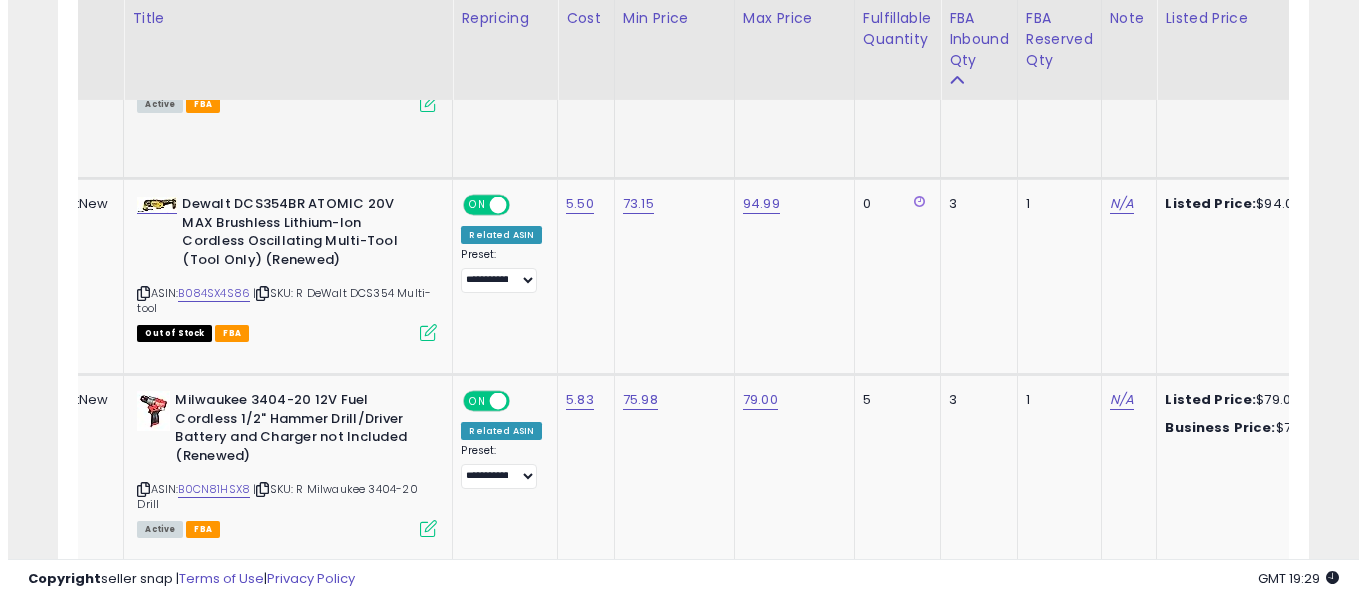 scroll, scrollTop: 2657, scrollLeft: 0, axis: vertical 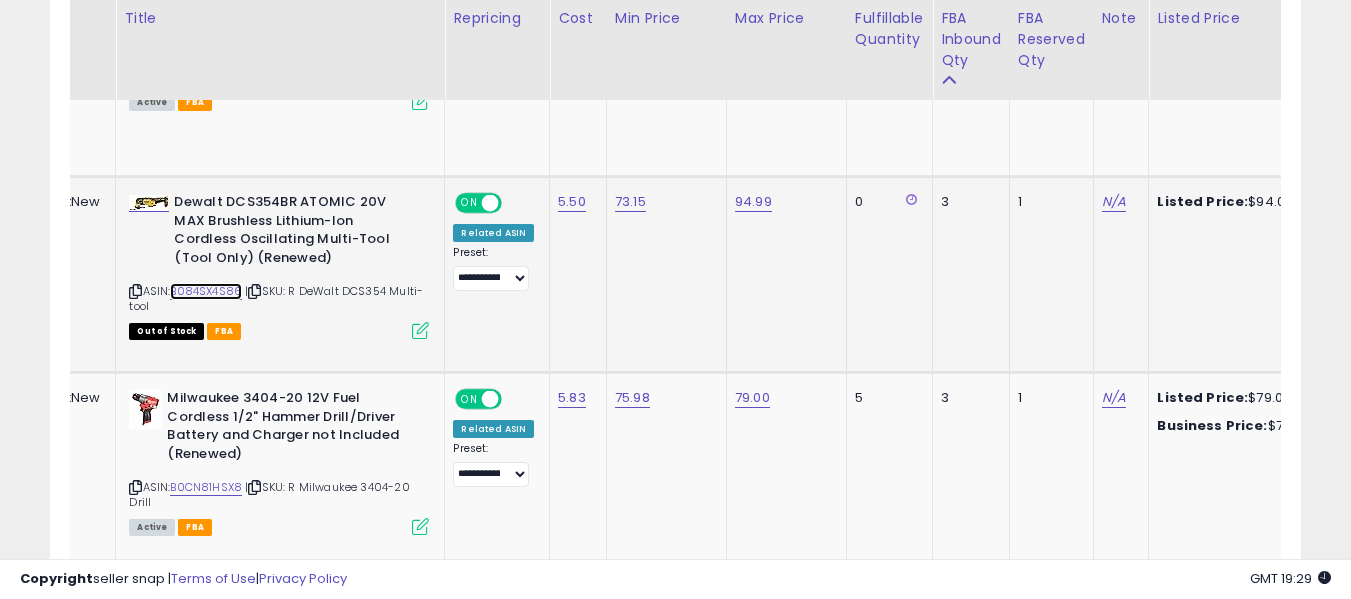 click on "B084SX4S86" at bounding box center (206, 291) 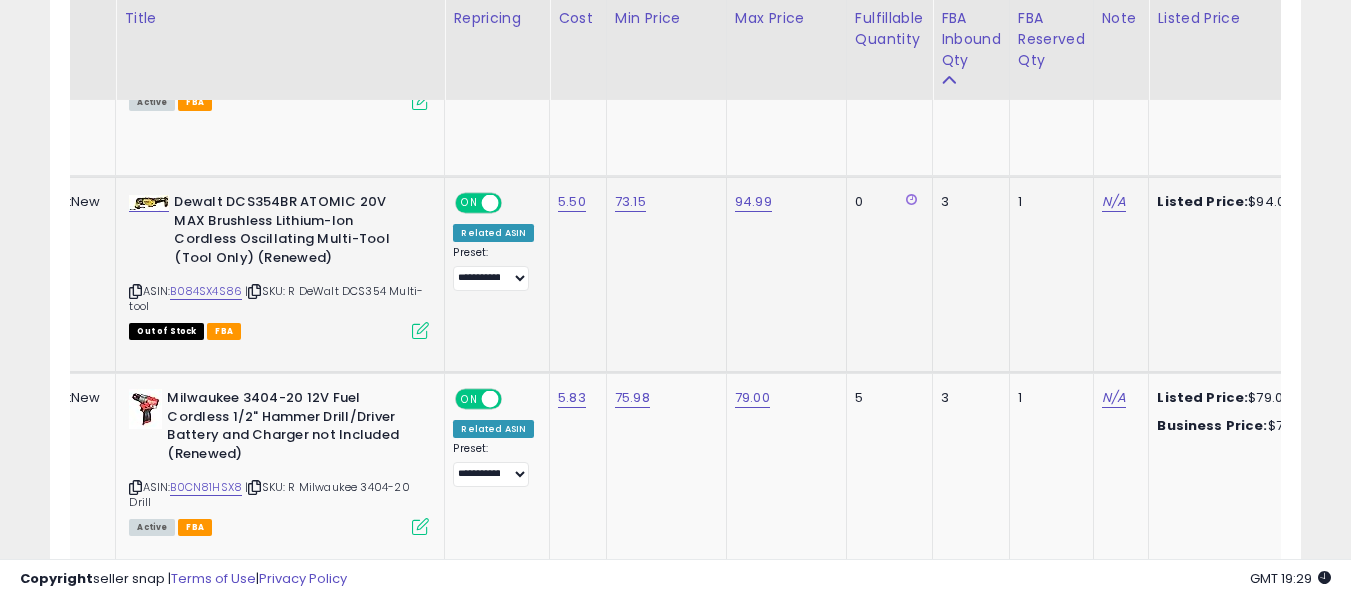 click at bounding box center (420, 330) 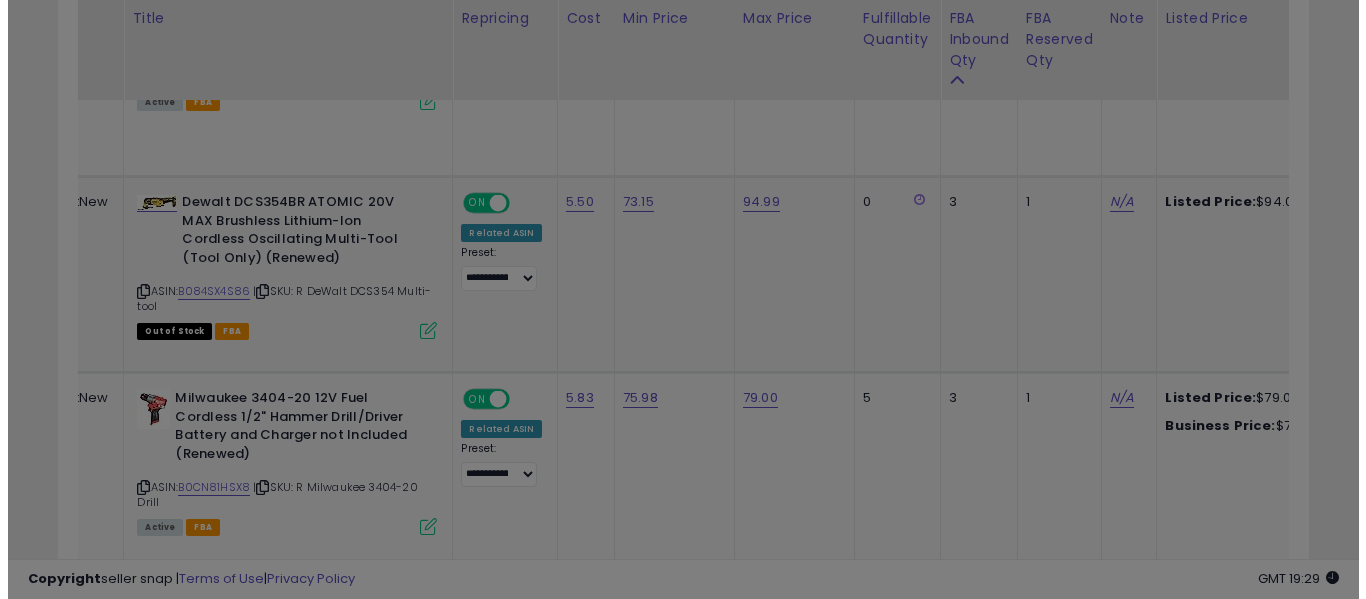 scroll, scrollTop: 999590, scrollLeft: 999267, axis: both 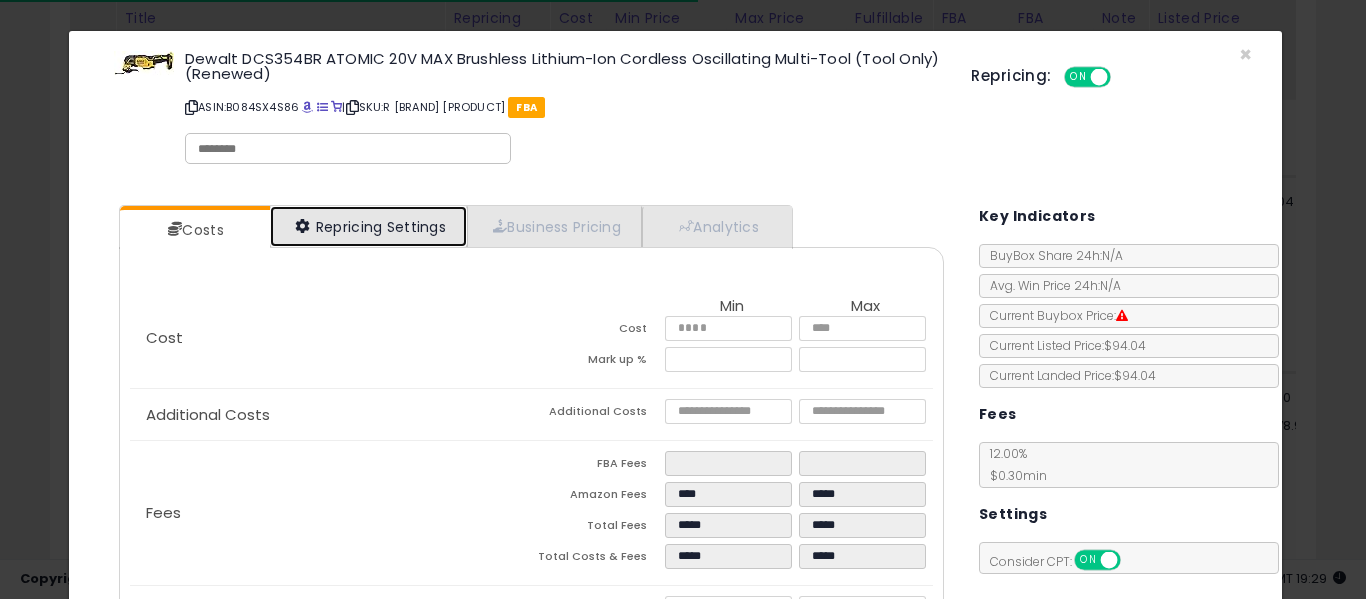 click on "Repricing Settings" at bounding box center [369, 226] 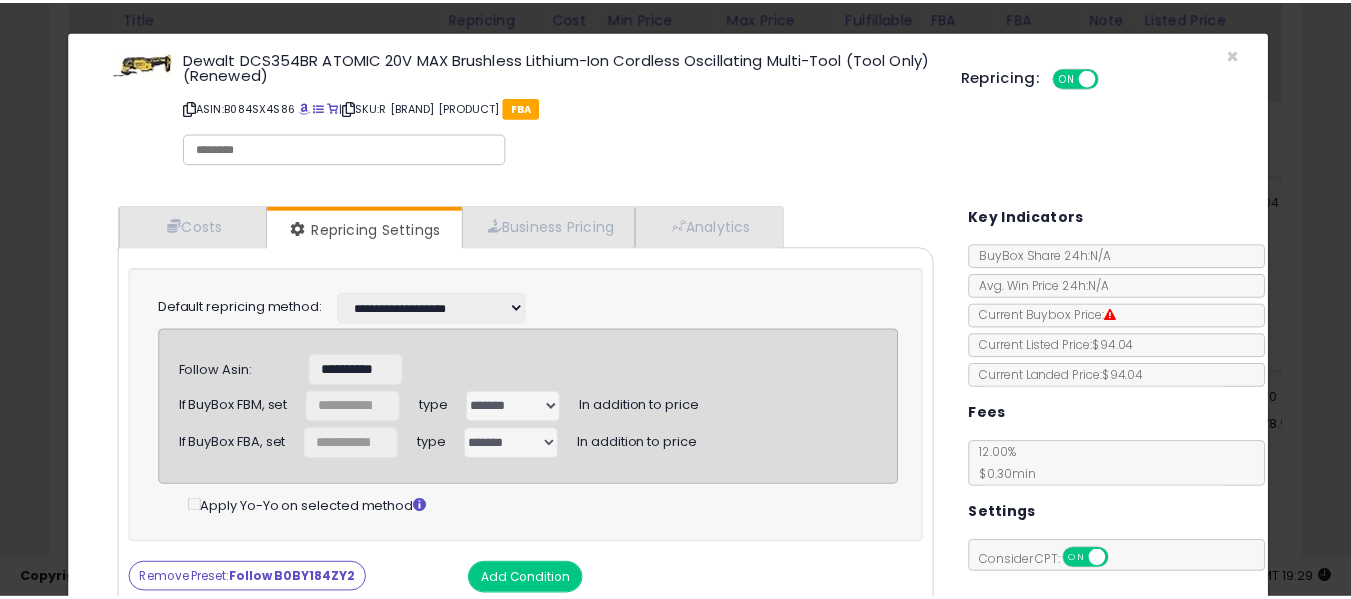 scroll, scrollTop: 0, scrollLeft: 14, axis: horizontal 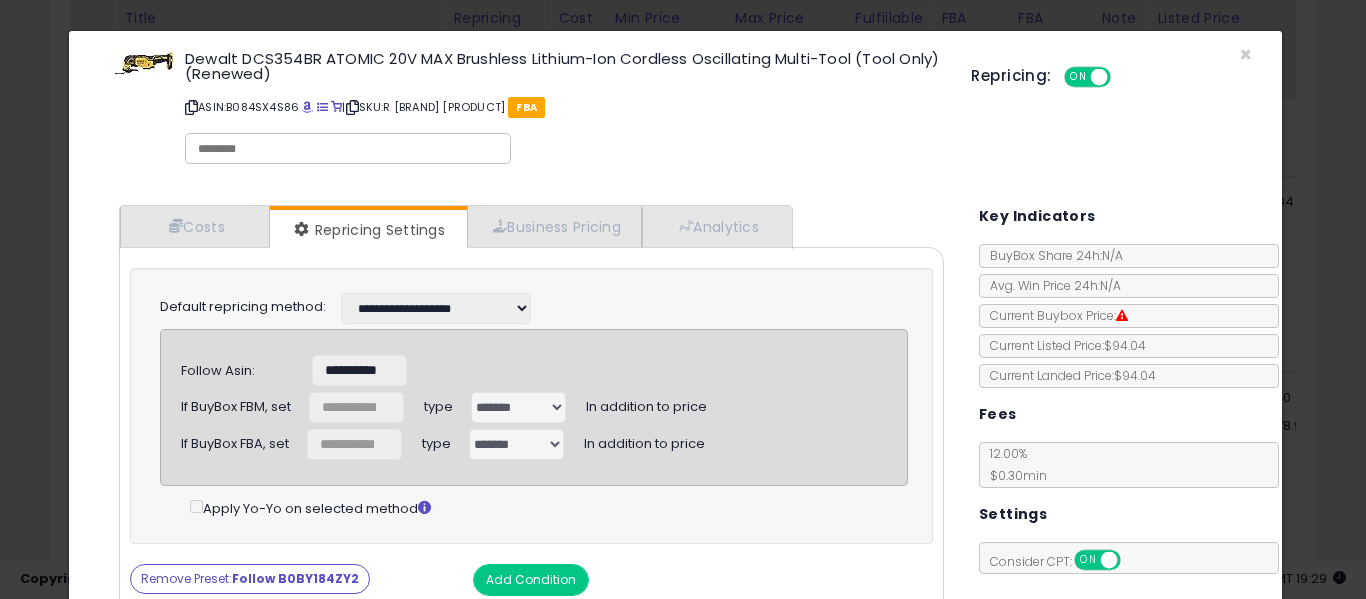 click on "**********" at bounding box center [444, 370] 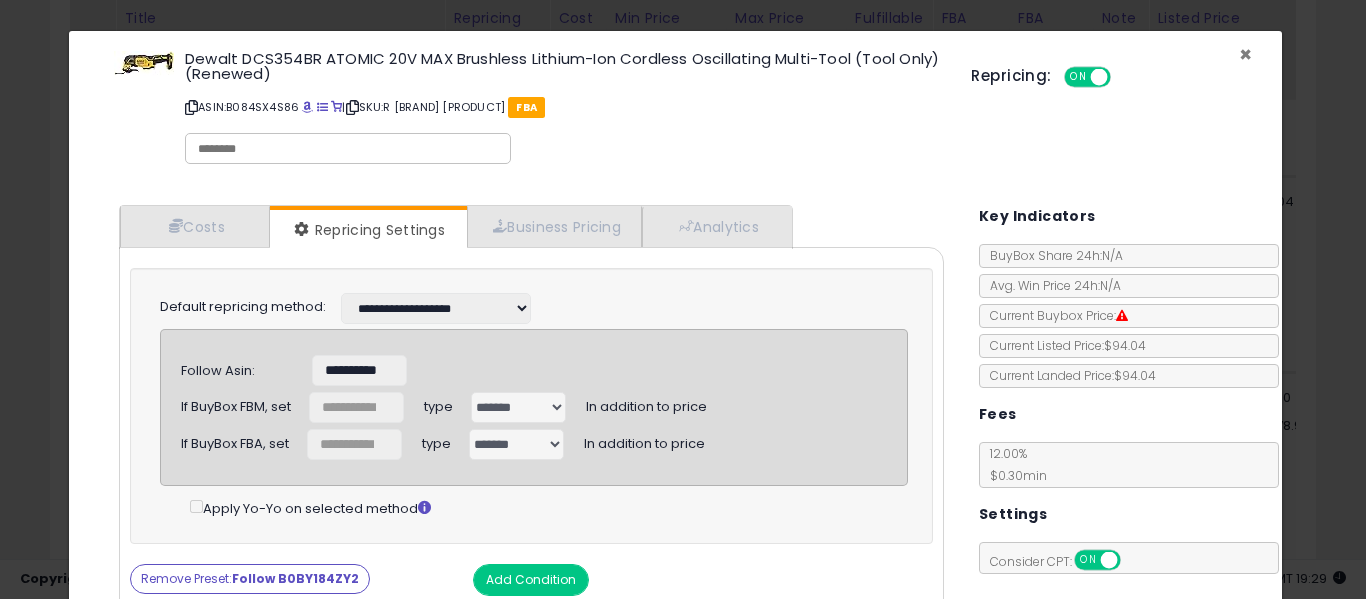 click on "×" at bounding box center [1245, 54] 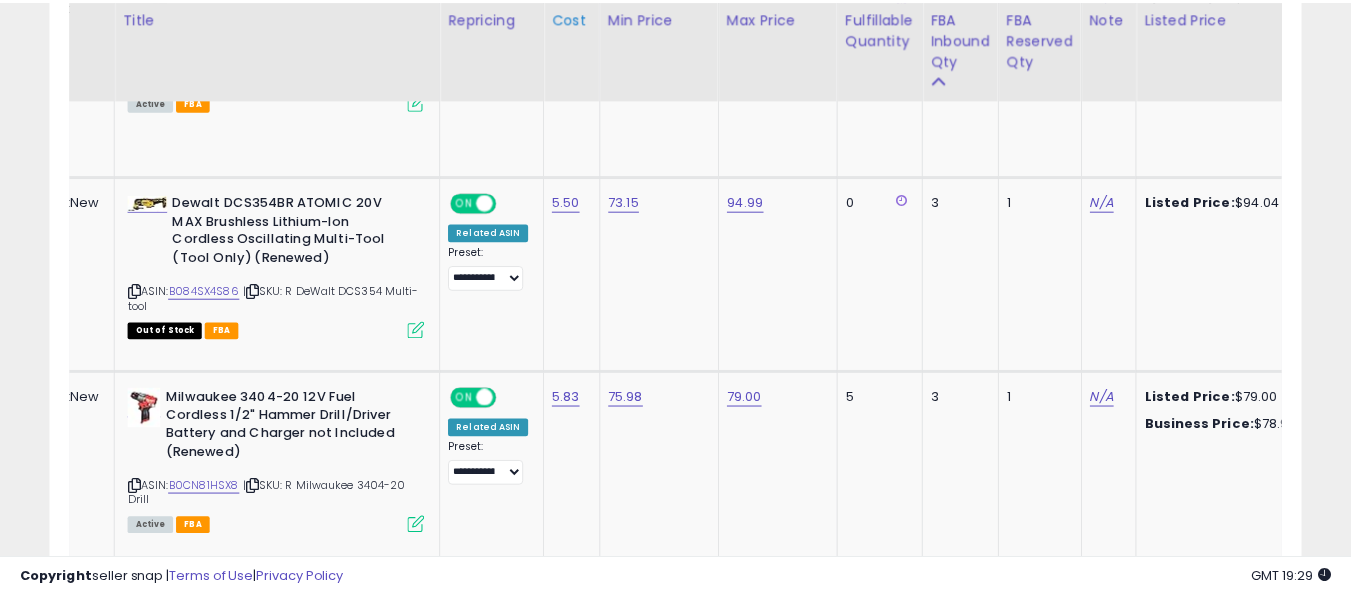 scroll, scrollTop: 410, scrollLeft: 724, axis: both 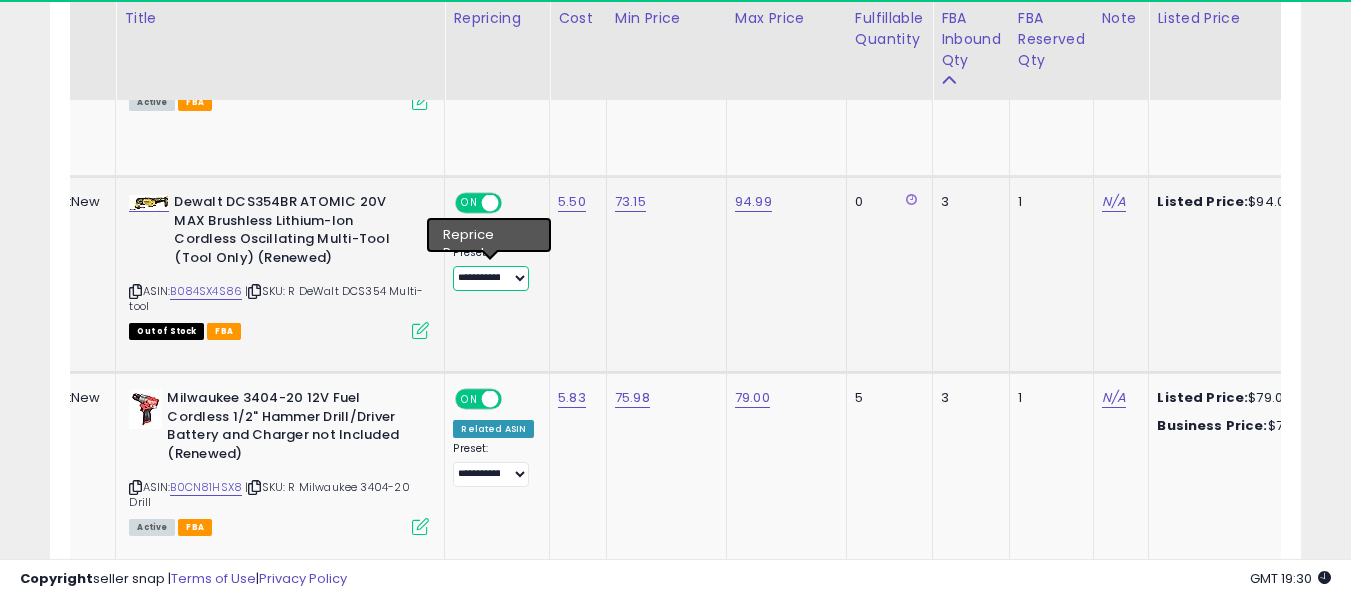 click on "**********" at bounding box center [490, 278] 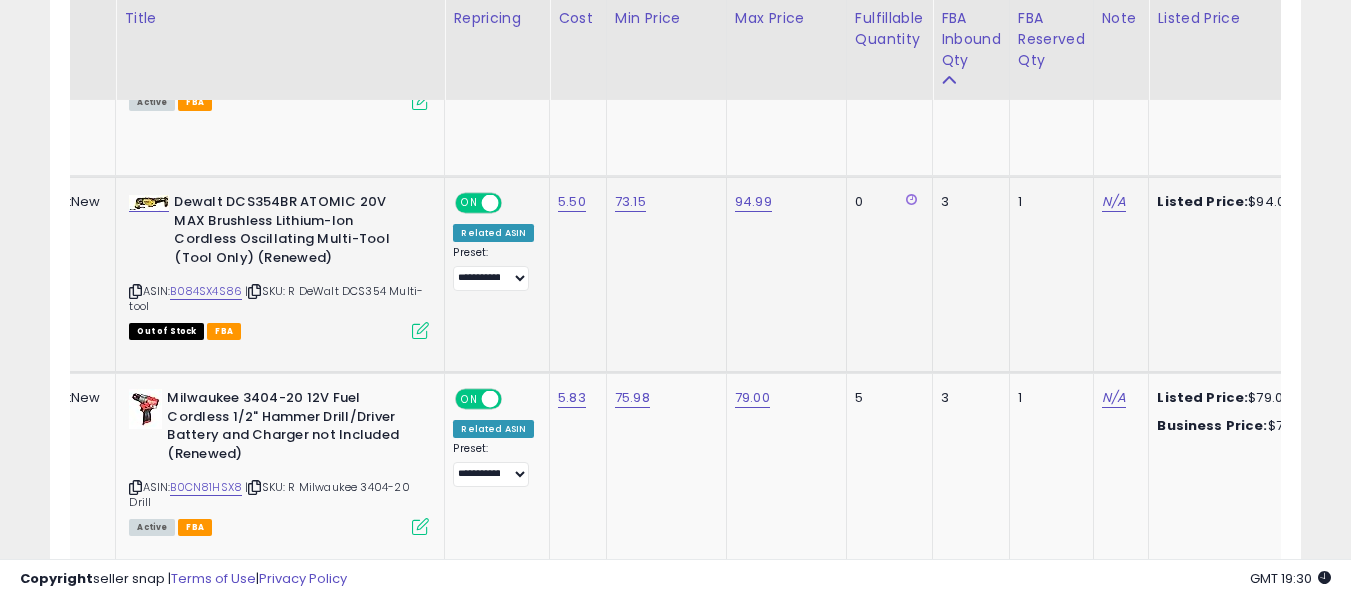 click on "**********" 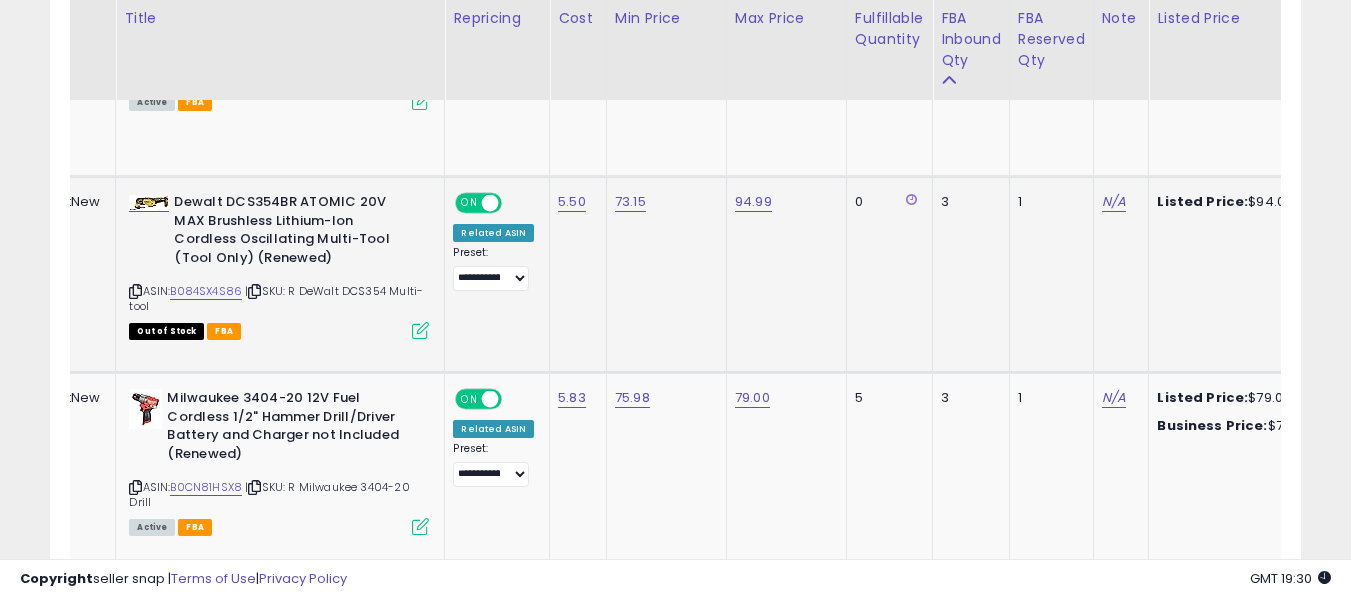 click at bounding box center [420, 330] 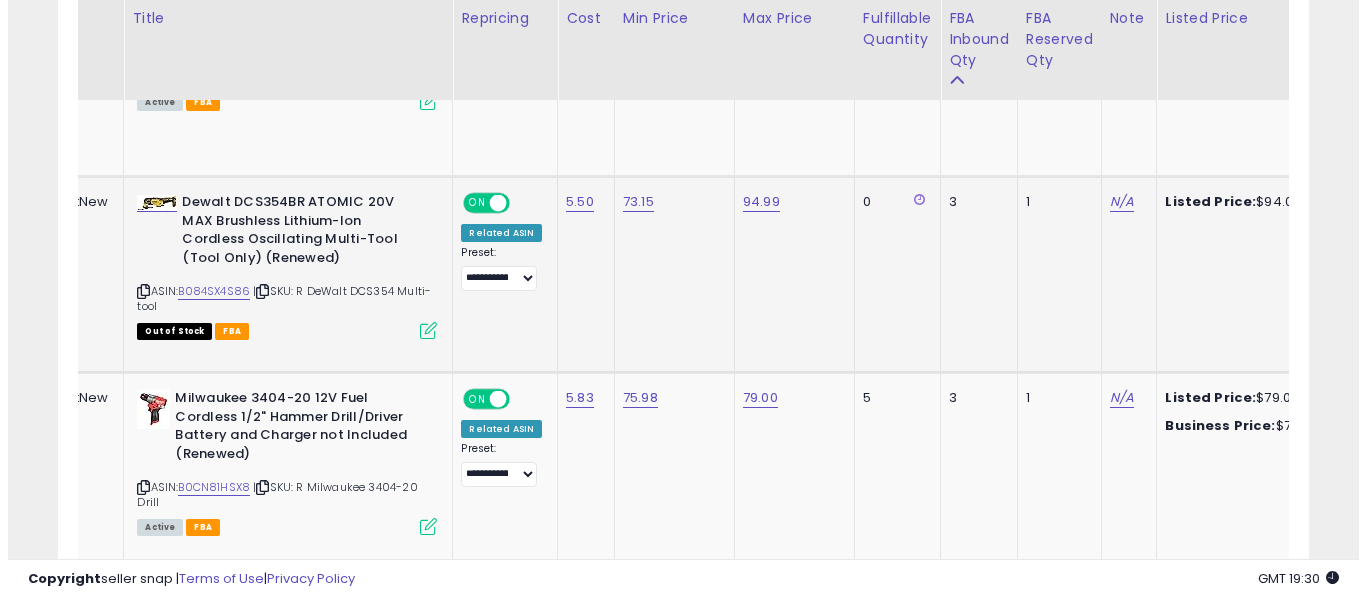 scroll, scrollTop: 999590, scrollLeft: 999267, axis: both 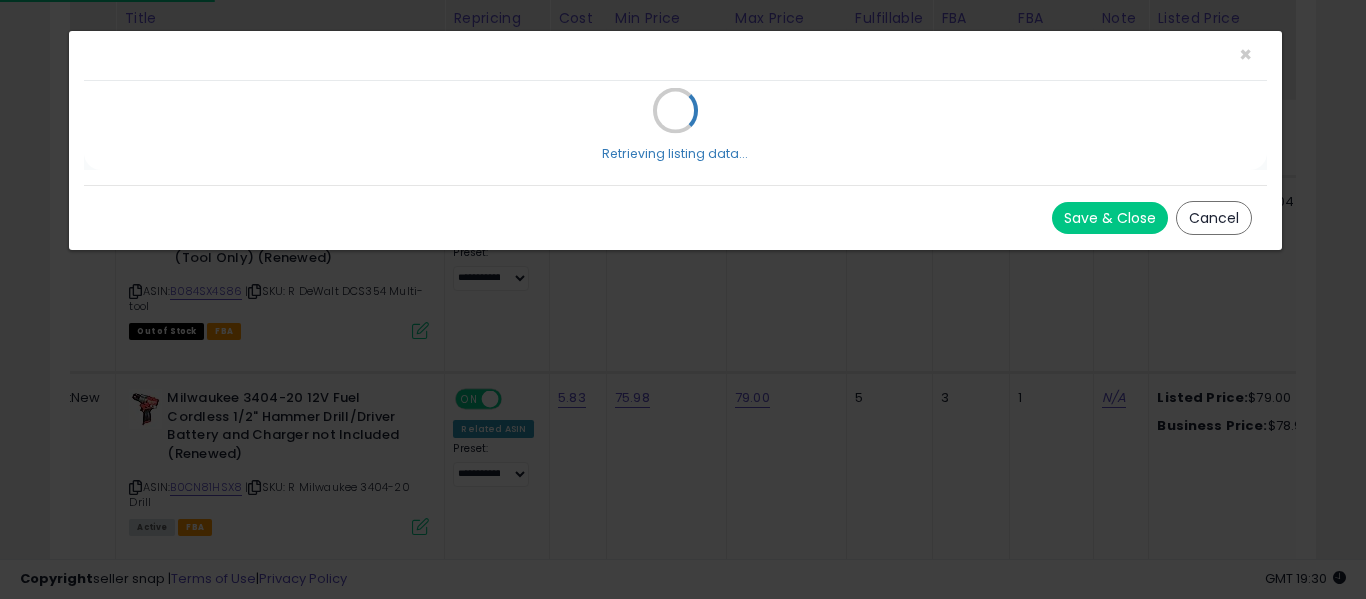 select on "*******" 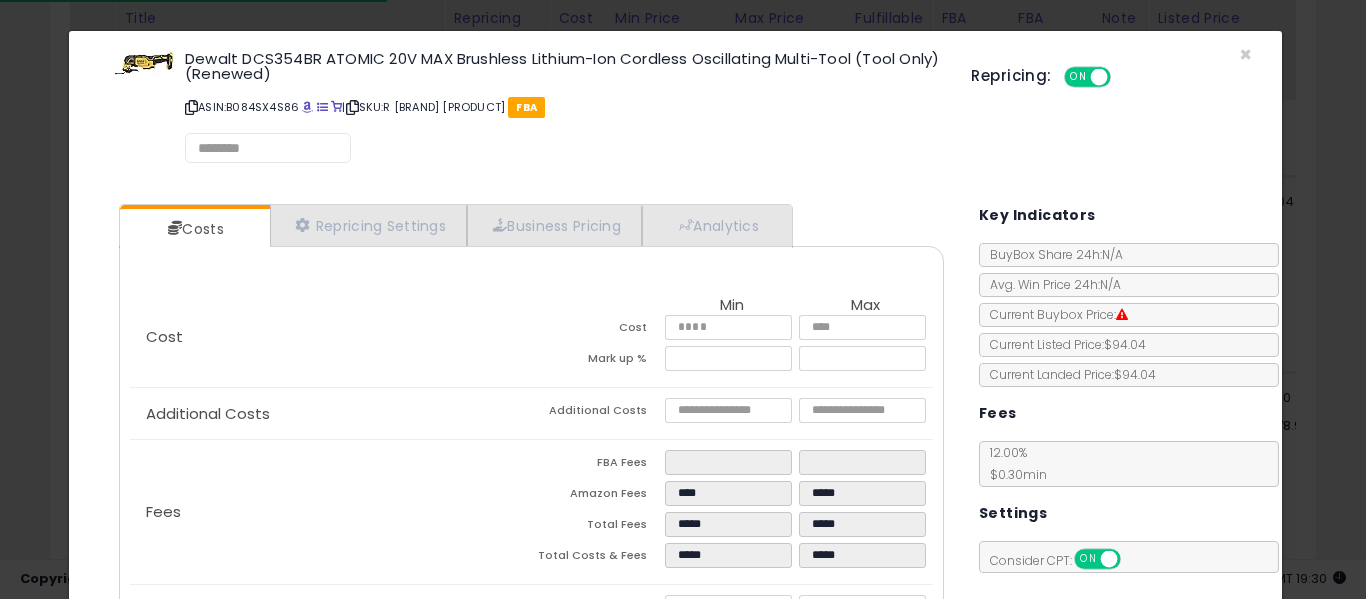 select on "**********" 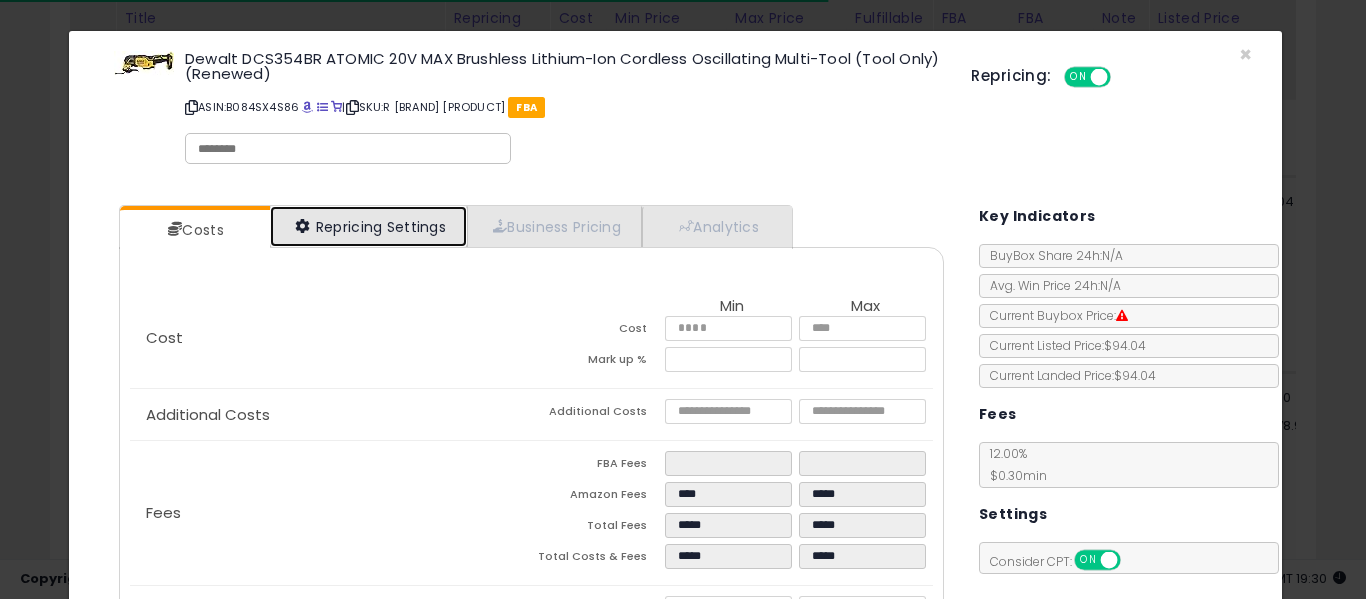 click on "Repricing Settings" at bounding box center [369, 226] 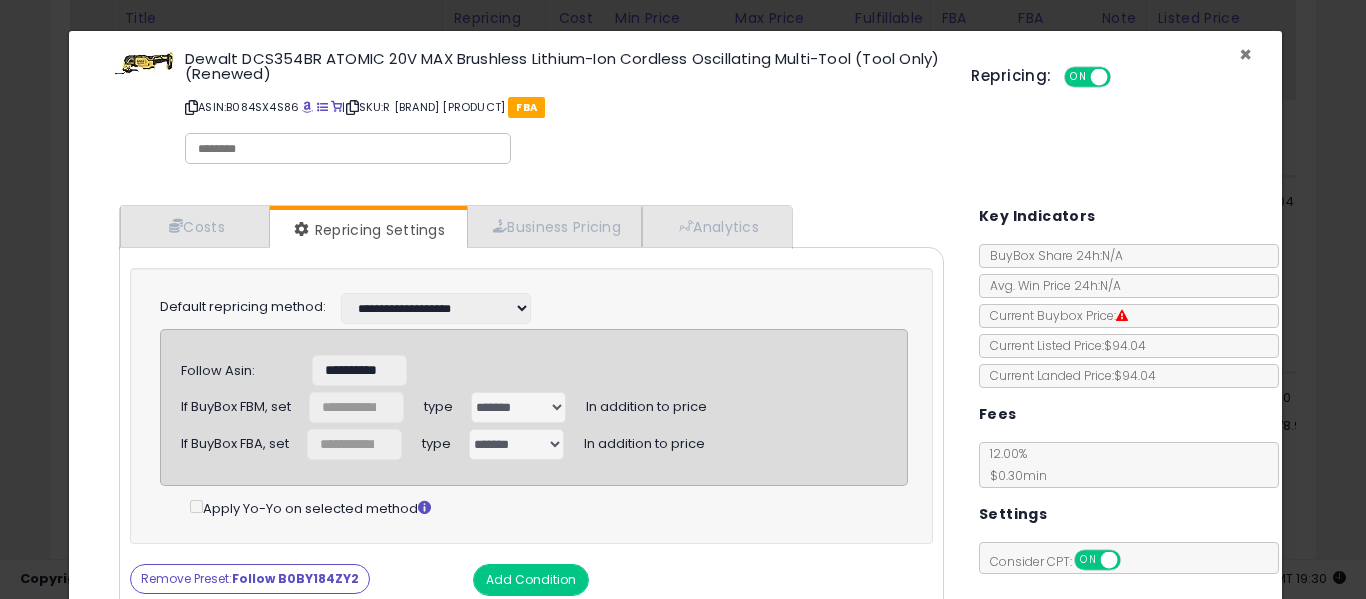 click on "×" at bounding box center [1245, 54] 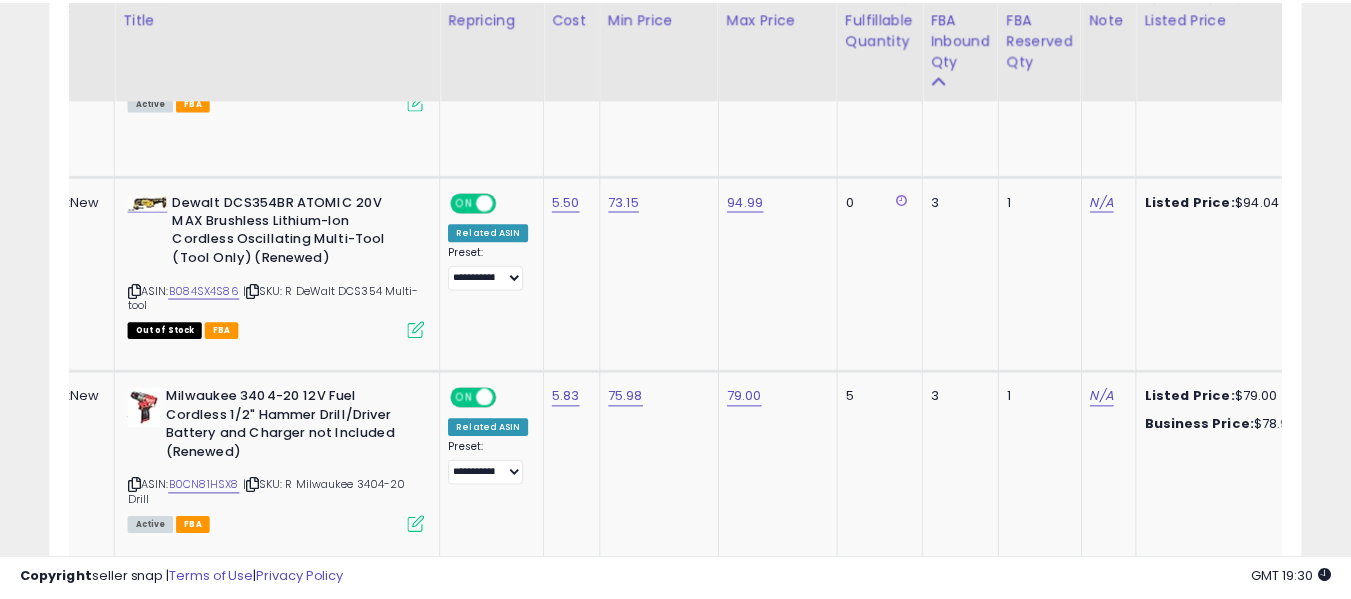scroll, scrollTop: 410, scrollLeft: 724, axis: both 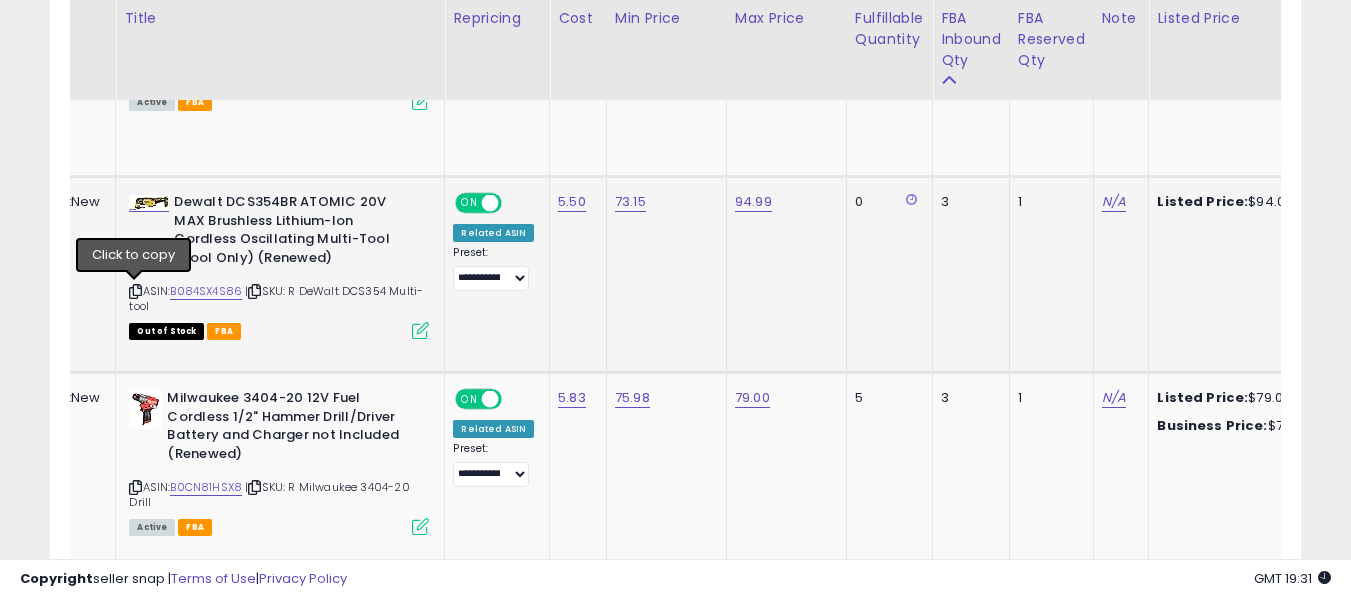 click at bounding box center [135, 291] 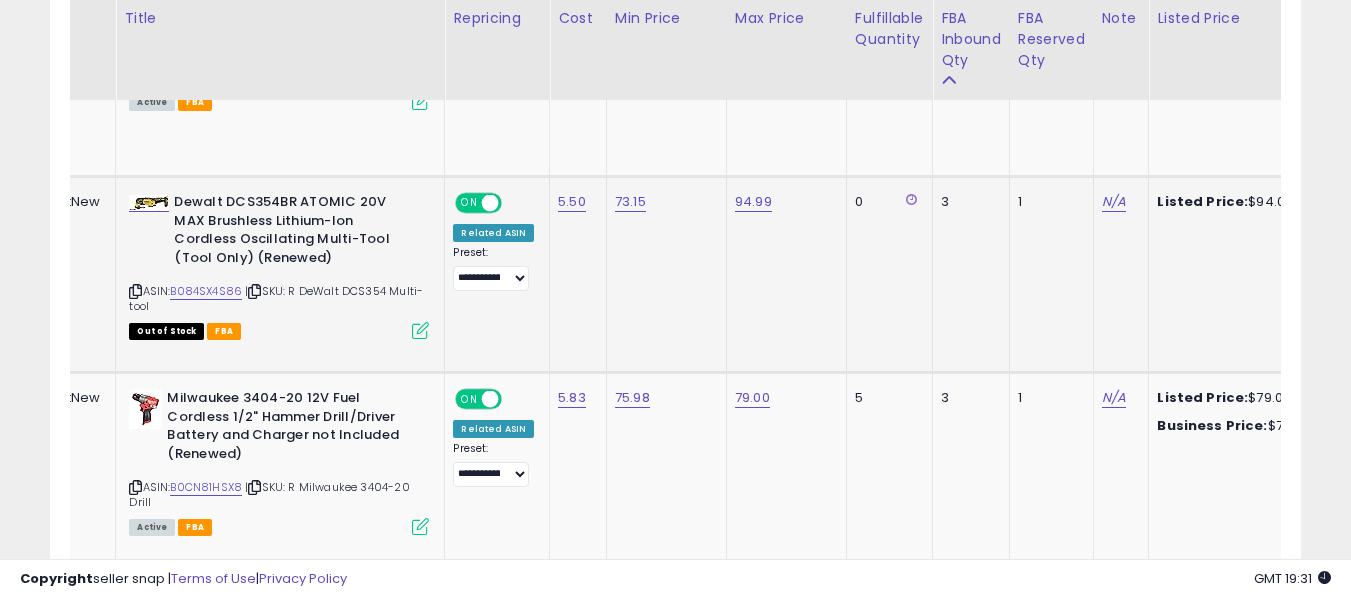 click at bounding box center (420, 330) 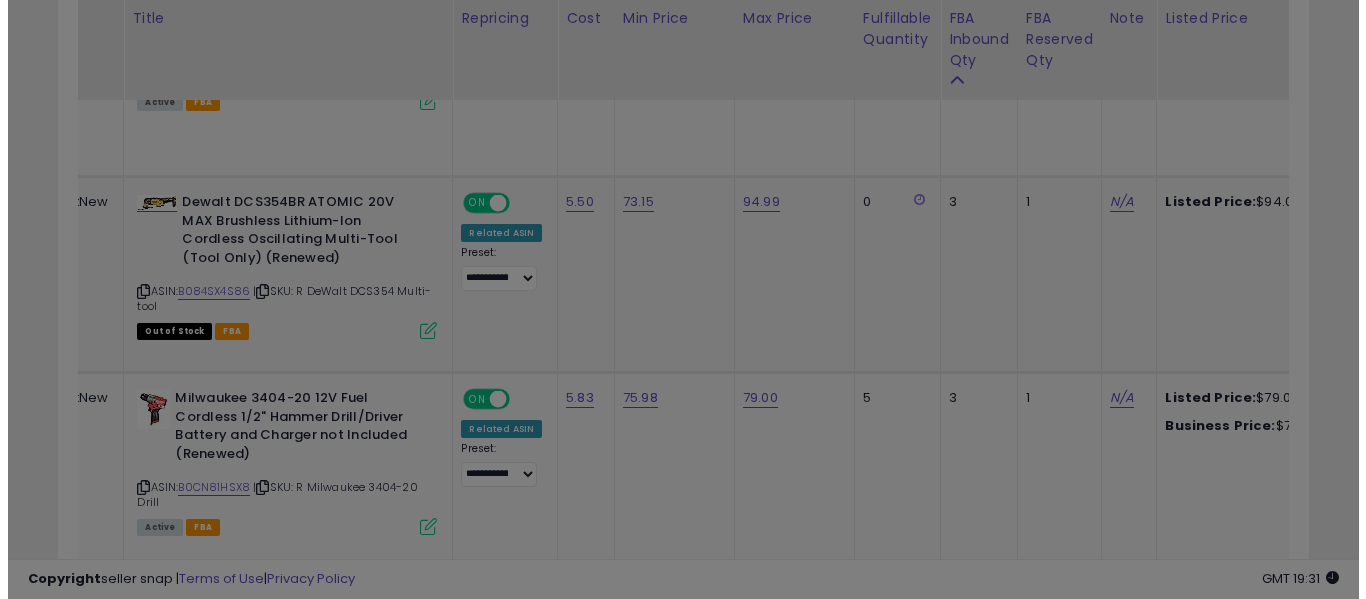 scroll, scrollTop: 999590, scrollLeft: 999267, axis: both 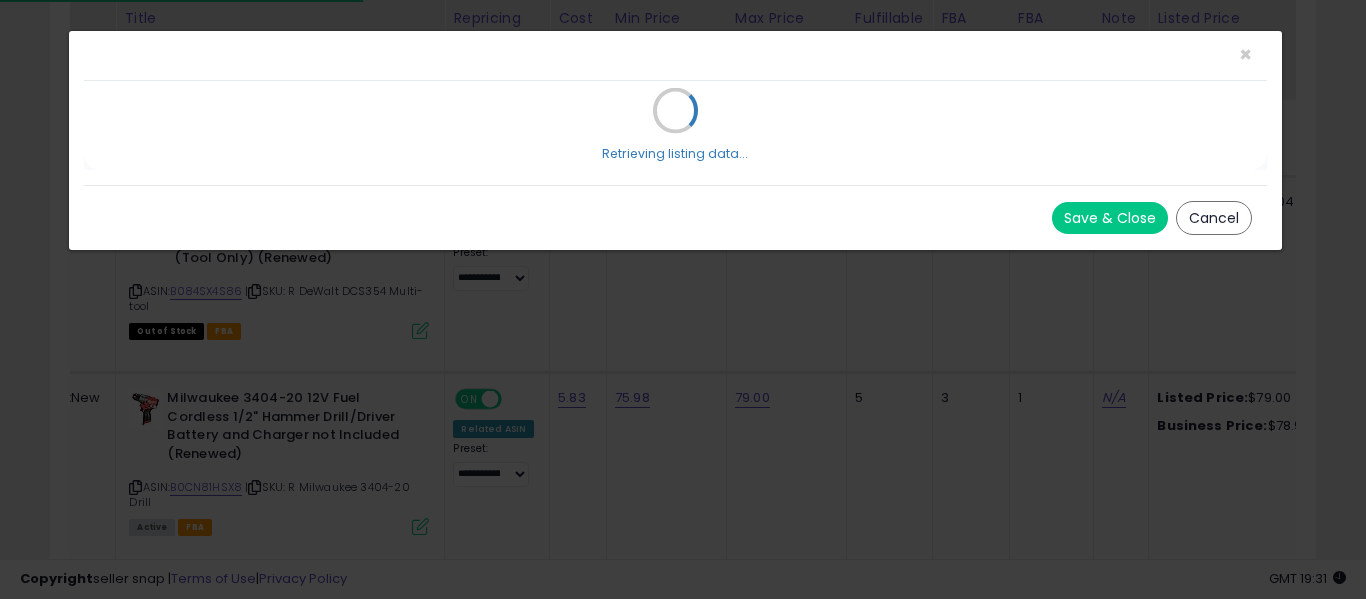 select on "*******" 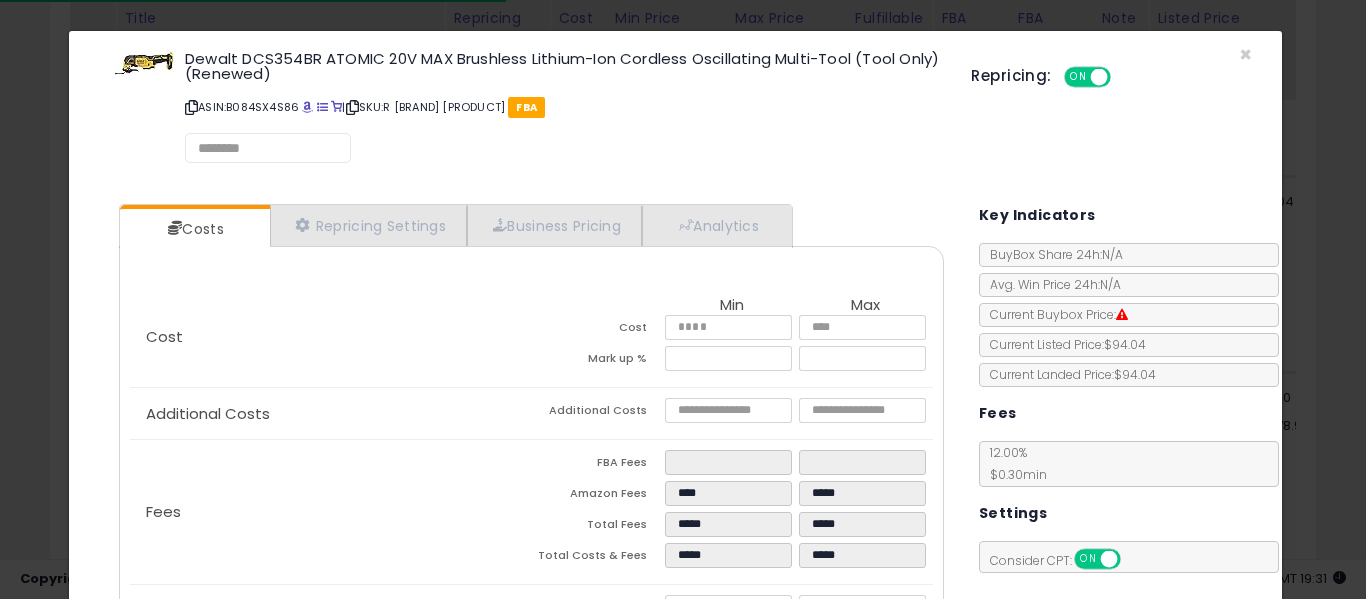 select on "**********" 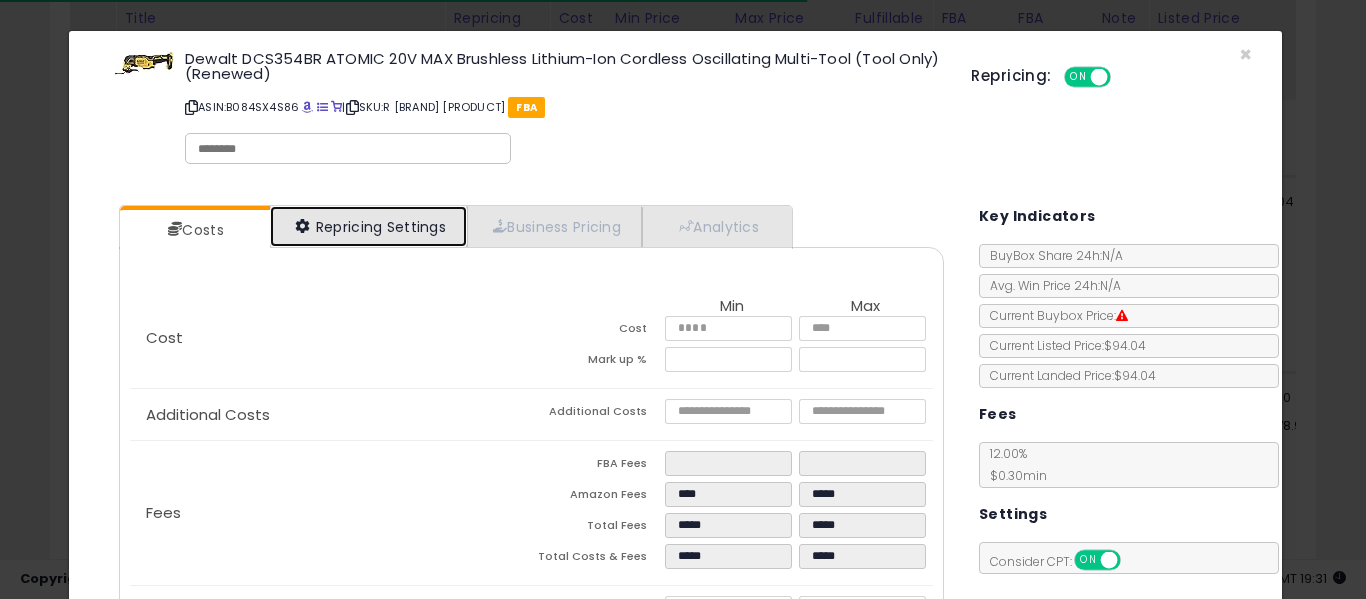 click on "Repricing Settings" at bounding box center (369, 226) 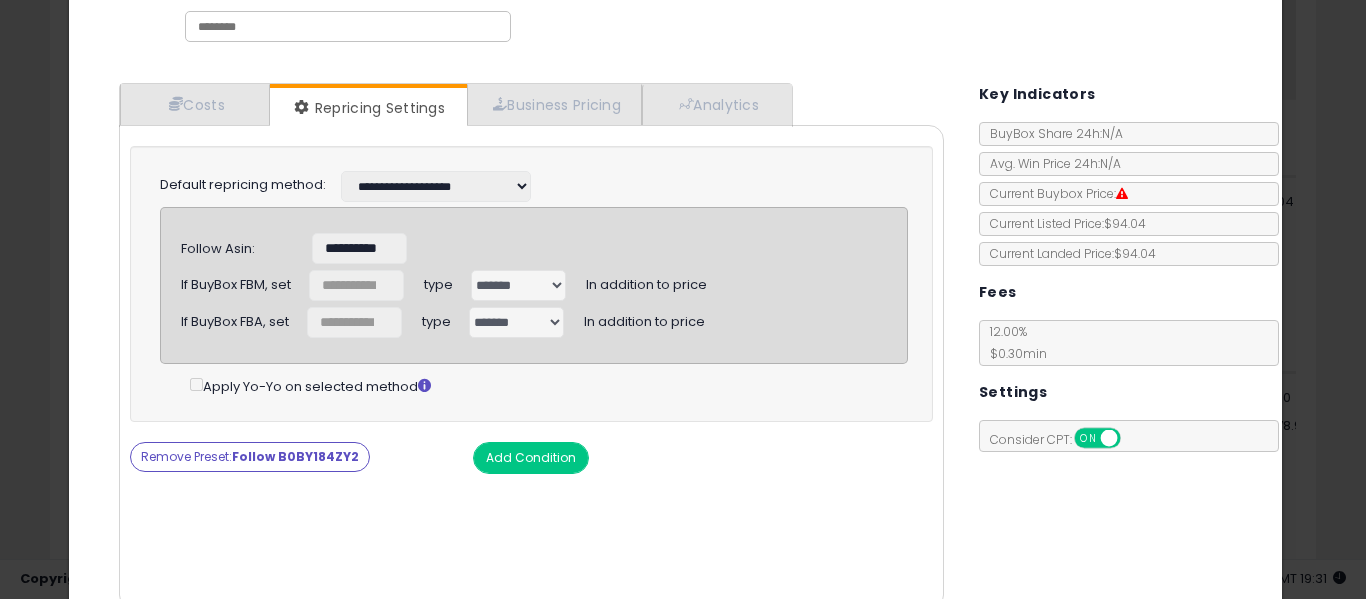 scroll, scrollTop: 134, scrollLeft: 0, axis: vertical 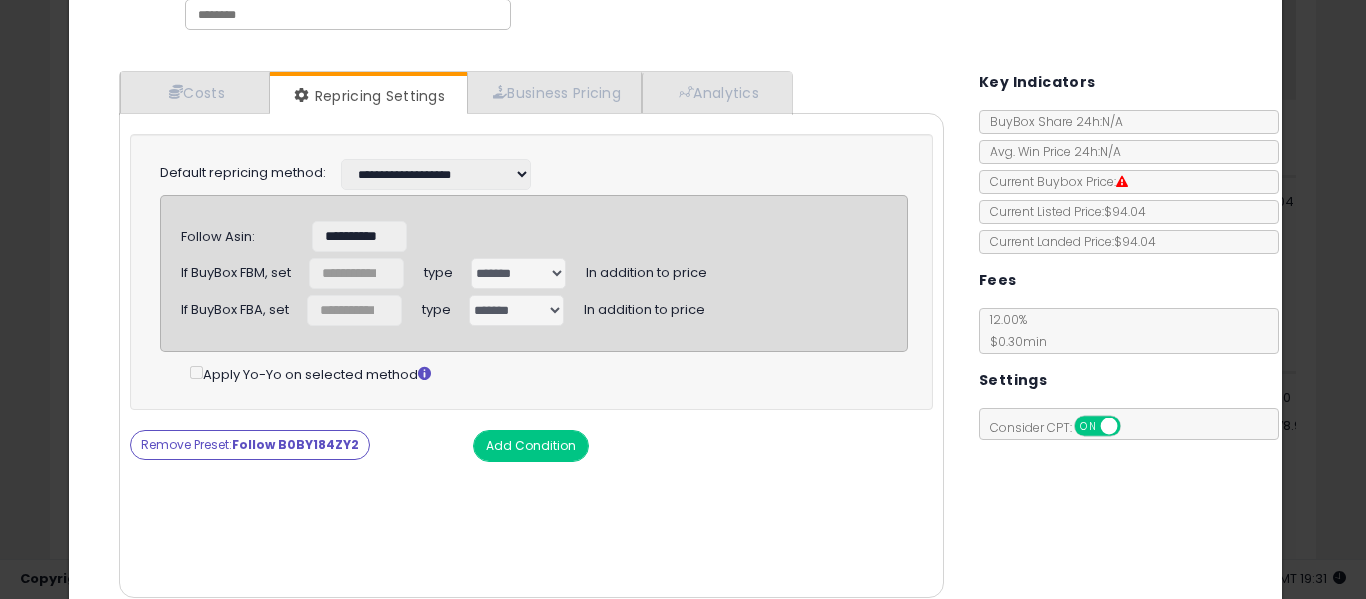 click on "Add Condition" at bounding box center (531, 446) 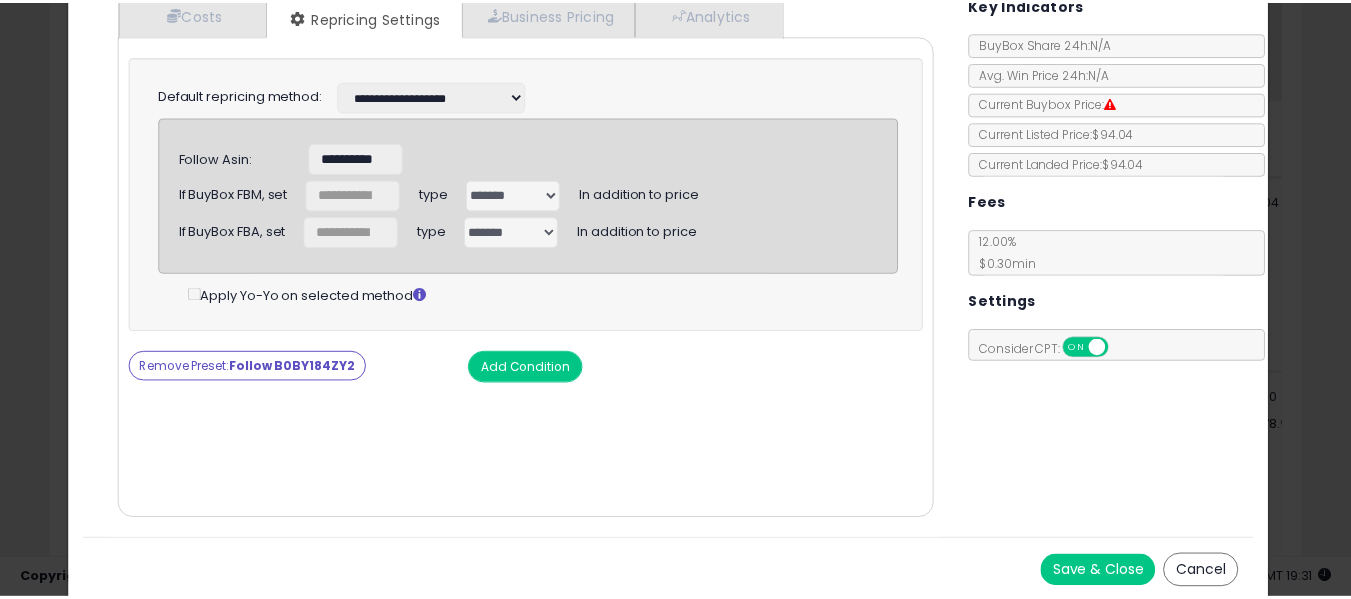 scroll, scrollTop: 218, scrollLeft: 0, axis: vertical 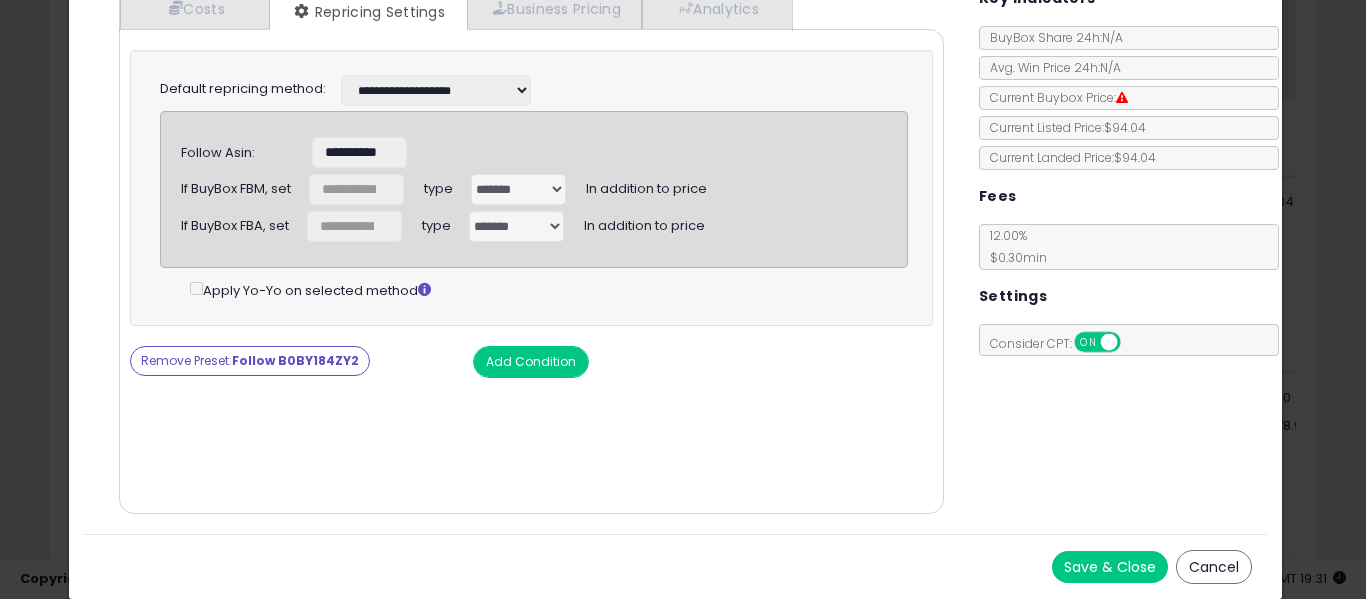click on "Cancel" at bounding box center (1214, 567) 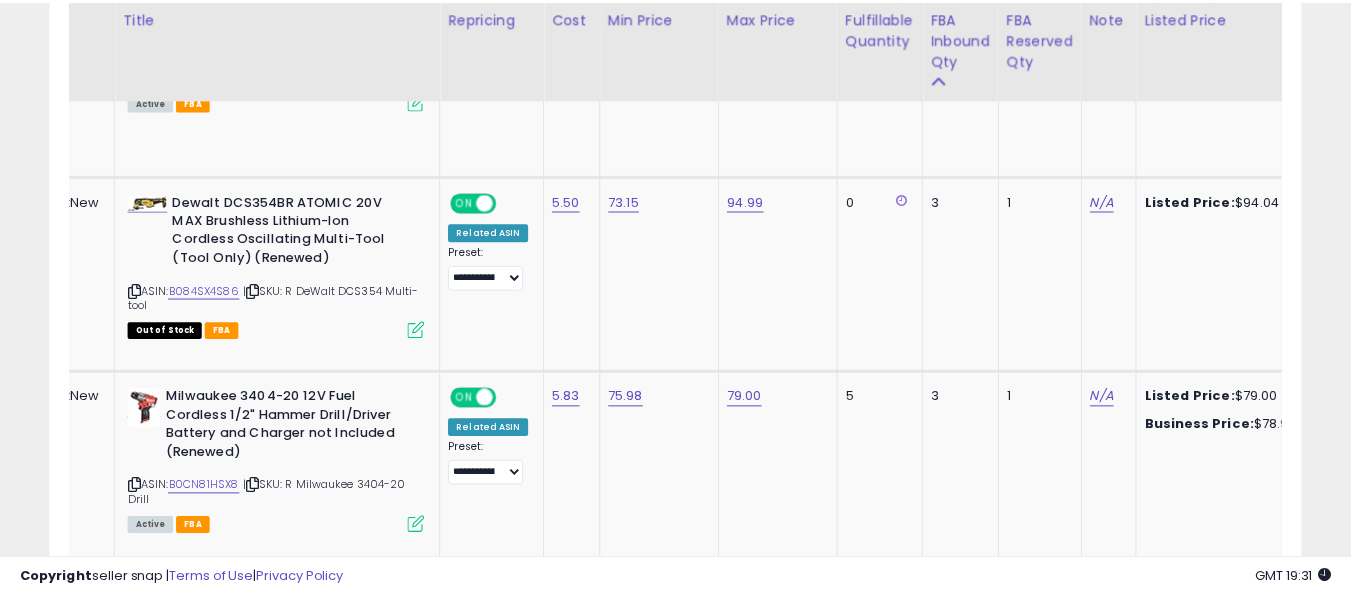 scroll, scrollTop: 410, scrollLeft: 724, axis: both 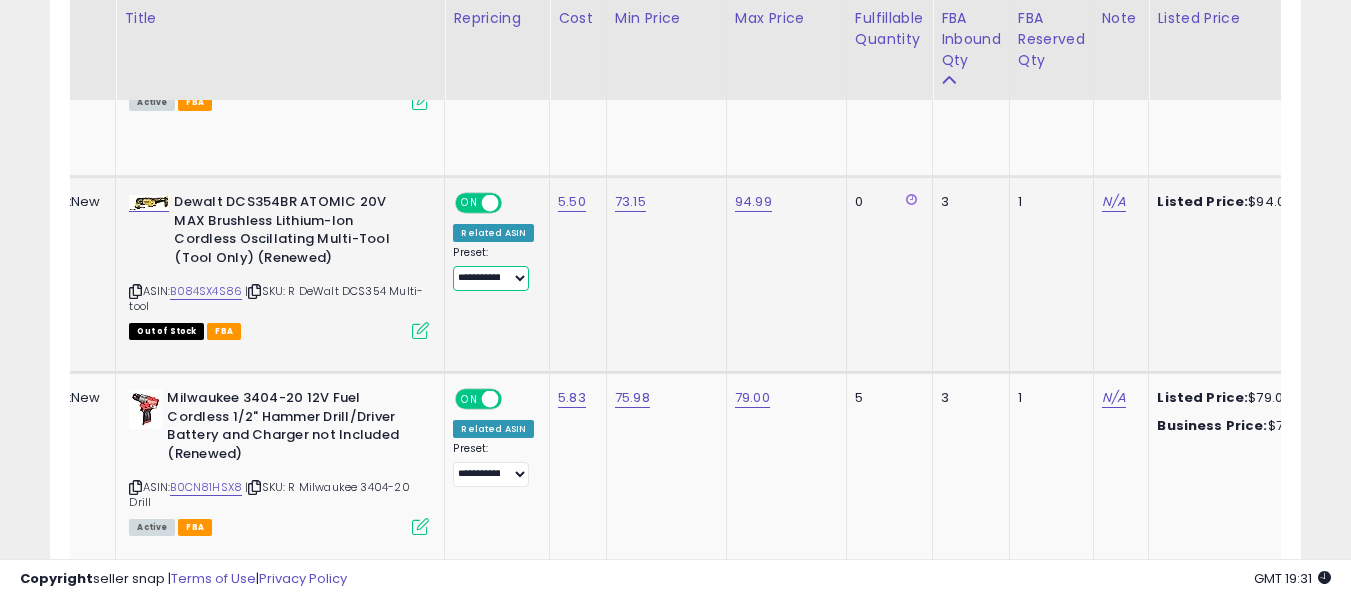 click on "**********" at bounding box center [490, 278] 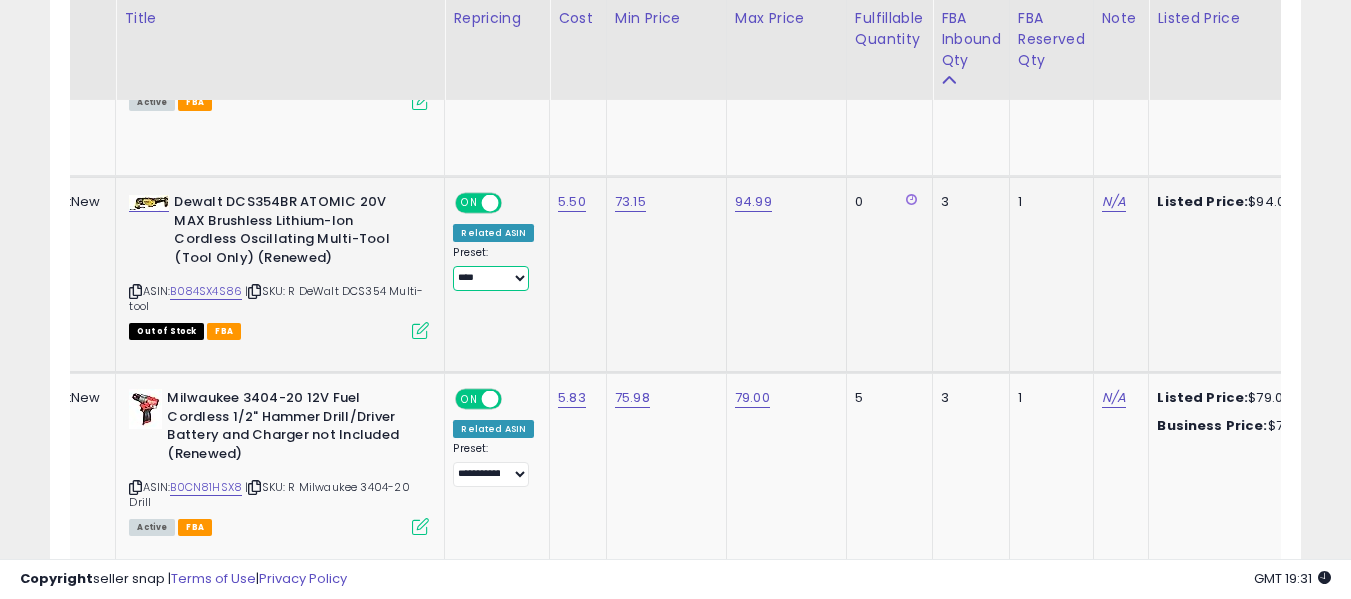 click on "**********" at bounding box center [490, 278] 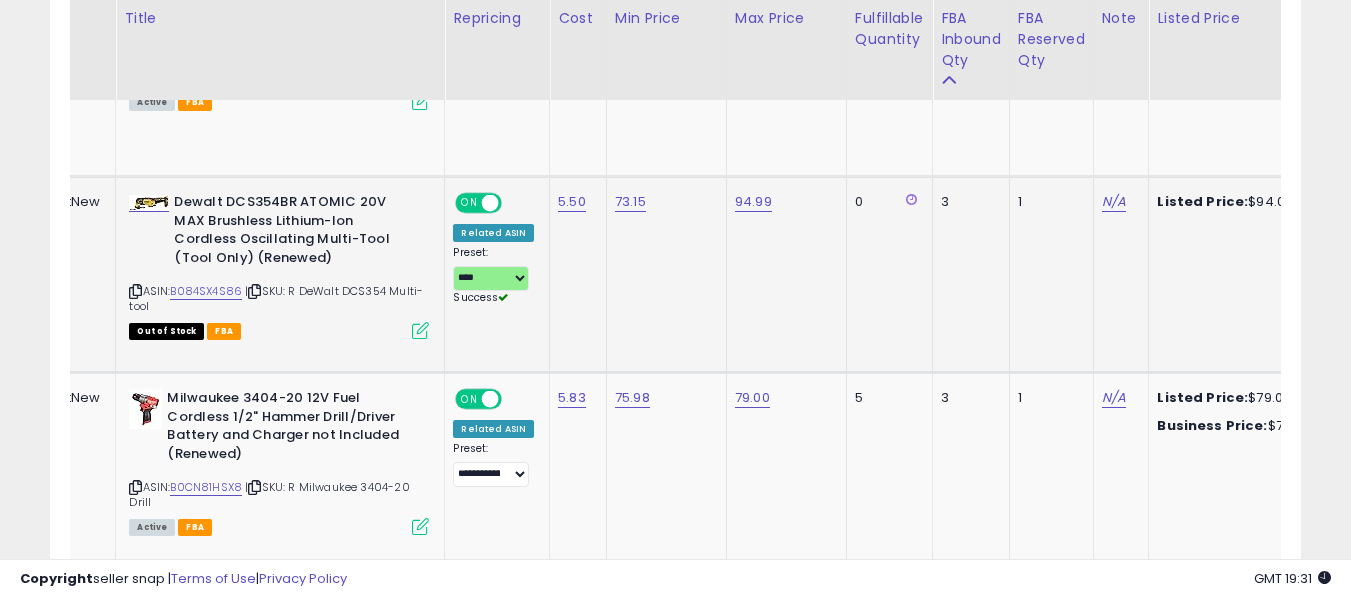 click at bounding box center (420, 330) 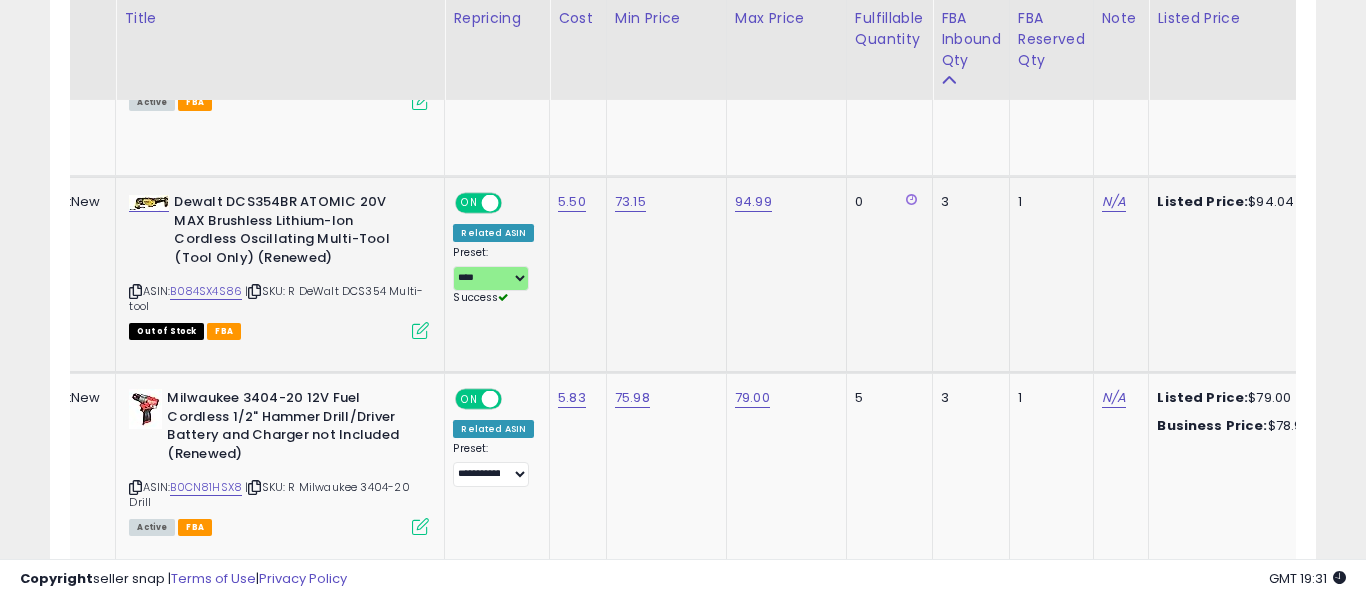 scroll, scrollTop: 999590, scrollLeft: 999267, axis: both 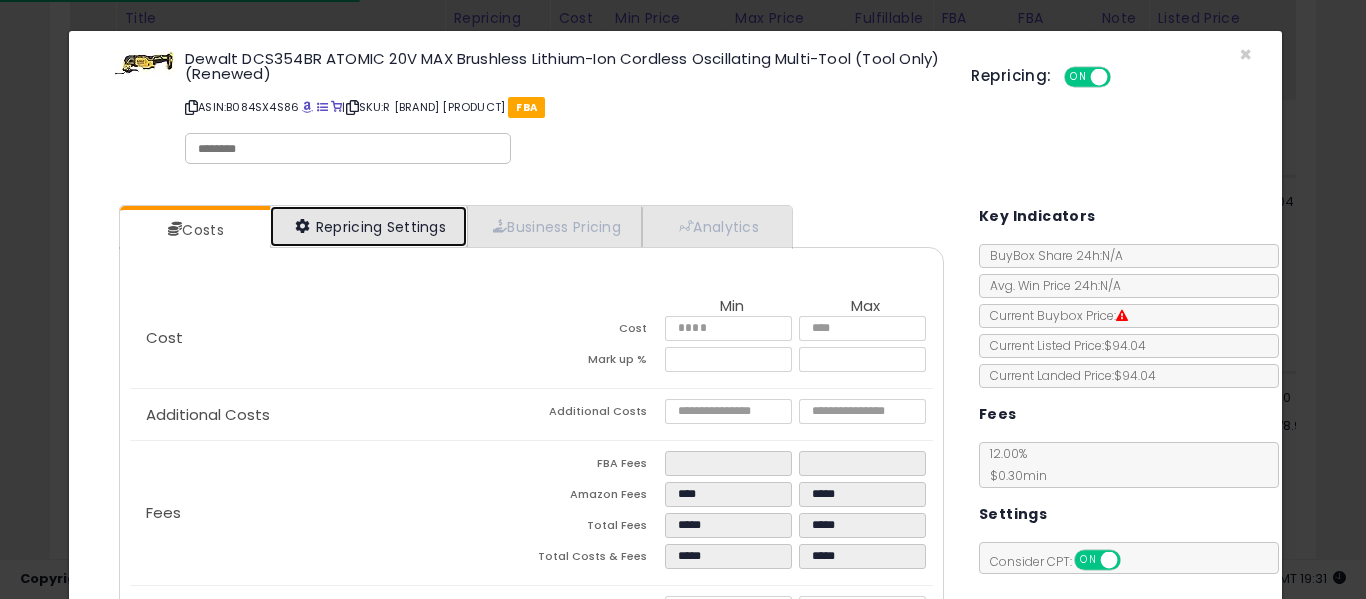 click on "Repricing Settings" at bounding box center [369, 226] 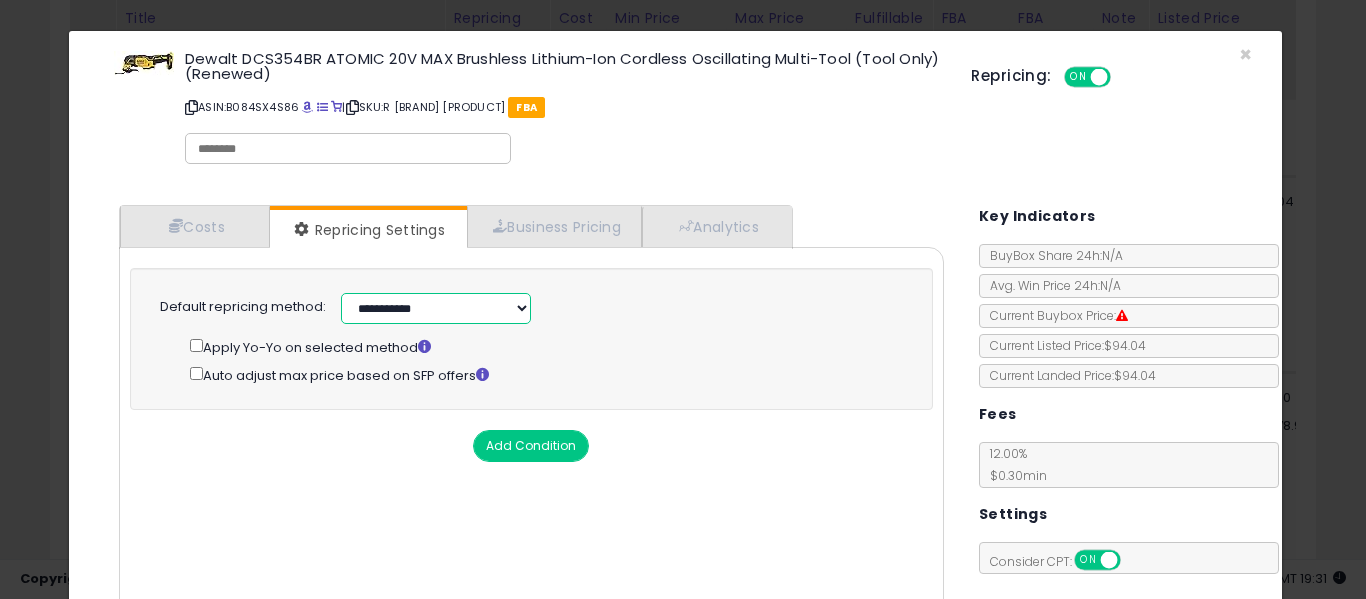 click on "**********" at bounding box center (436, 308) 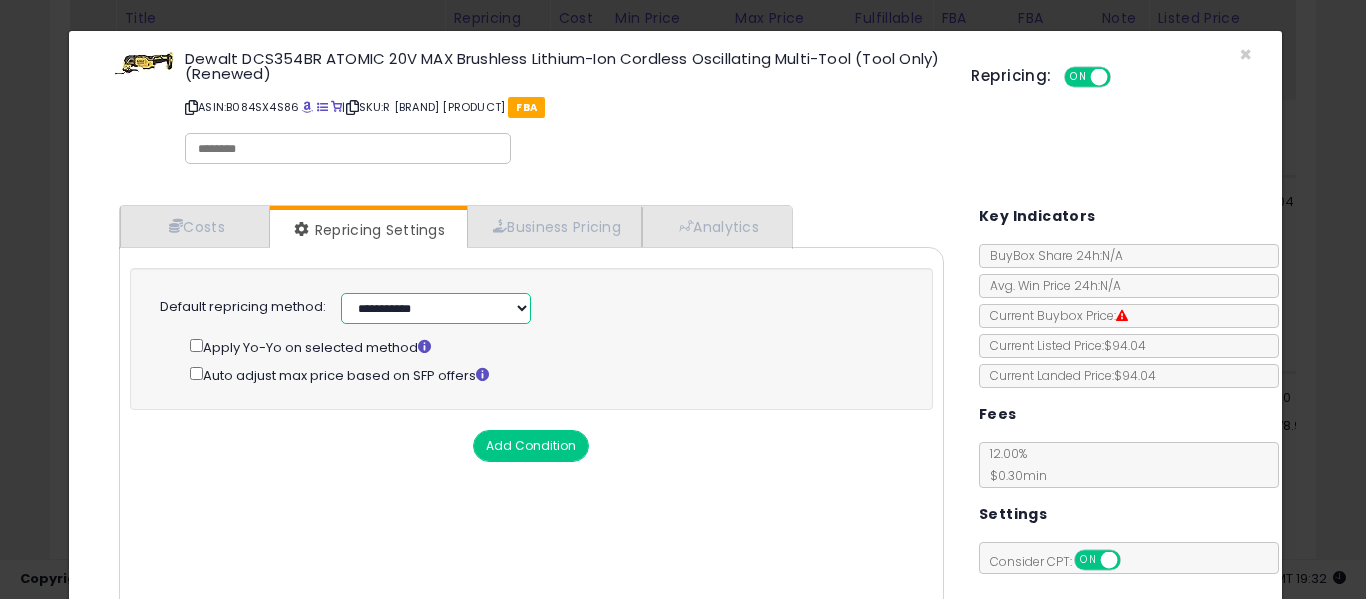 select on "**********" 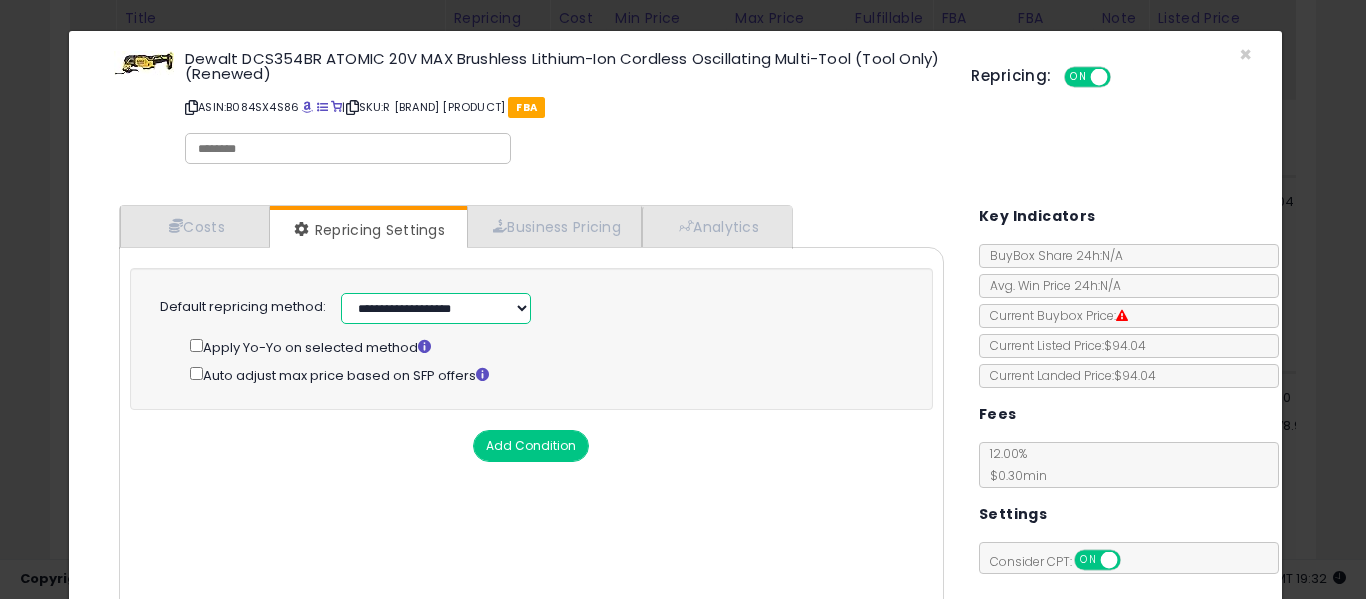 click on "**********" at bounding box center [436, 308] 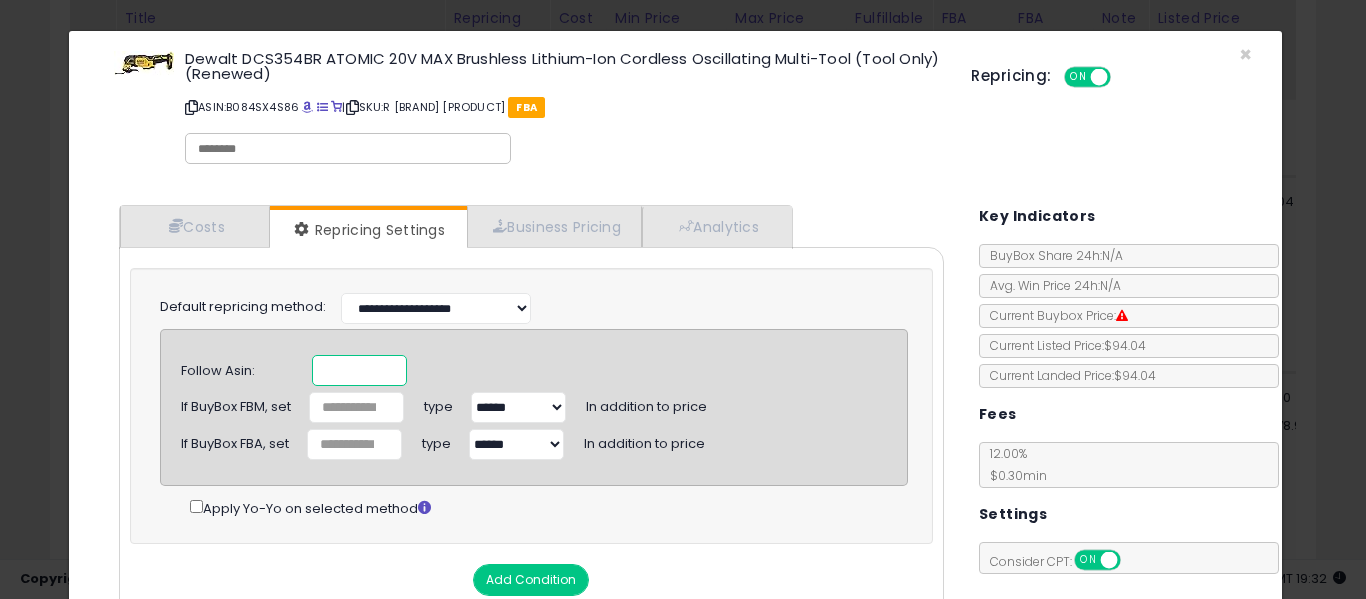 click at bounding box center [359, 370] 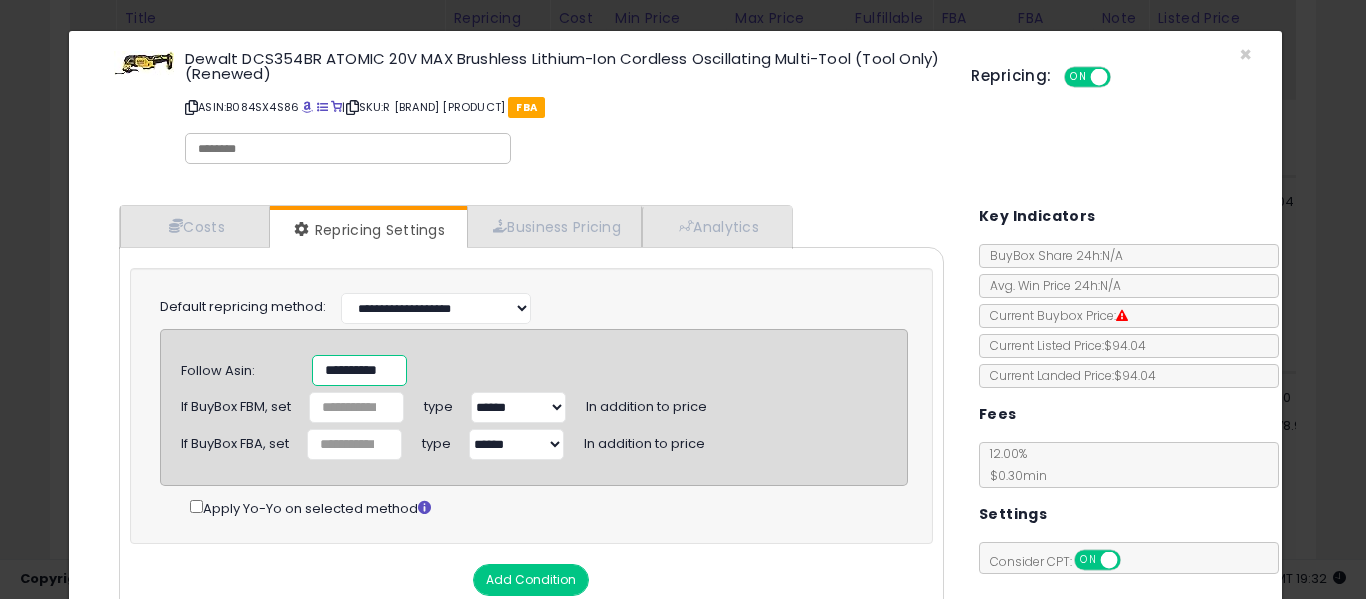 scroll, scrollTop: 0, scrollLeft: 21, axis: horizontal 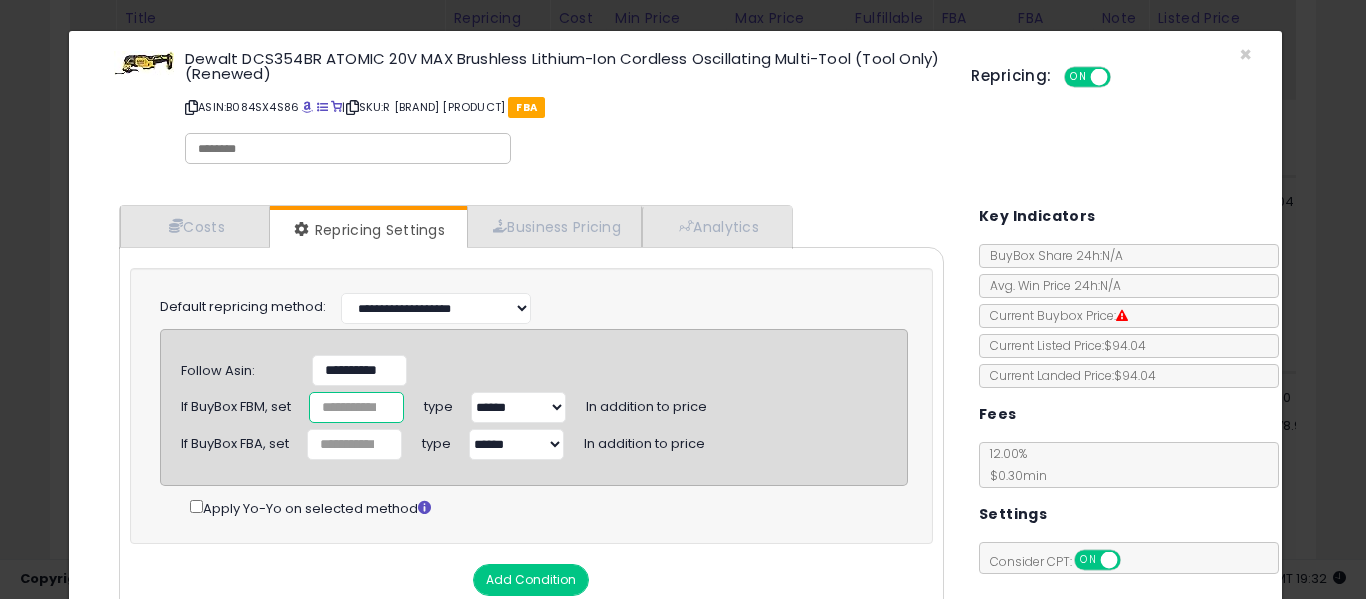 click on "*" at bounding box center [356, 407] 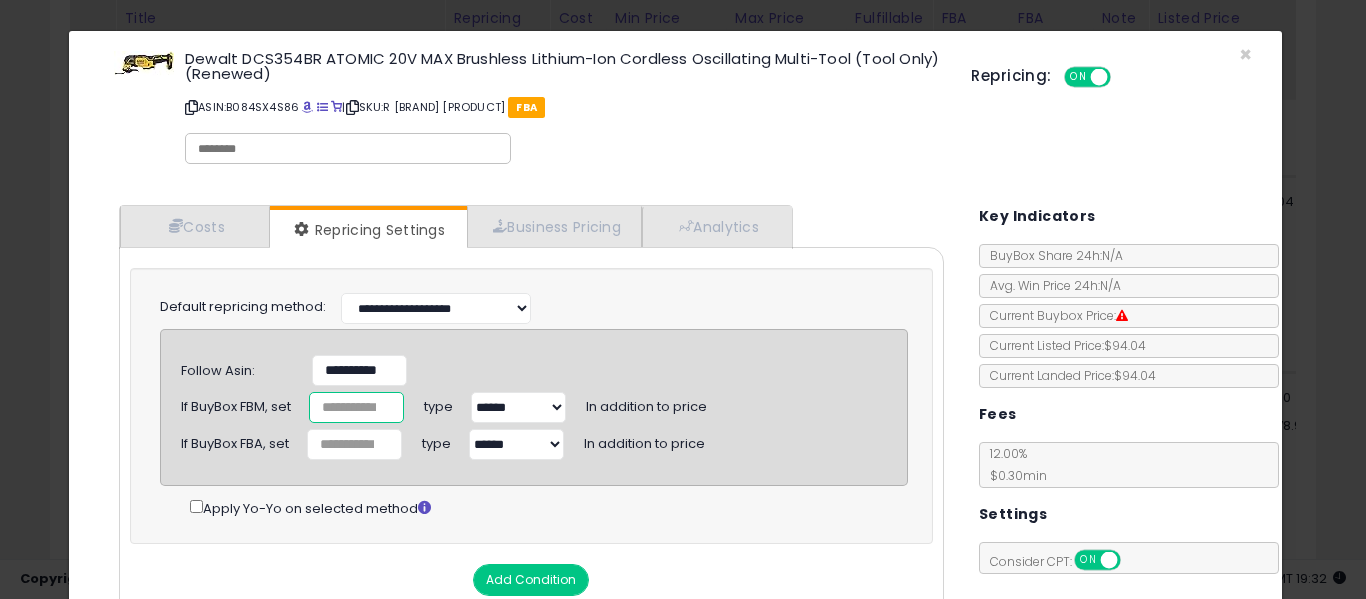 type on "**" 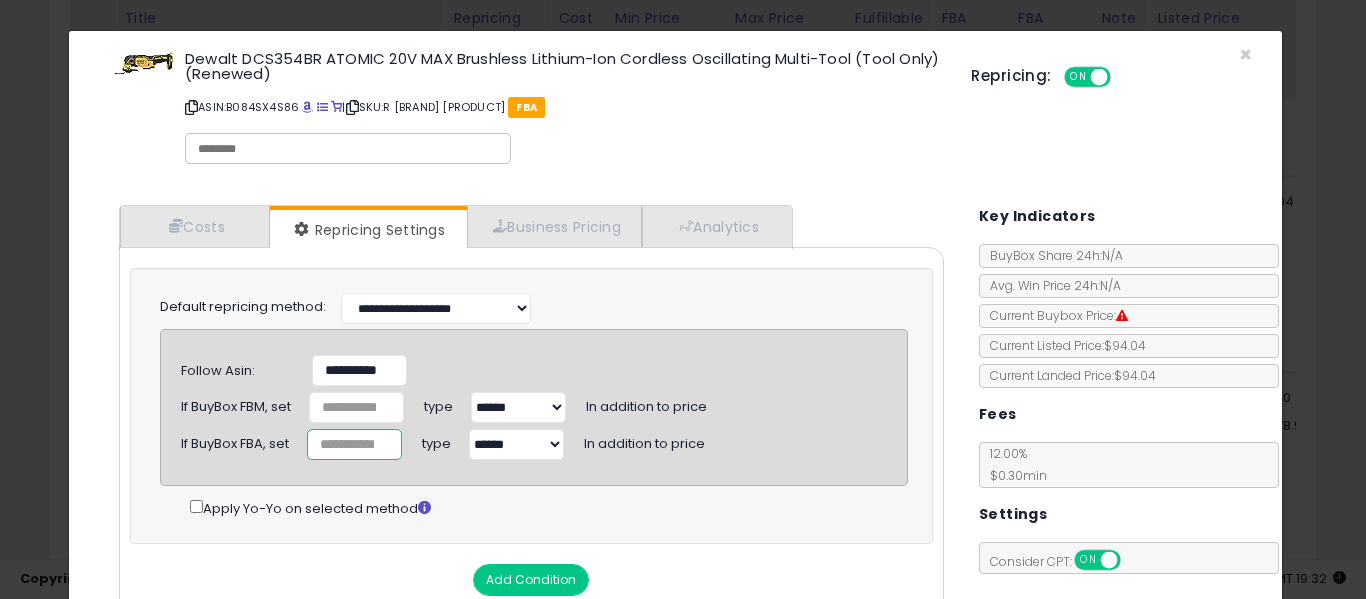 drag, startPoint x: 338, startPoint y: 433, endPoint x: 319, endPoint y: 436, distance: 19.235384 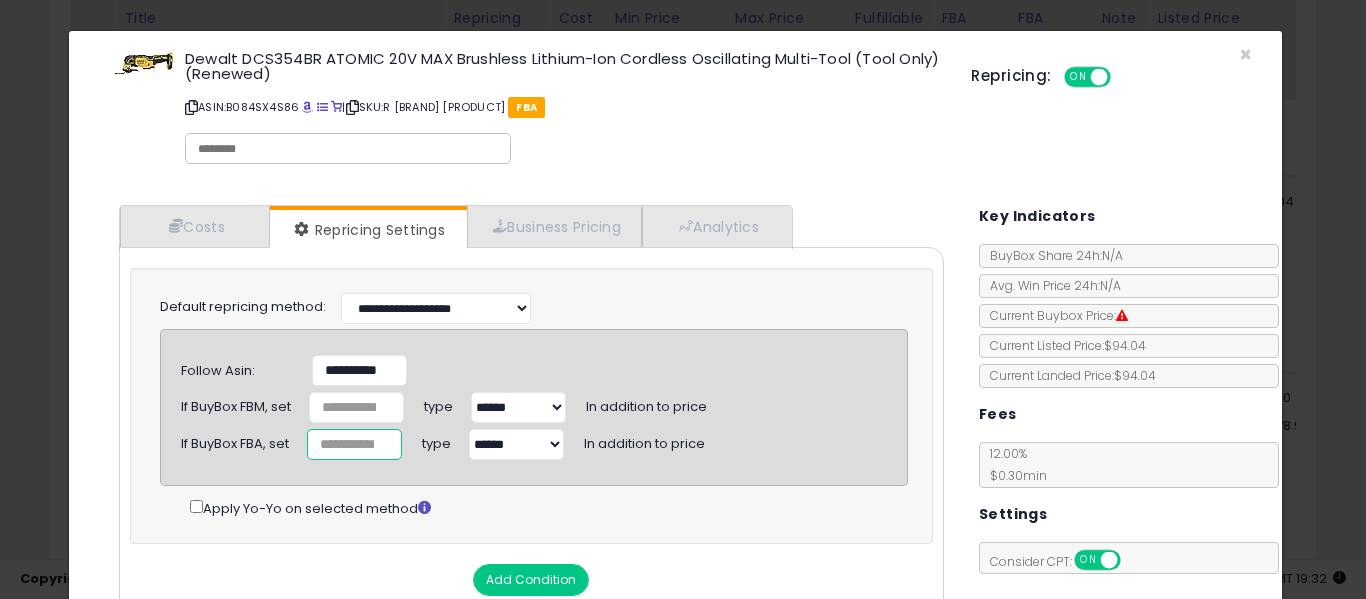 type on "**" 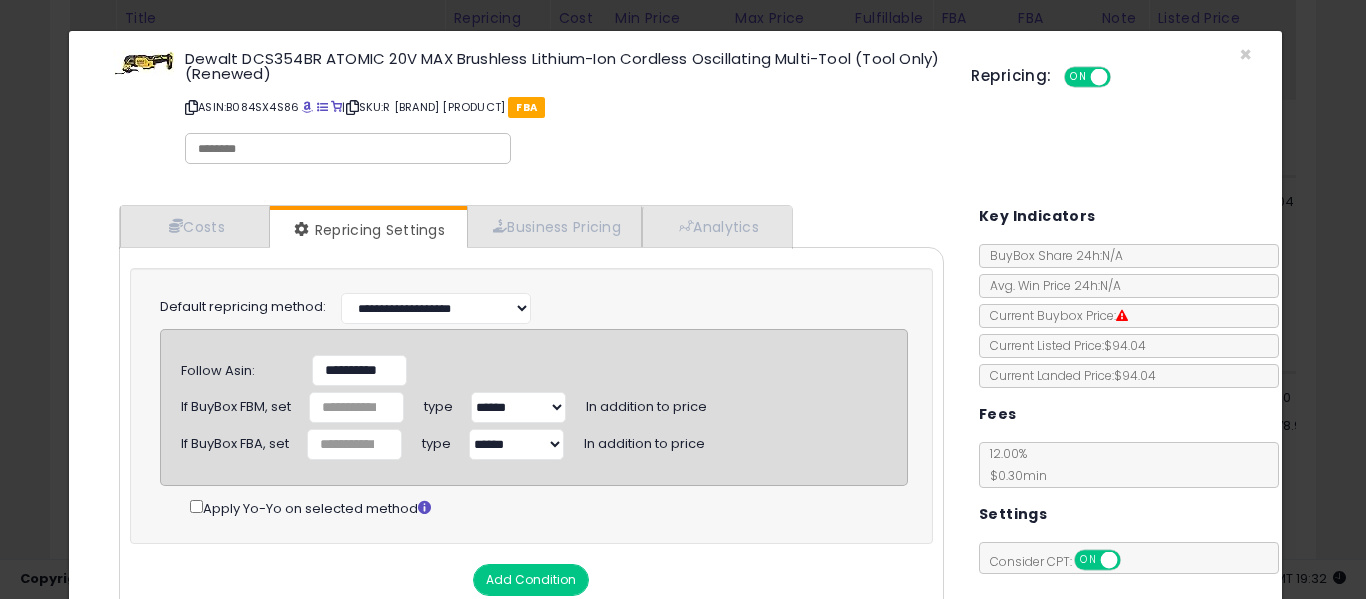 click on "******
*******" at bounding box center (518, 407) 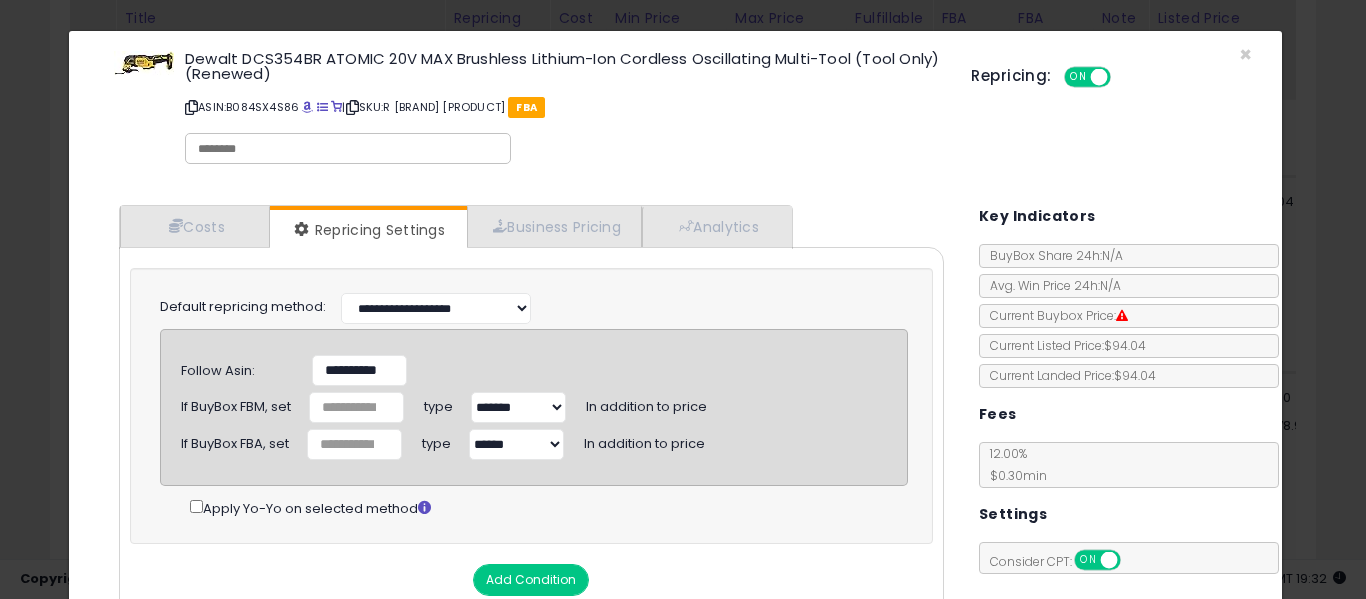 click on "******
*******" at bounding box center (516, 444) 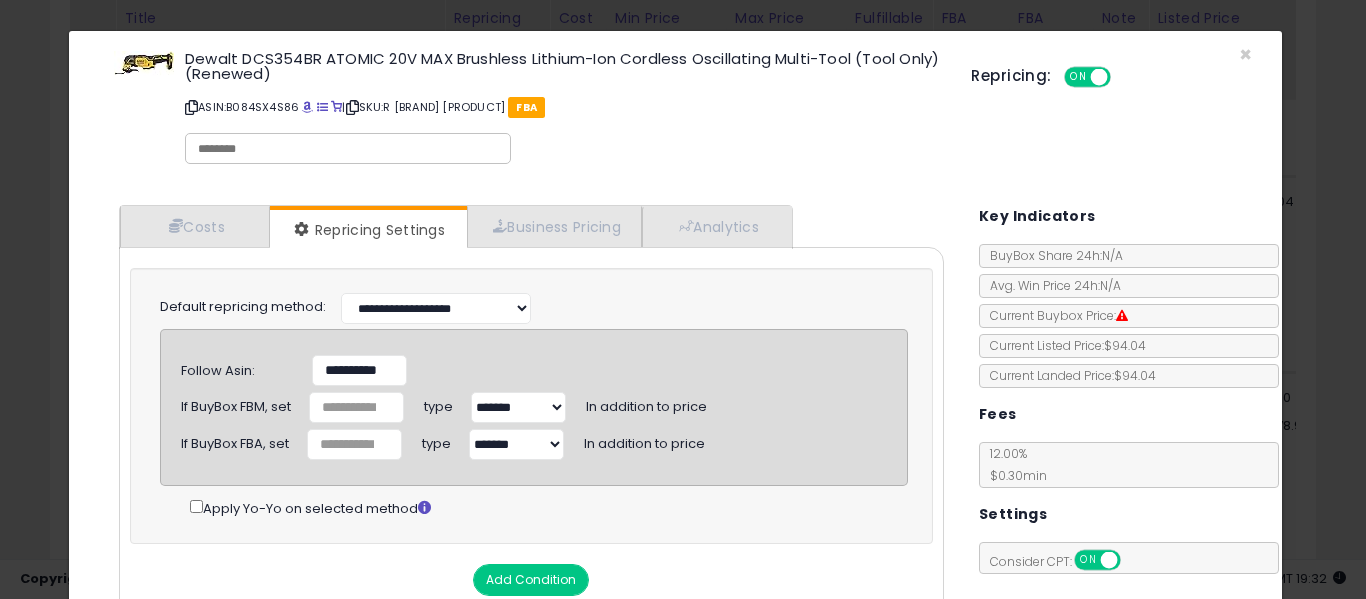 click on "******
*******" at bounding box center [516, 444] 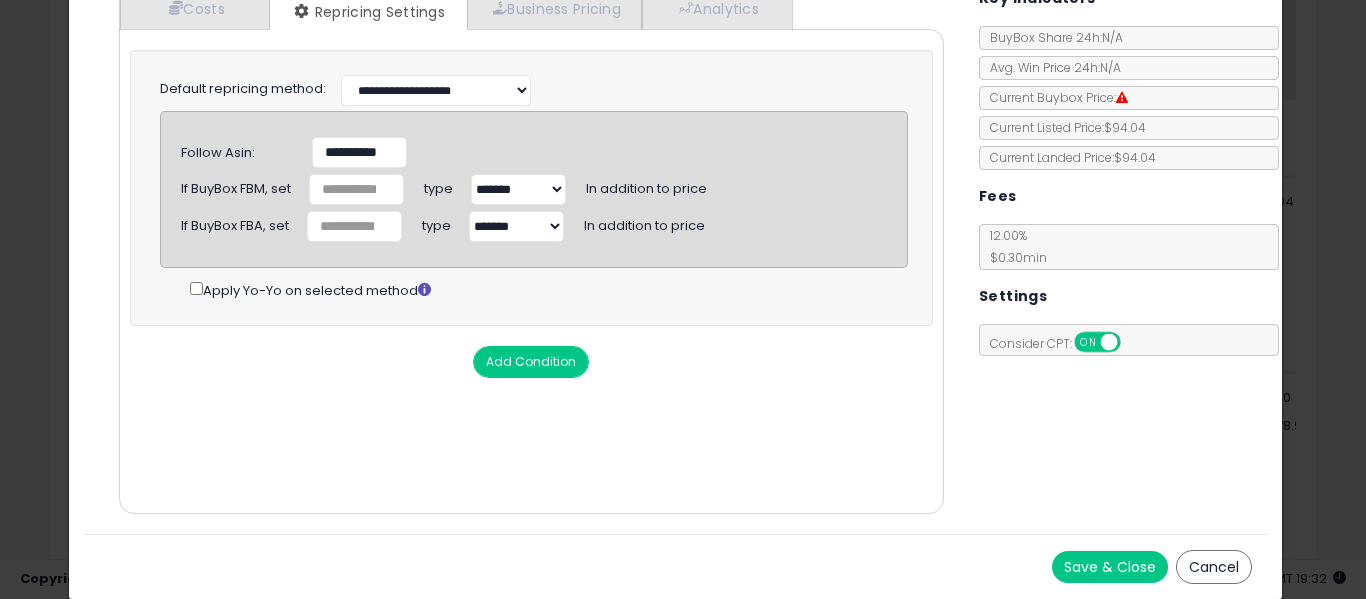 click on "Save & Close" at bounding box center (1110, 567) 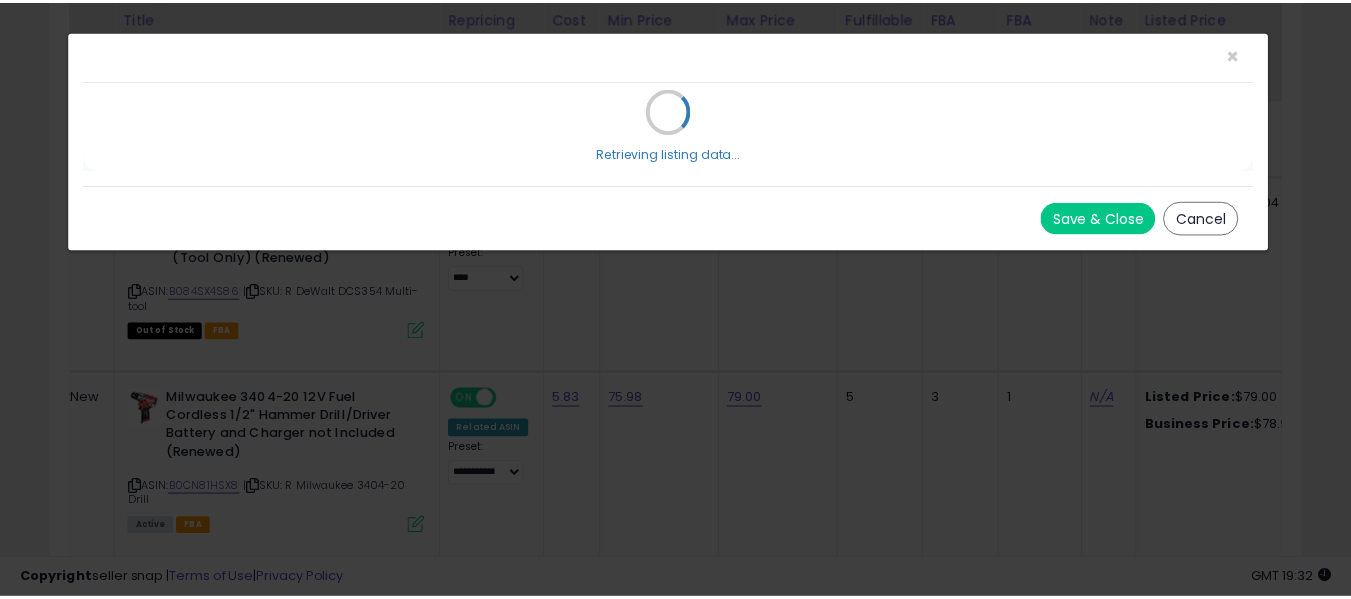 scroll, scrollTop: 0, scrollLeft: 0, axis: both 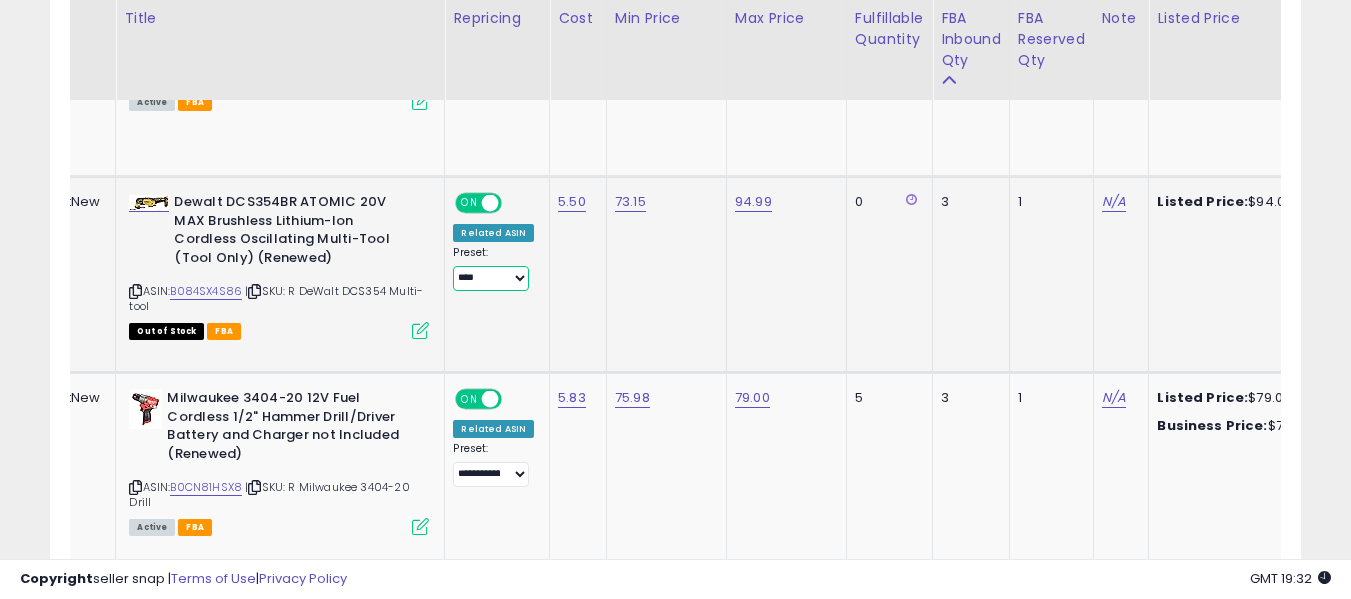 click on "**********" at bounding box center (490, 278) 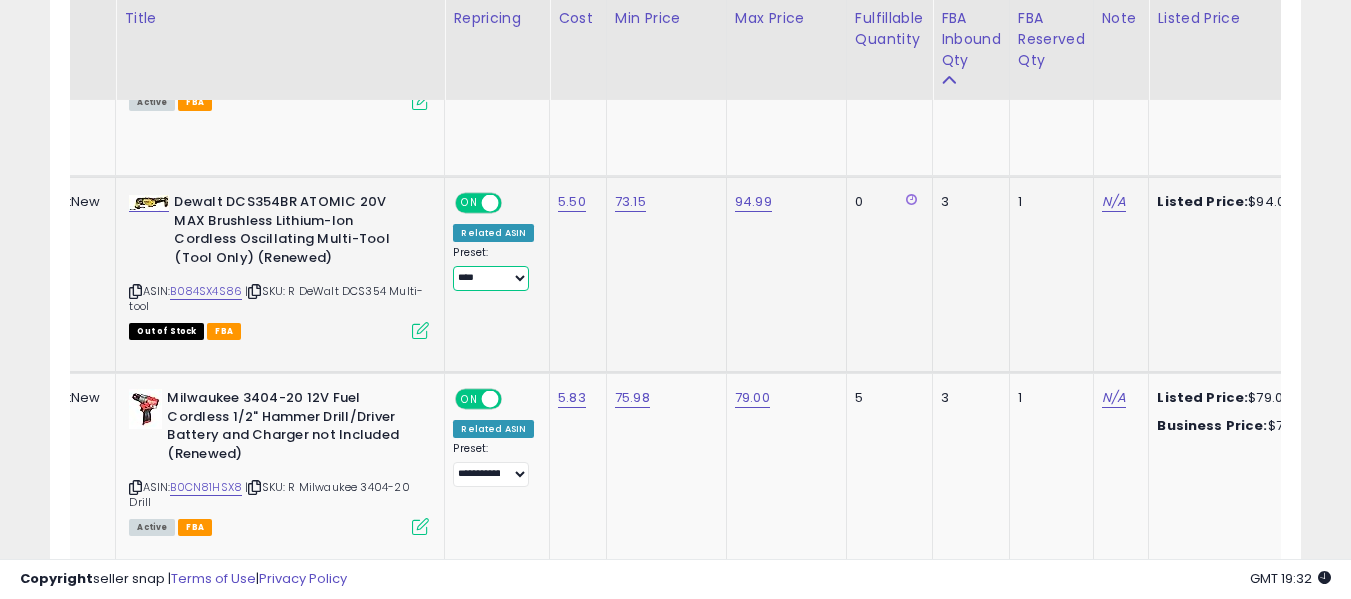 click on "**********" at bounding box center (490, 278) 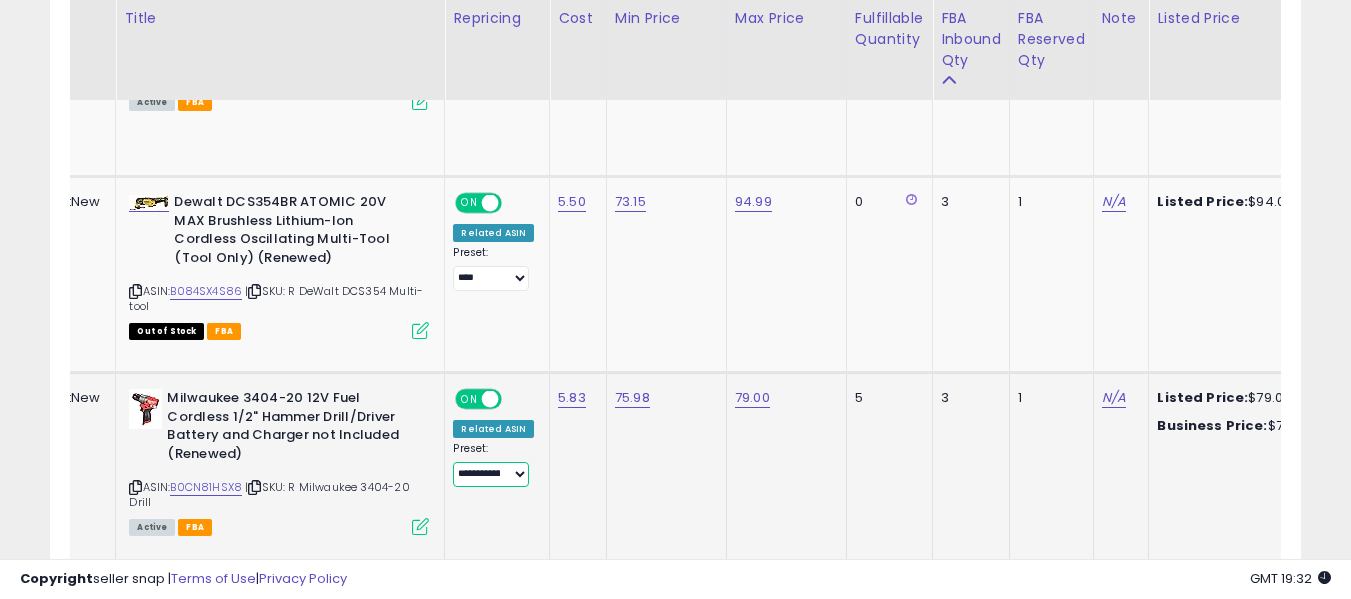 click on "**********" at bounding box center [490, 474] 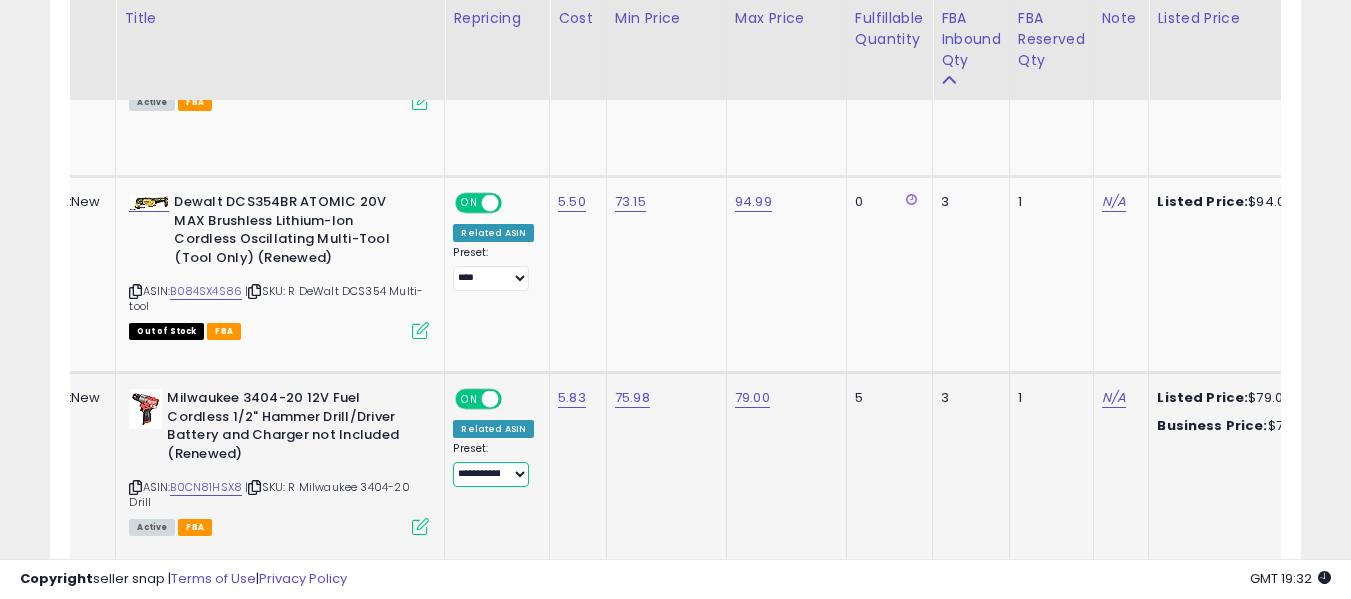 click on "**********" at bounding box center (490, 474) 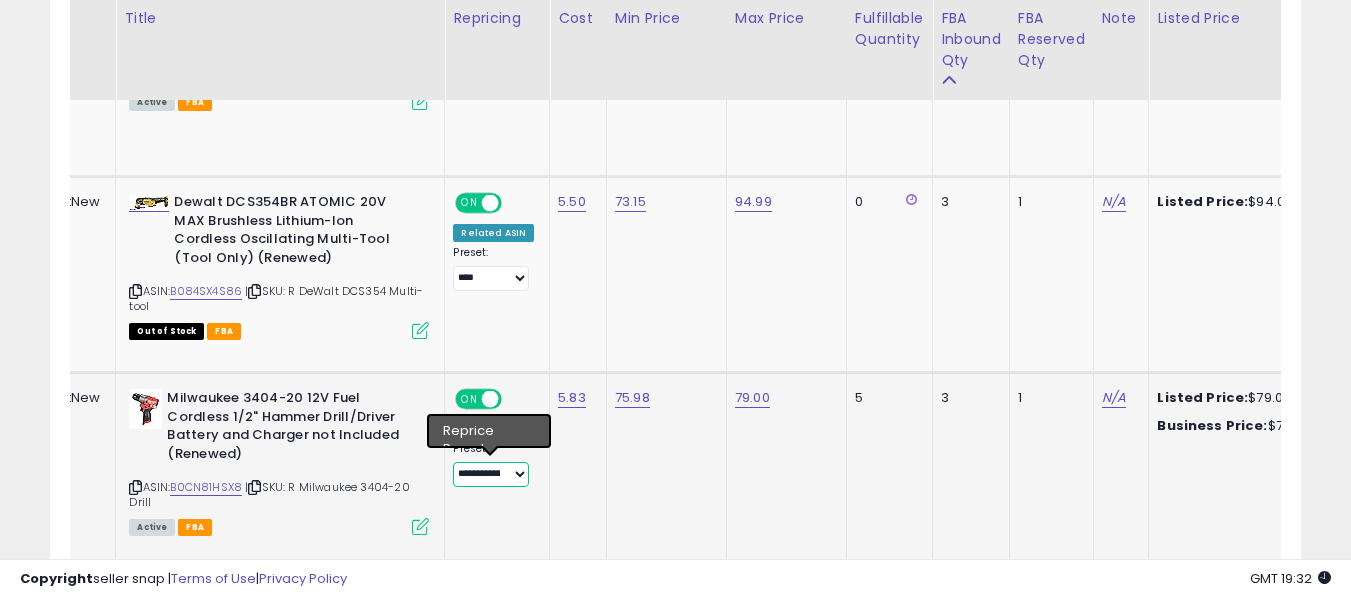click on "**********" at bounding box center (490, 474) 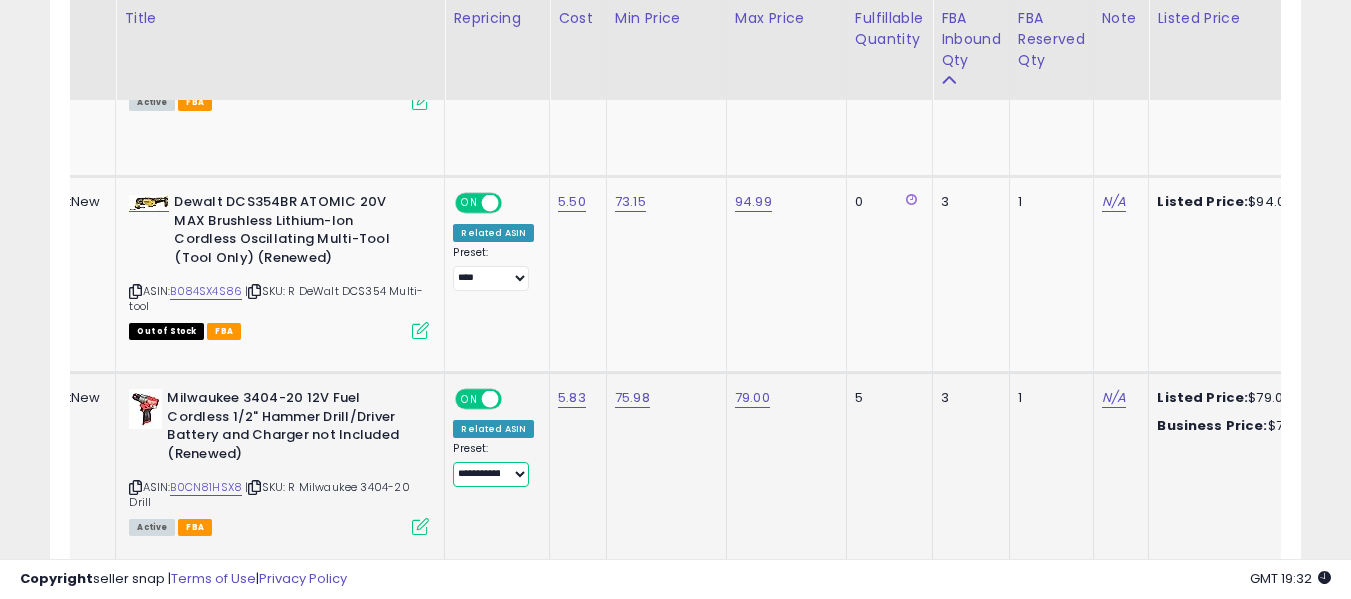 select on "****" 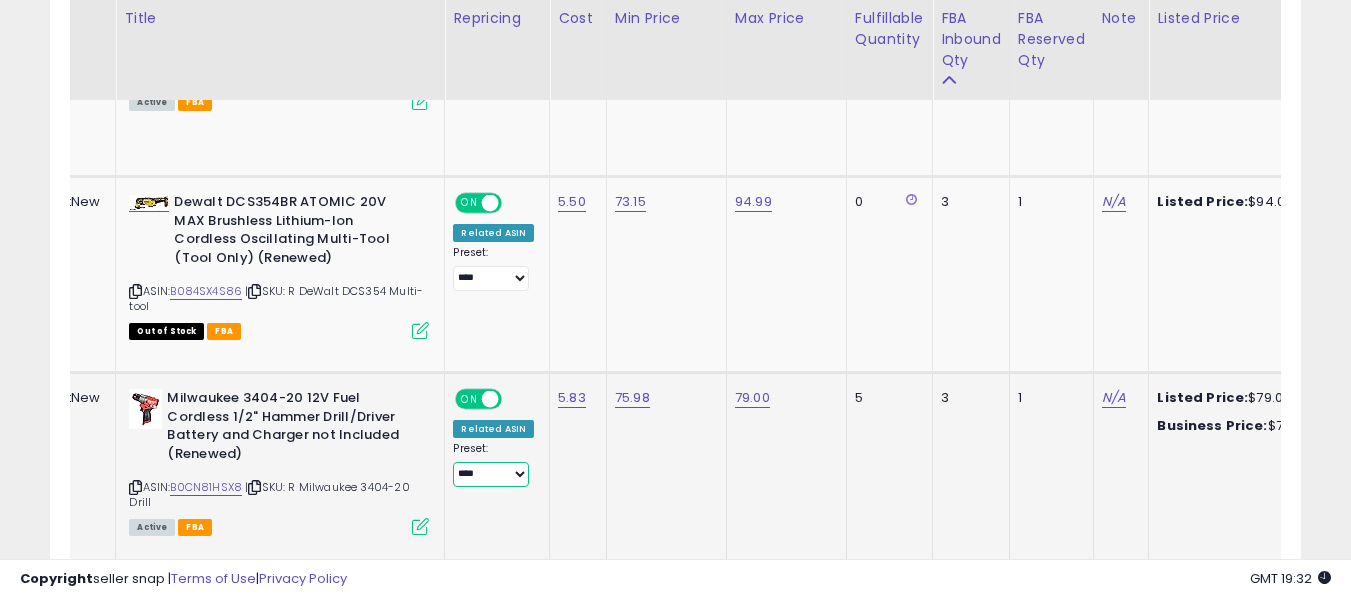 click on "**********" at bounding box center (490, 474) 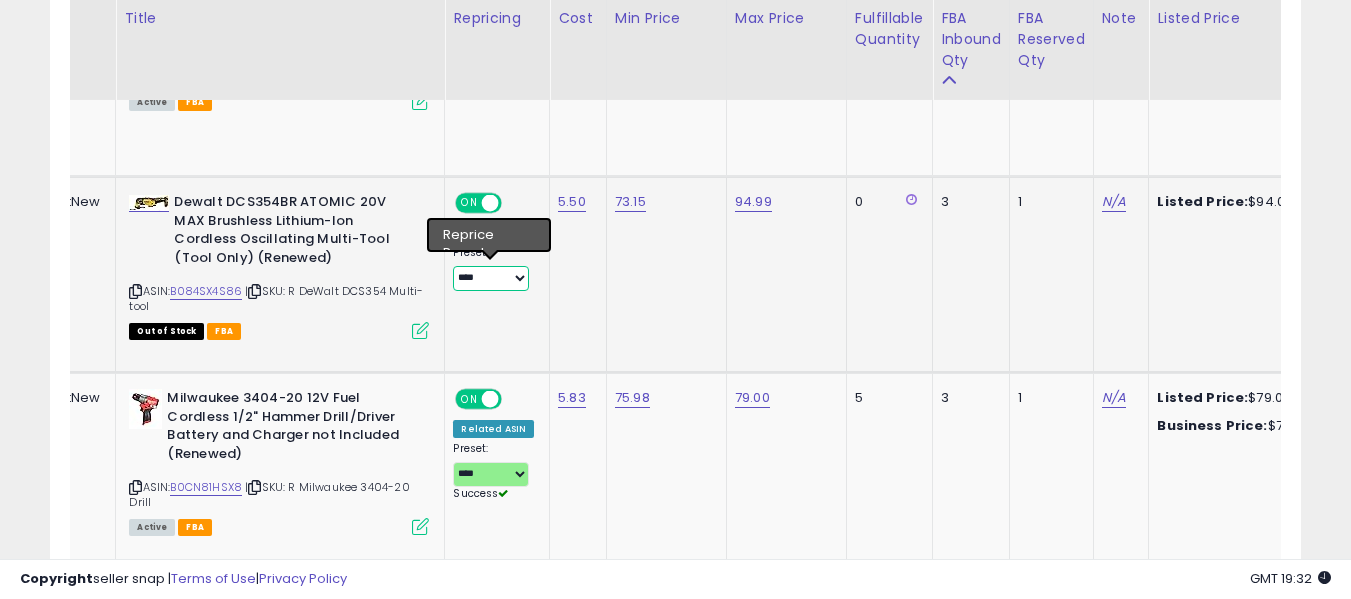 click on "**********" at bounding box center (490, 278) 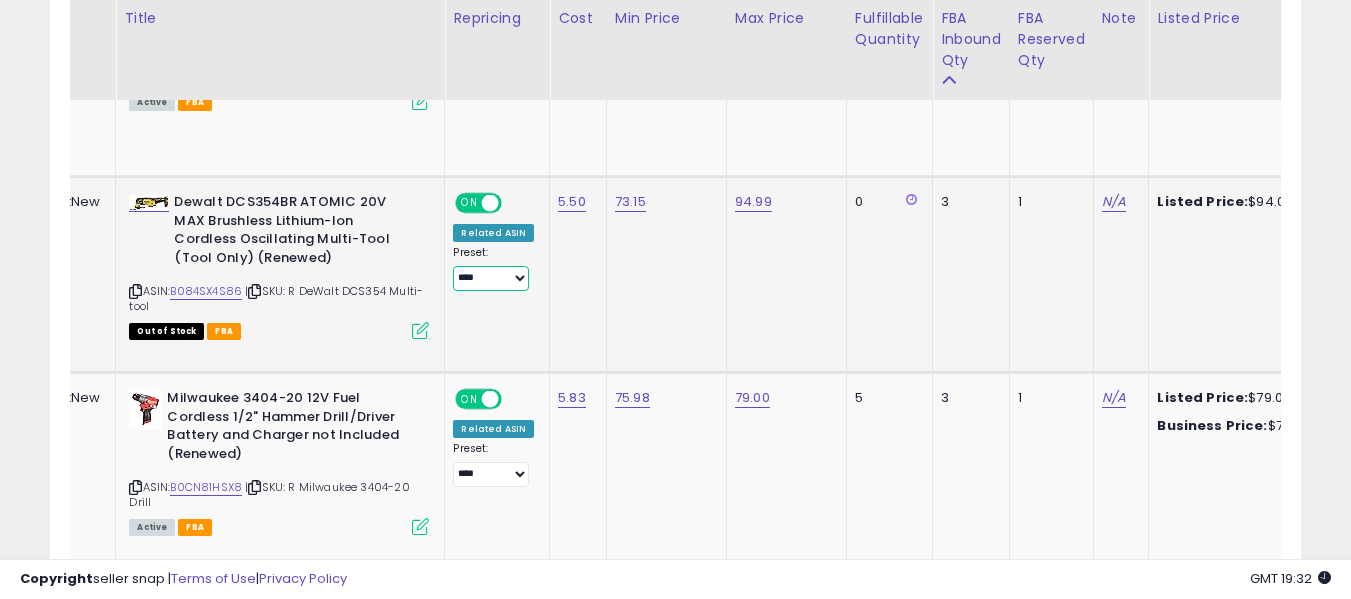 click on "**********" at bounding box center [490, 278] 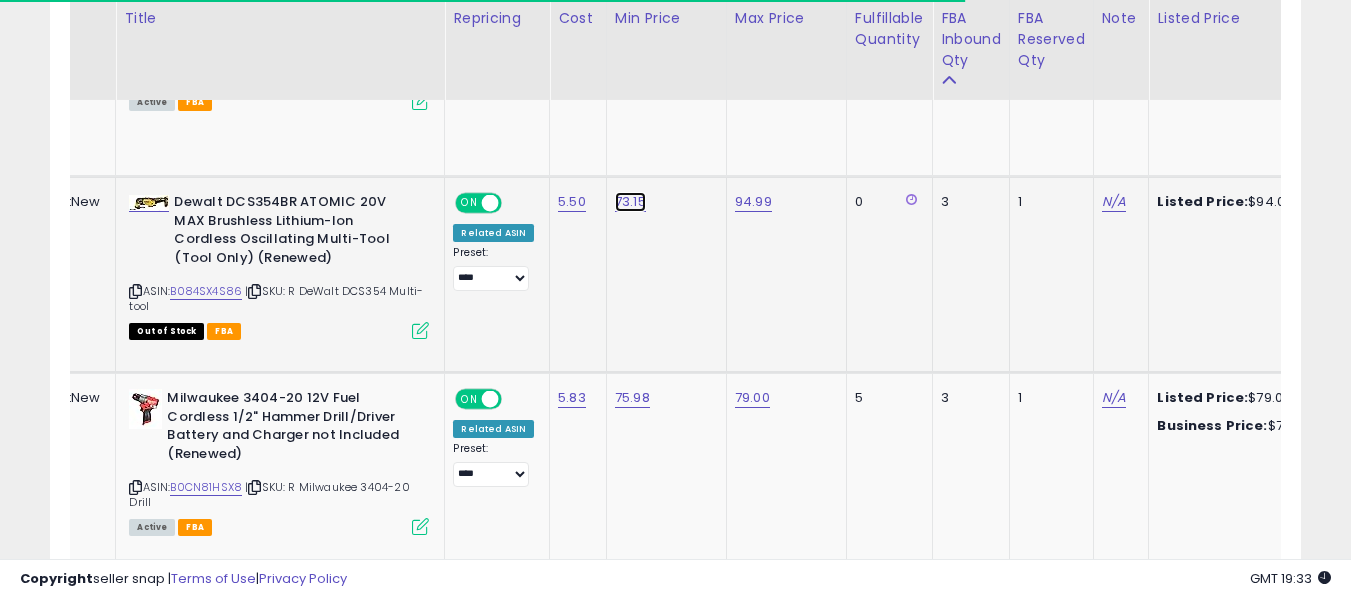 click on "73.15" at bounding box center [633, -1562] 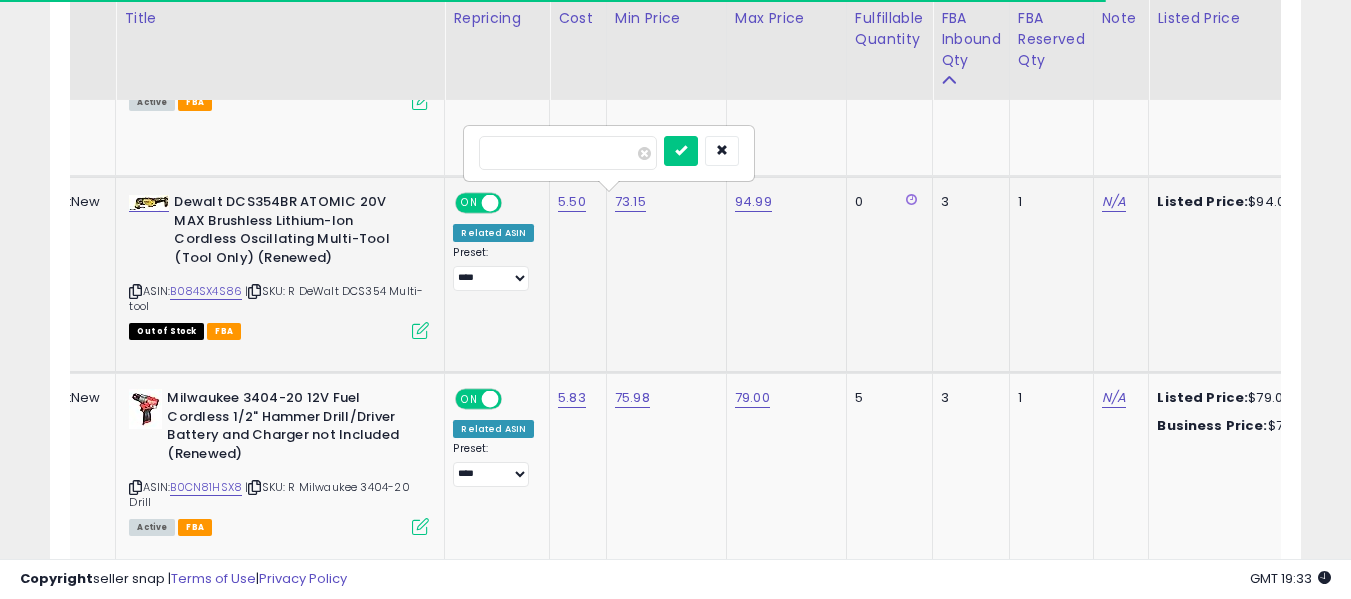 drag, startPoint x: 523, startPoint y: 161, endPoint x: 510, endPoint y: 160, distance: 13.038404 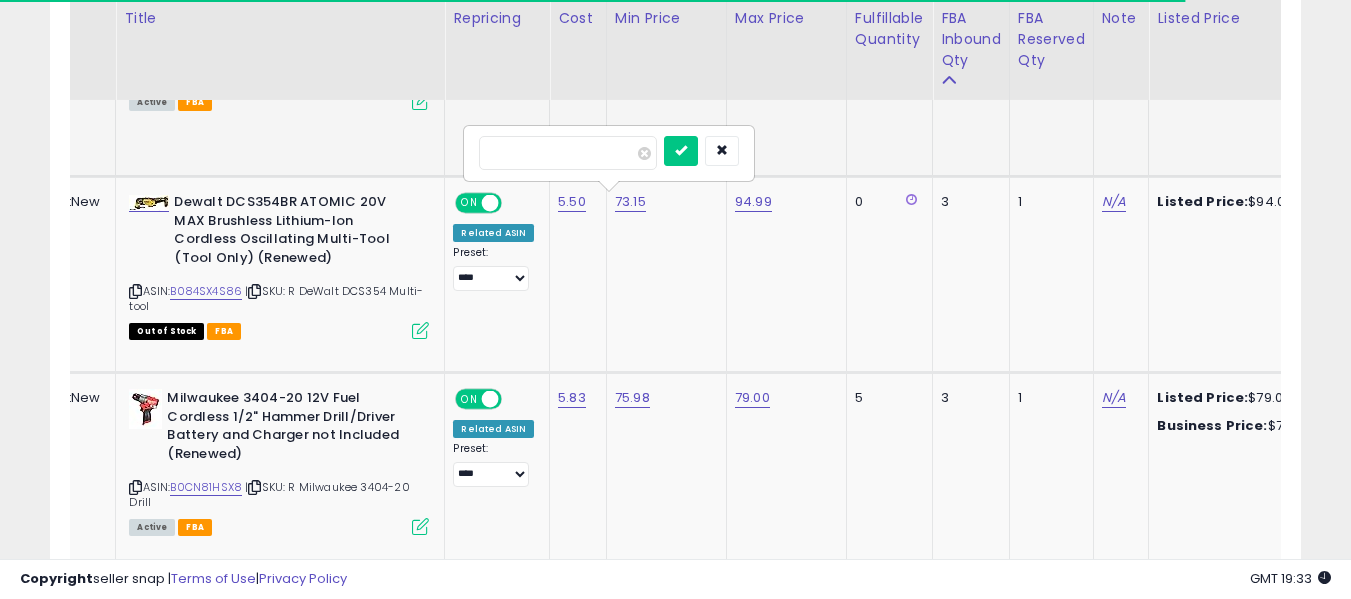 drag, startPoint x: 533, startPoint y: 153, endPoint x: 422, endPoint y: 149, distance: 111.07205 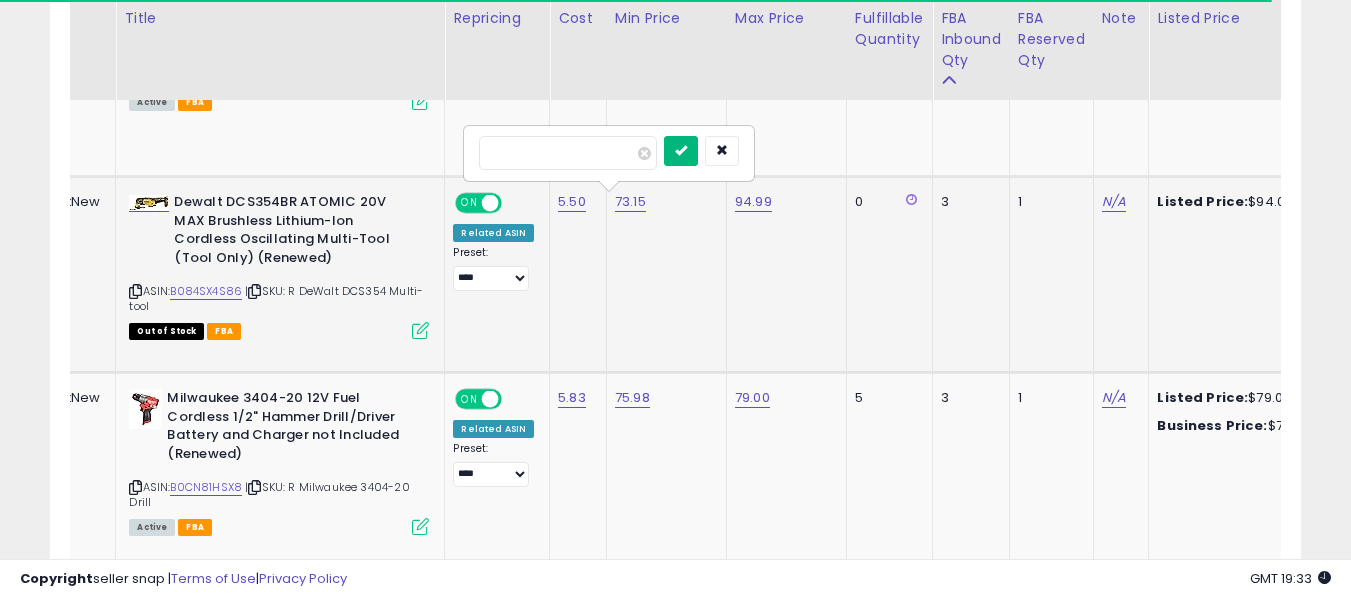 type on "*****" 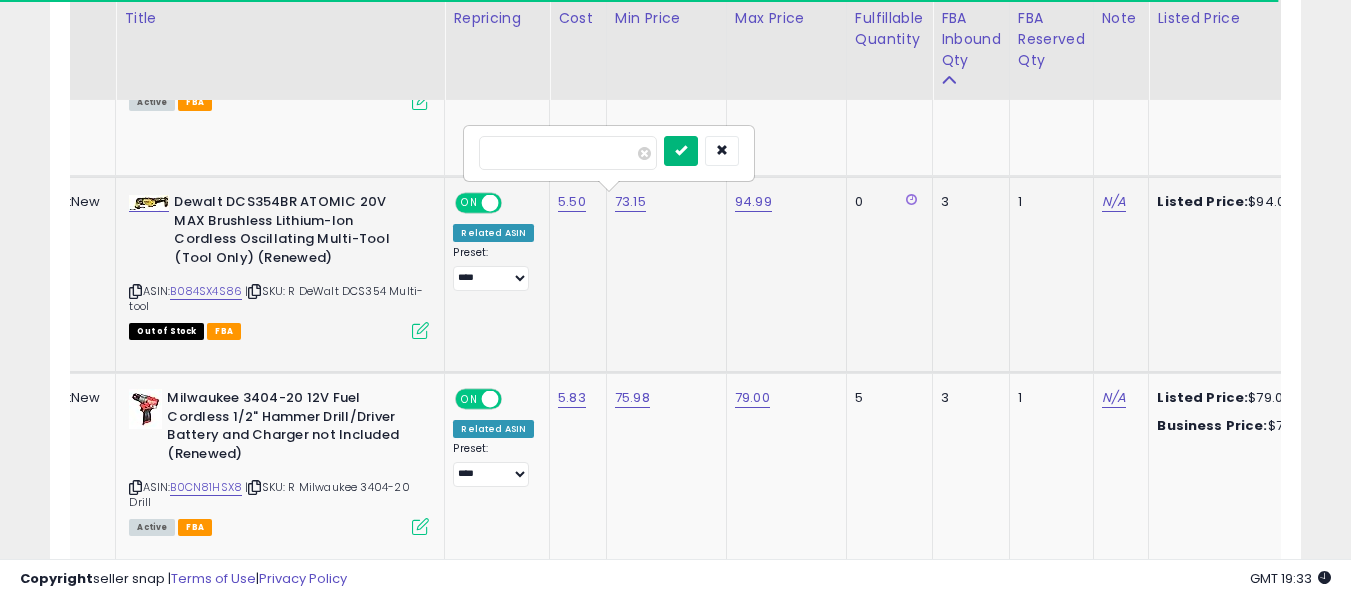 click at bounding box center [681, 151] 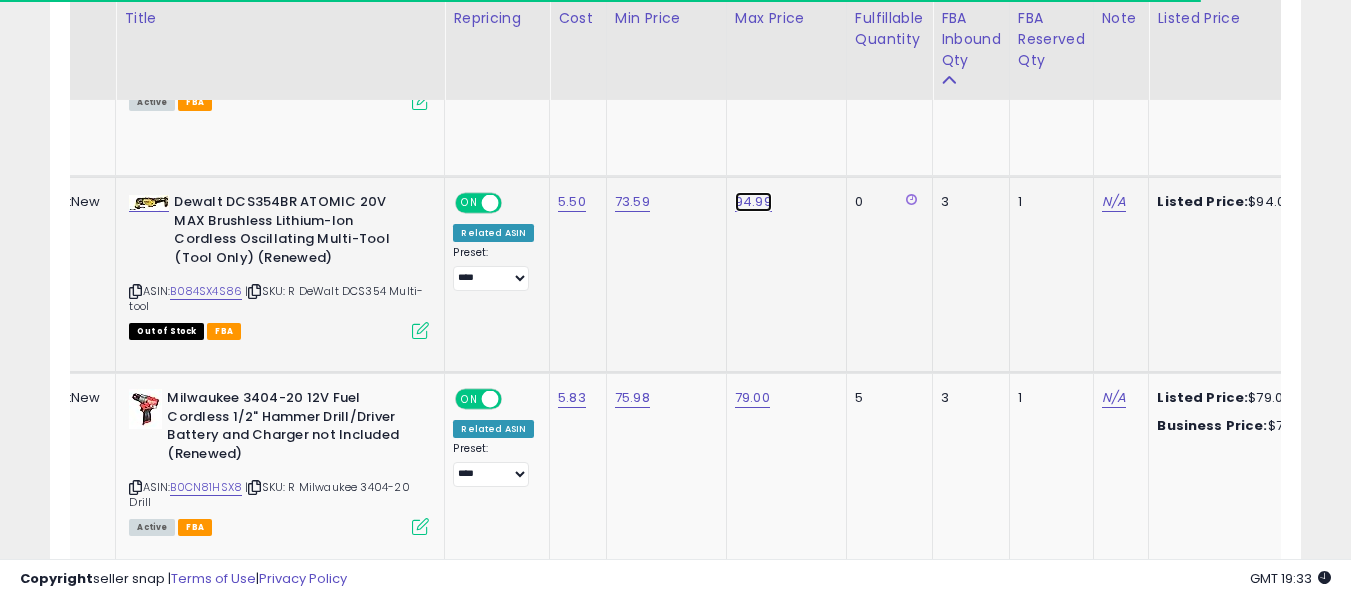 click on "94.99" at bounding box center (753, -1562) 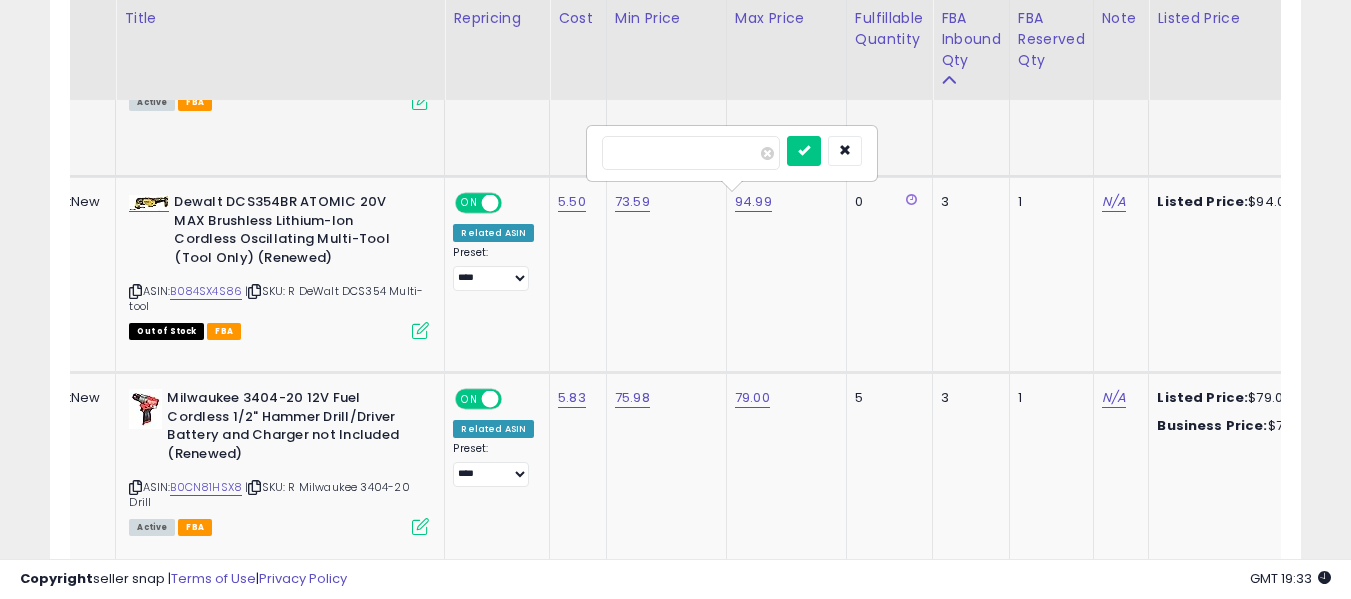 drag, startPoint x: 701, startPoint y: 160, endPoint x: 509, endPoint y: 139, distance: 193.14502 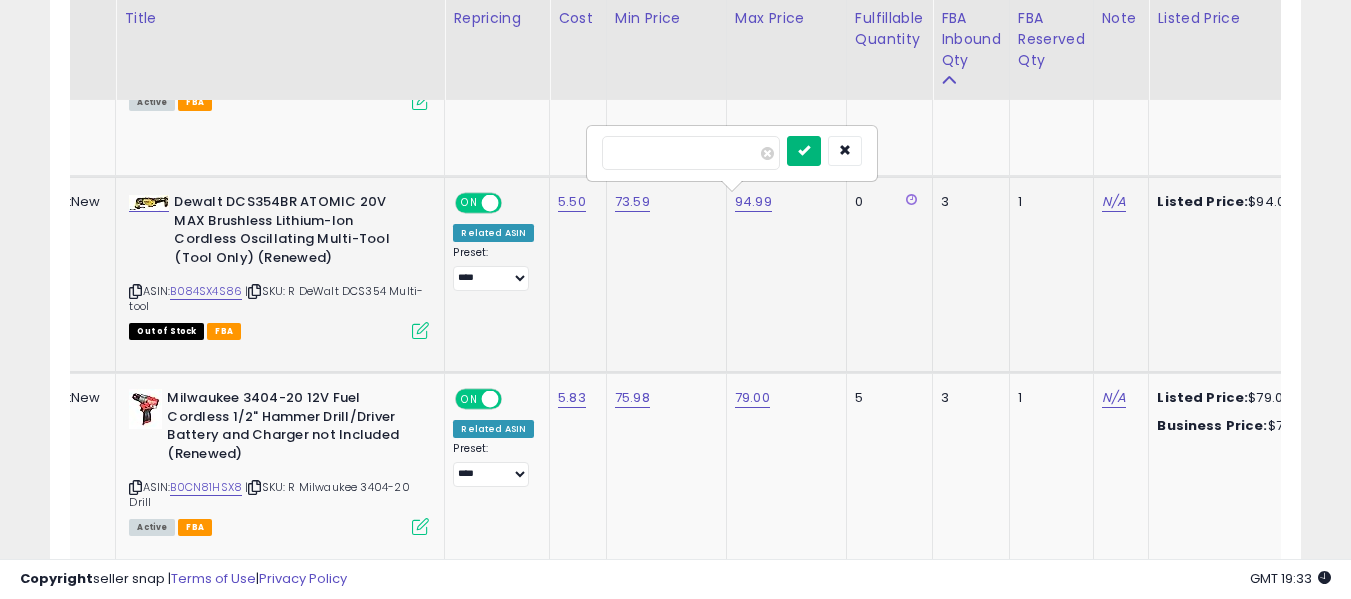 type on "******" 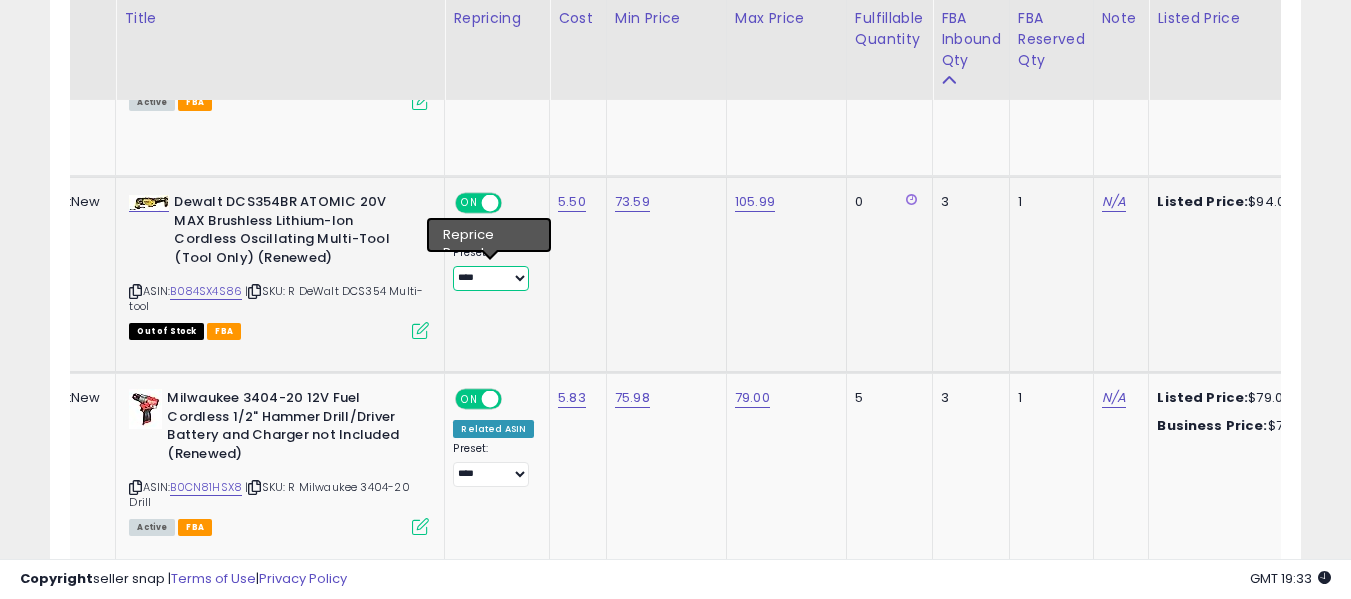 click on "**********" at bounding box center [490, 278] 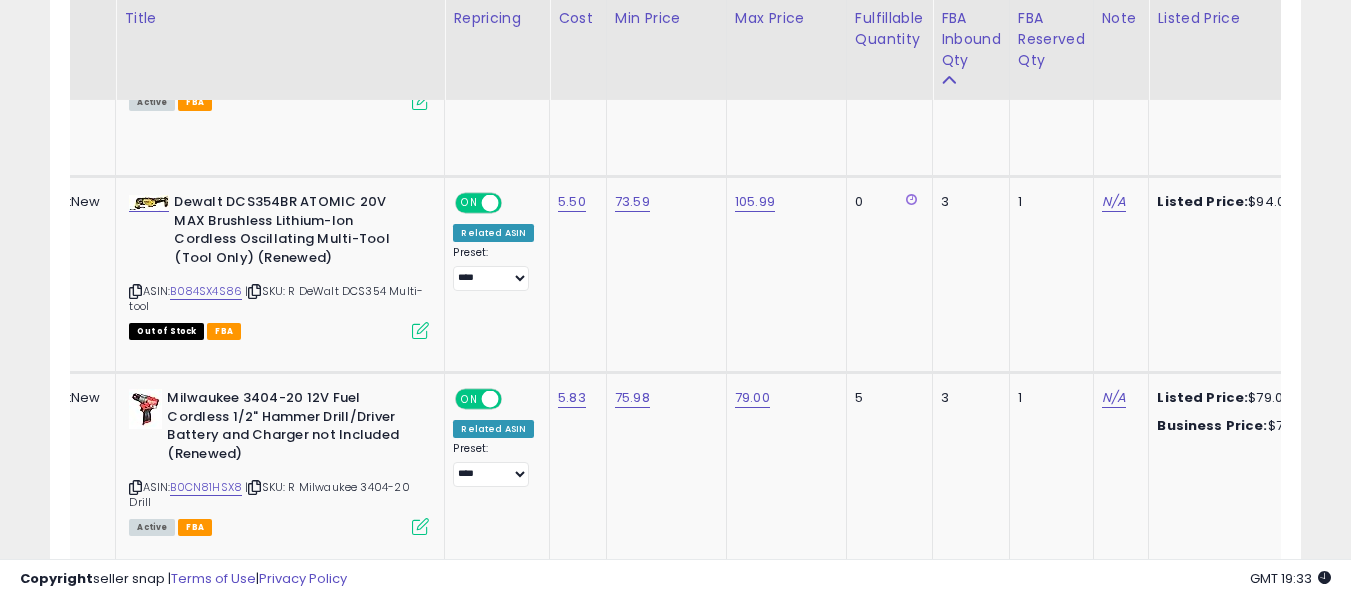 click on "73.59" 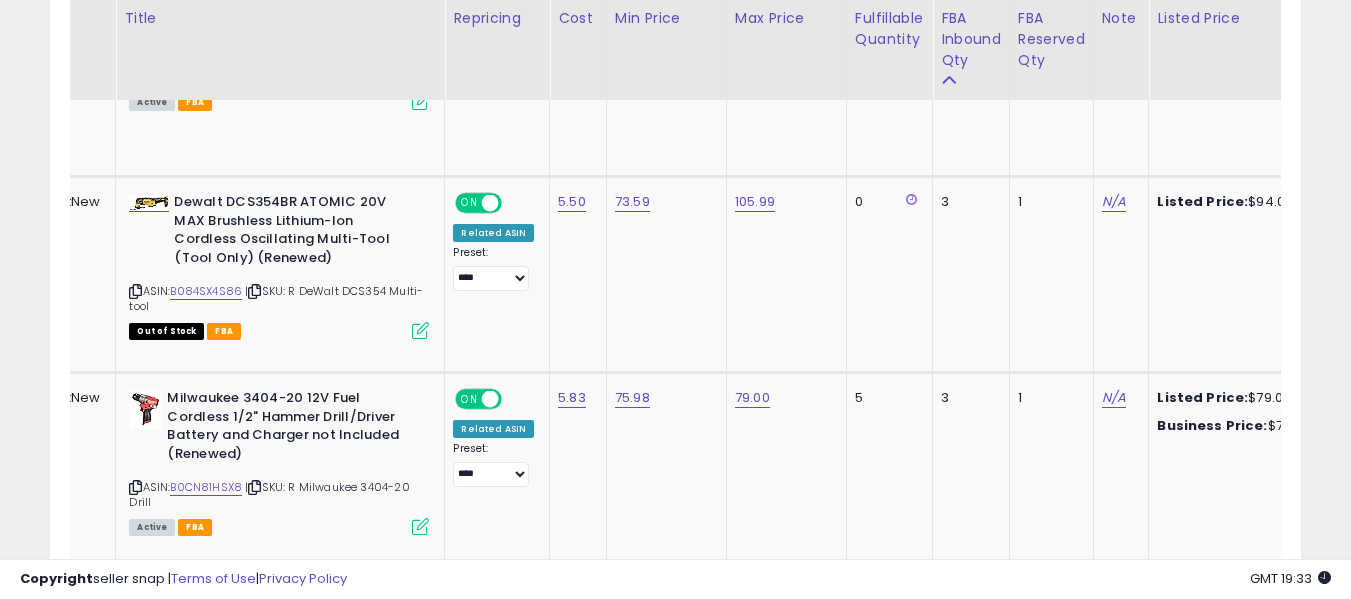 click on "Related ASIN" at bounding box center (493, 233) 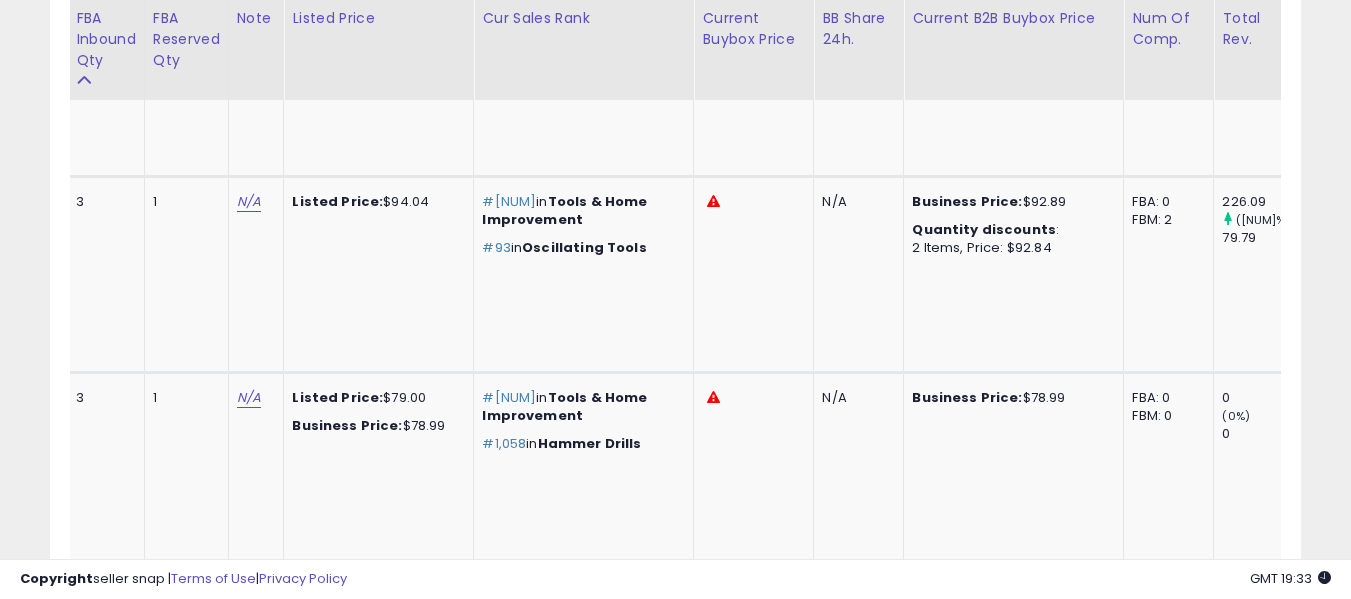 scroll, scrollTop: 0, scrollLeft: 1228, axis: horizontal 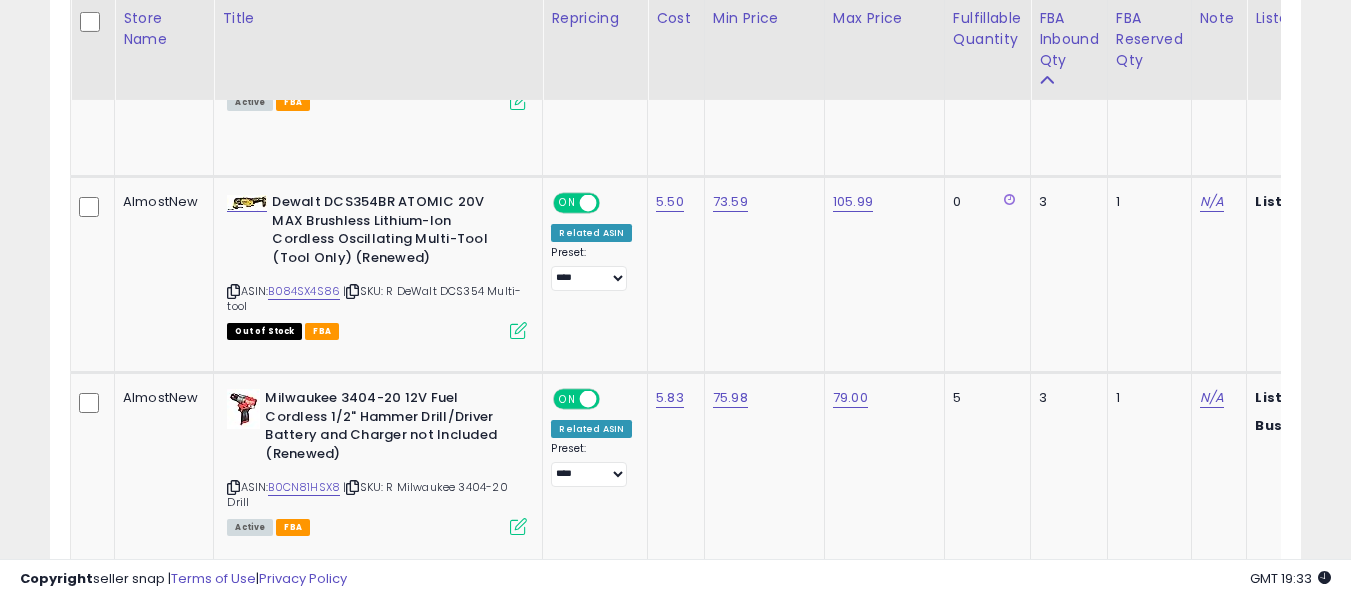 click at bounding box center [518, 330] 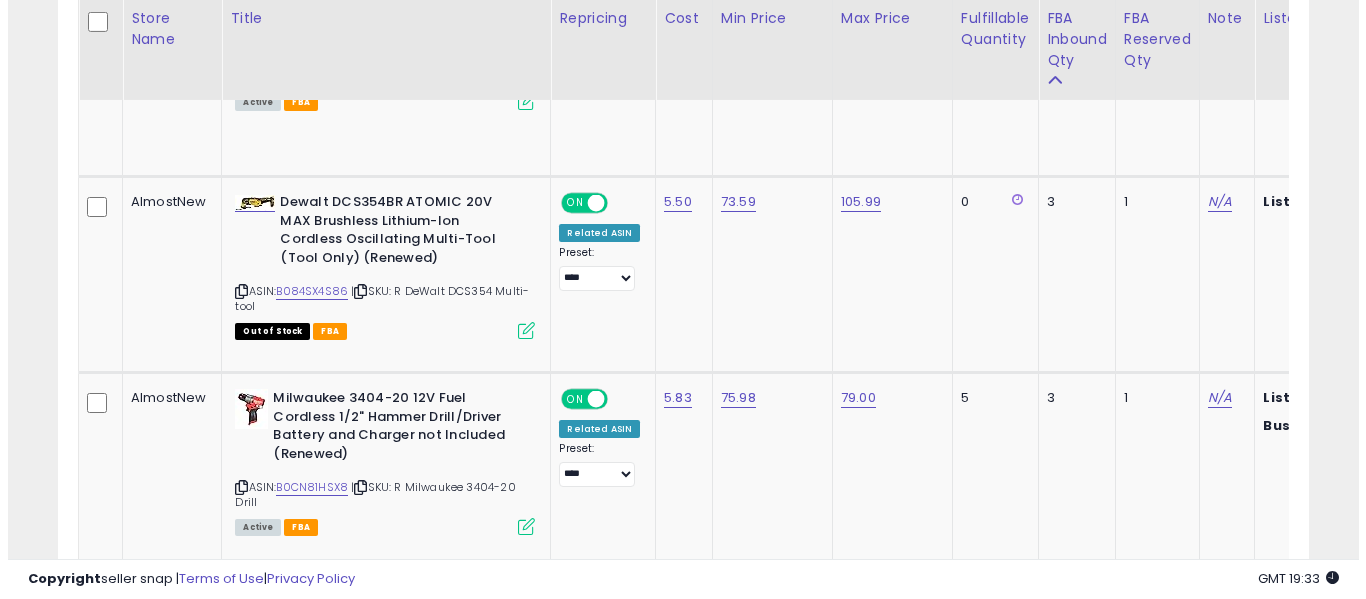 scroll, scrollTop: 999590, scrollLeft: 999267, axis: both 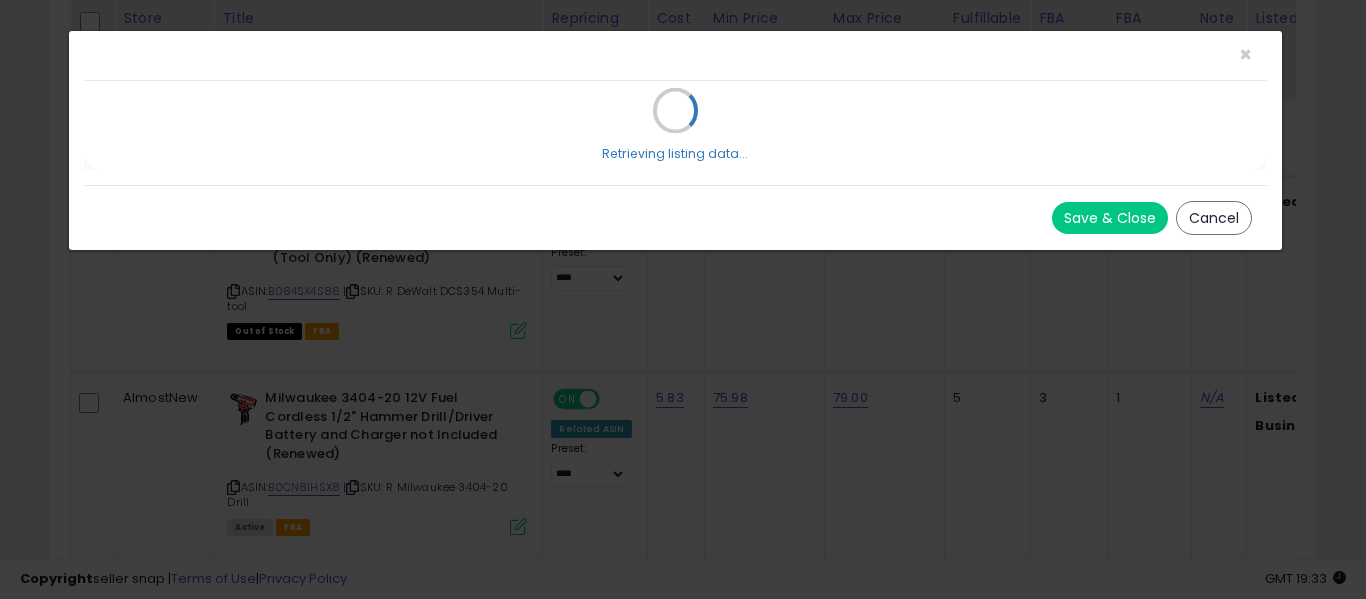 select on "*******" 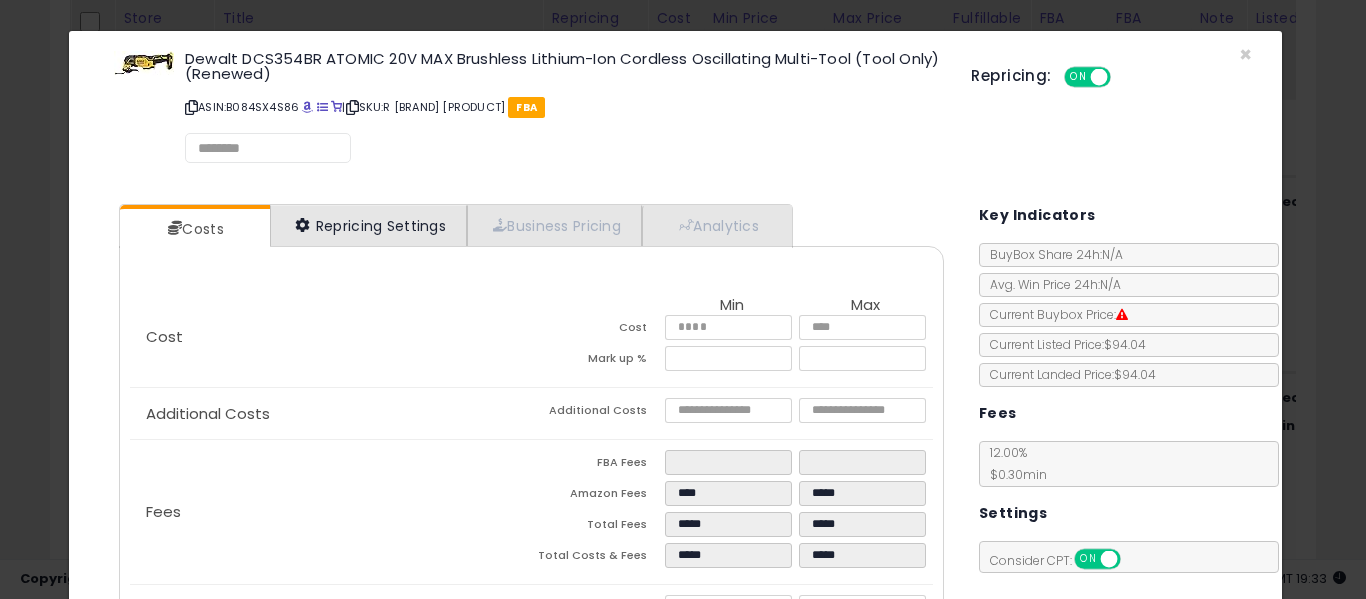 select on "**********" 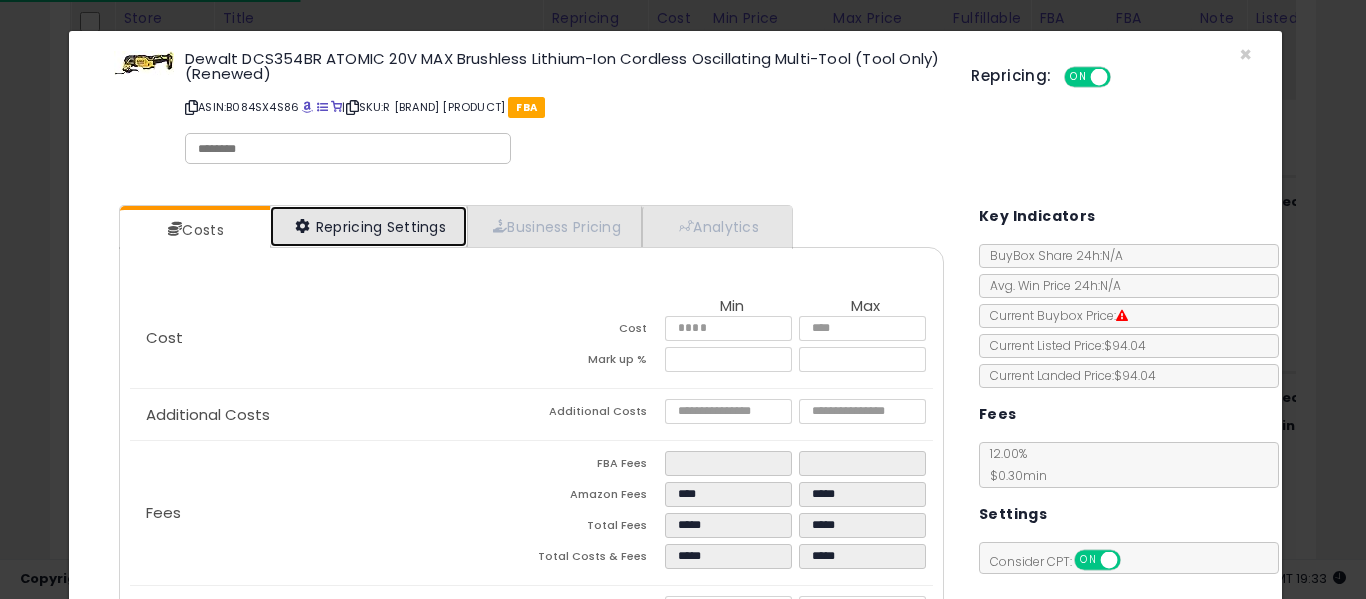 click on "Repricing Settings" at bounding box center [369, 226] 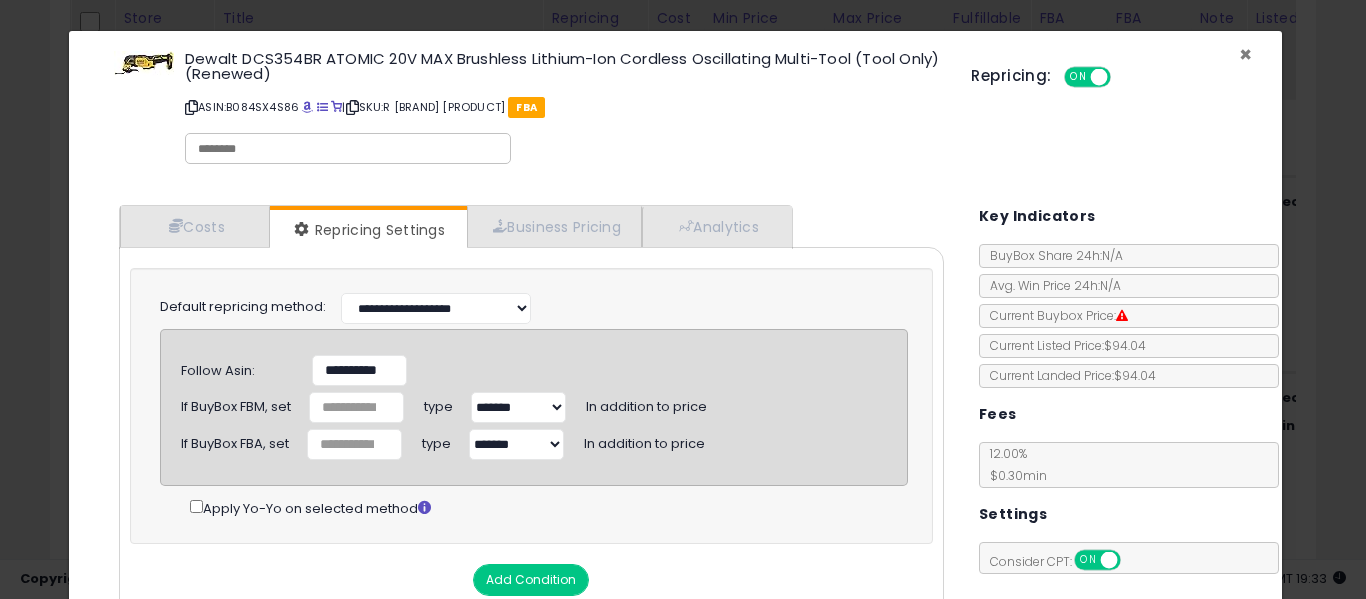 click on "×" at bounding box center [1245, 54] 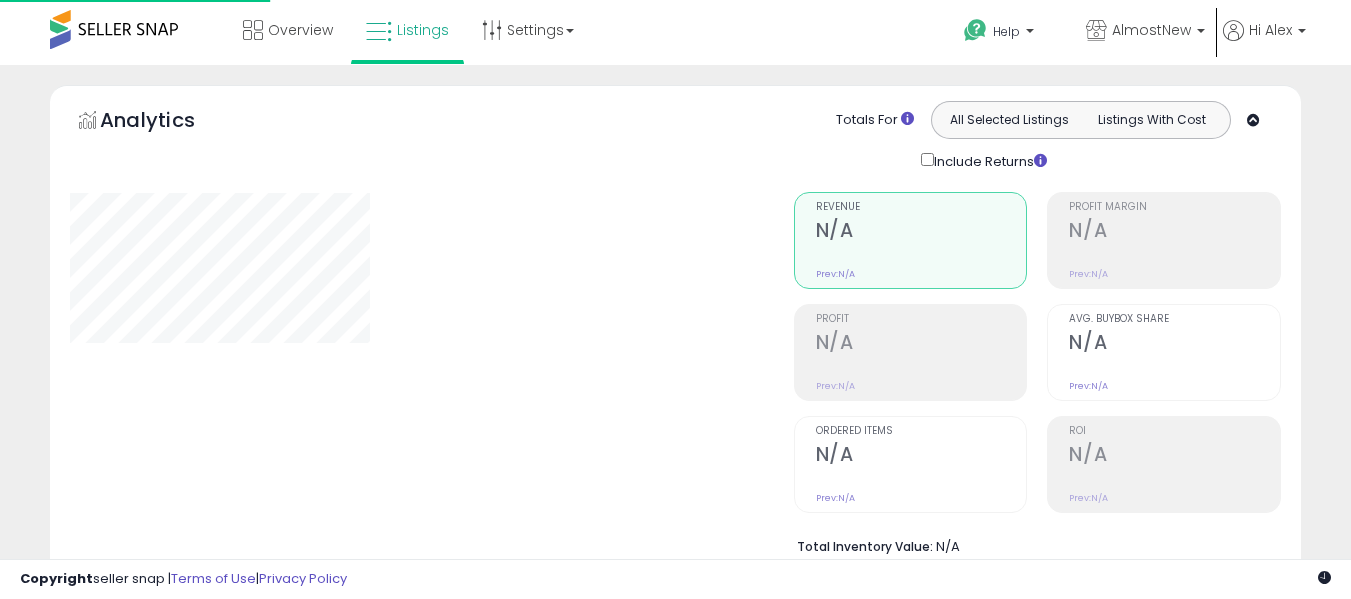 scroll, scrollTop: 642, scrollLeft: 0, axis: vertical 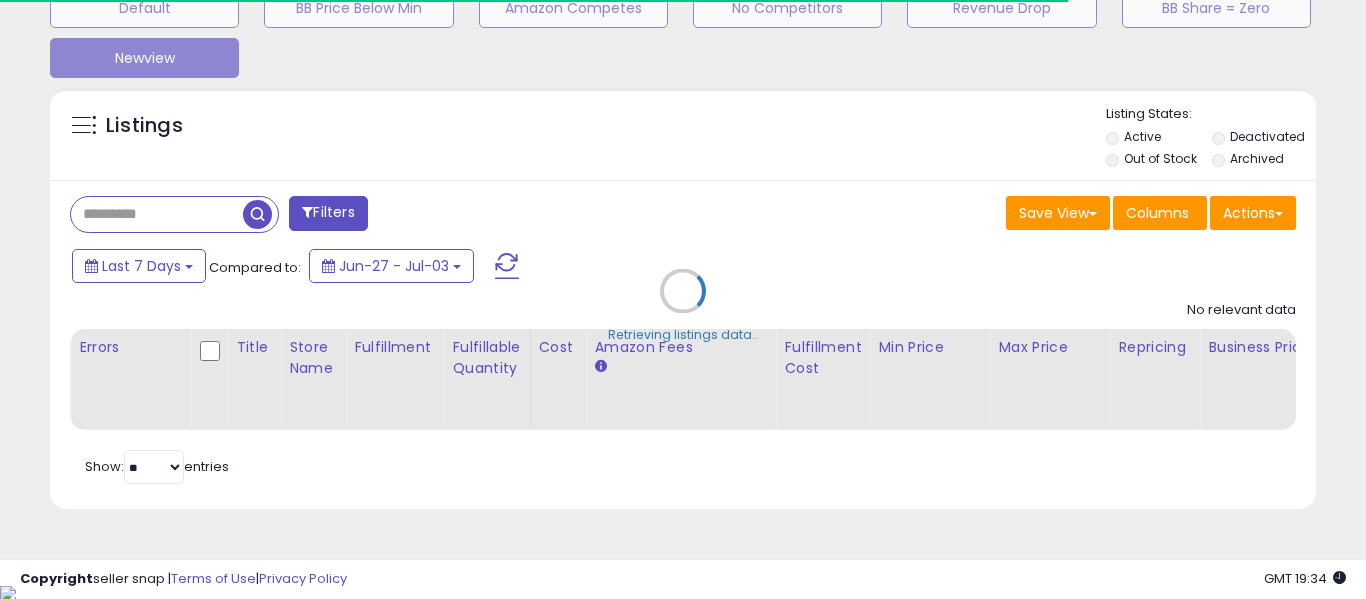 type on "*******" 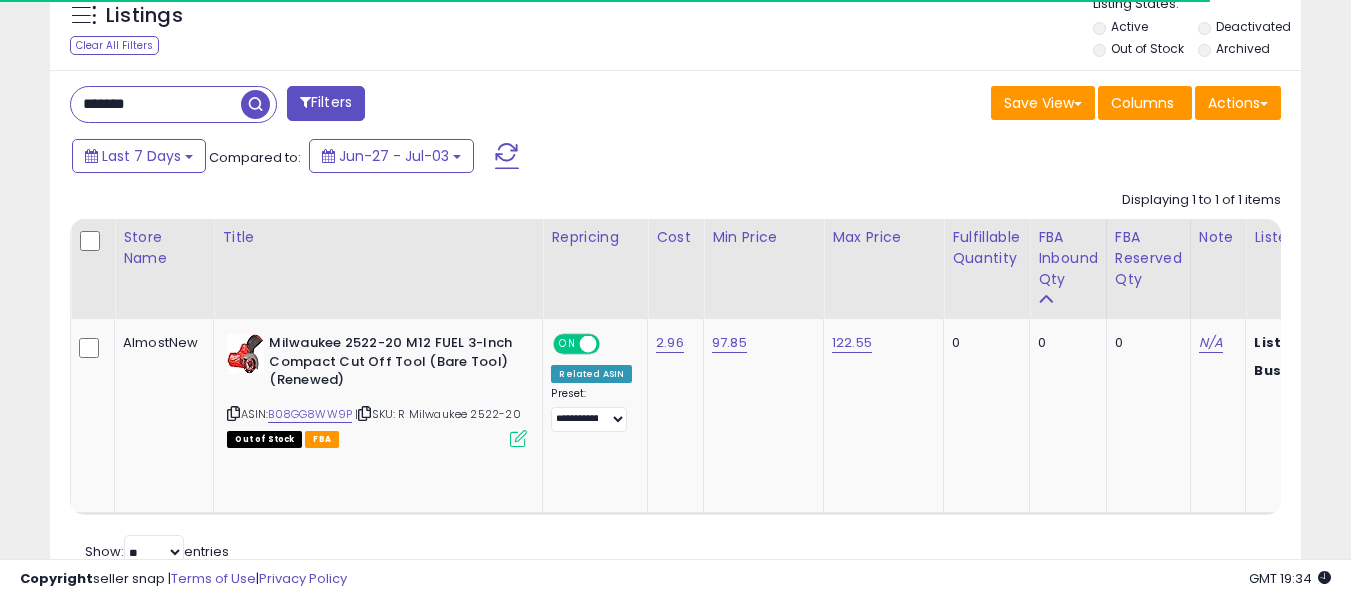 scroll, scrollTop: 837, scrollLeft: 0, axis: vertical 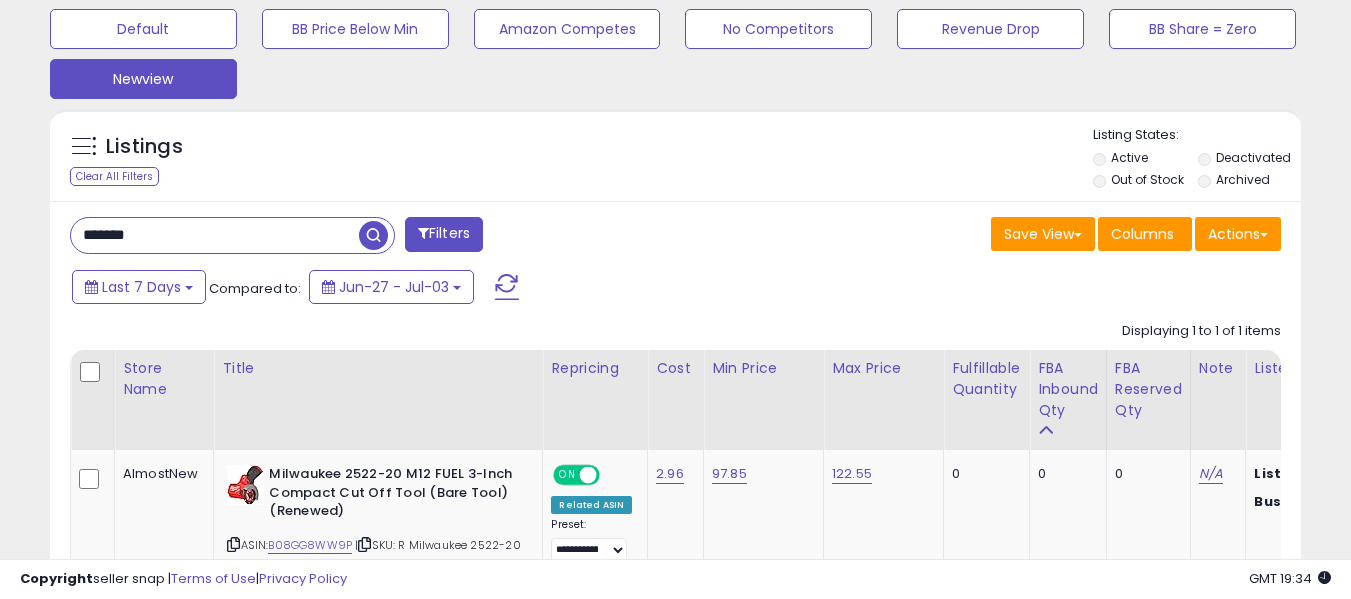 drag, startPoint x: 215, startPoint y: 233, endPoint x: 0, endPoint y: 178, distance: 221.92342 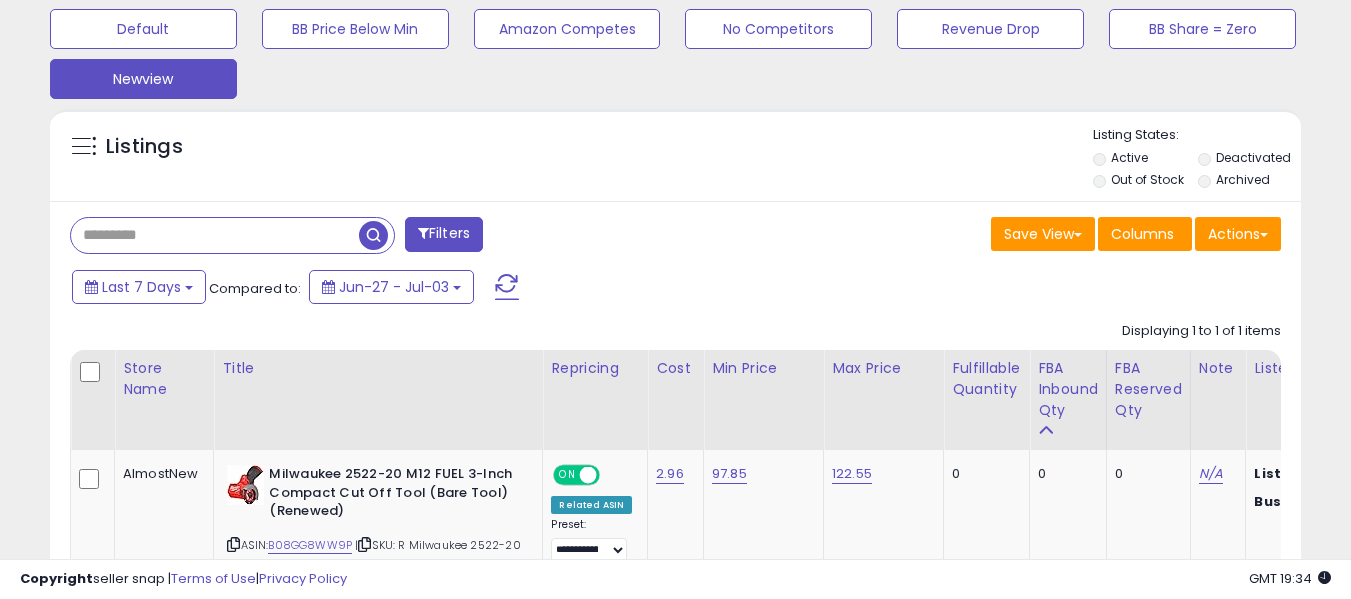 type 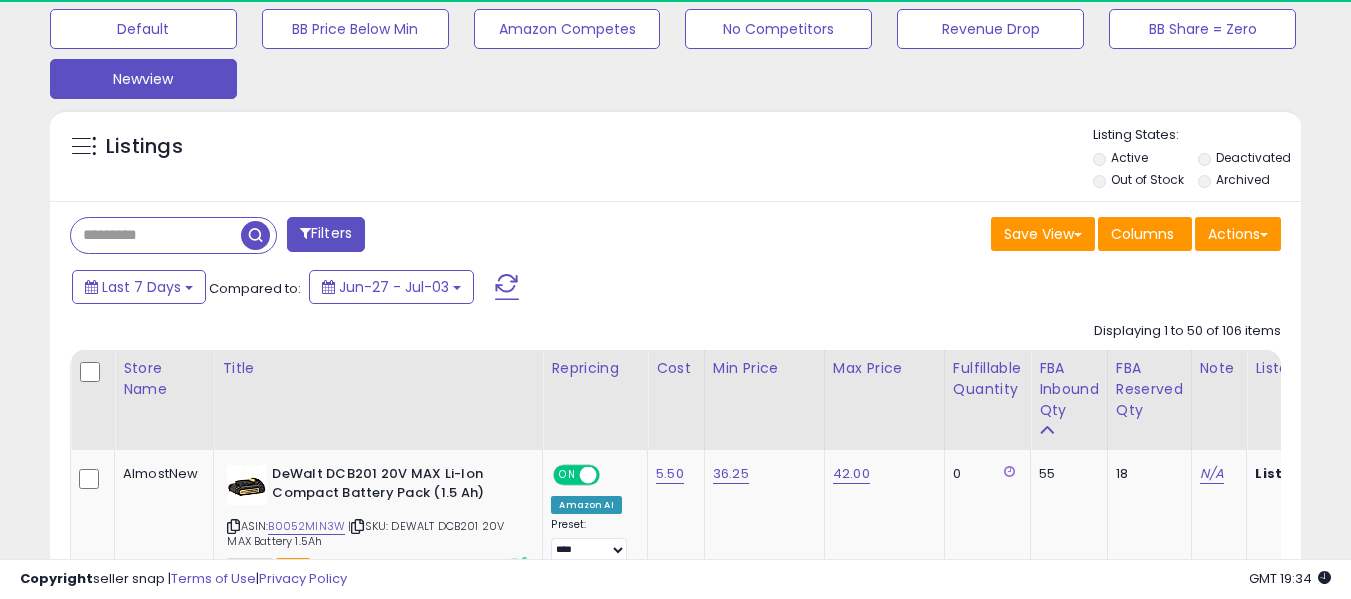 scroll, scrollTop: 410, scrollLeft: 724, axis: both 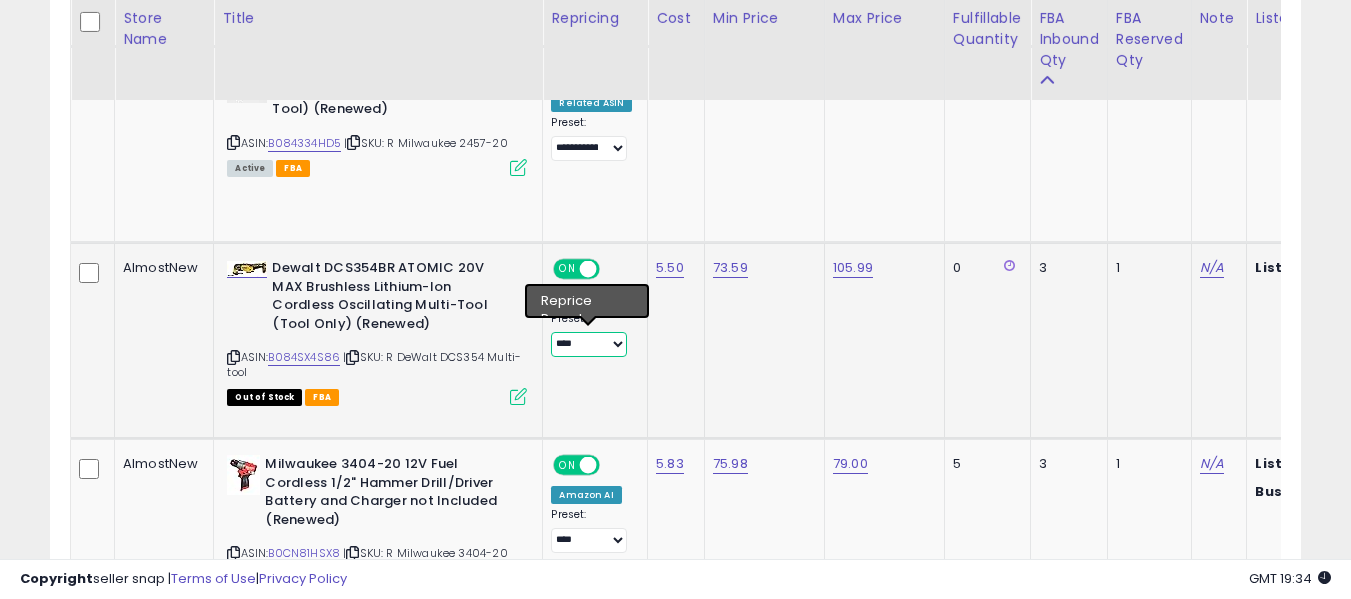 click on "**********" at bounding box center [588, 344] 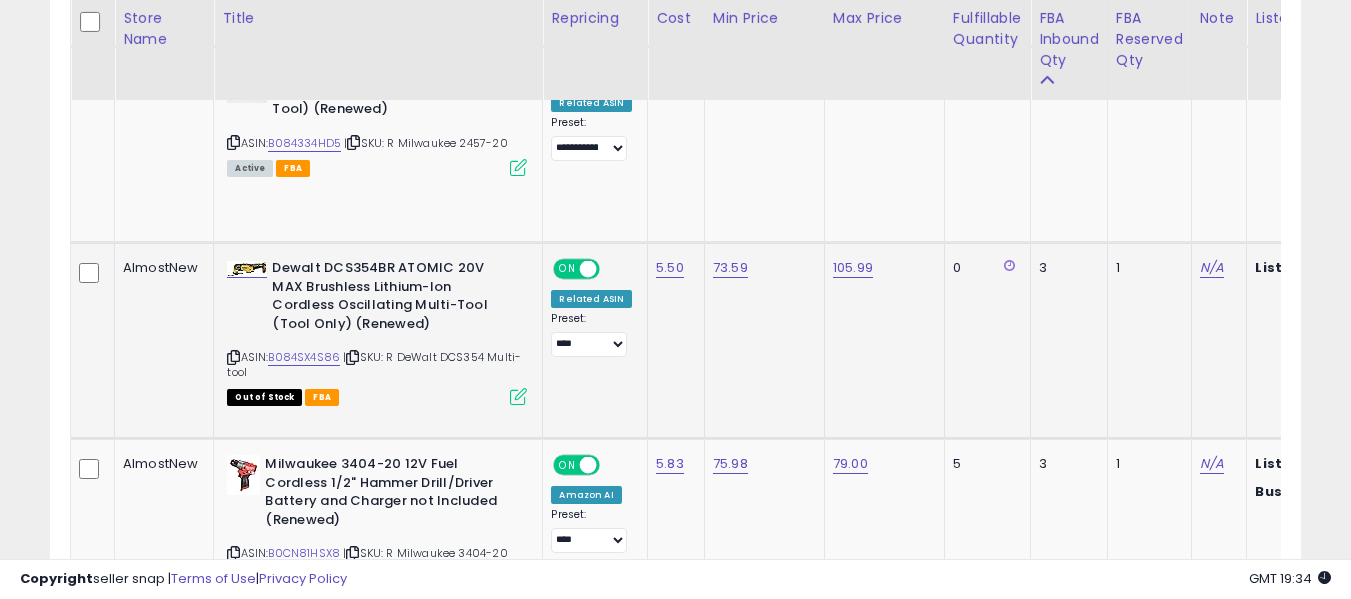 click on "**********" 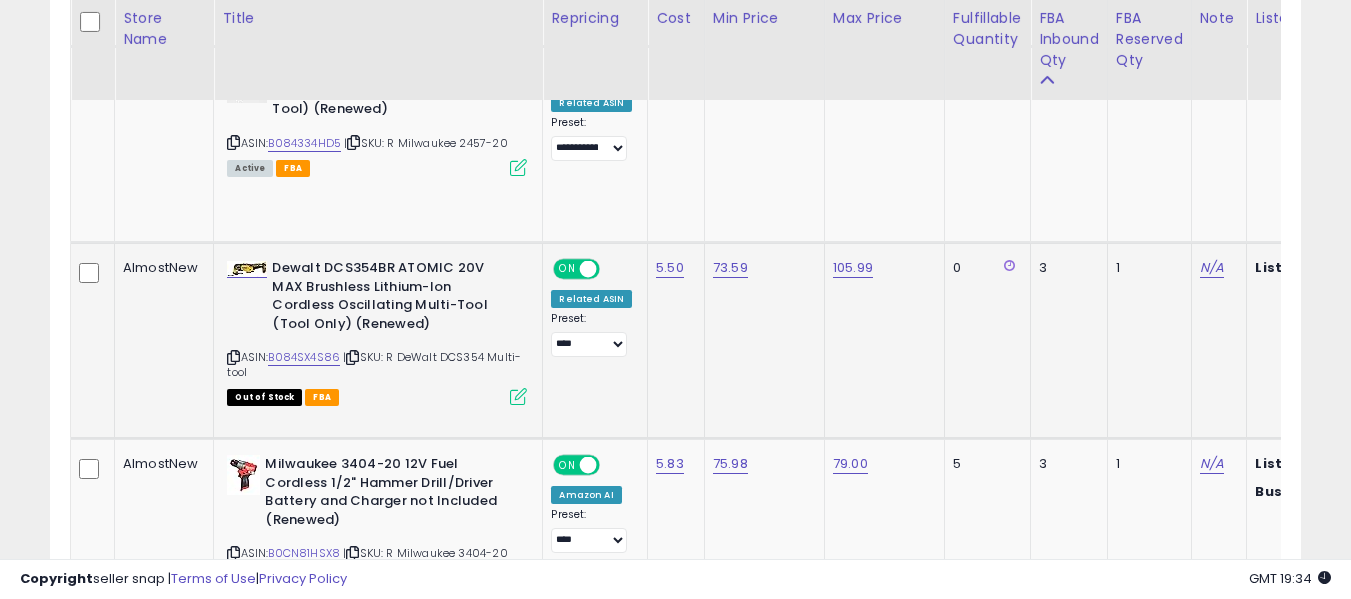 click at bounding box center (518, 396) 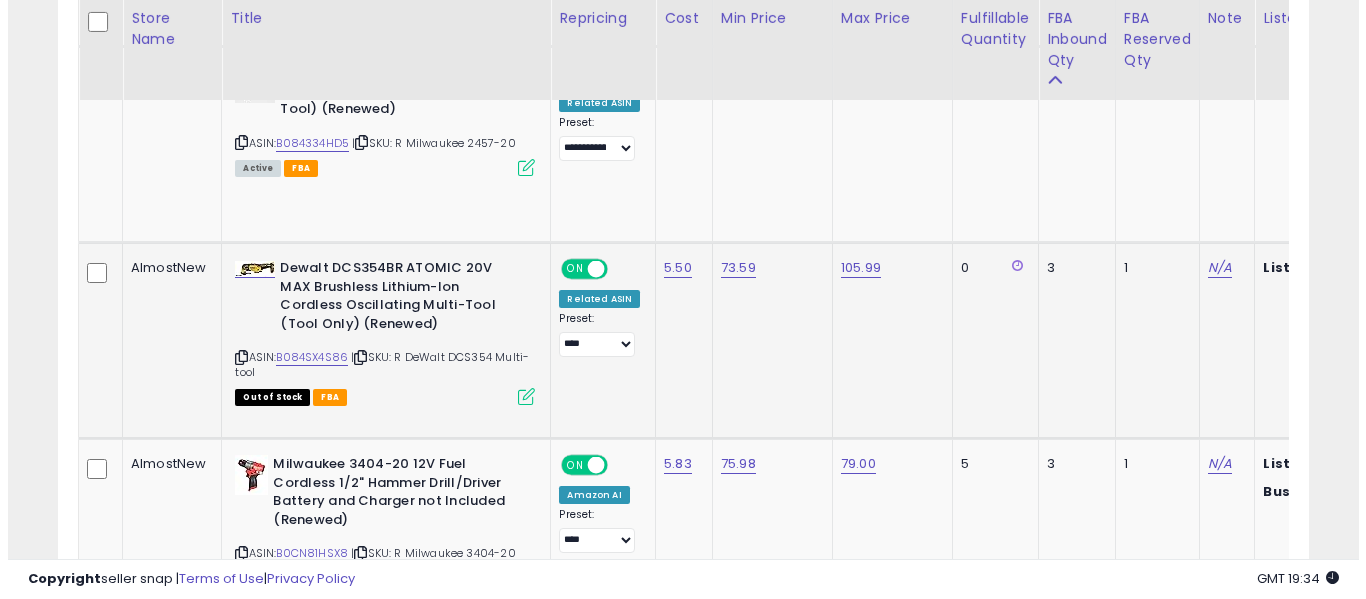 scroll, scrollTop: 999590, scrollLeft: 999267, axis: both 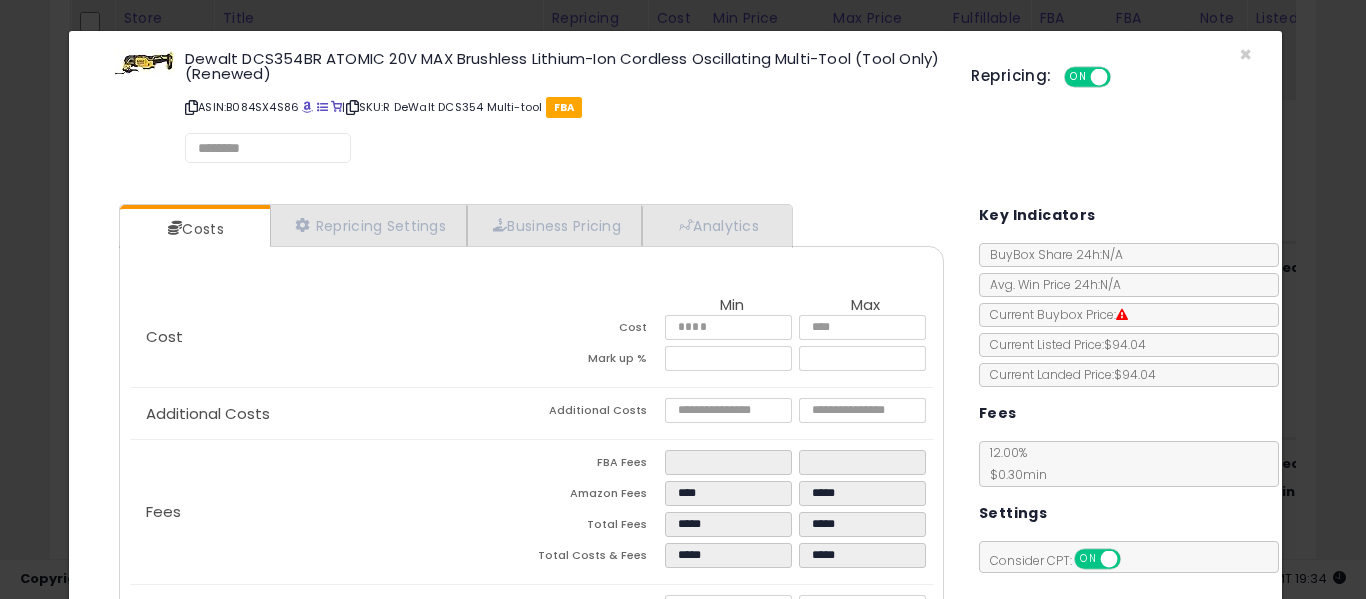 select on "**********" 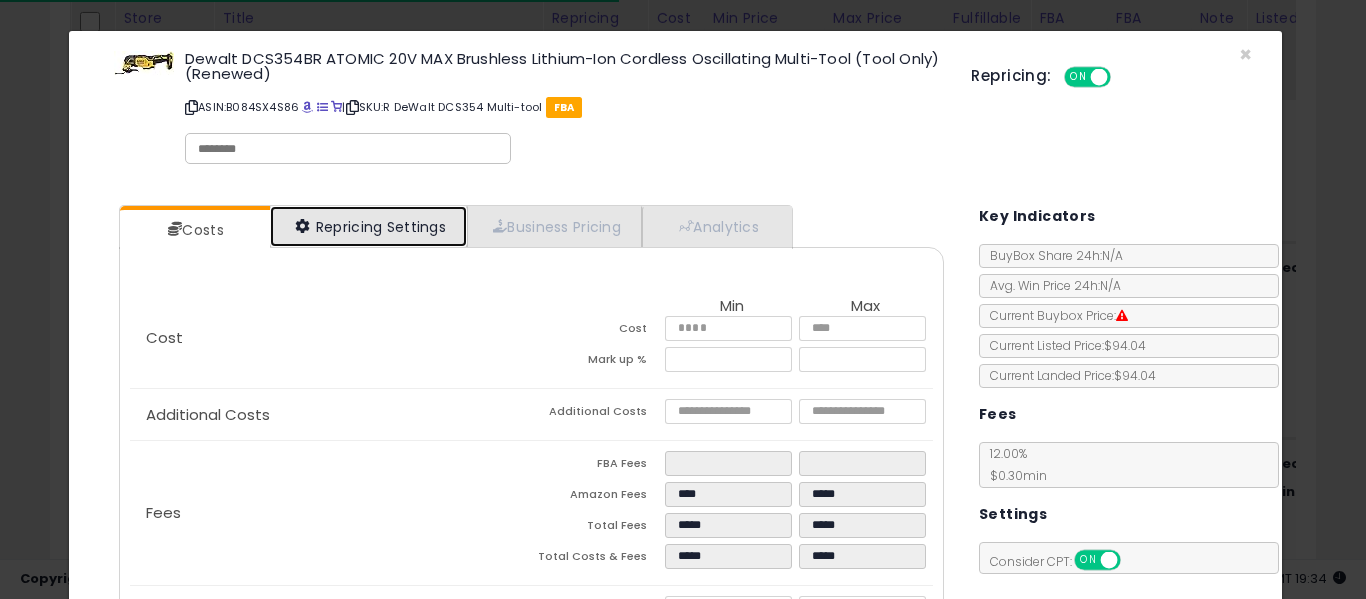 click on "Repricing Settings" at bounding box center [369, 226] 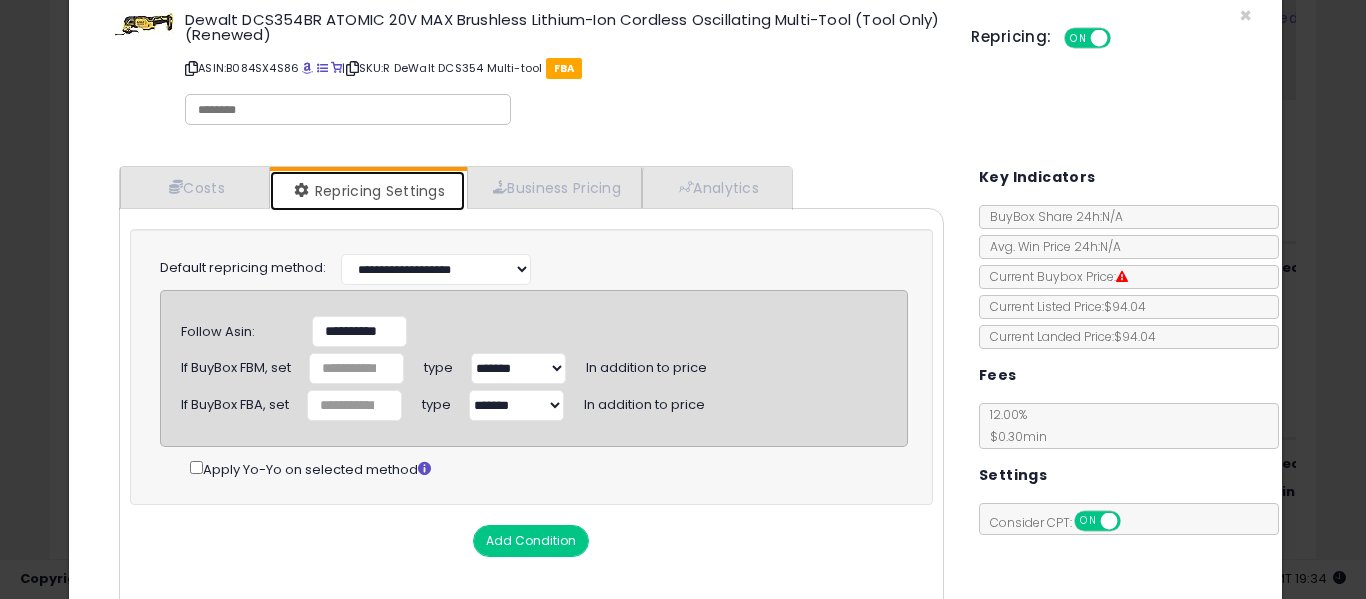 scroll, scrollTop: 0, scrollLeft: 0, axis: both 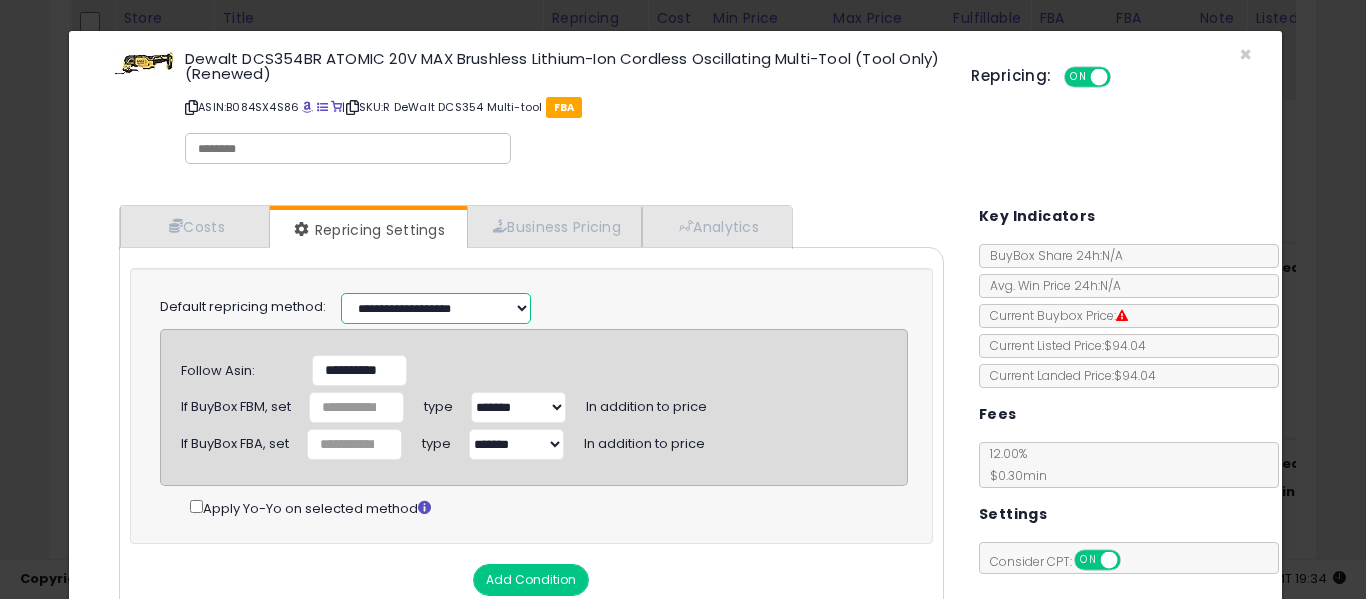 click on "**********" at bounding box center (436, 308) 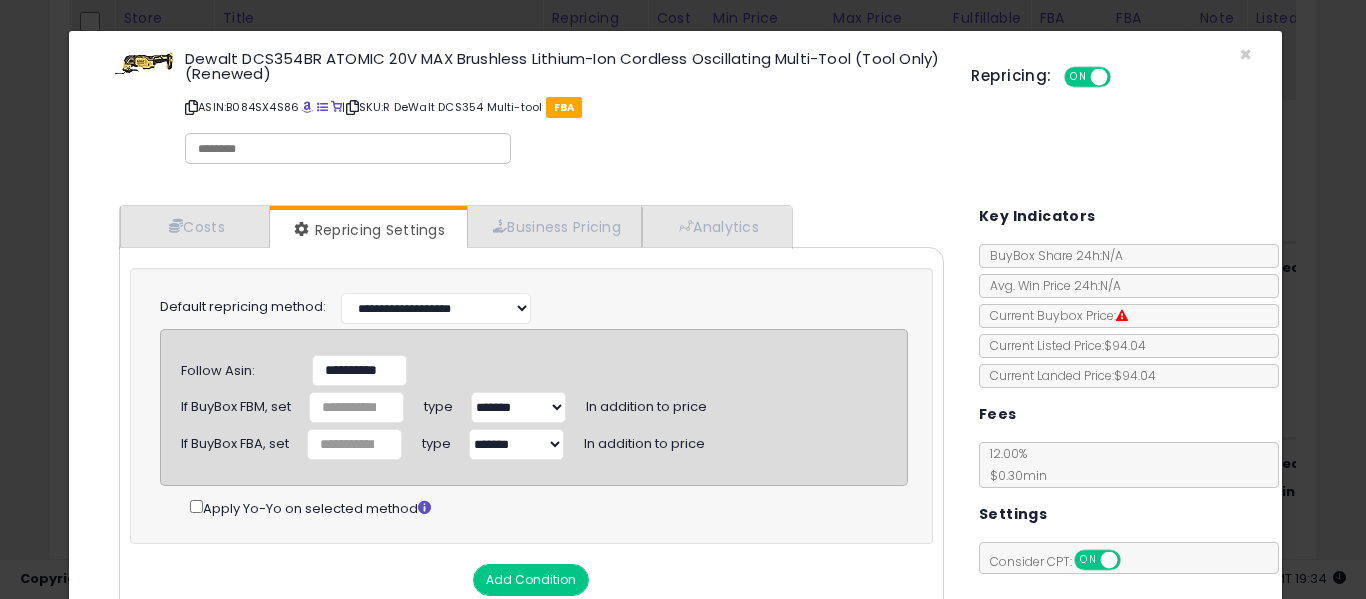 click on "Dewalt DCS354BR ATOMIC 20V MAX Brushless Lithium-Ion Cordless Oscillating Multi-Tool (Tool Only) (Renewed)
ASIN:  B084SX4S86
|
SKU:  R DeWalt DCS354 Multi-tool
FBA" 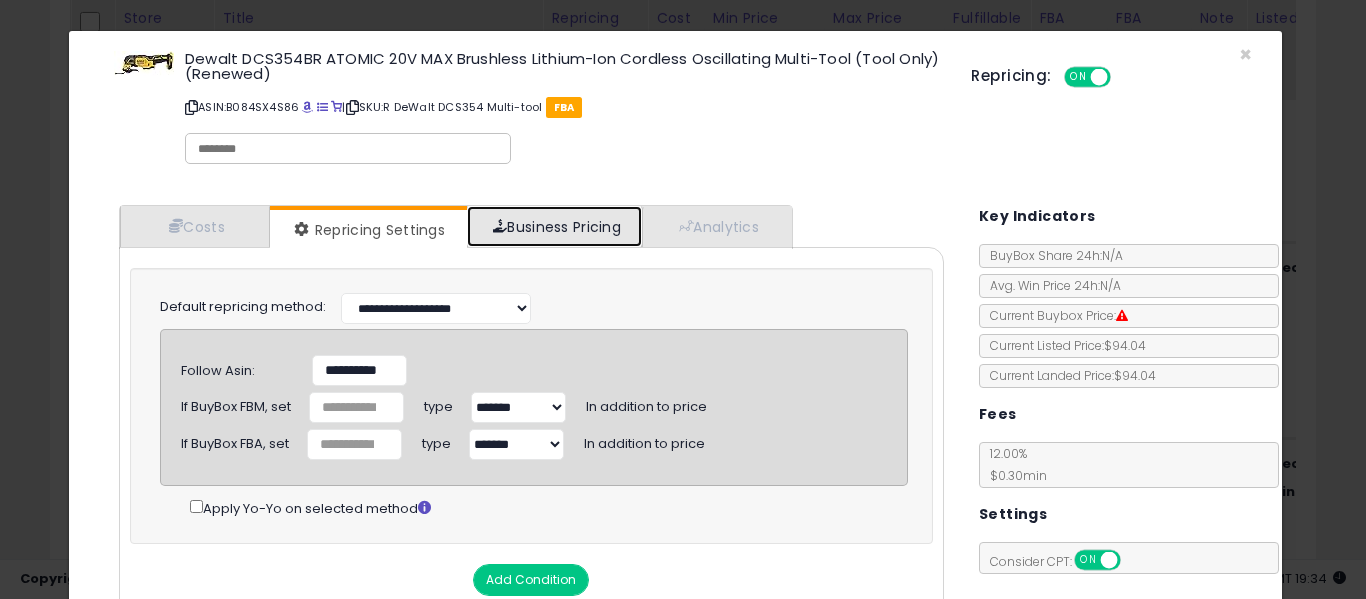 click on "Business Pricing" at bounding box center (554, 226) 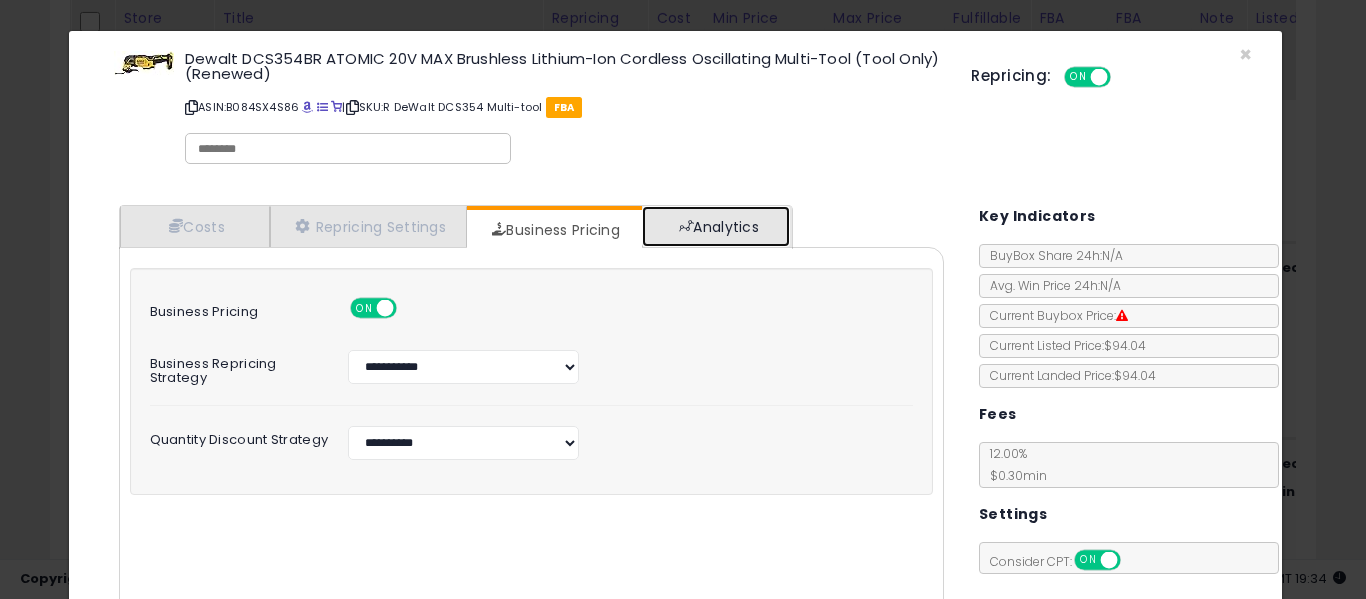 click on "Analytics" at bounding box center (716, 226) 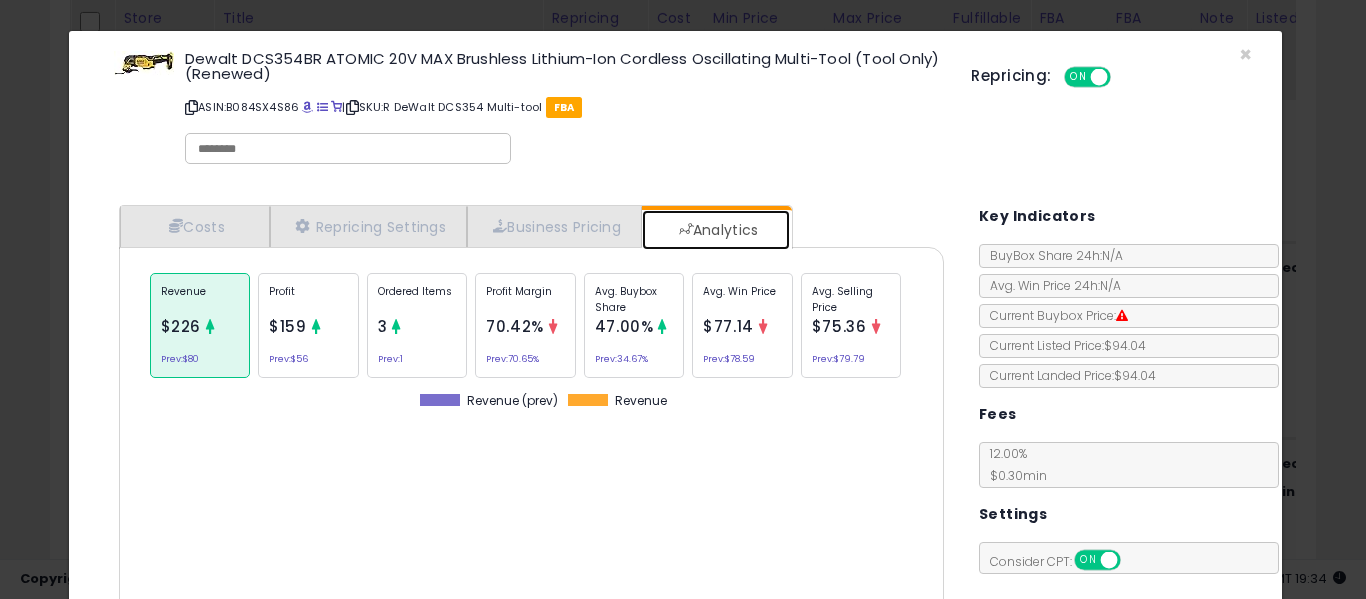 scroll, scrollTop: 999384, scrollLeft: 999145, axis: both 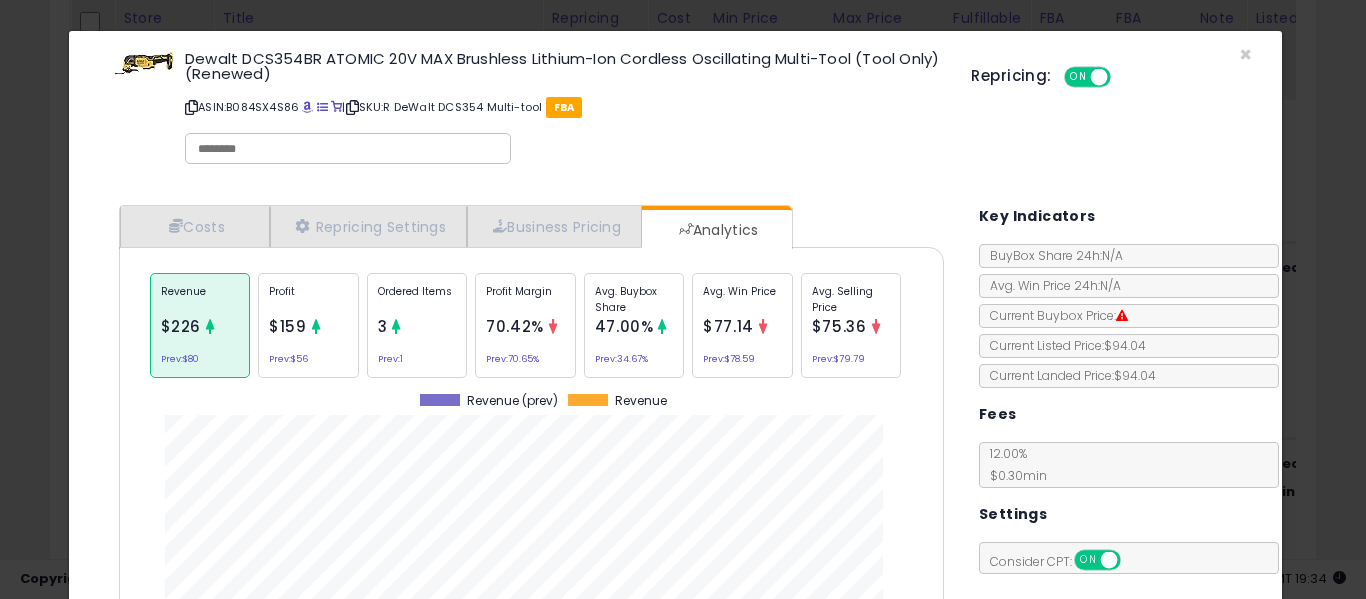 click on "Costs
Repricing Settings
Business Pricing
Analytics" at bounding box center [456, 227] 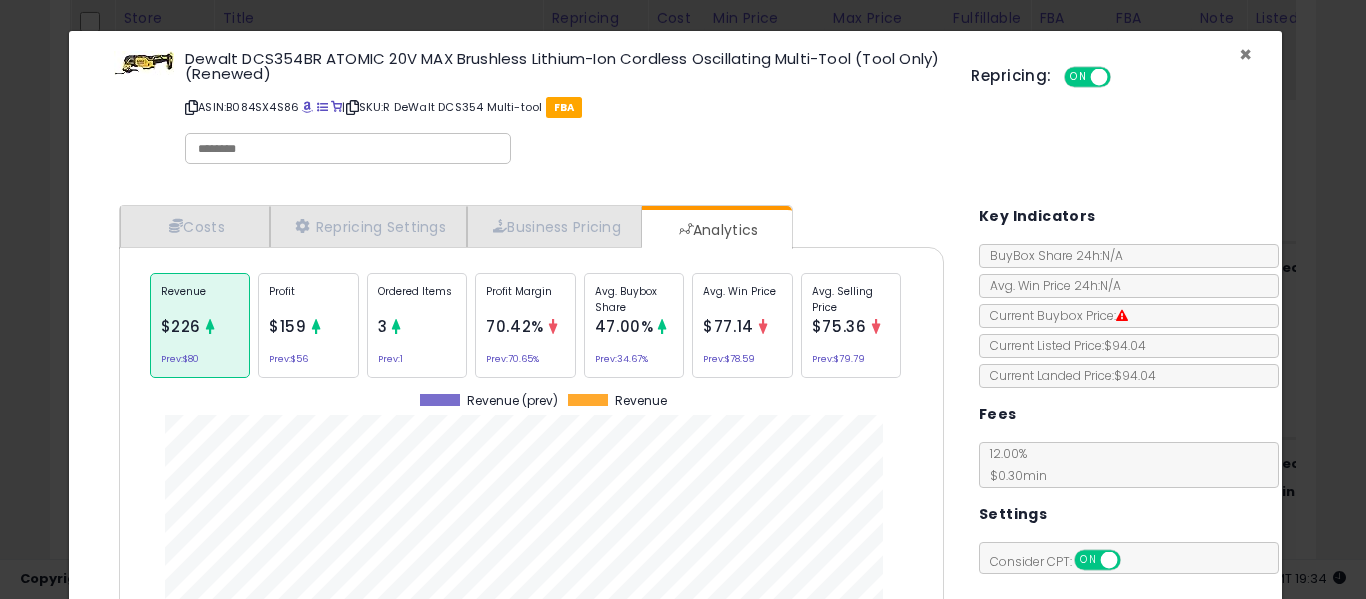 click on "×" at bounding box center [1245, 54] 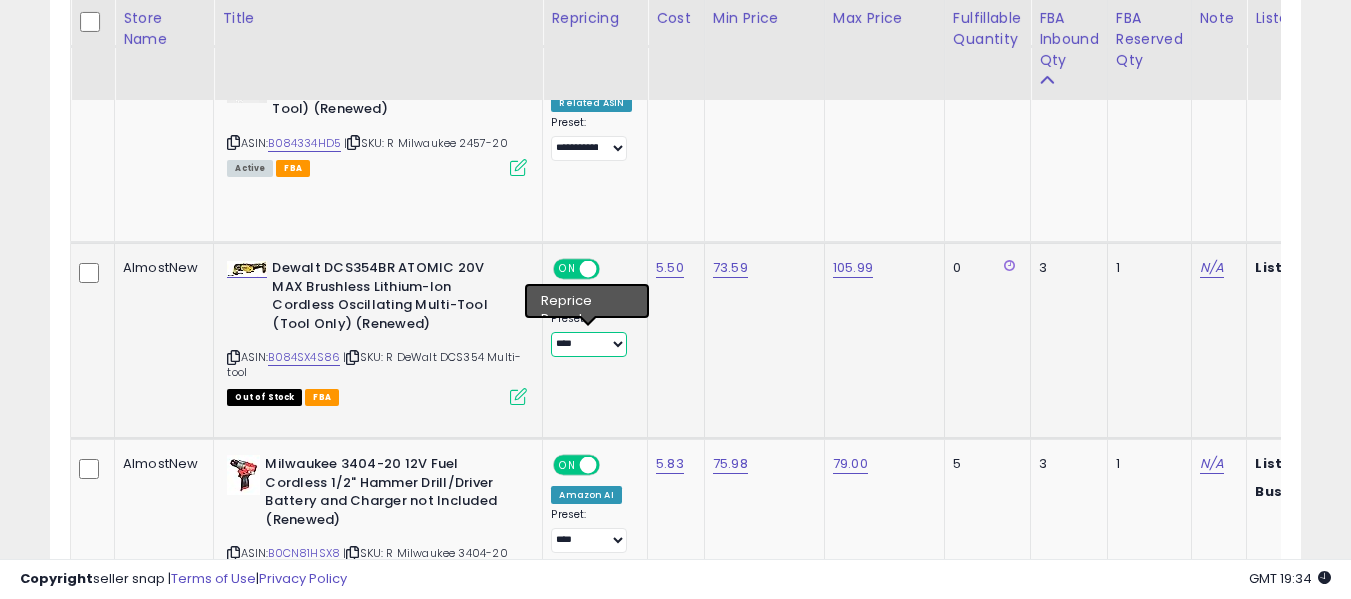click on "**********" at bounding box center [588, 344] 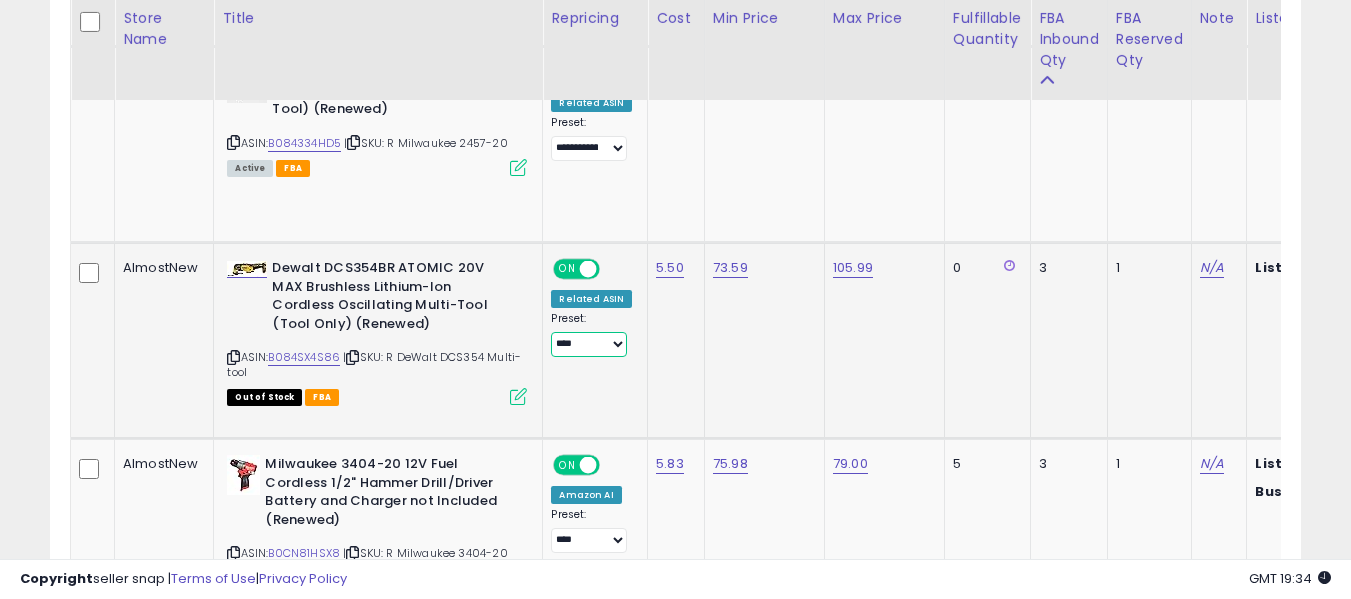 click on "**********" at bounding box center [588, 344] 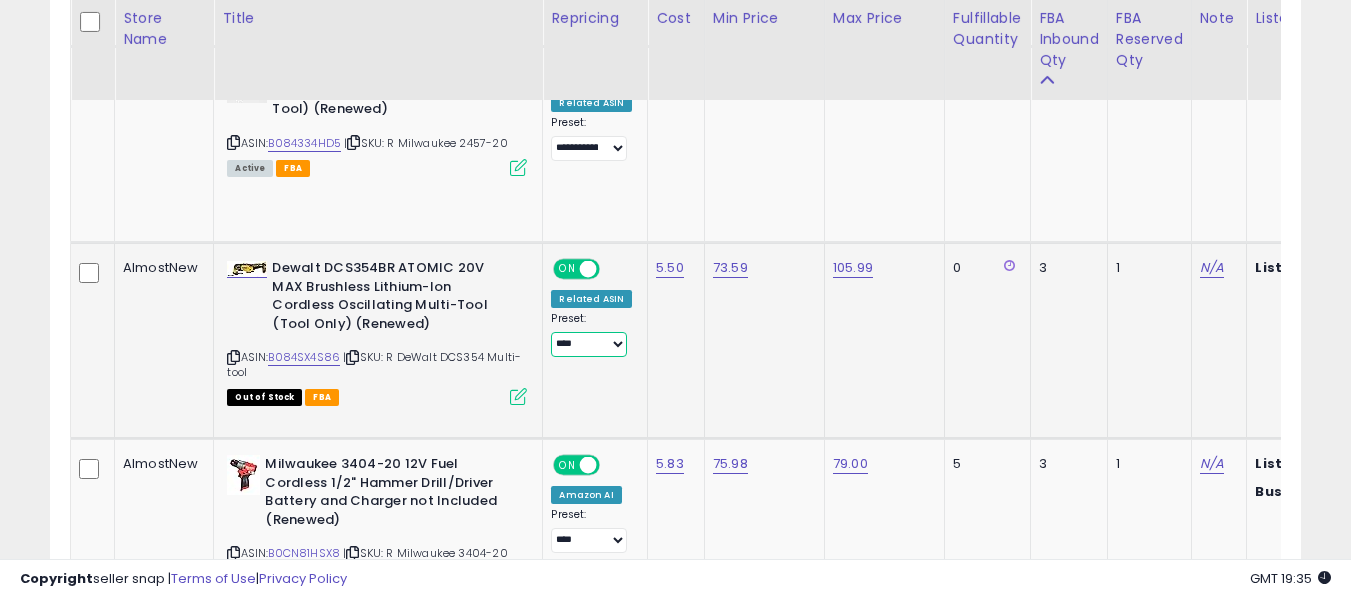 click on "**********" at bounding box center [588, 344] 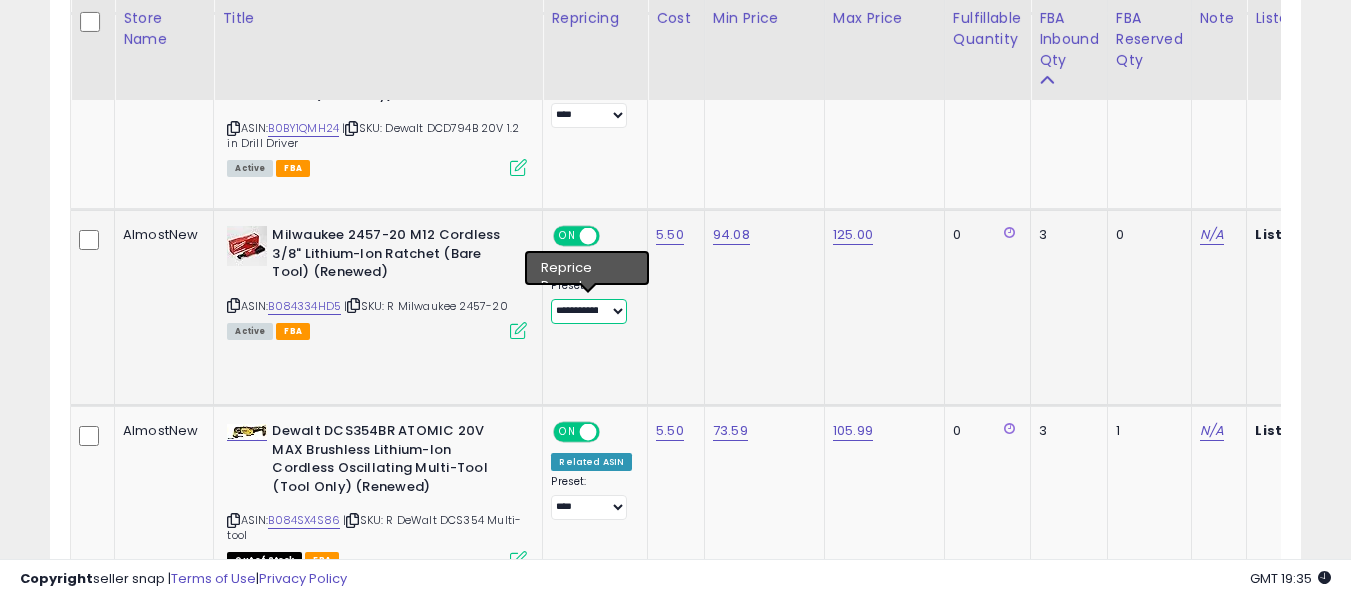 click on "**********" at bounding box center (588, 311) 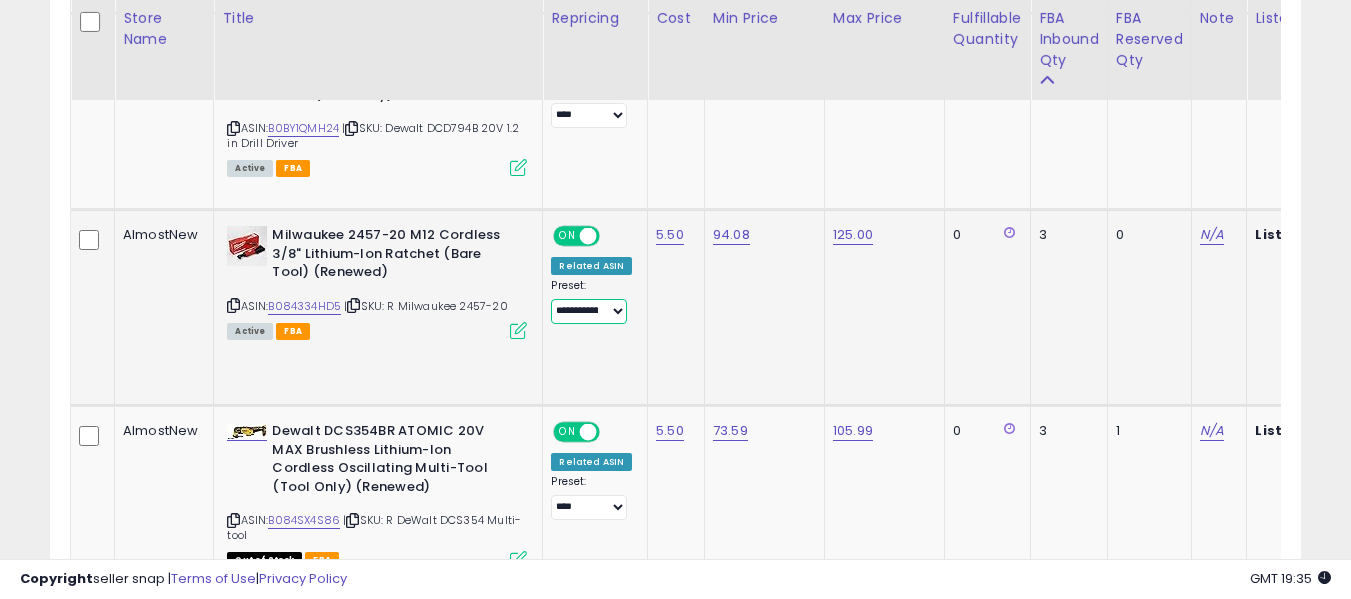 select on "****" 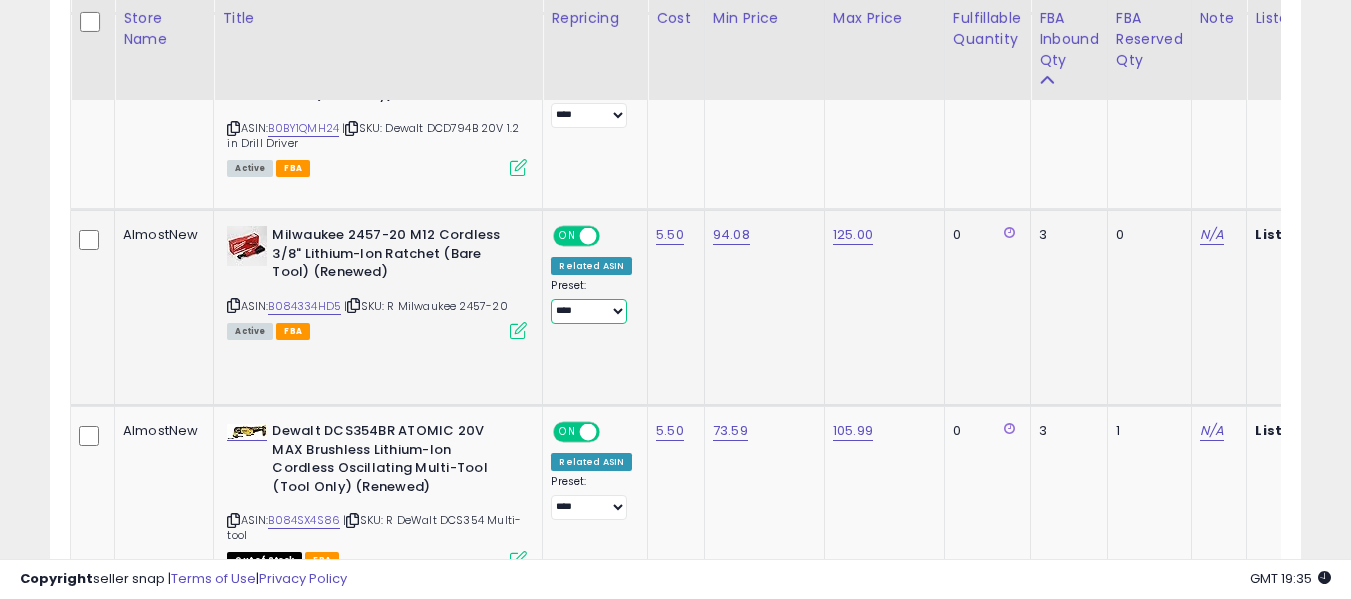 click on "**********" at bounding box center [588, 311] 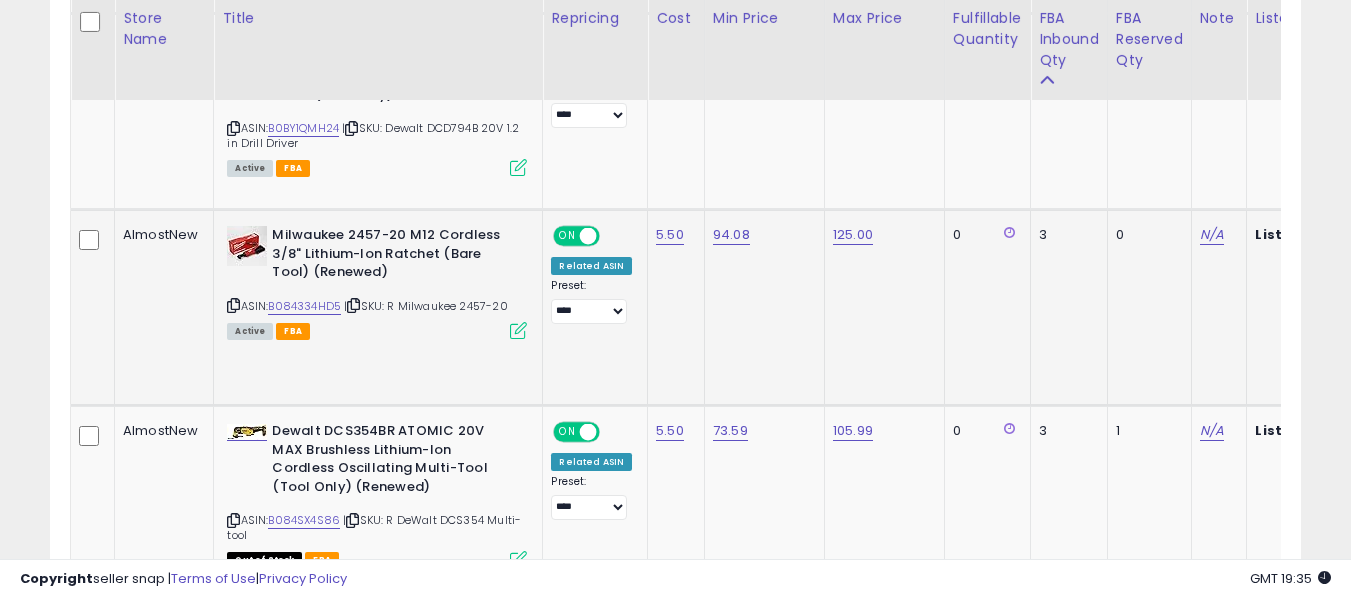 click at bounding box center (518, 330) 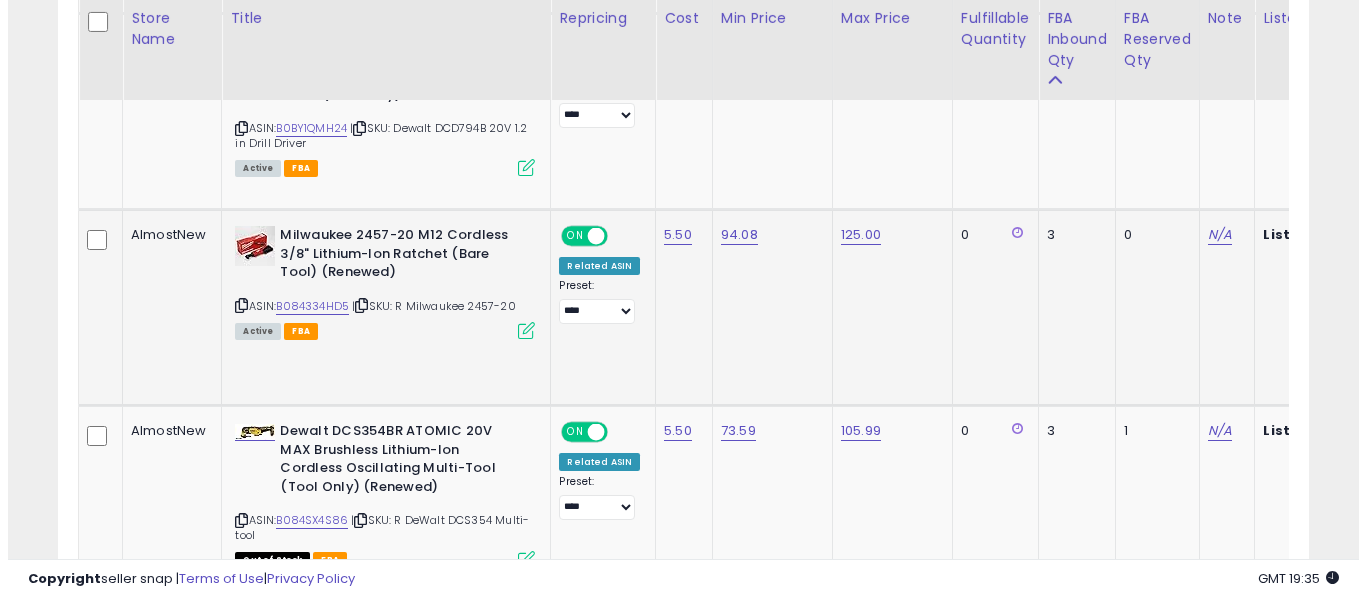 scroll, scrollTop: 999590, scrollLeft: 999267, axis: both 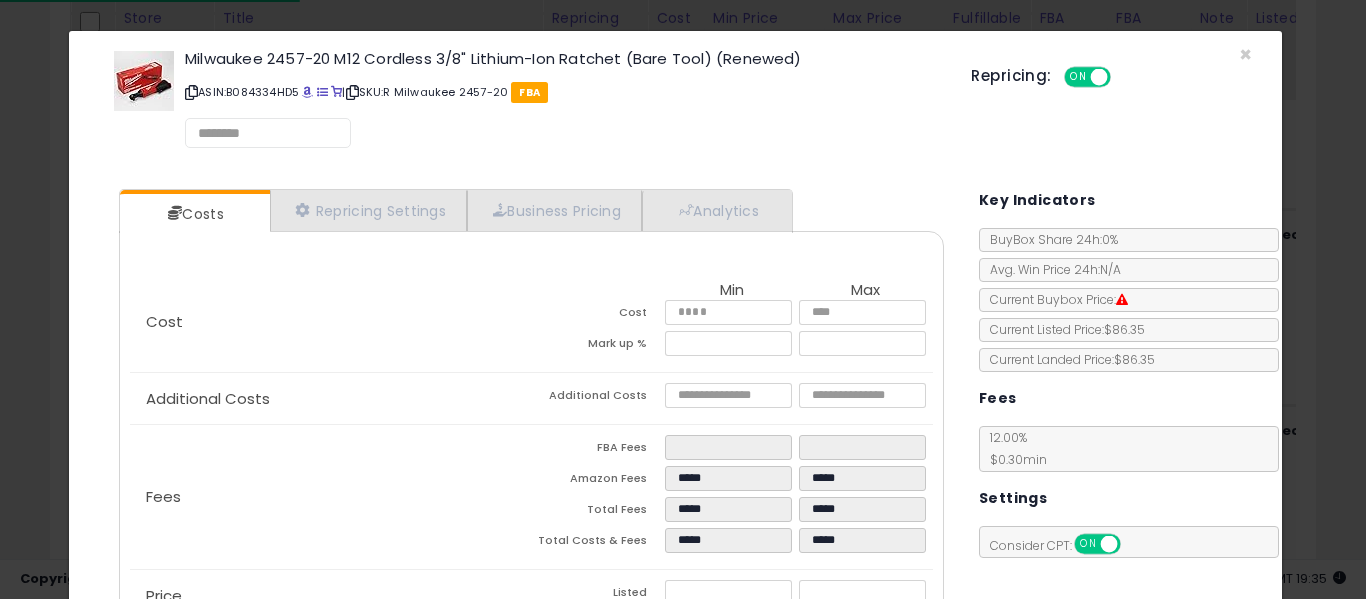 select on "*********" 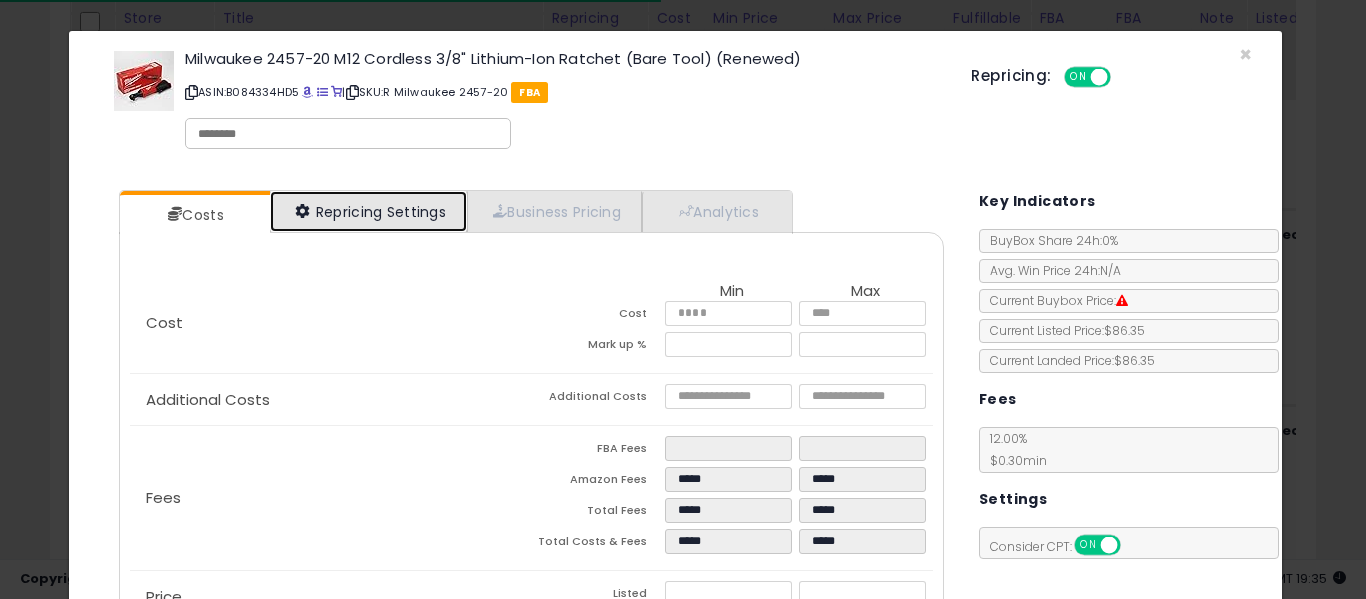 click on "Repricing Settings" at bounding box center [369, 211] 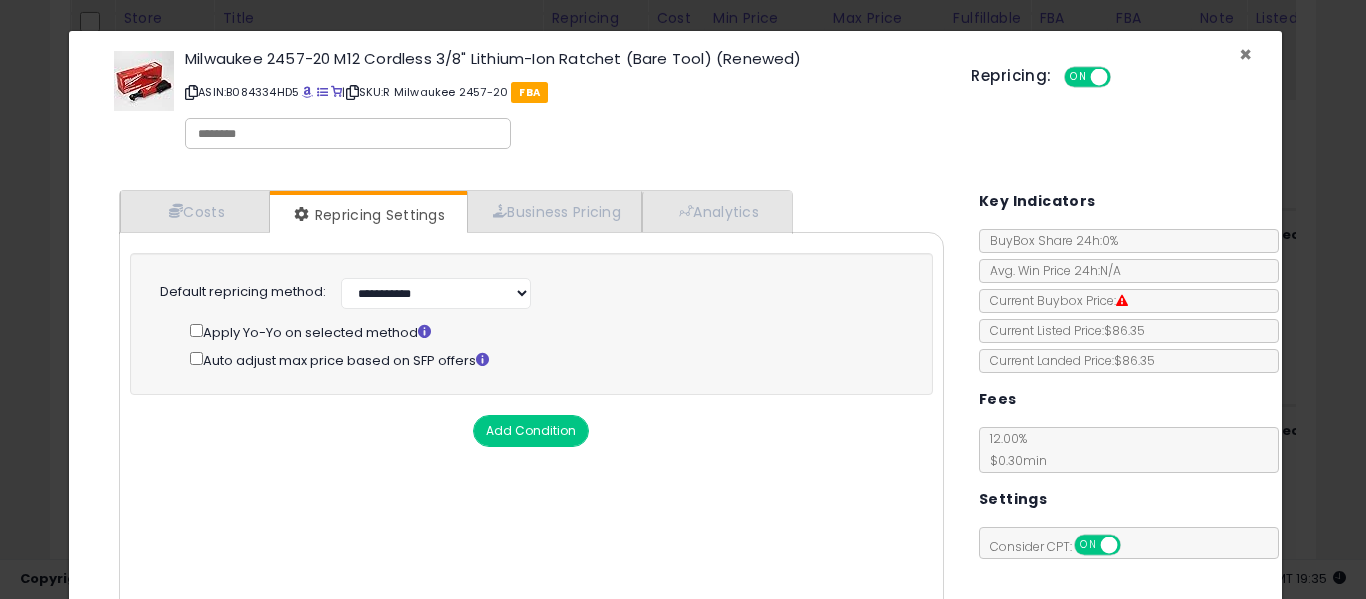 click on "×" at bounding box center (1245, 54) 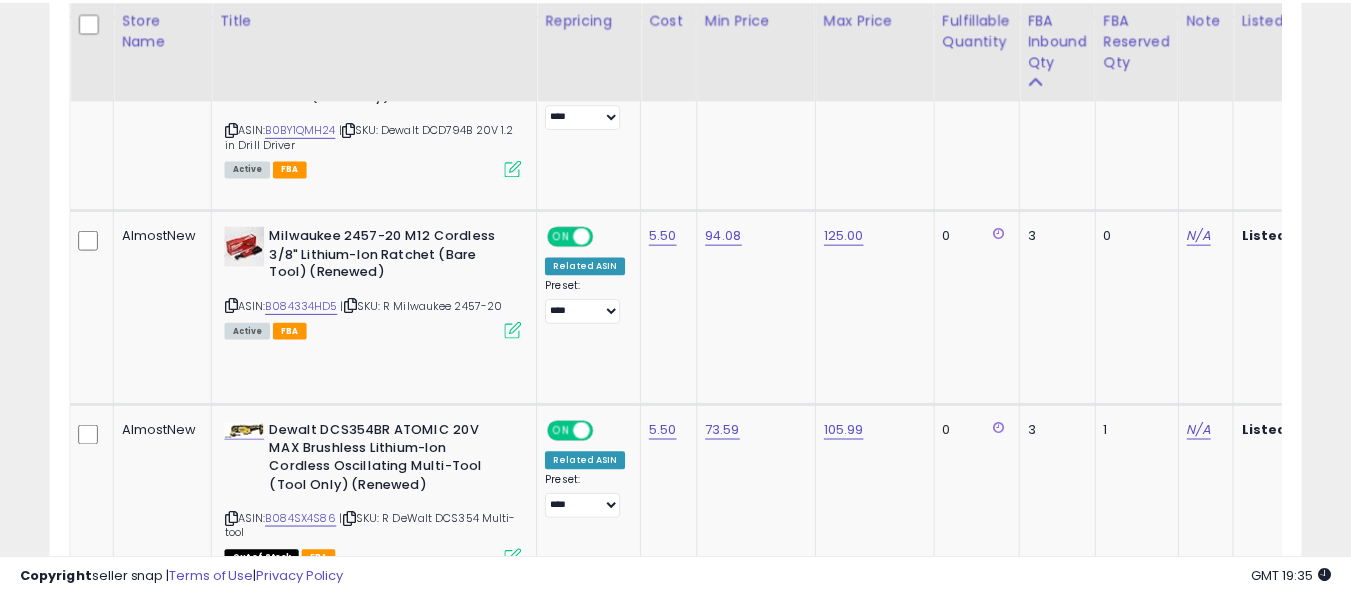 scroll, scrollTop: 410, scrollLeft: 724, axis: both 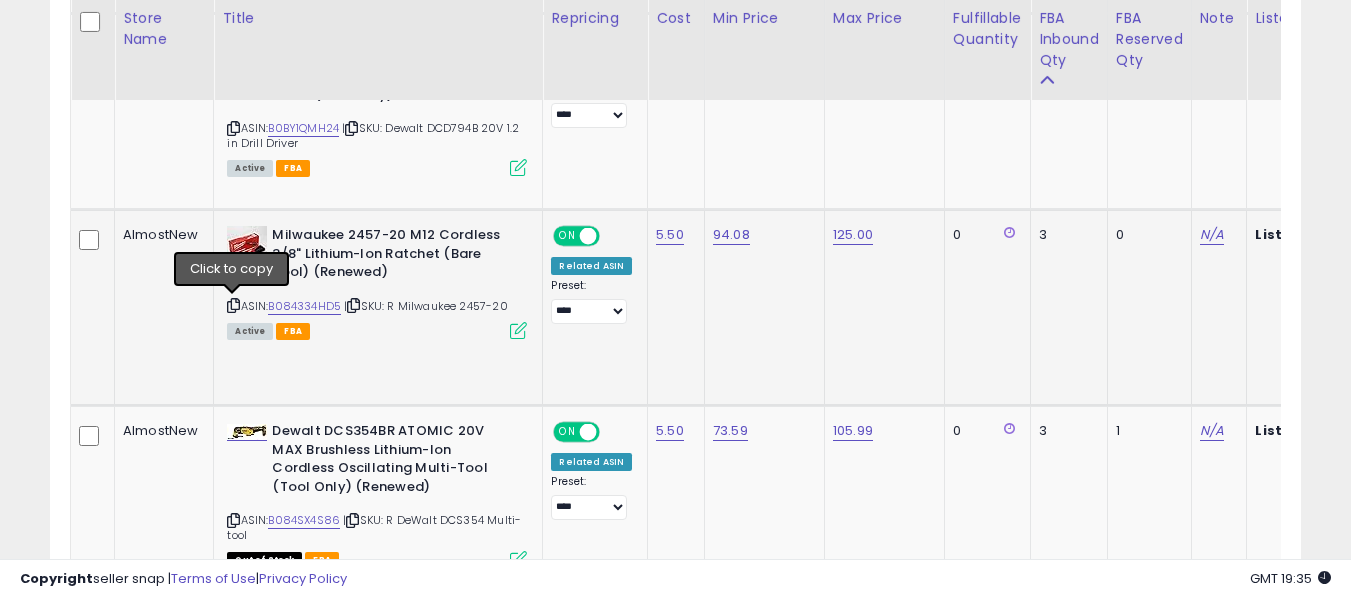 click at bounding box center (233, 305) 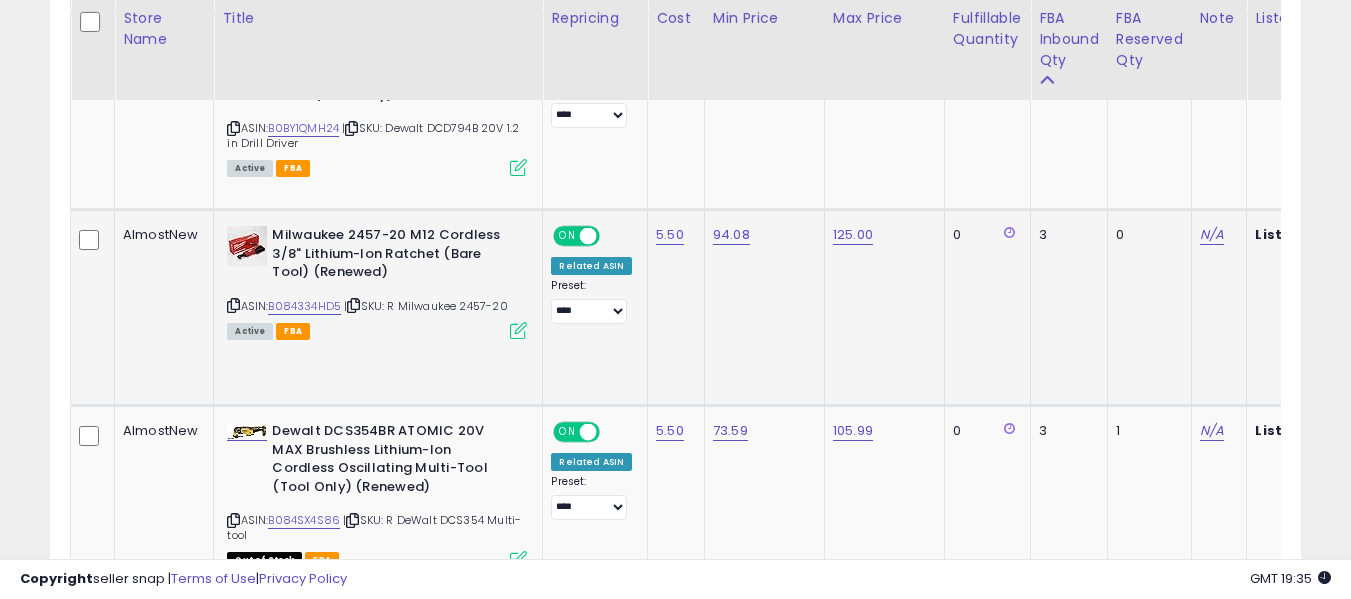 click at bounding box center (518, 330) 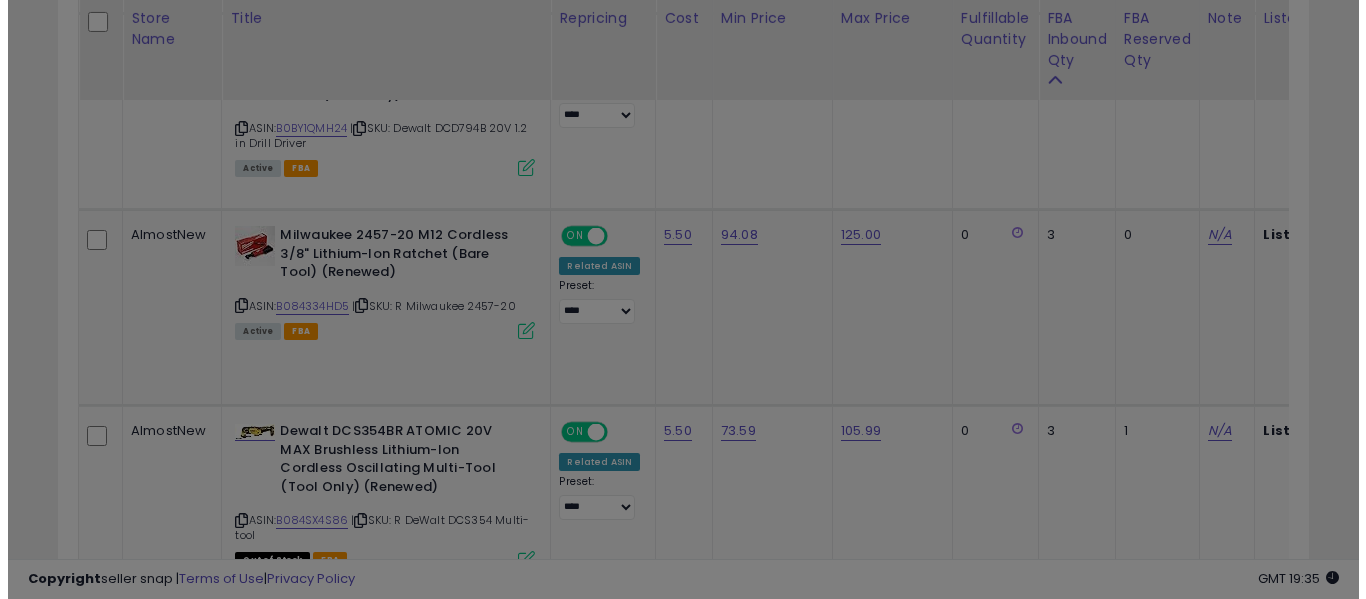 scroll, scrollTop: 999590, scrollLeft: 999267, axis: both 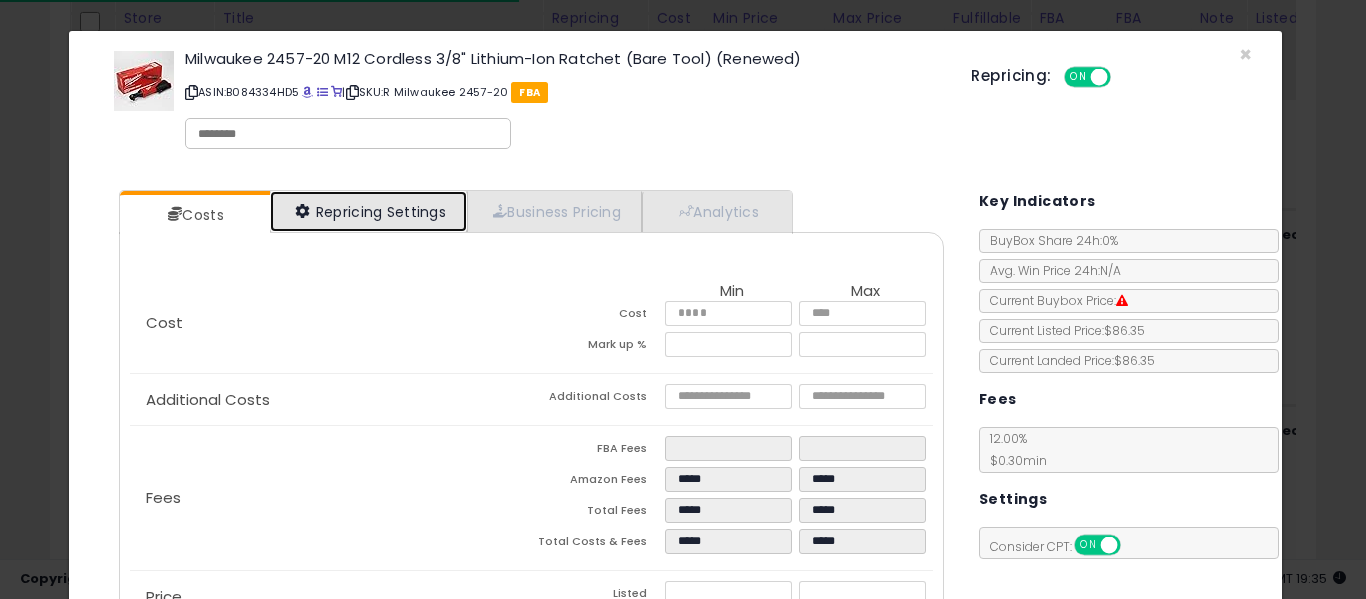 click on "Repricing Settings" at bounding box center (369, 211) 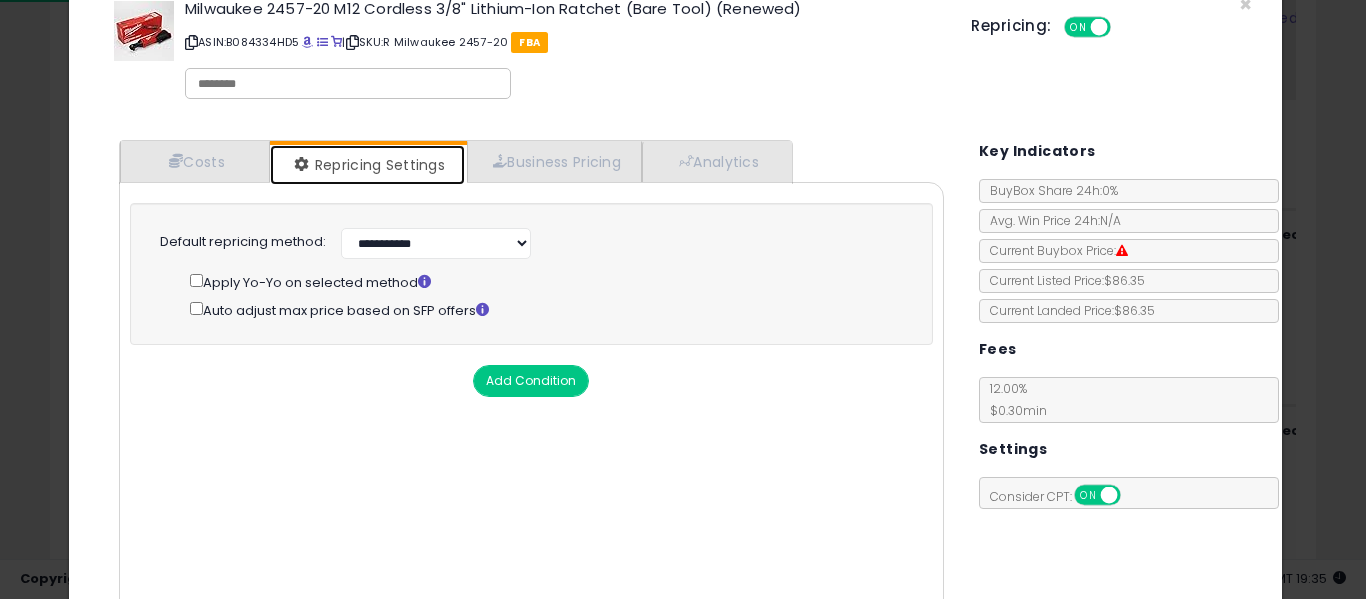 scroll, scrollTop: 53, scrollLeft: 0, axis: vertical 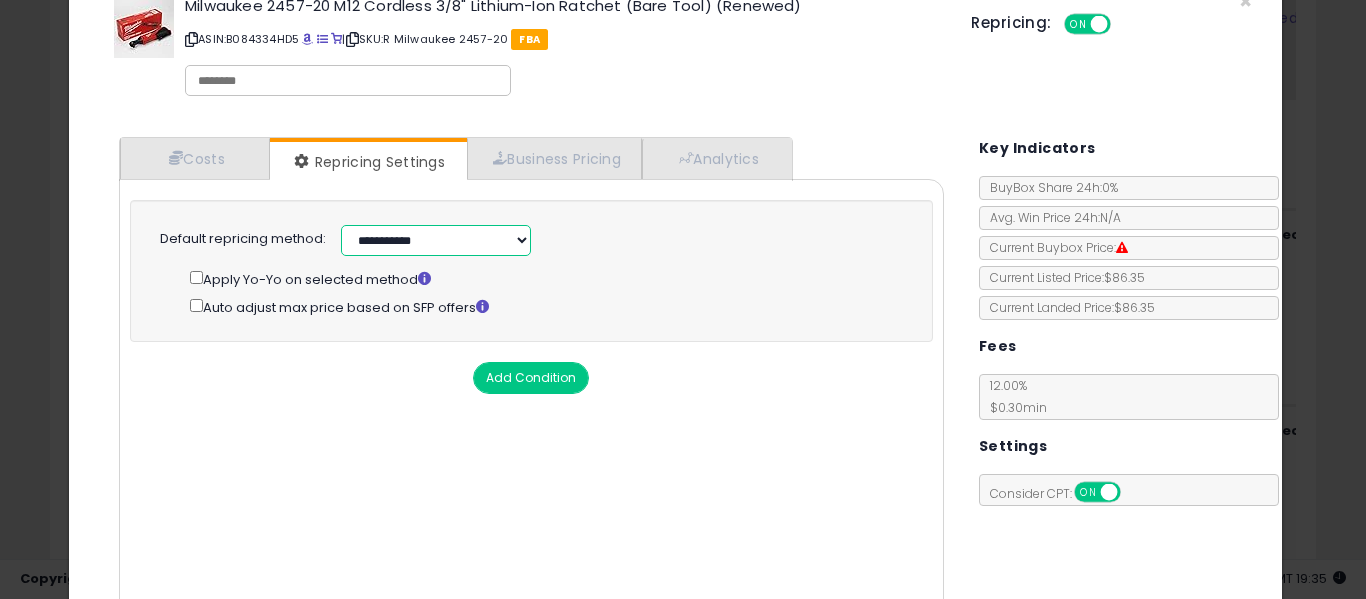 click on "**********" at bounding box center (436, 240) 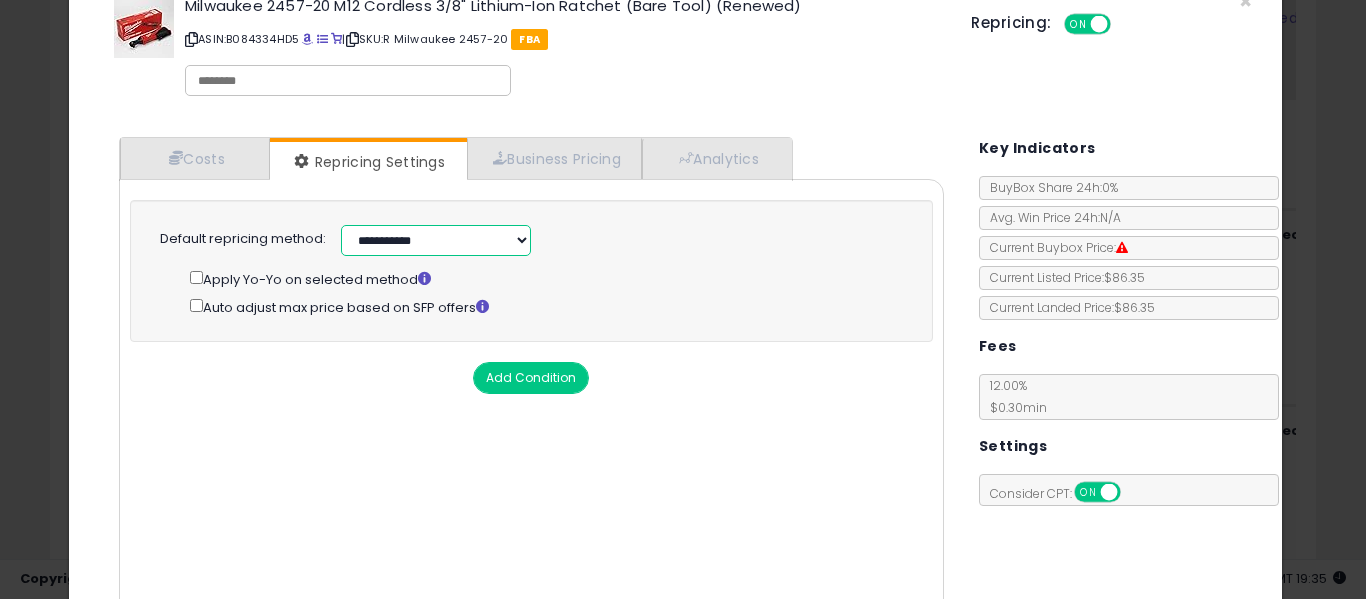 select on "**********" 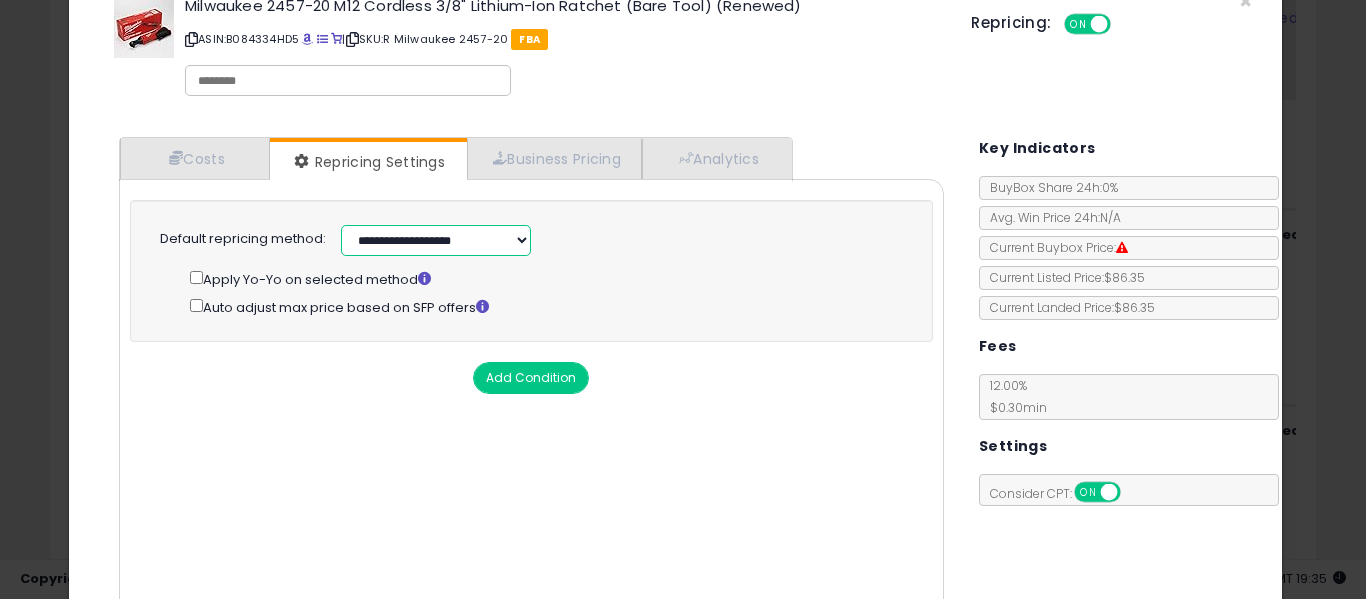 click on "**********" at bounding box center (436, 240) 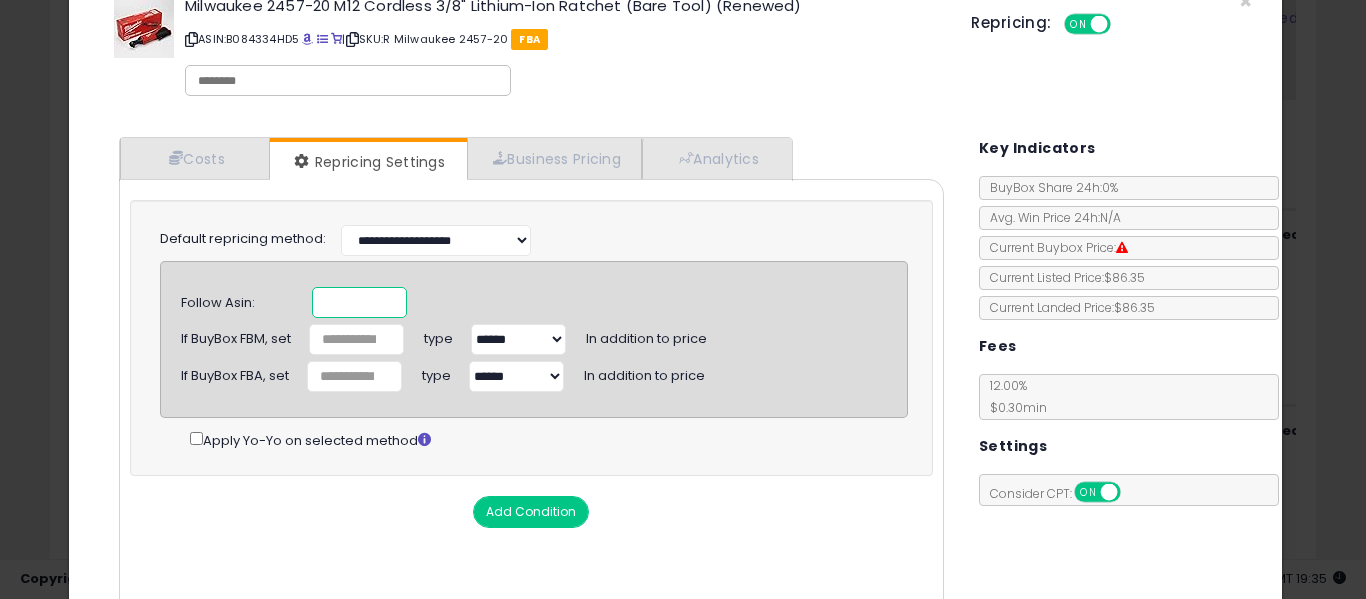 click at bounding box center (359, 302) 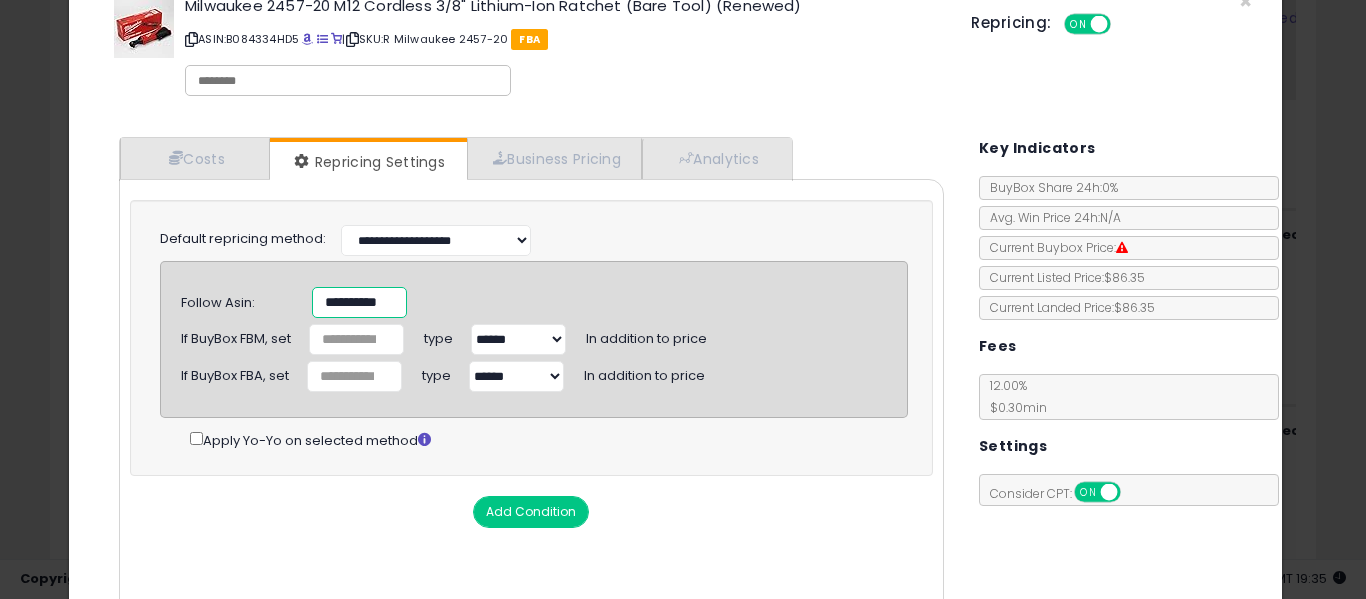 scroll, scrollTop: 0, scrollLeft: 17, axis: horizontal 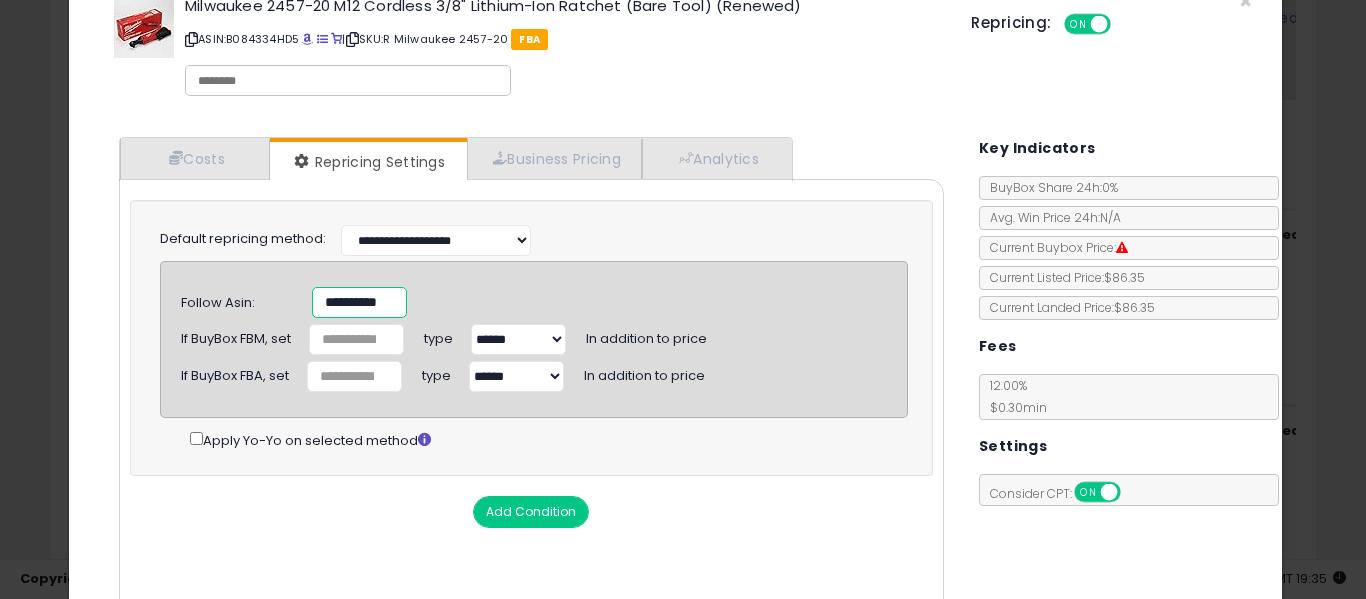 type on "**********" 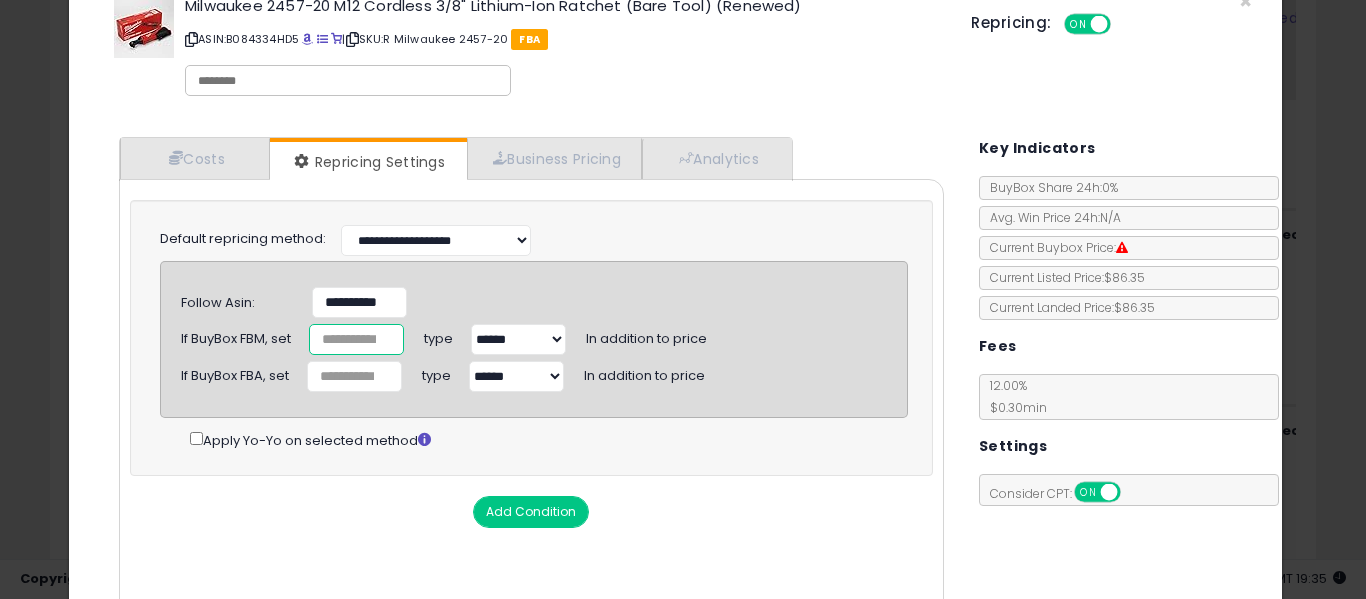 scroll, scrollTop: 0, scrollLeft: 0, axis: both 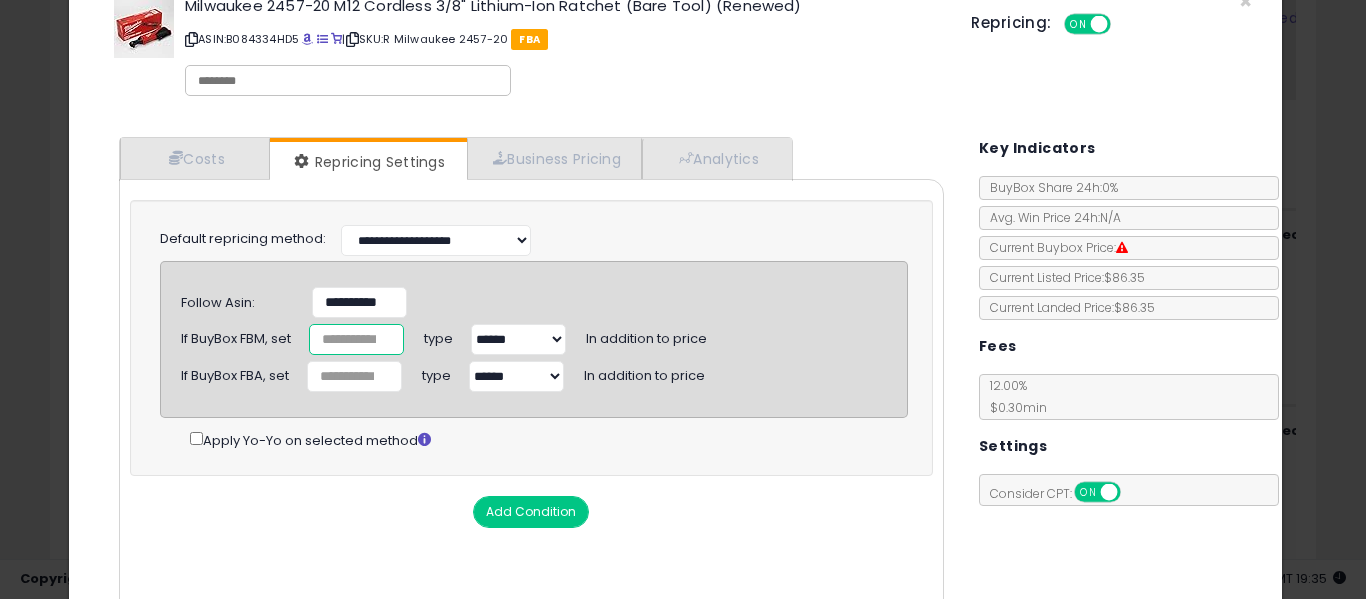 type on "**" 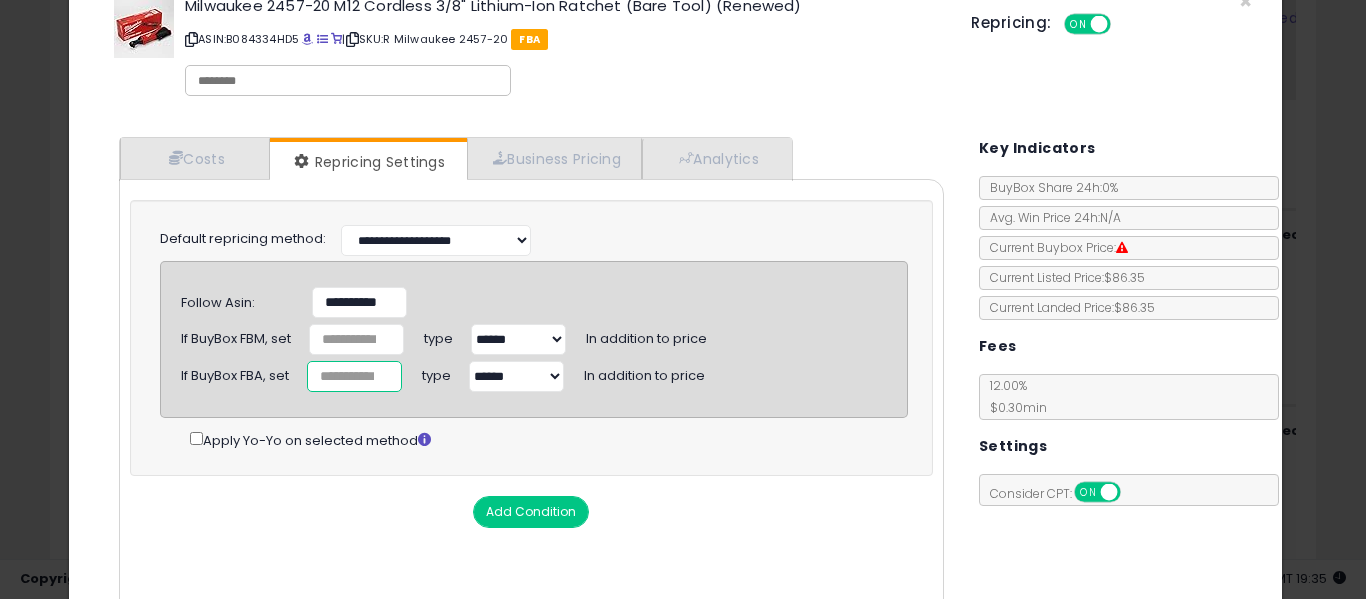drag, startPoint x: 340, startPoint y: 360, endPoint x: 311, endPoint y: 363, distance: 29.15476 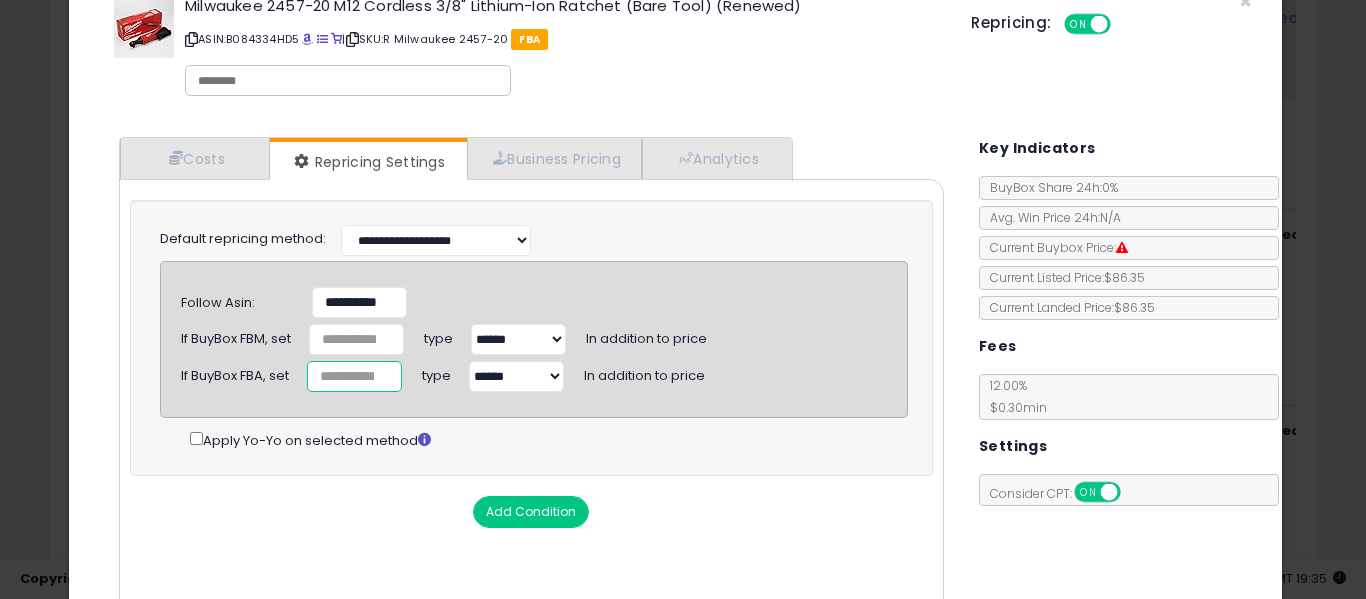 type on "**" 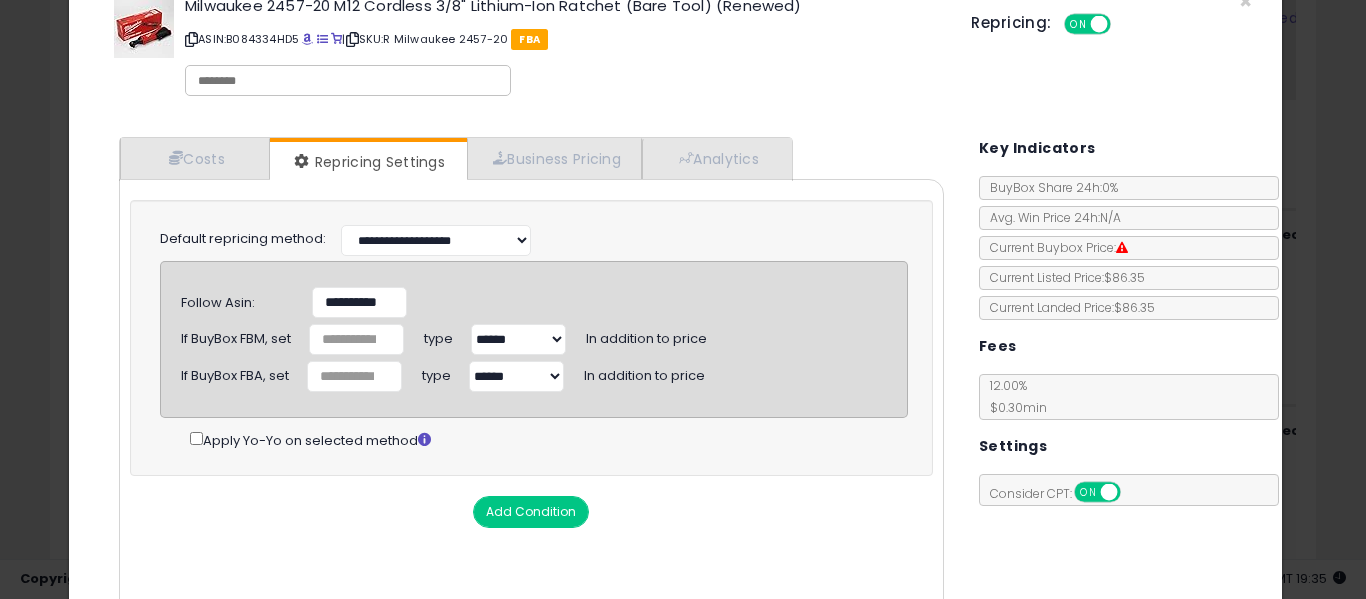 click on "******
*******" at bounding box center (518, 339) 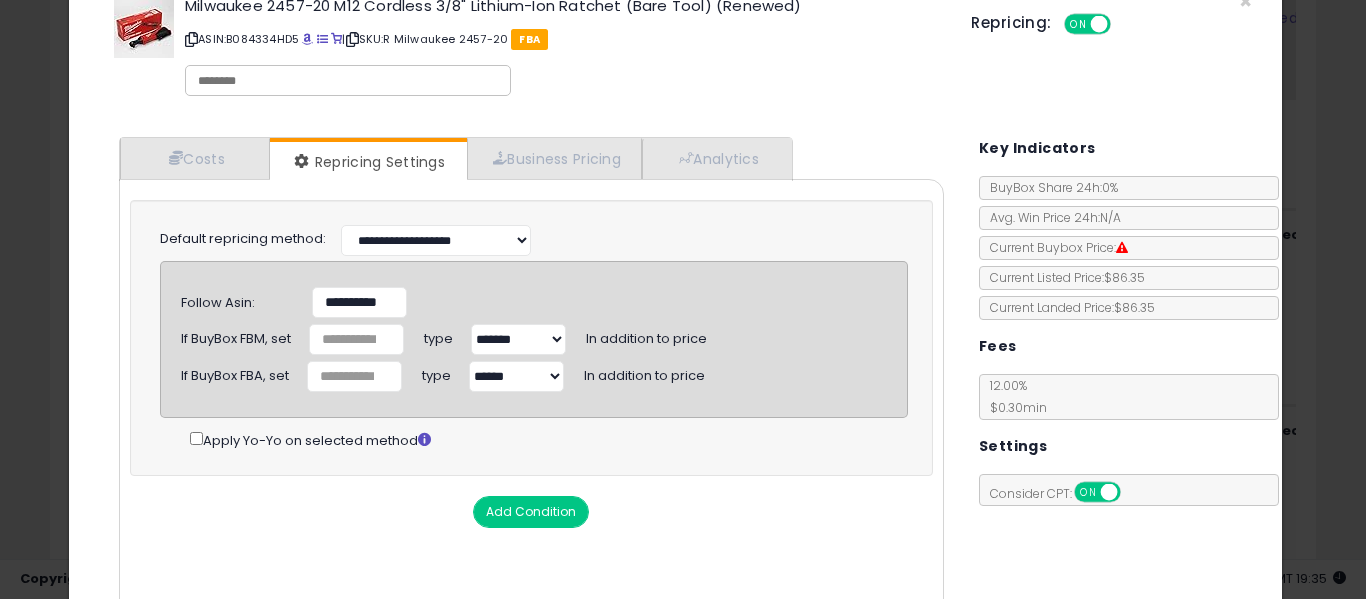 click on "******
*******" at bounding box center [518, 339] 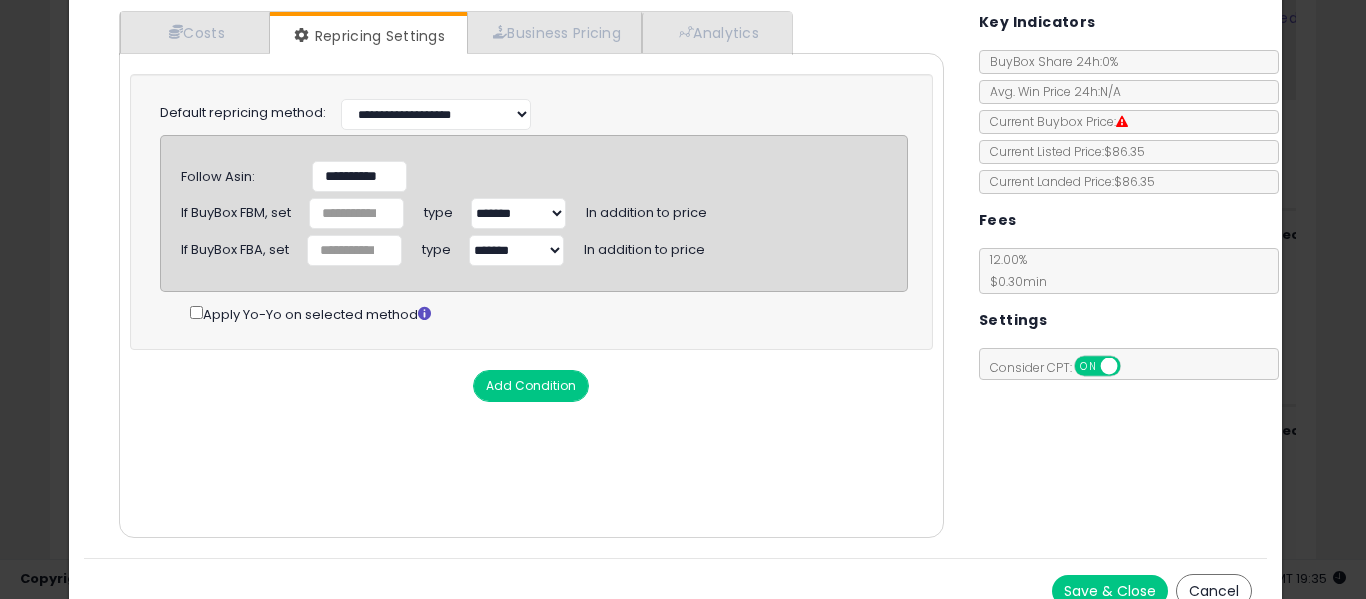scroll, scrollTop: 203, scrollLeft: 0, axis: vertical 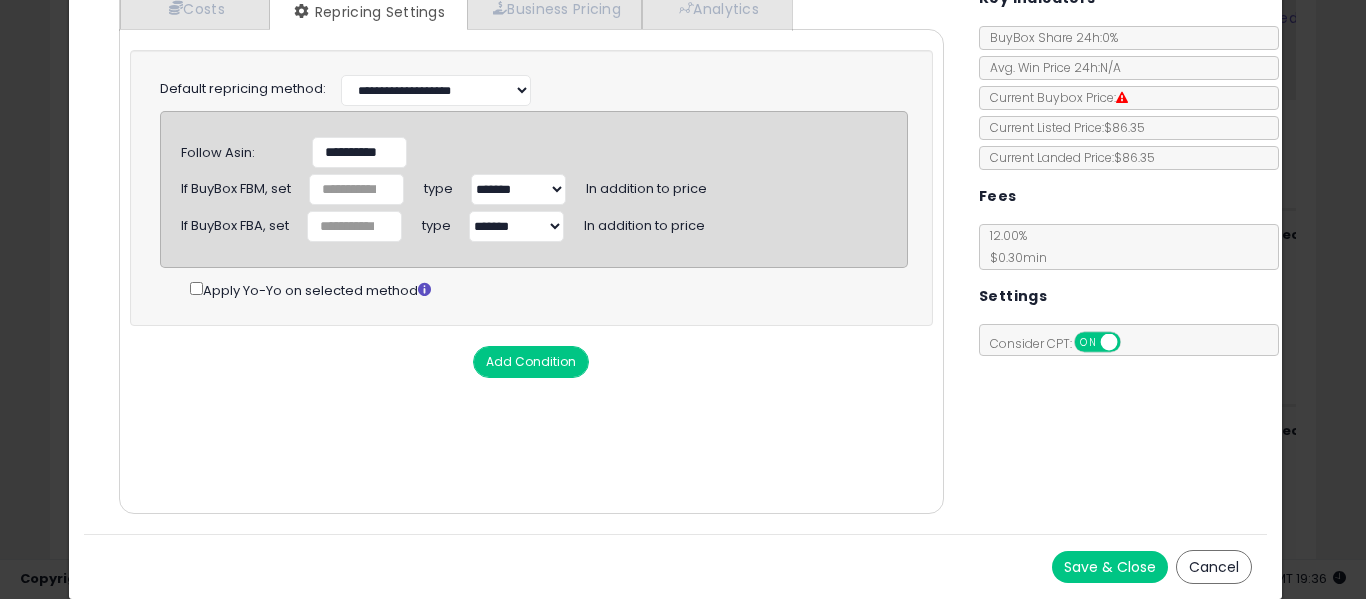 click on "Save & Close" at bounding box center [1110, 567] 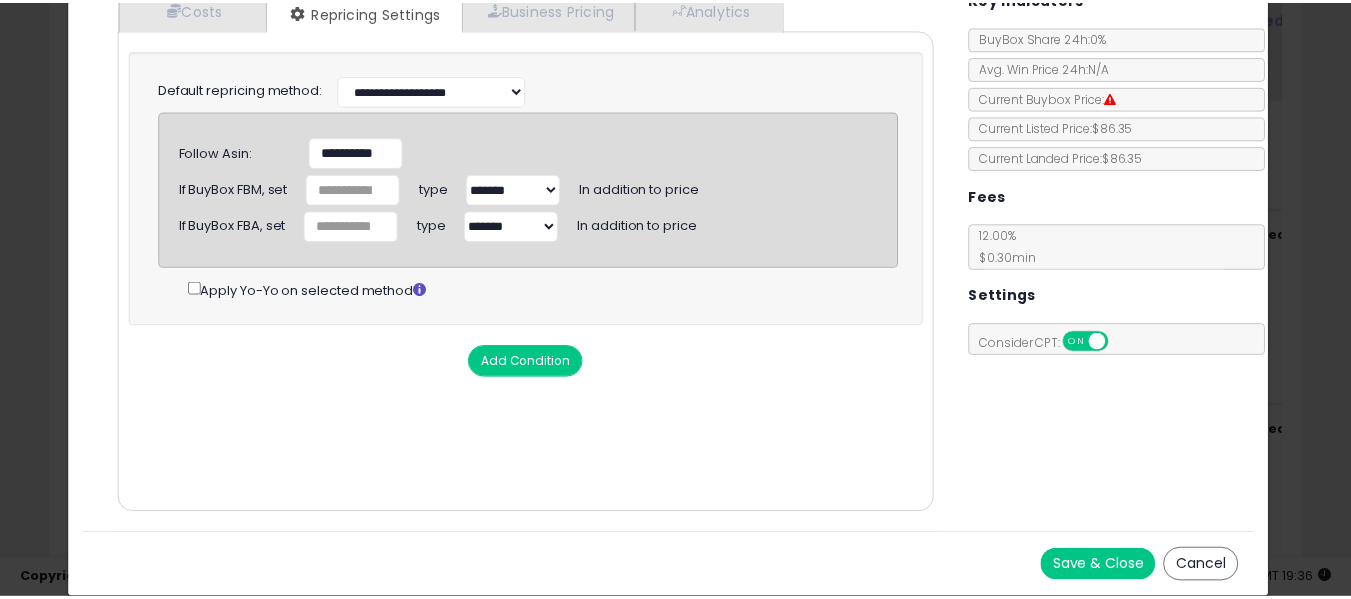 scroll, scrollTop: 0, scrollLeft: 0, axis: both 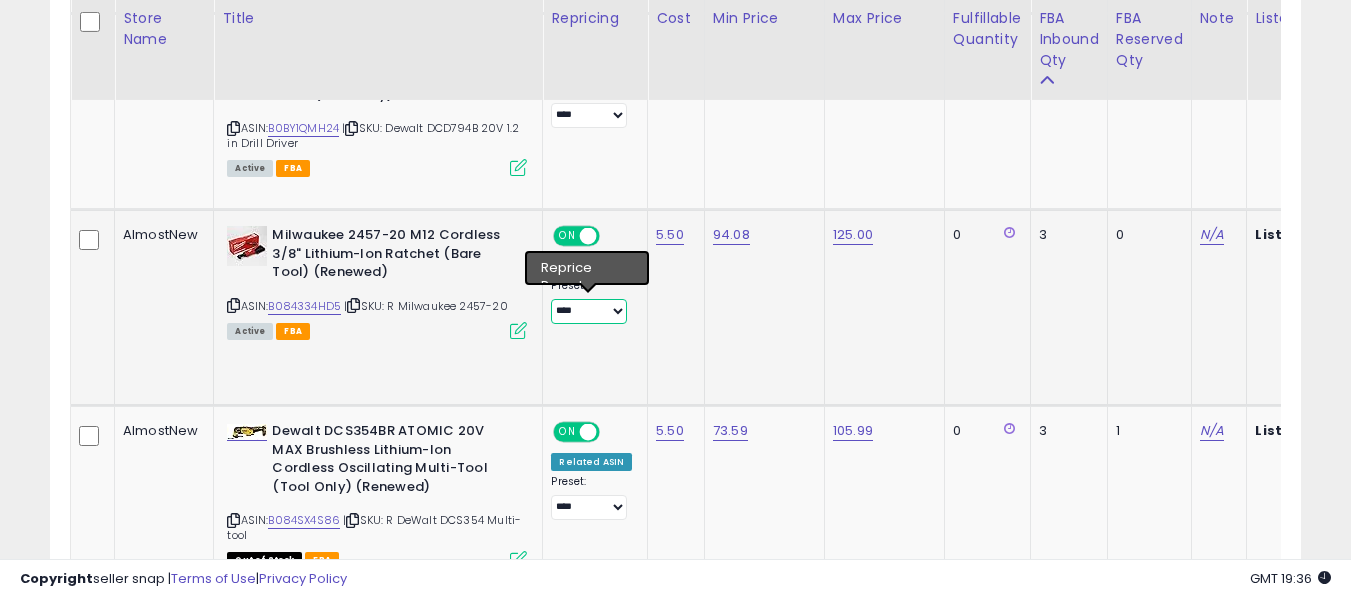 click on "**********" at bounding box center (588, 311) 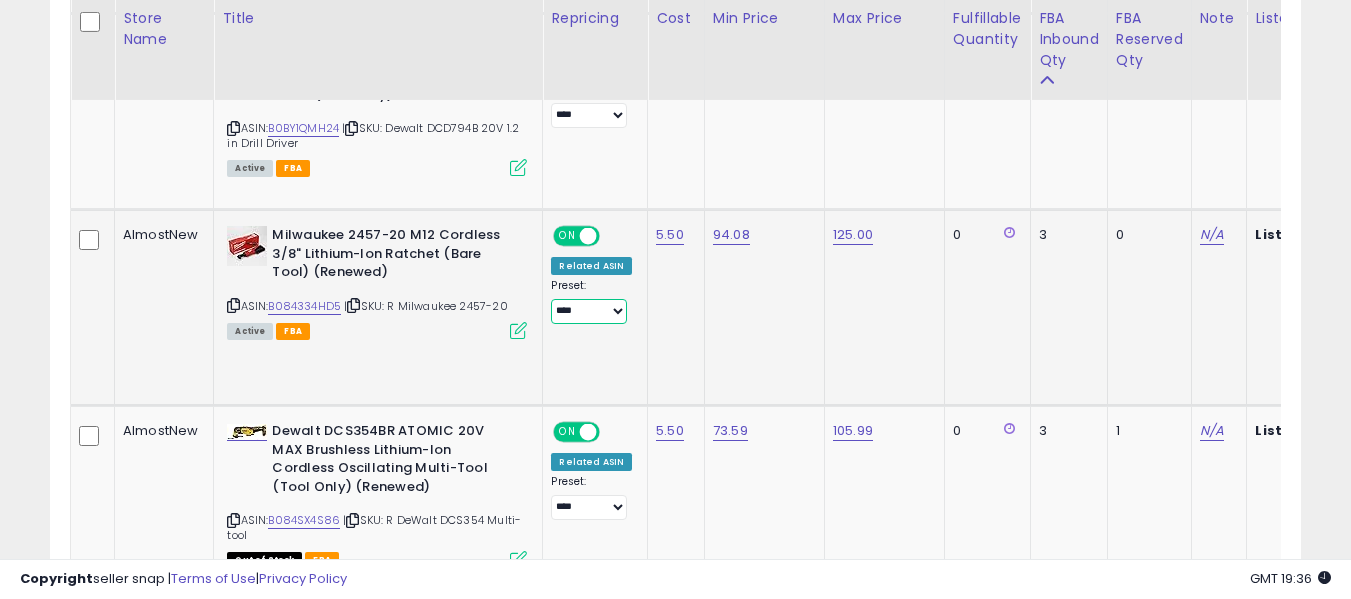 click on "**********" at bounding box center (588, 311) 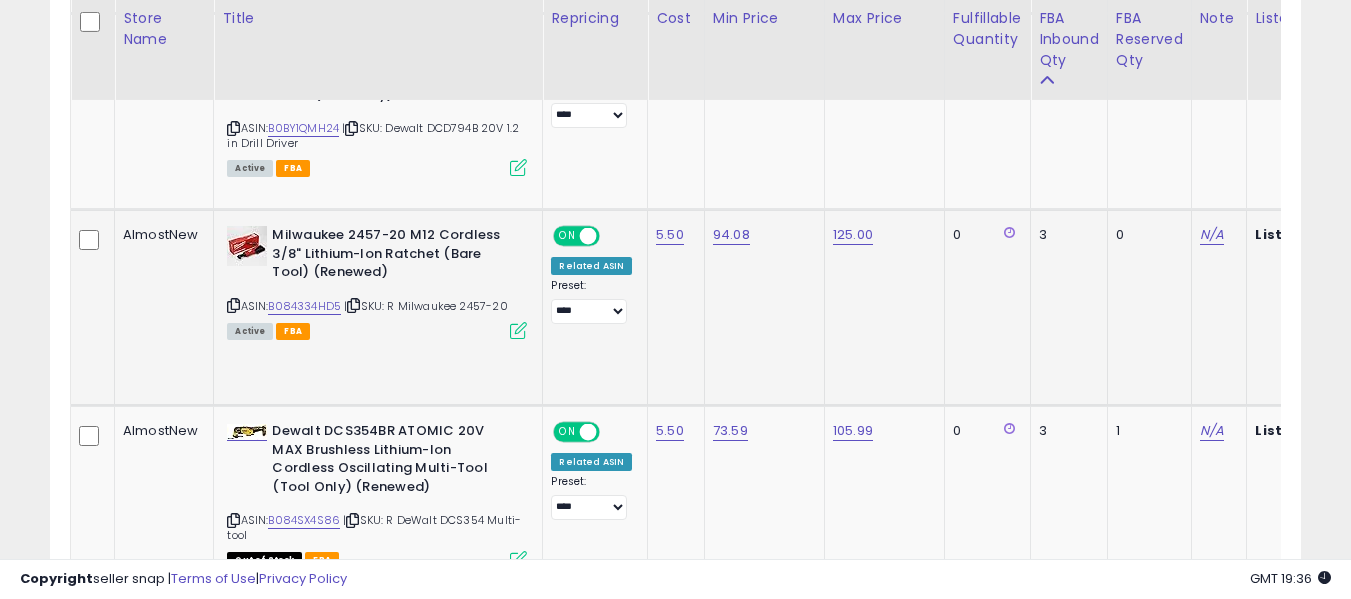 click at bounding box center (518, 330) 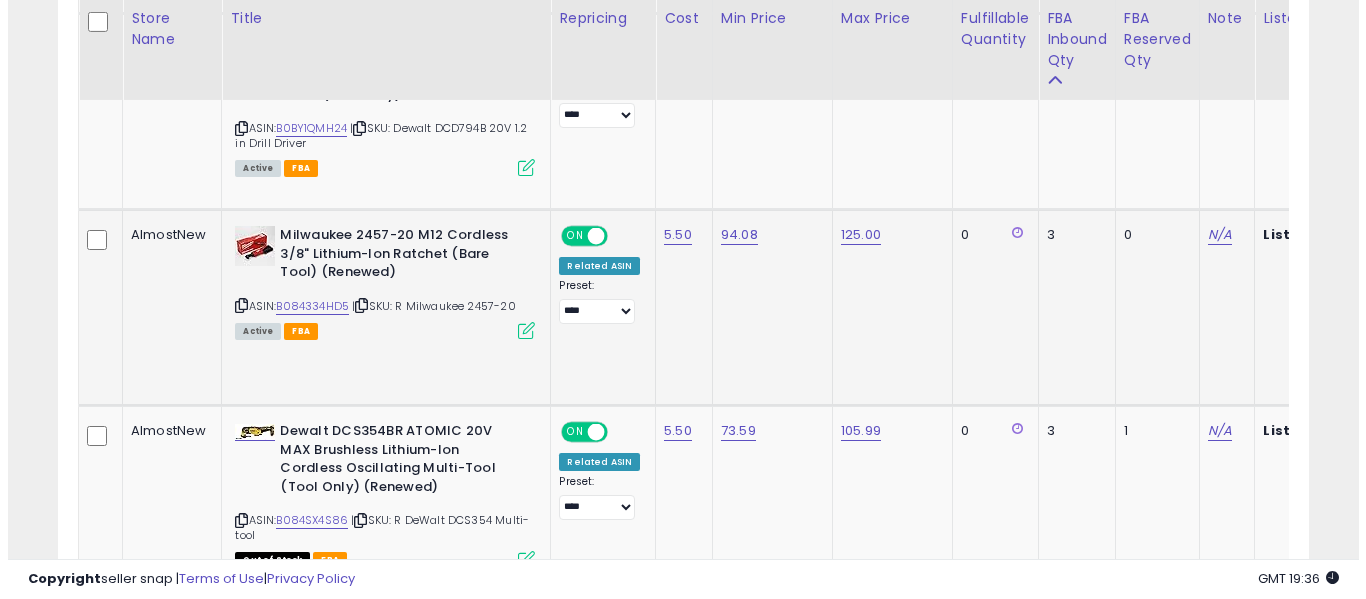 scroll, scrollTop: 999590, scrollLeft: 999267, axis: both 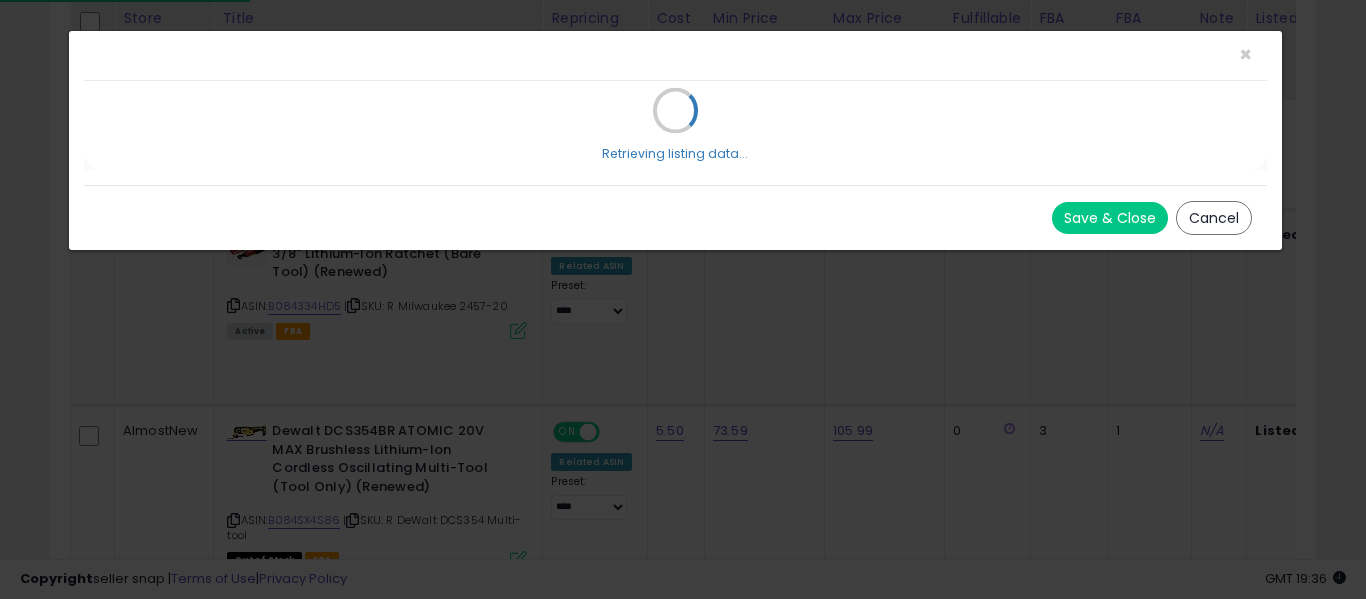 select on "*******" 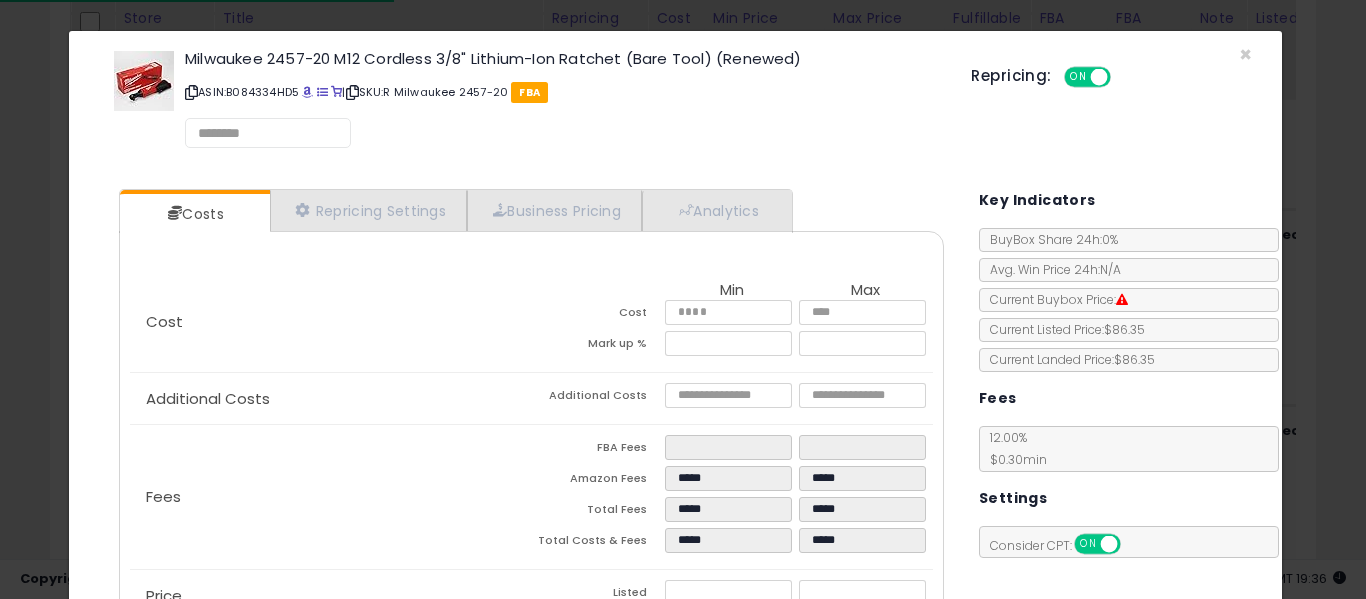 select on "**********" 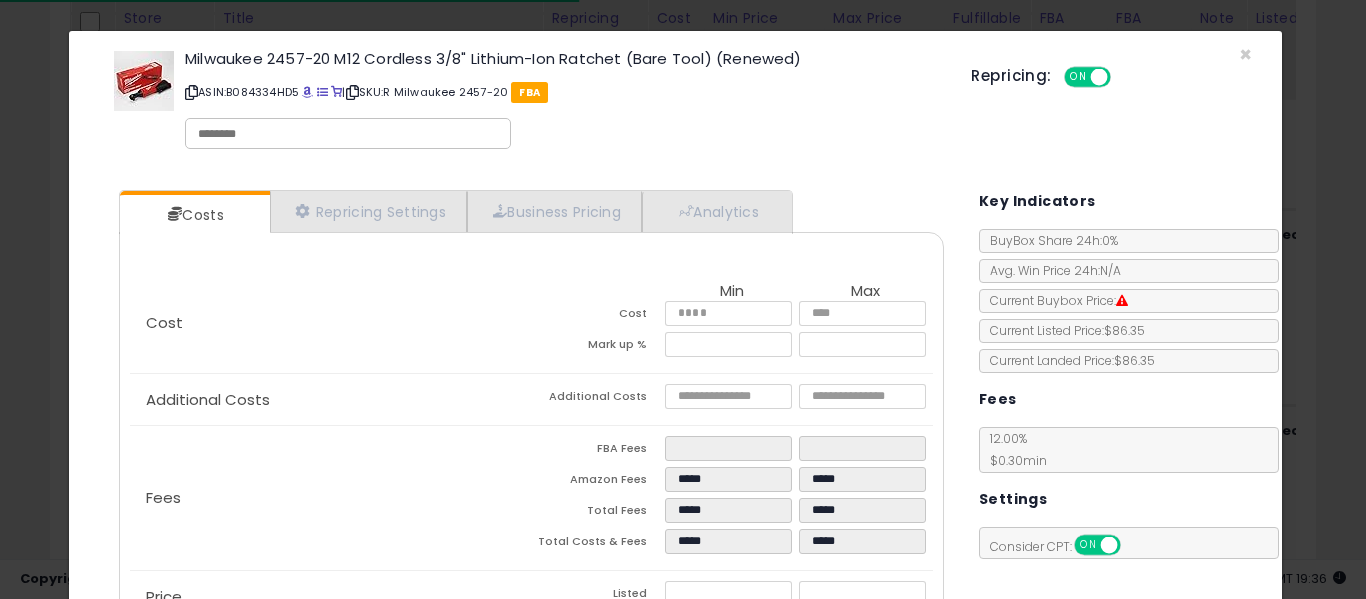 click on "Costs
Repricing Settings
Business Pricing
Analytics" at bounding box center (456, 212) 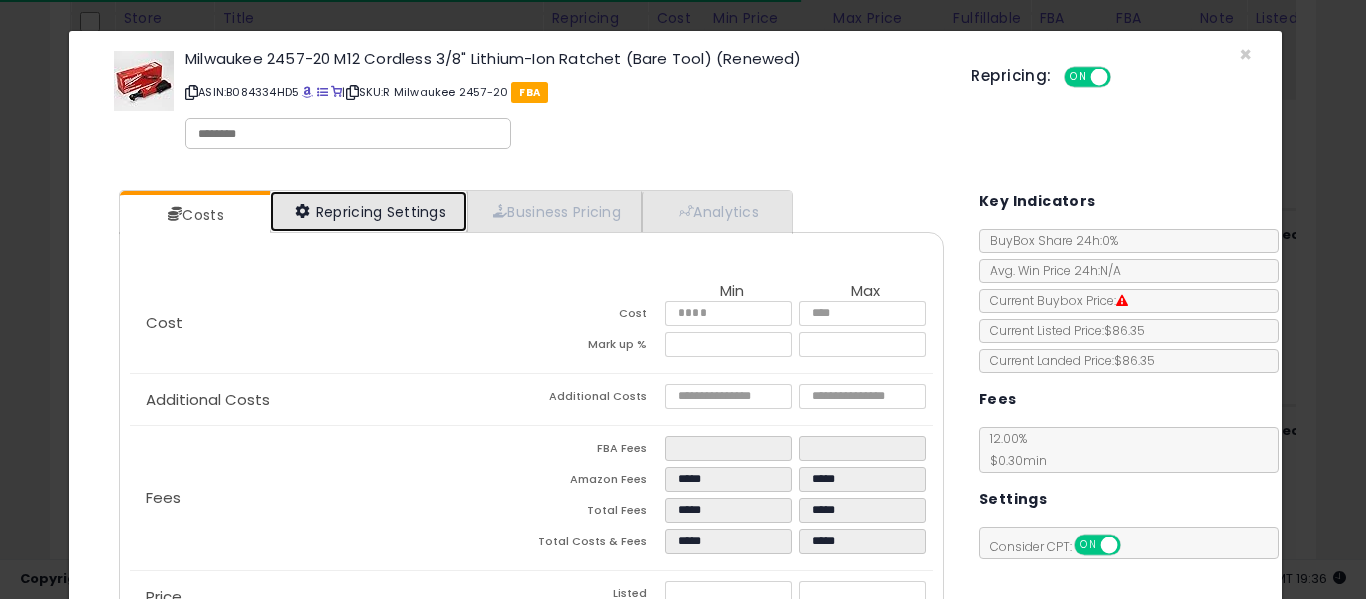 click on "Repricing Settings" at bounding box center (369, 211) 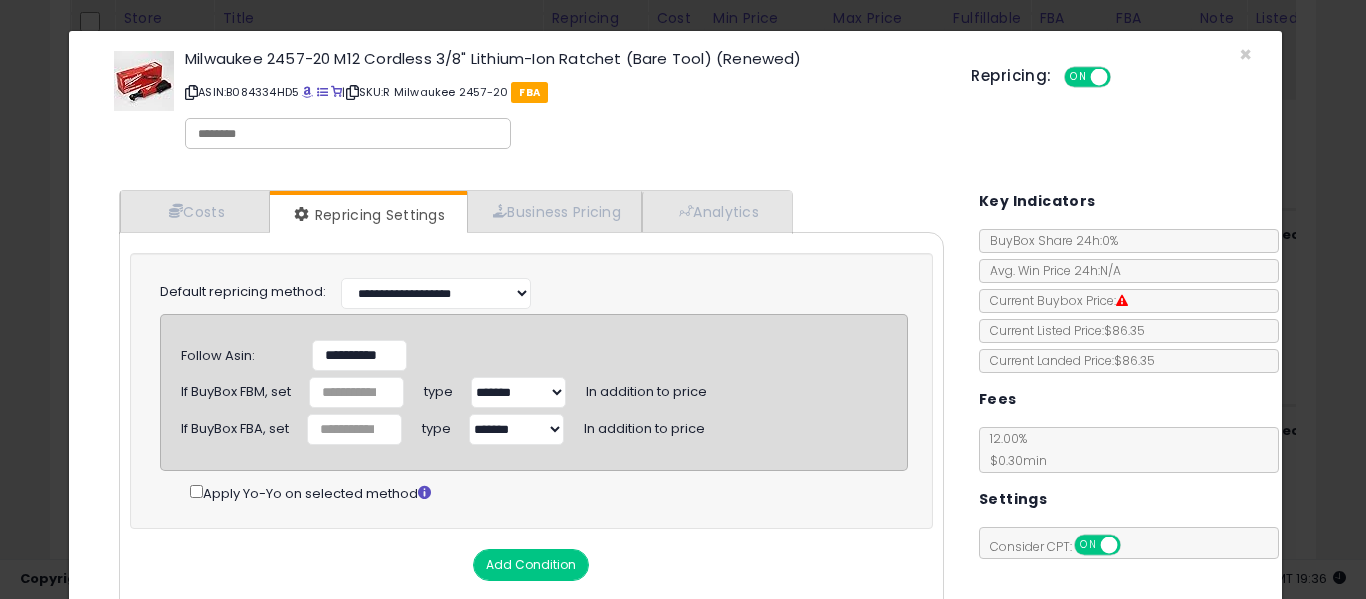 click on "Milwaukee 2457-20 M12 Cordless 3/8" Lithium-Ion Ratchet (Bare Tool) (Renewed)
ASIN:  B084334HD5
|
SKU:  R Milwaukee 2457-20
FBA
Repricing:
ON   OFF" at bounding box center [676, 103] 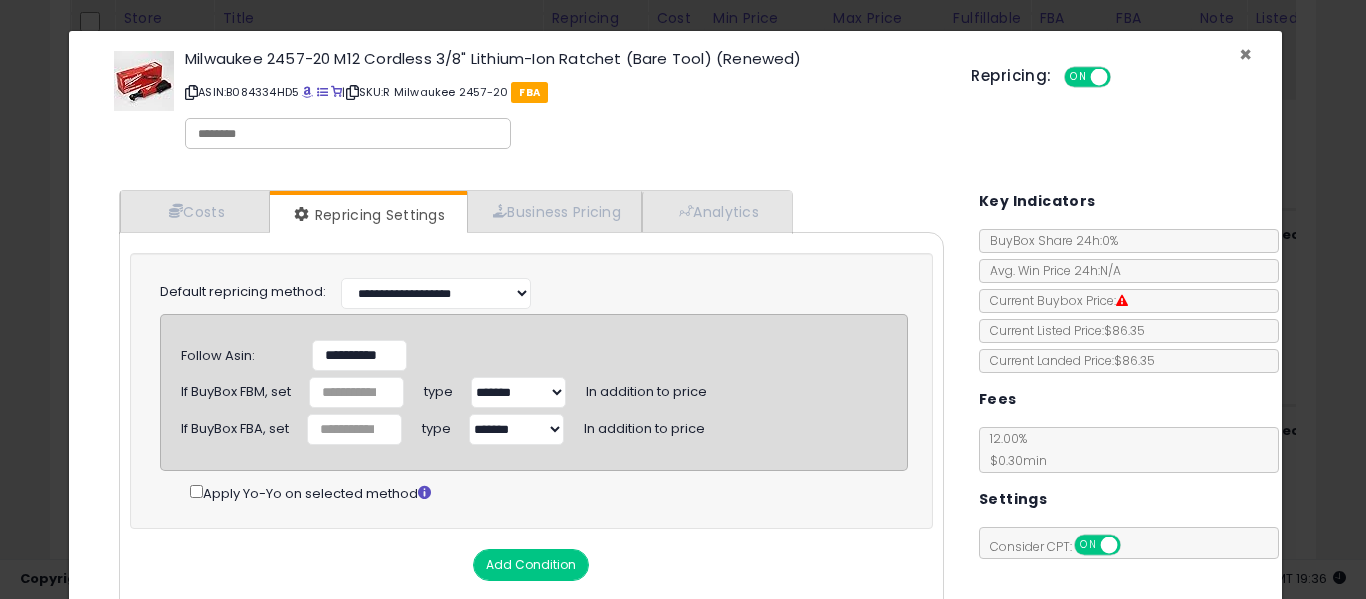 click on "×" at bounding box center [1245, 54] 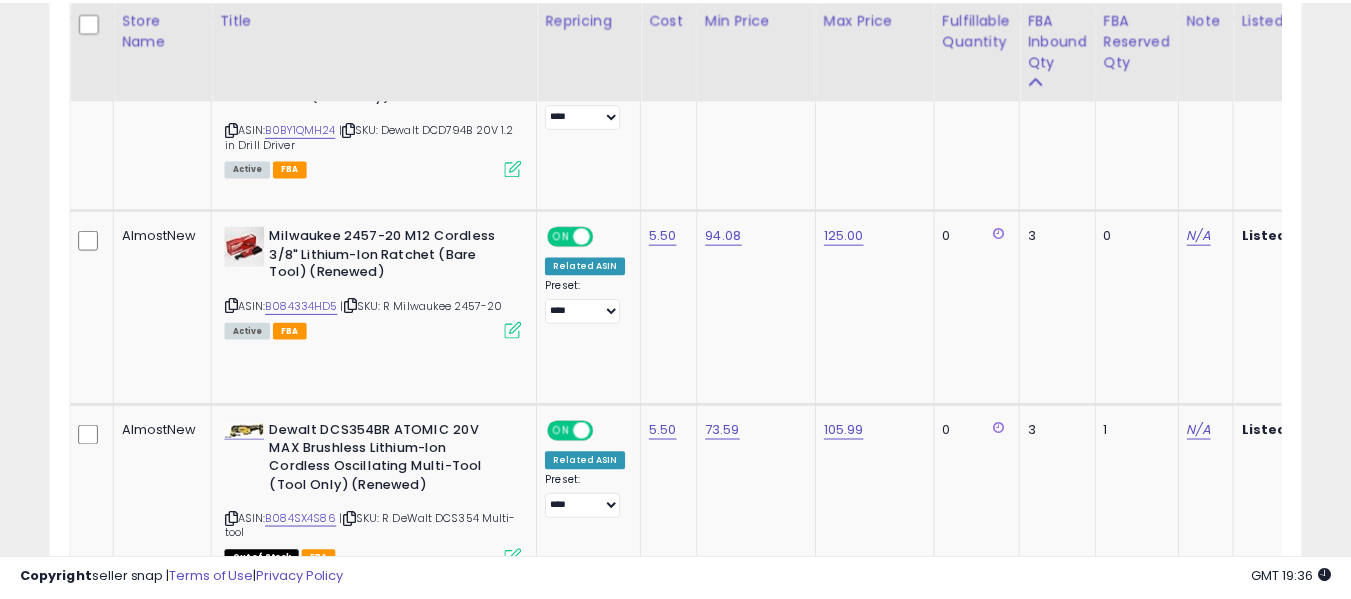 scroll, scrollTop: 410, scrollLeft: 724, axis: both 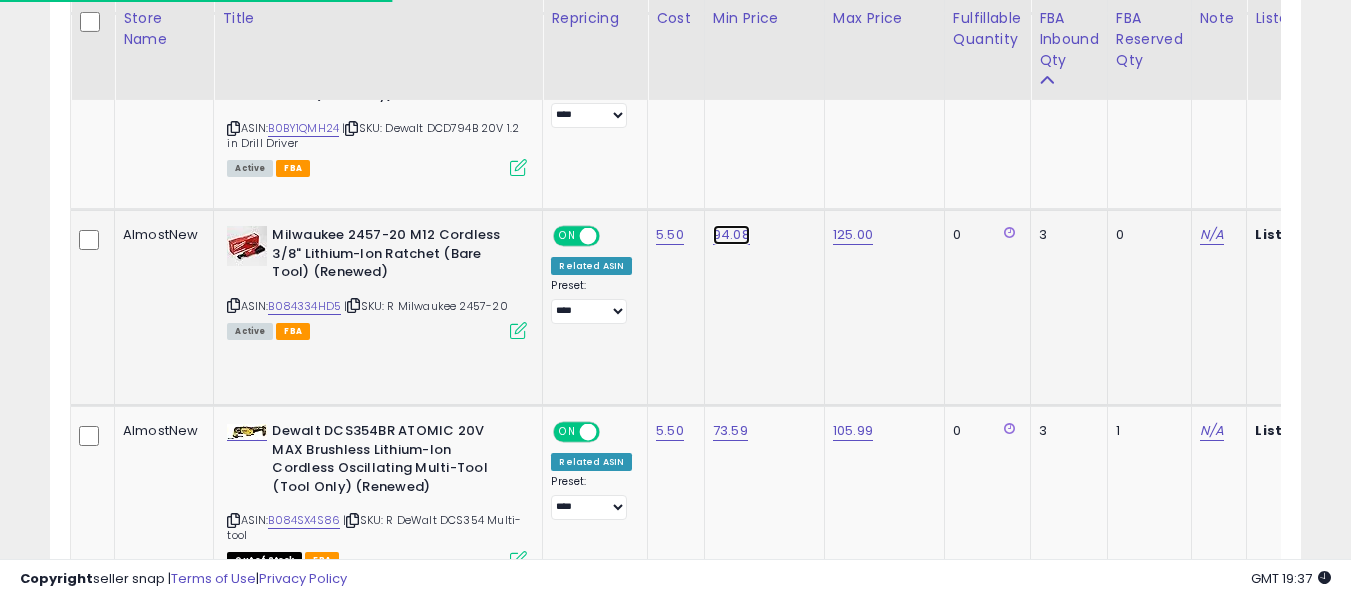 click on "94.08" at bounding box center (731, -1333) 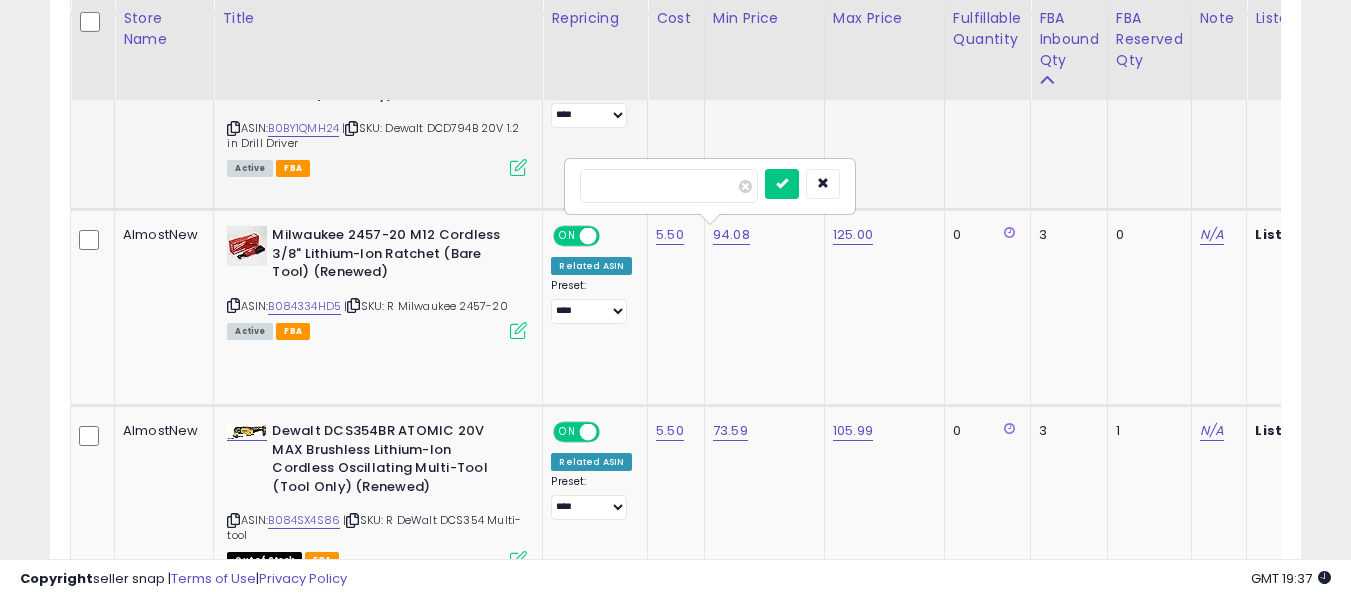drag, startPoint x: 641, startPoint y: 181, endPoint x: 478, endPoint y: 171, distance: 163.30646 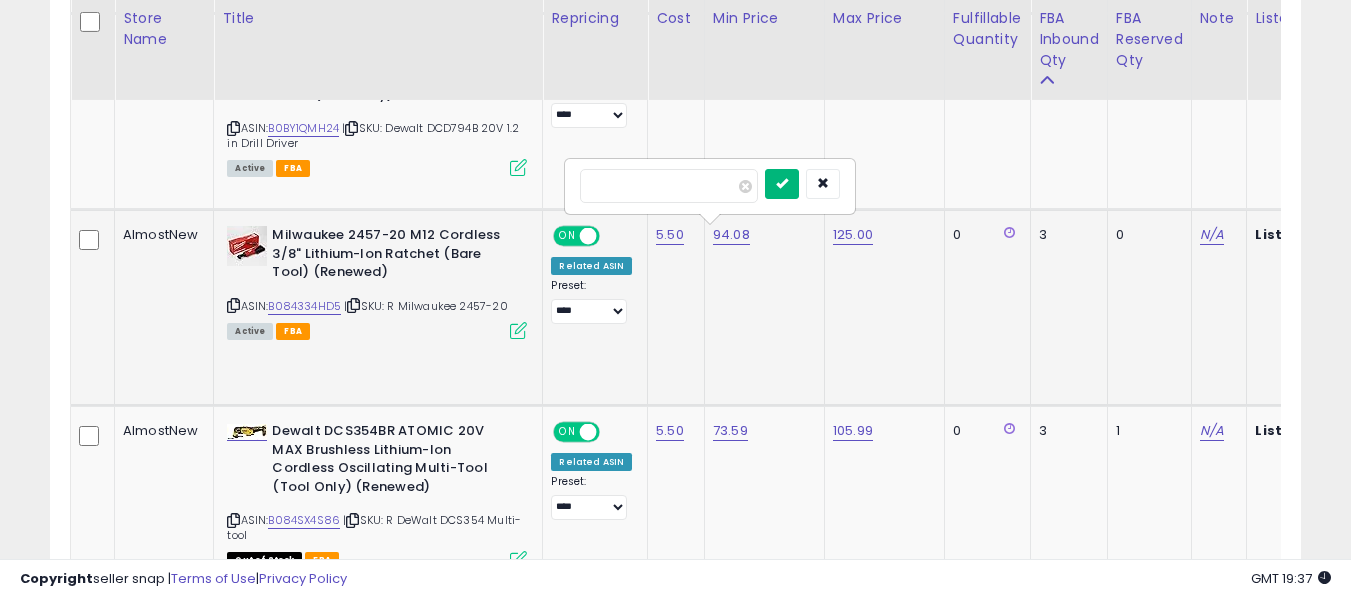 type on "*****" 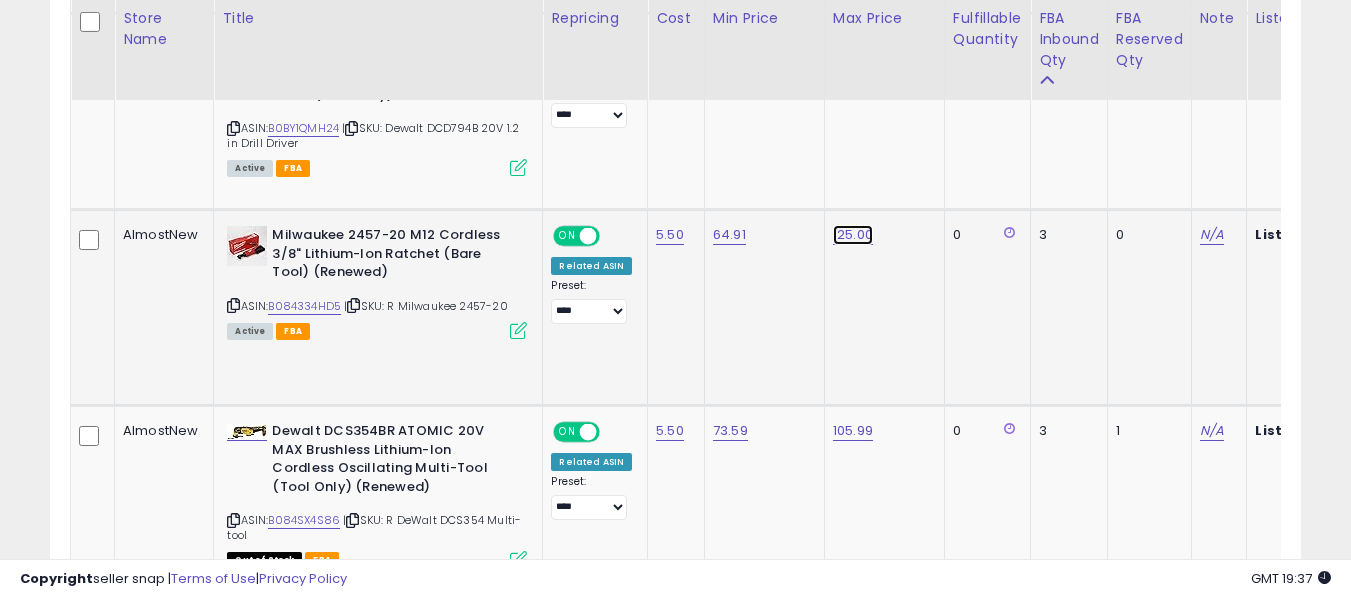 click on "125.00" at bounding box center [851, -1333] 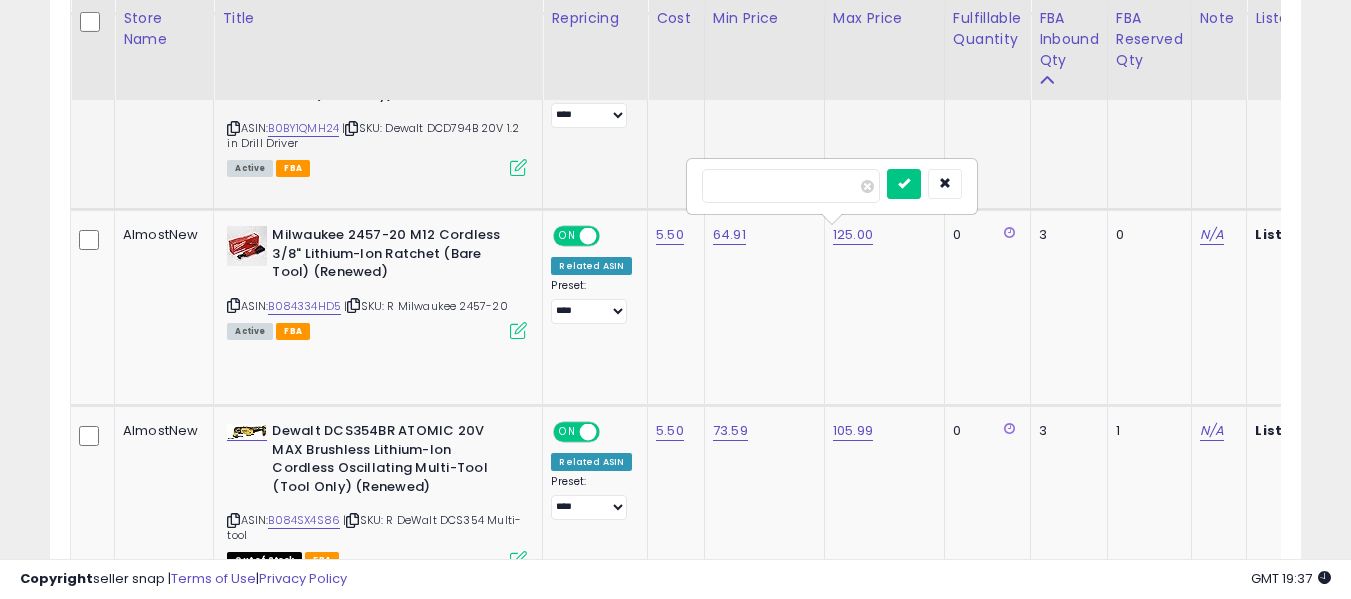 drag, startPoint x: 762, startPoint y: 186, endPoint x: 658, endPoint y: 185, distance: 104.00481 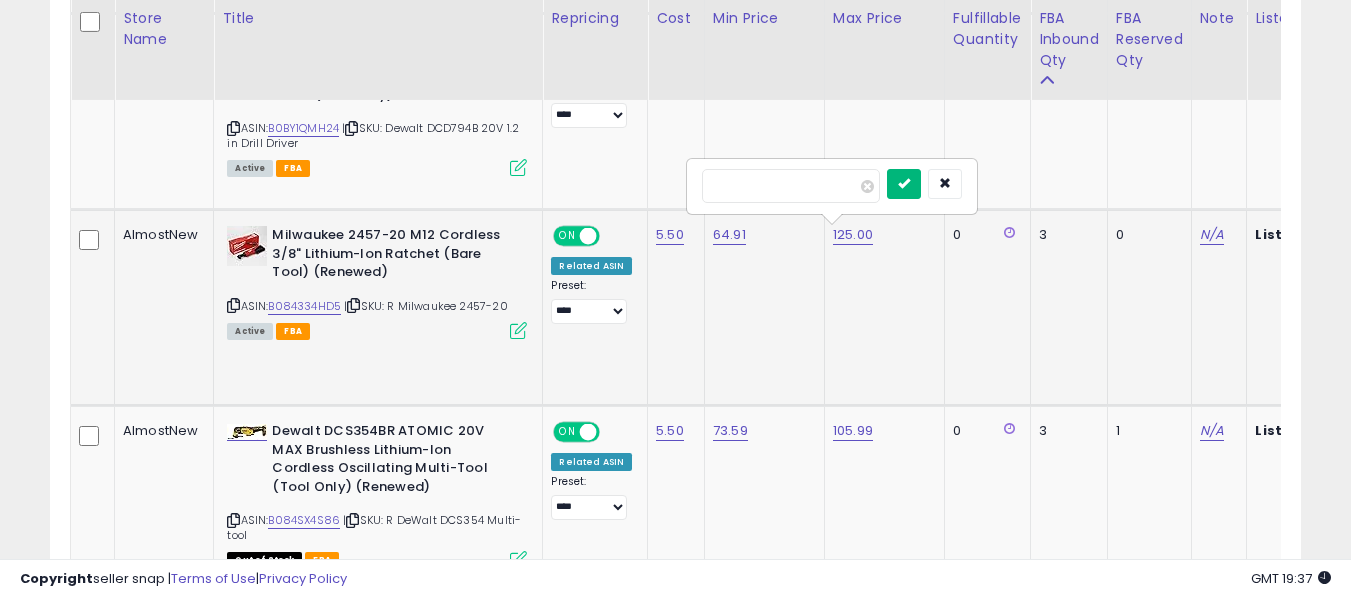 type on "*****" 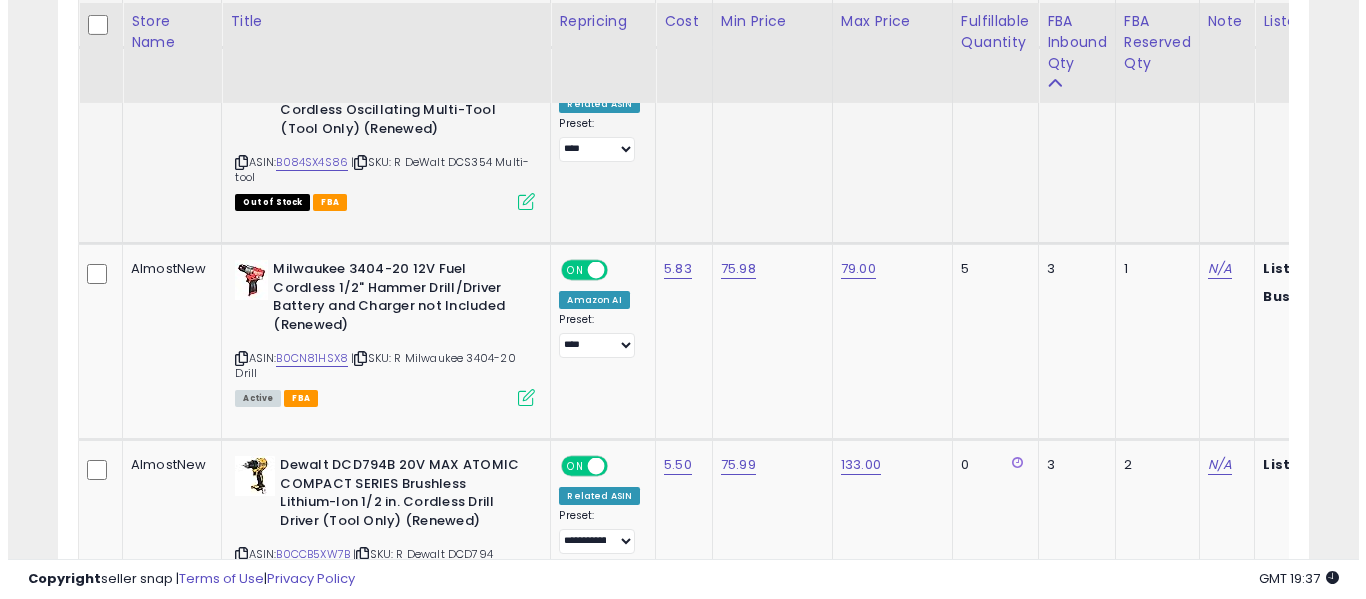 scroll, scrollTop: 2789, scrollLeft: 0, axis: vertical 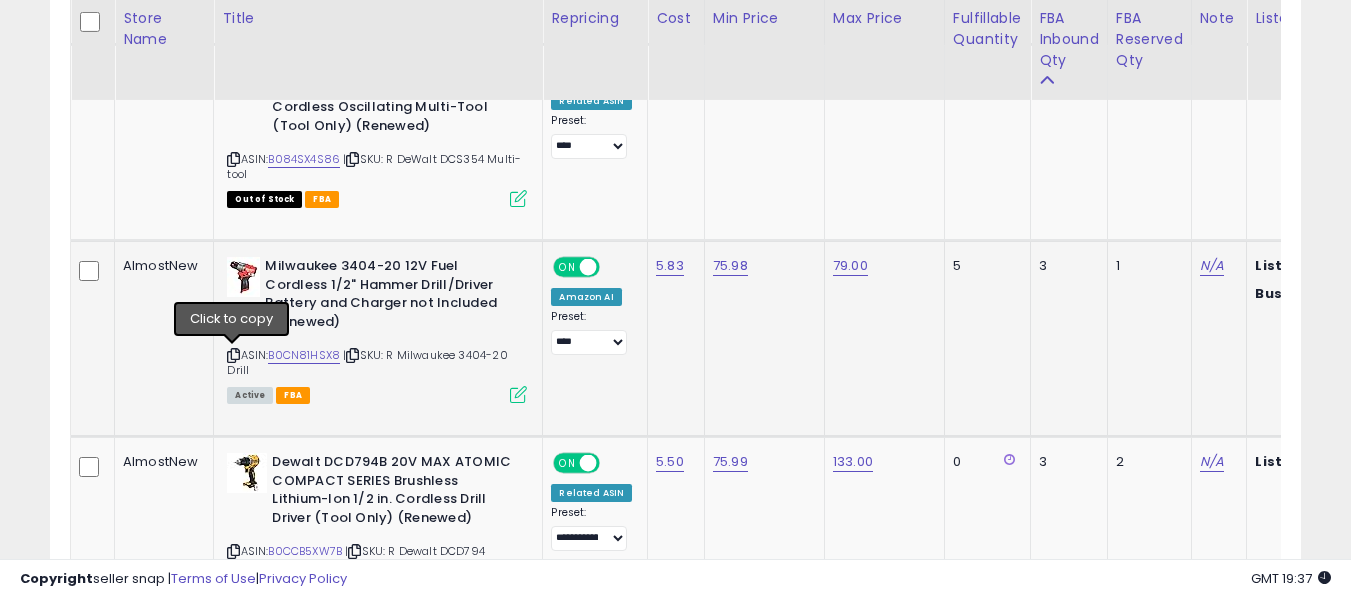 click at bounding box center [233, 355] 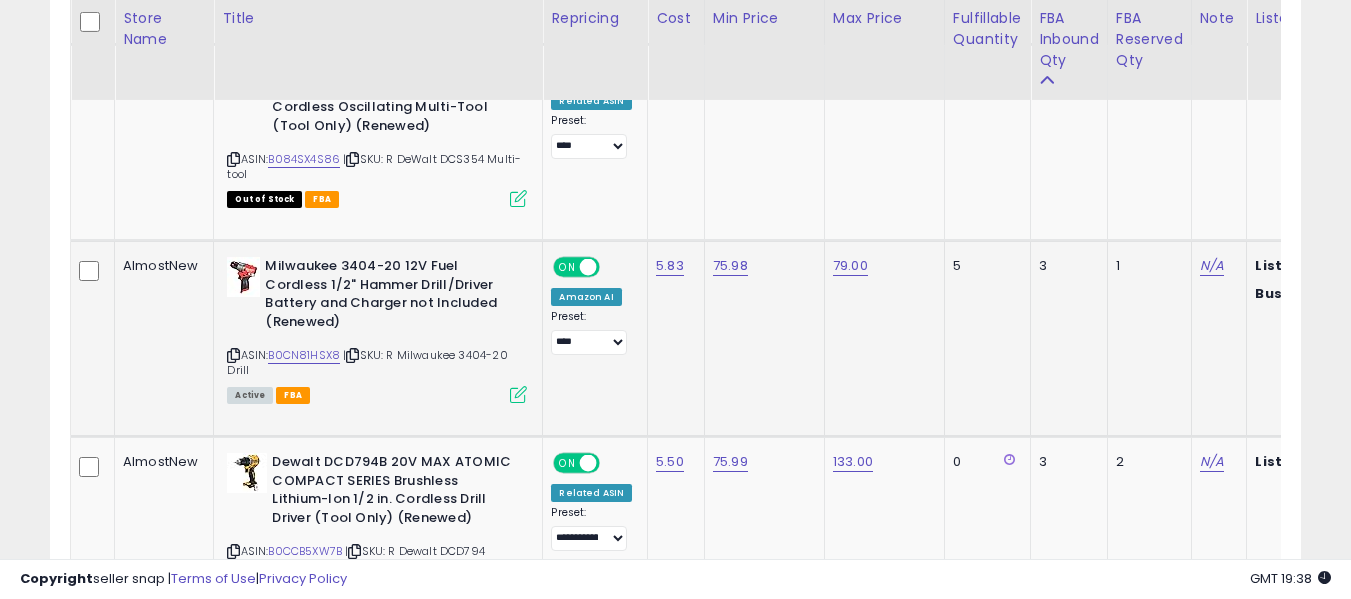 click at bounding box center [518, 394] 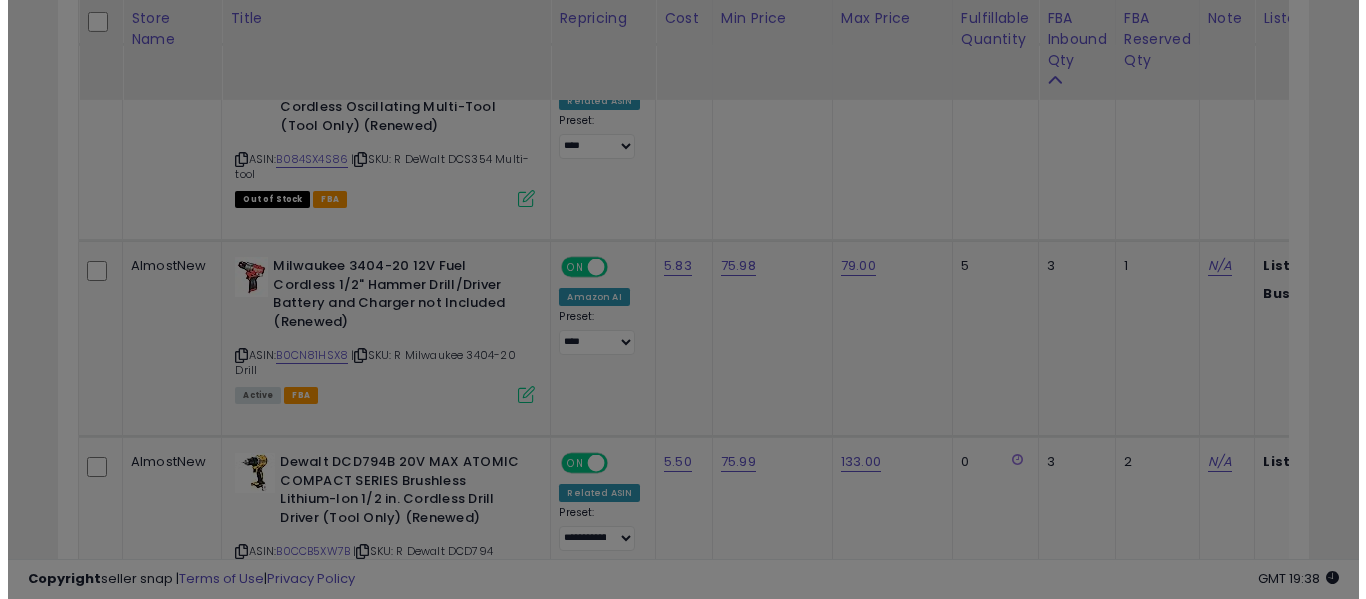 scroll, scrollTop: 999590, scrollLeft: 999267, axis: both 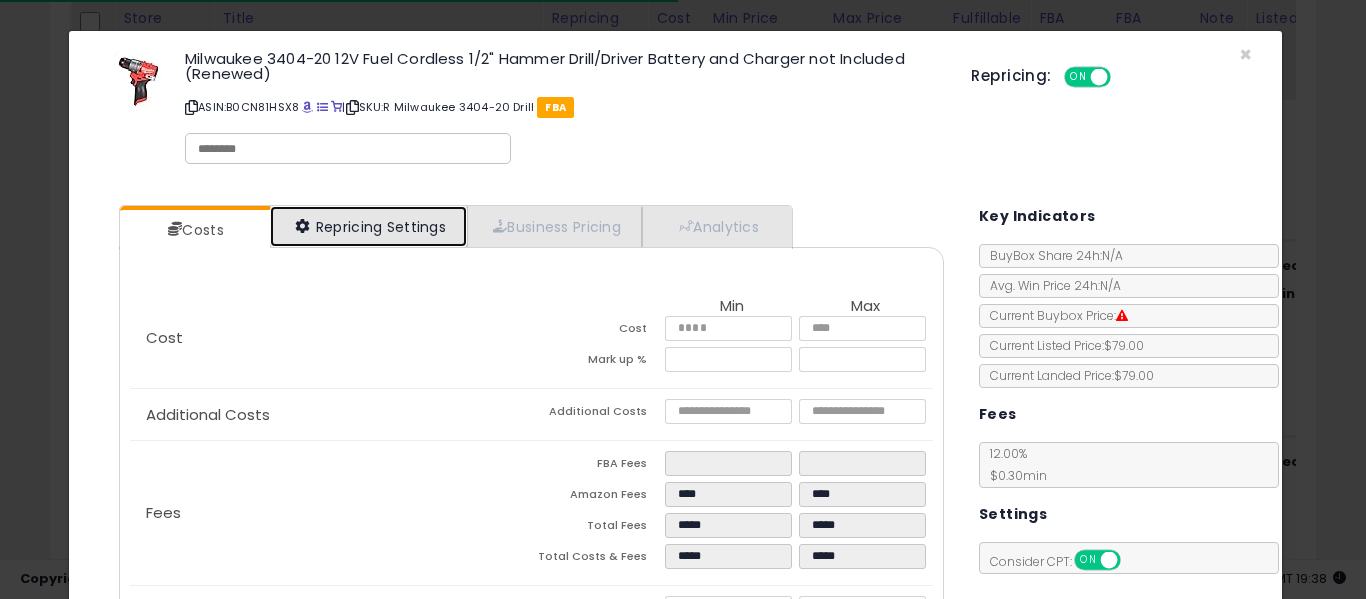 click on "Repricing Settings" at bounding box center [369, 226] 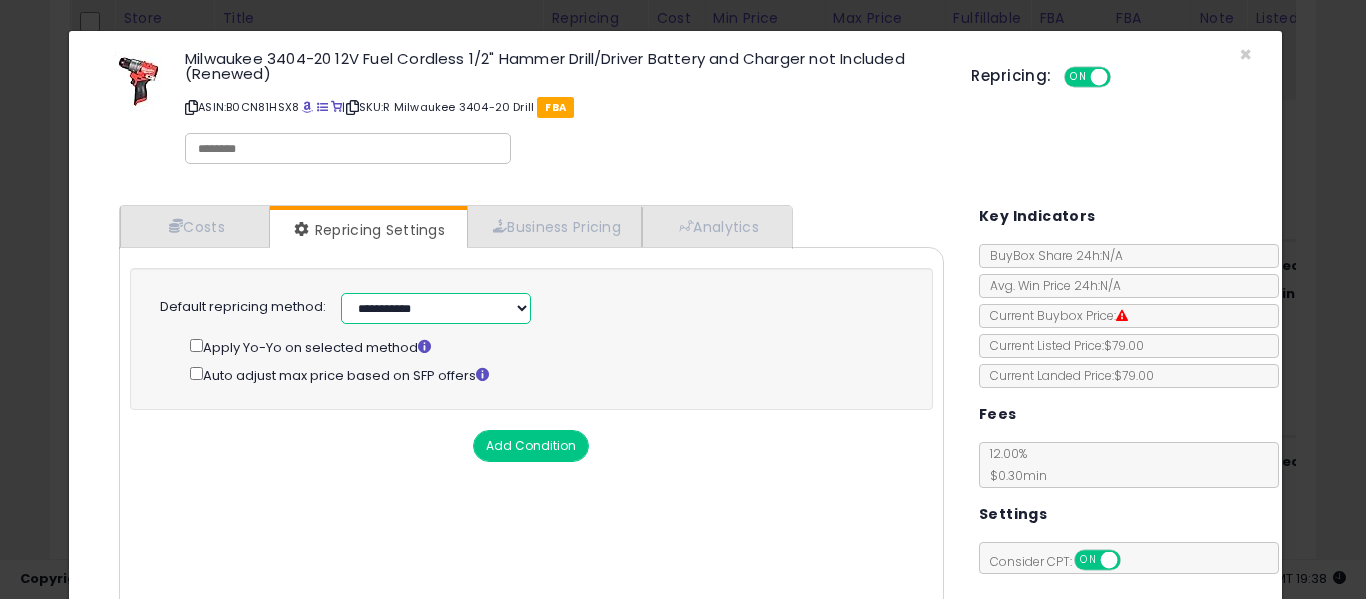 click on "**********" at bounding box center (436, 308) 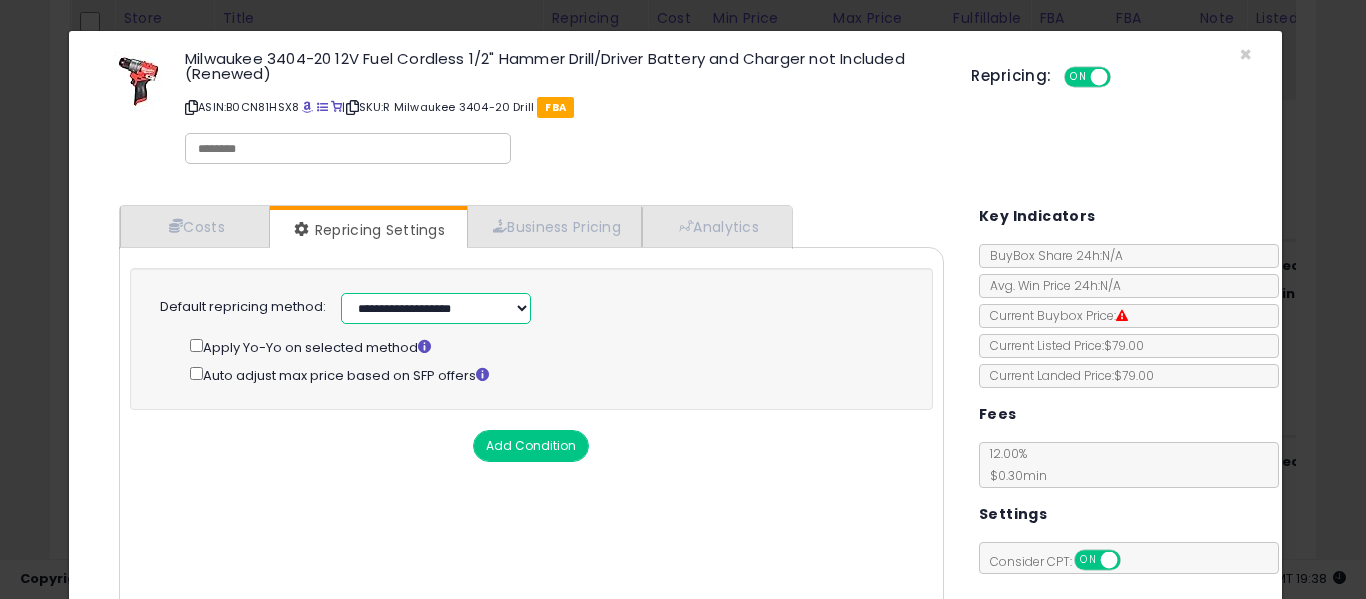 click on "**********" at bounding box center [436, 308] 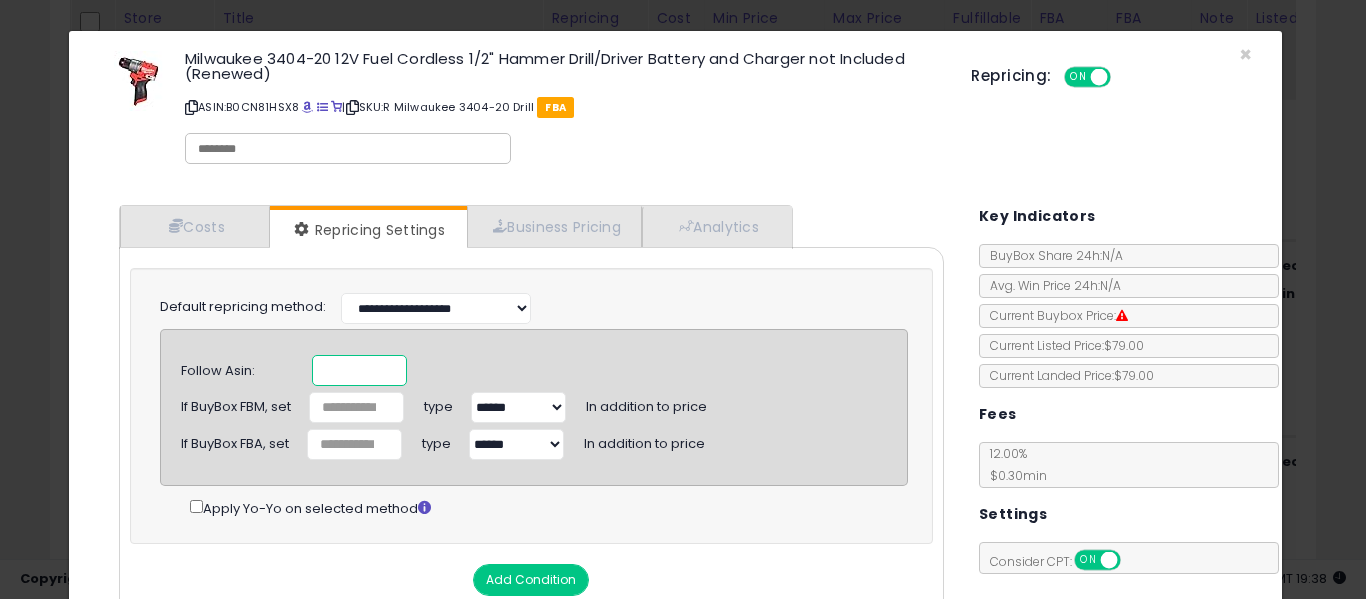 click at bounding box center (359, 370) 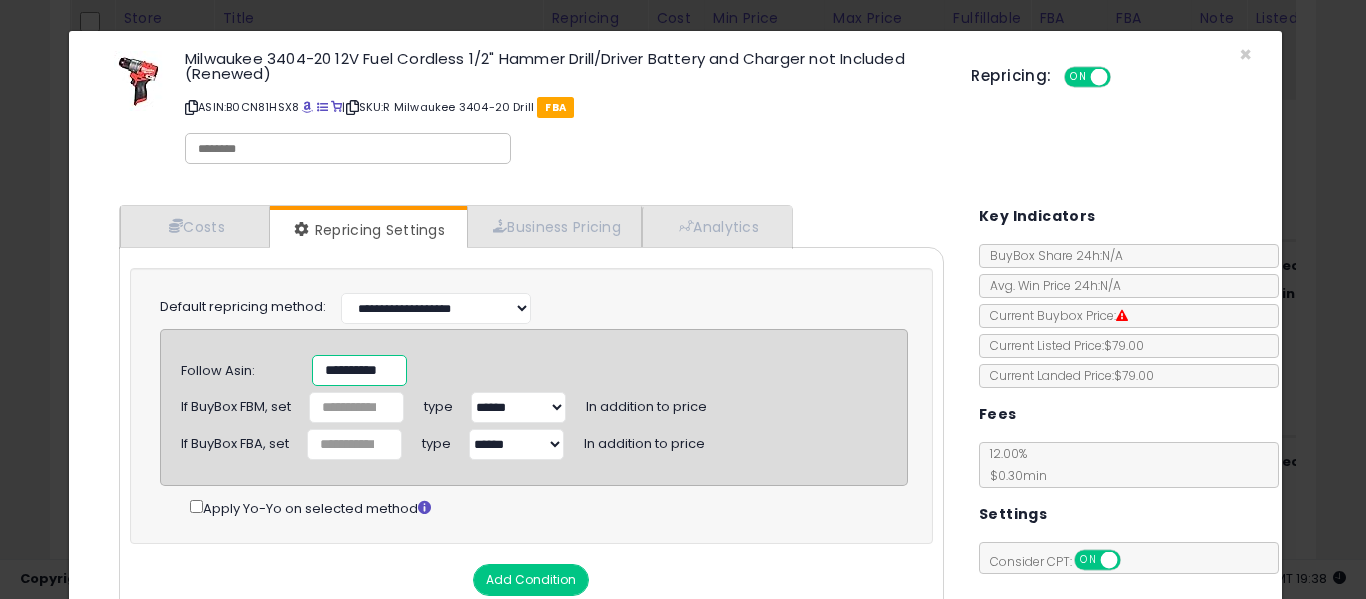 scroll, scrollTop: 0, scrollLeft: 20, axis: horizontal 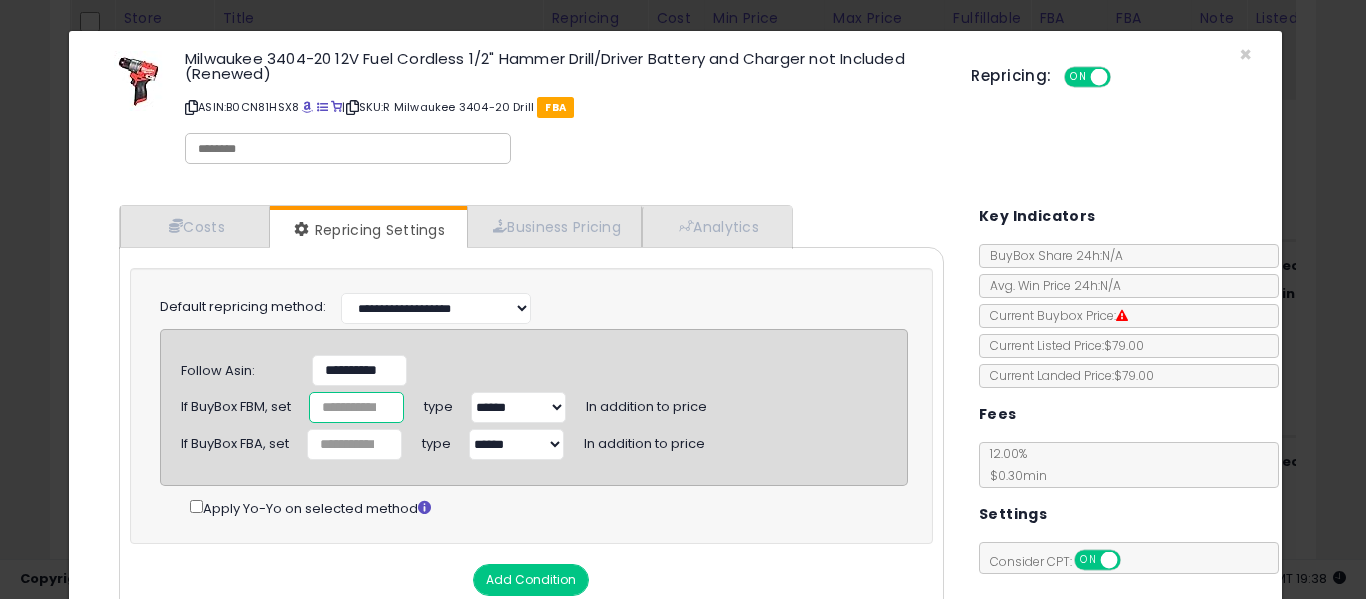 drag, startPoint x: 348, startPoint y: 405, endPoint x: 252, endPoint y: 405, distance: 96 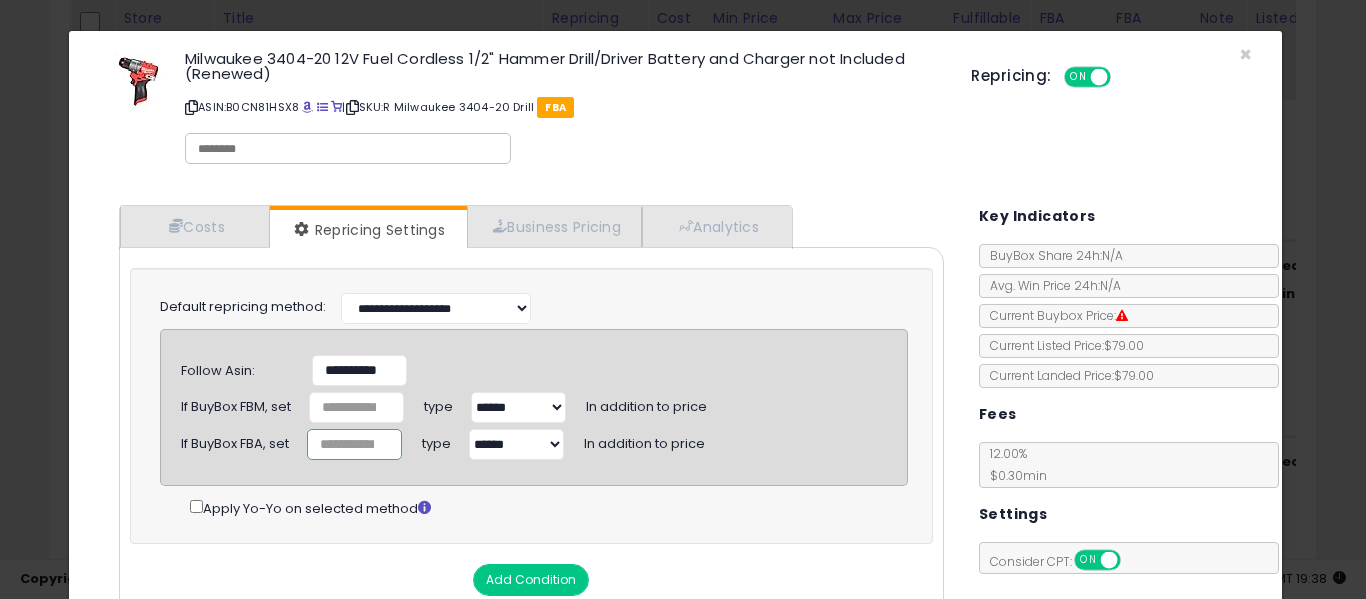 drag, startPoint x: 335, startPoint y: 434, endPoint x: 216, endPoint y: 437, distance: 119.03781 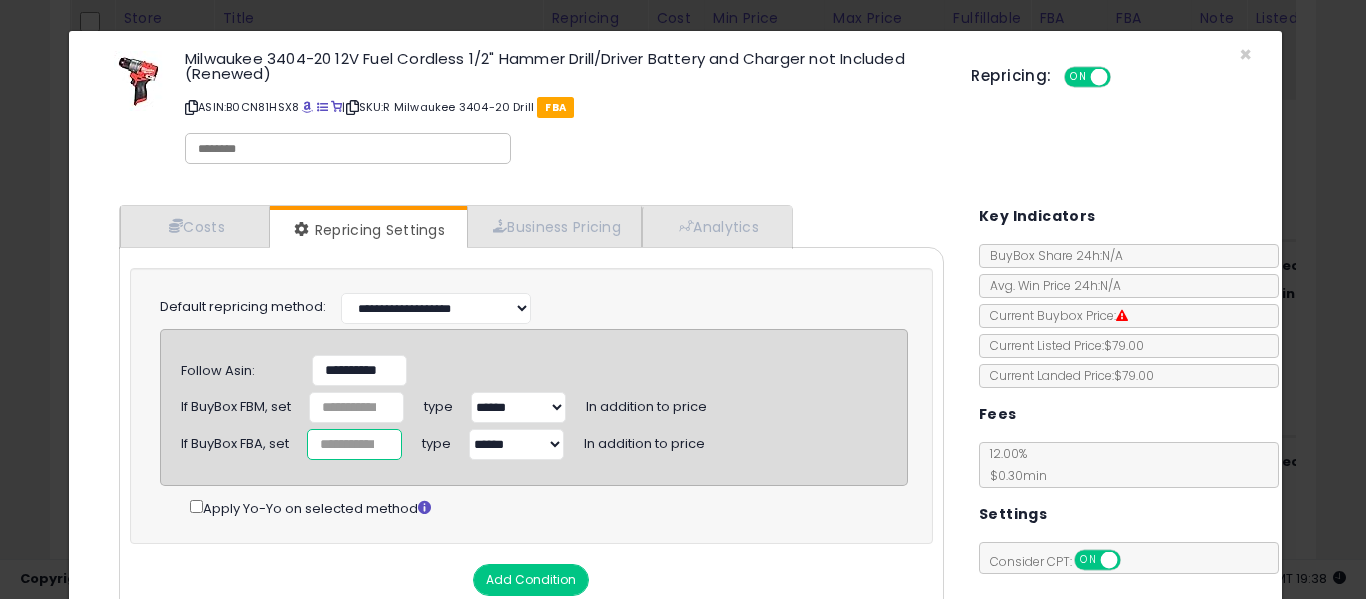 click on "If BuyBox FBA, set
*
type
******
*******
In addition to price" 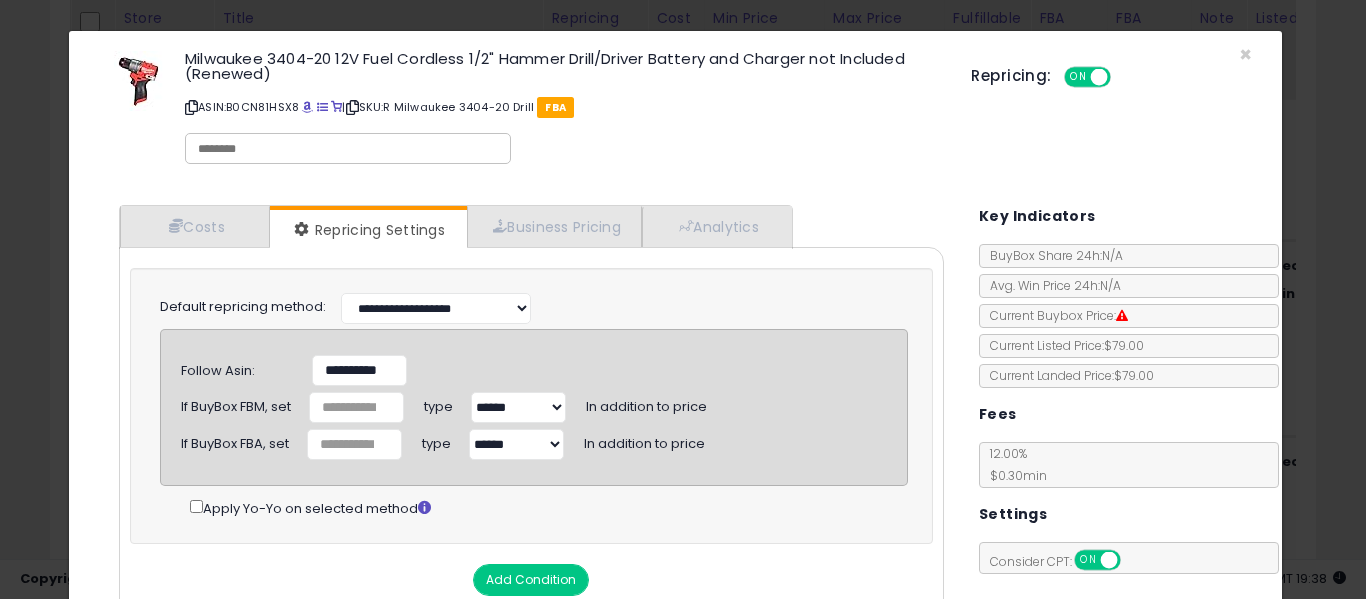 click on "******
*******" at bounding box center (518, 407) 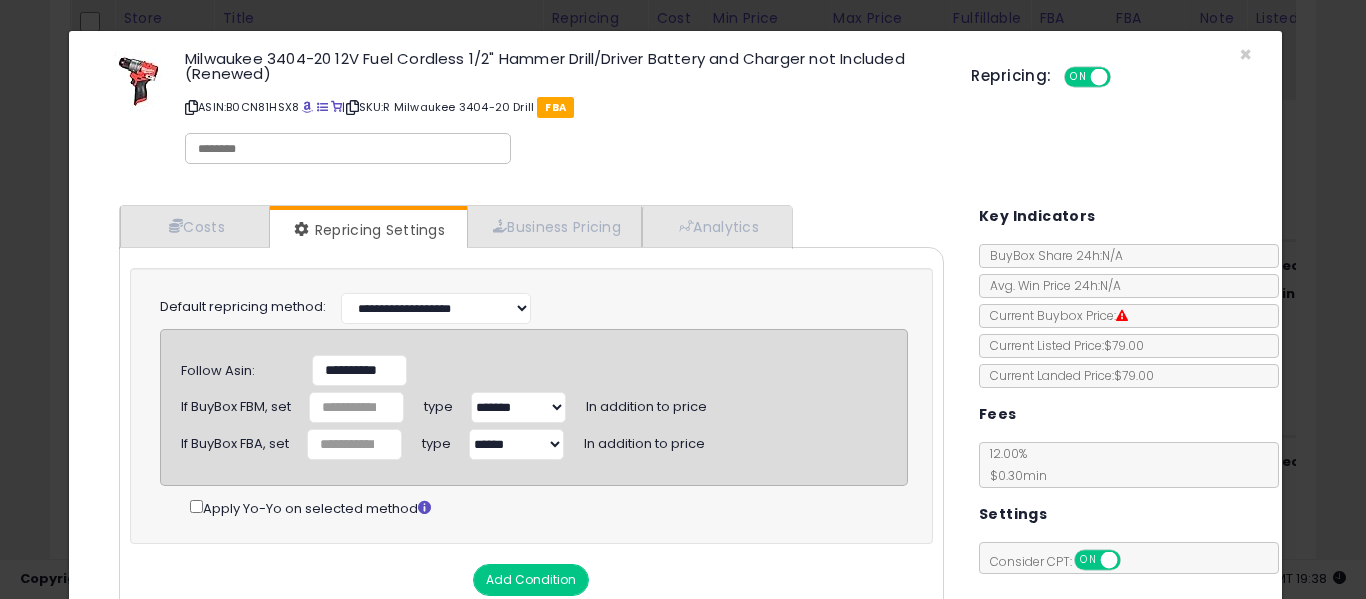 click on "******
*******" at bounding box center [516, 444] 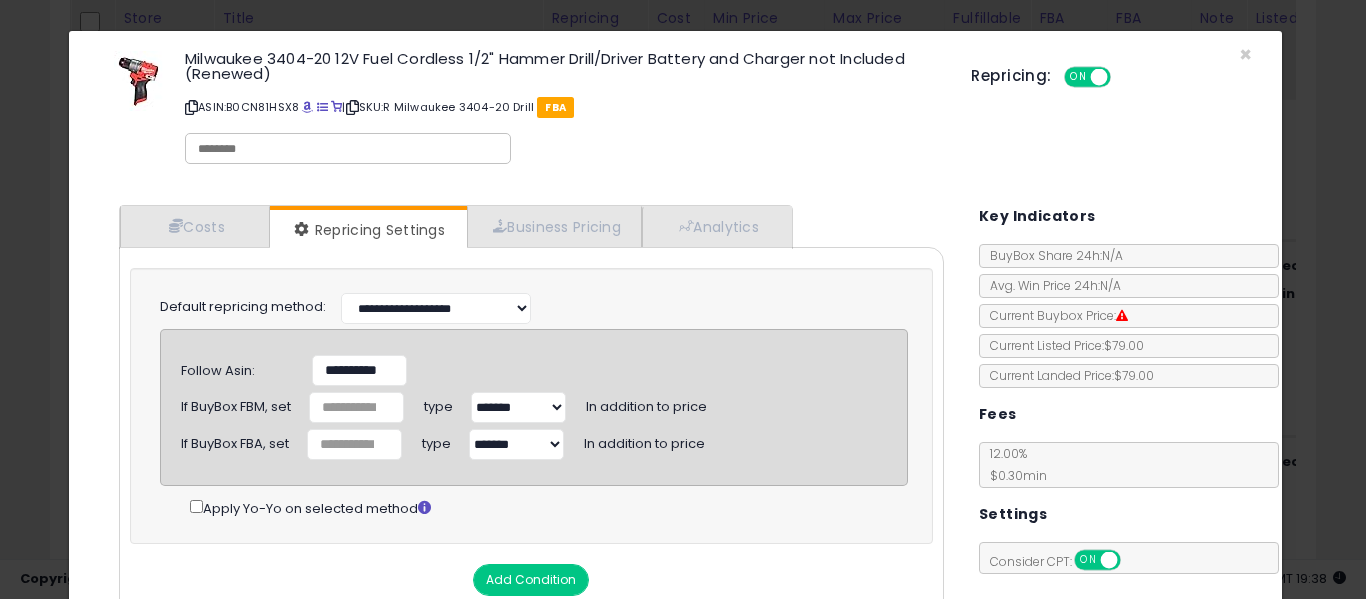click on "******
*******" at bounding box center [516, 444] 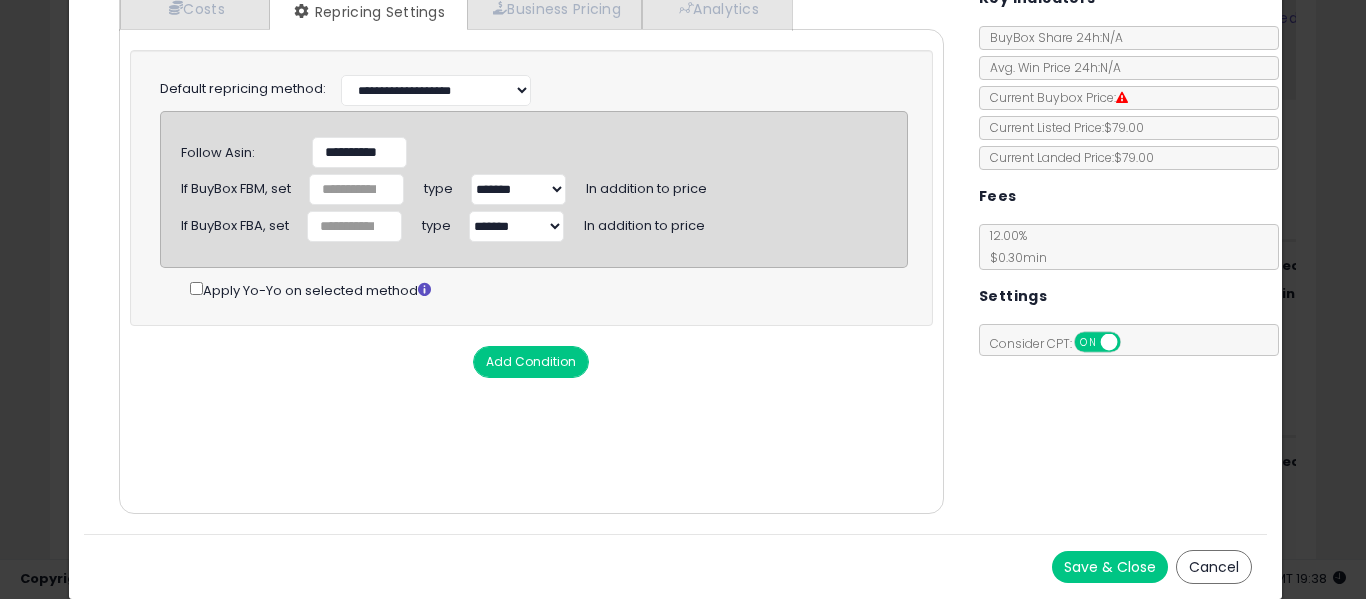 click on "Save & Close" at bounding box center (1110, 567) 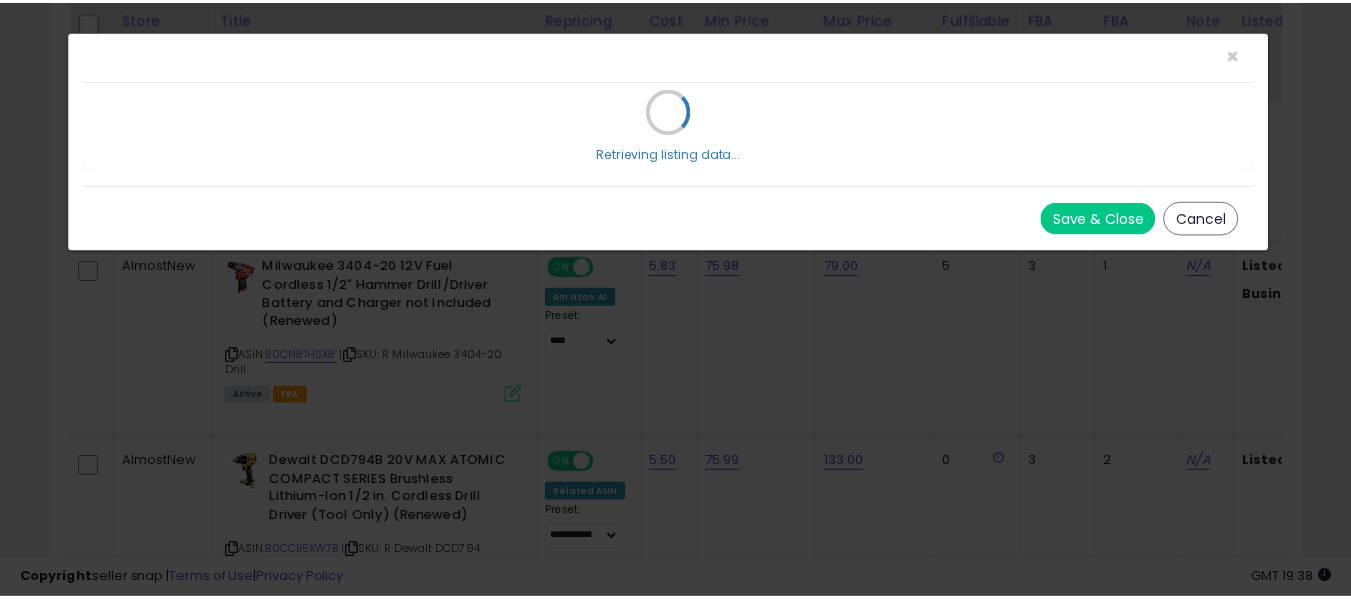 scroll, scrollTop: 0, scrollLeft: 0, axis: both 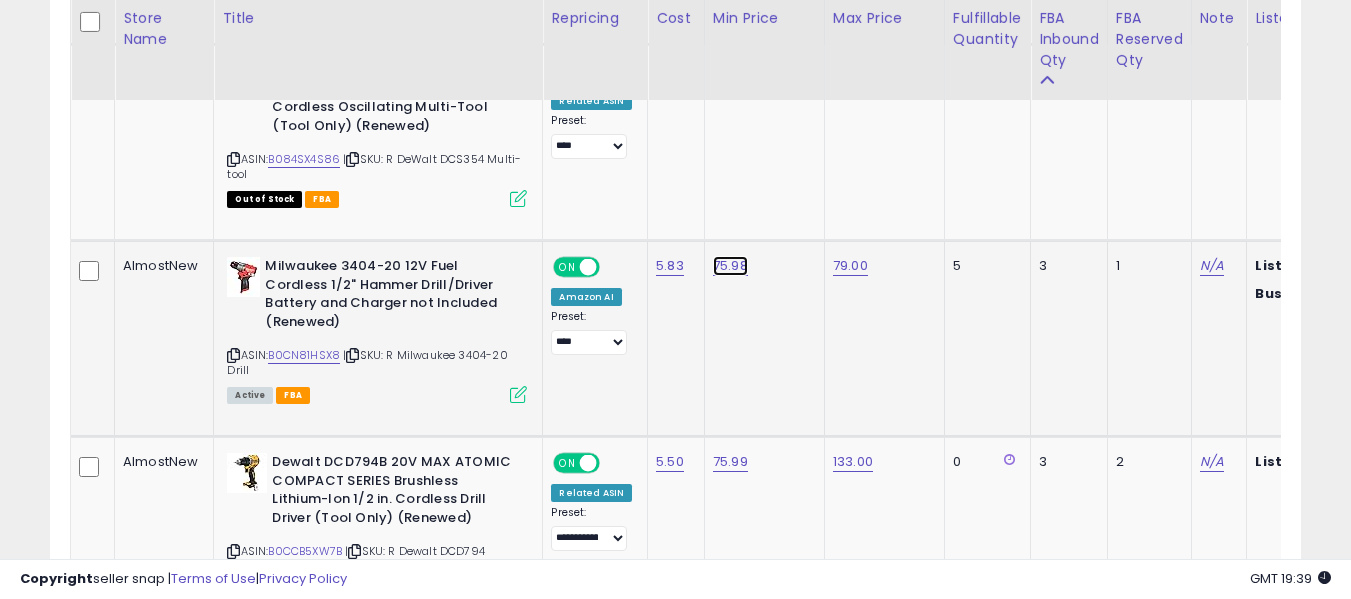 click on "75.98" at bounding box center (731, -1694) 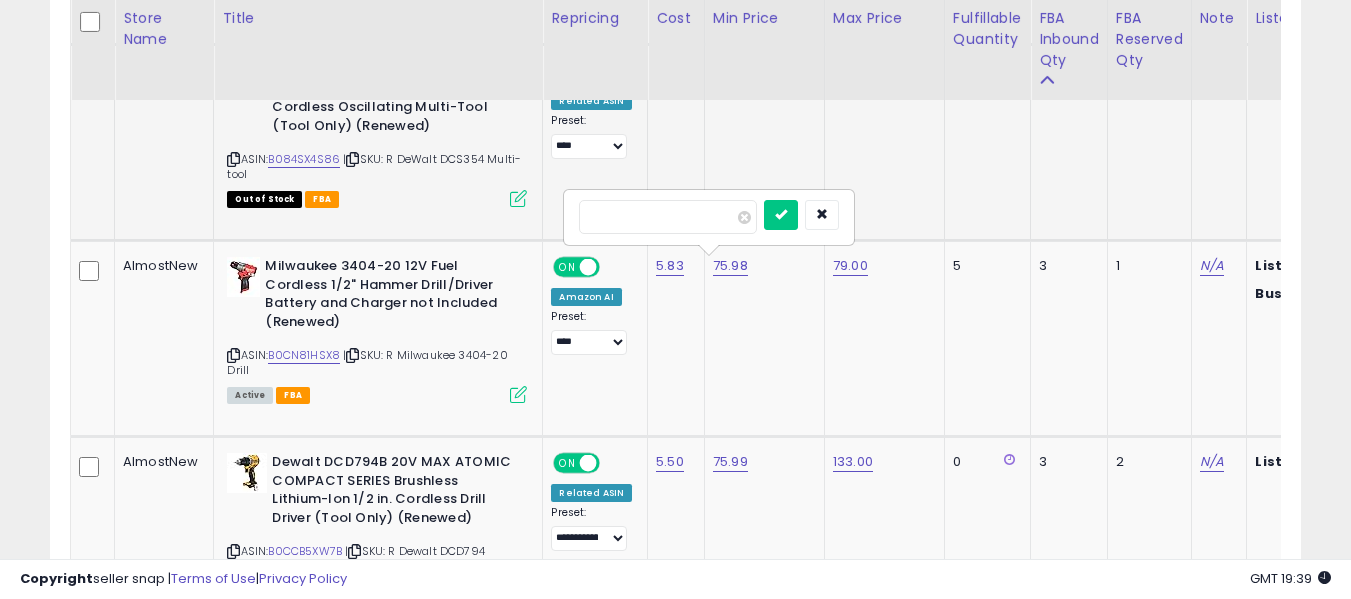 drag, startPoint x: 639, startPoint y: 213, endPoint x: 458, endPoint y: 206, distance: 181.13531 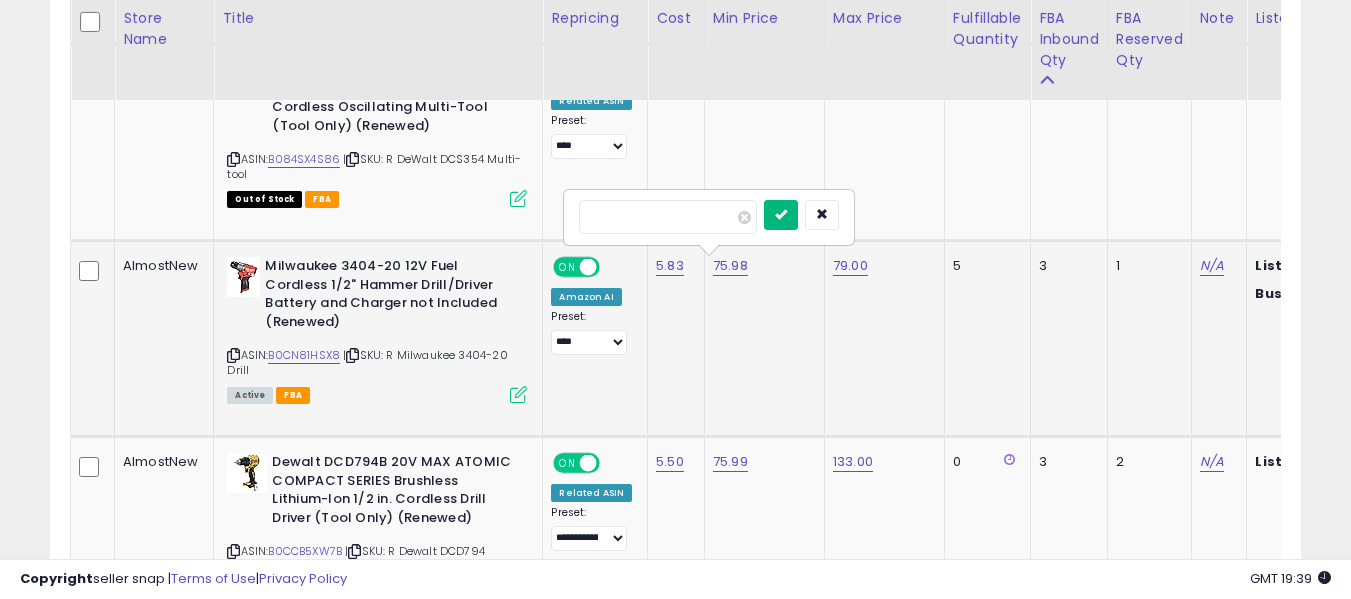 type on "*****" 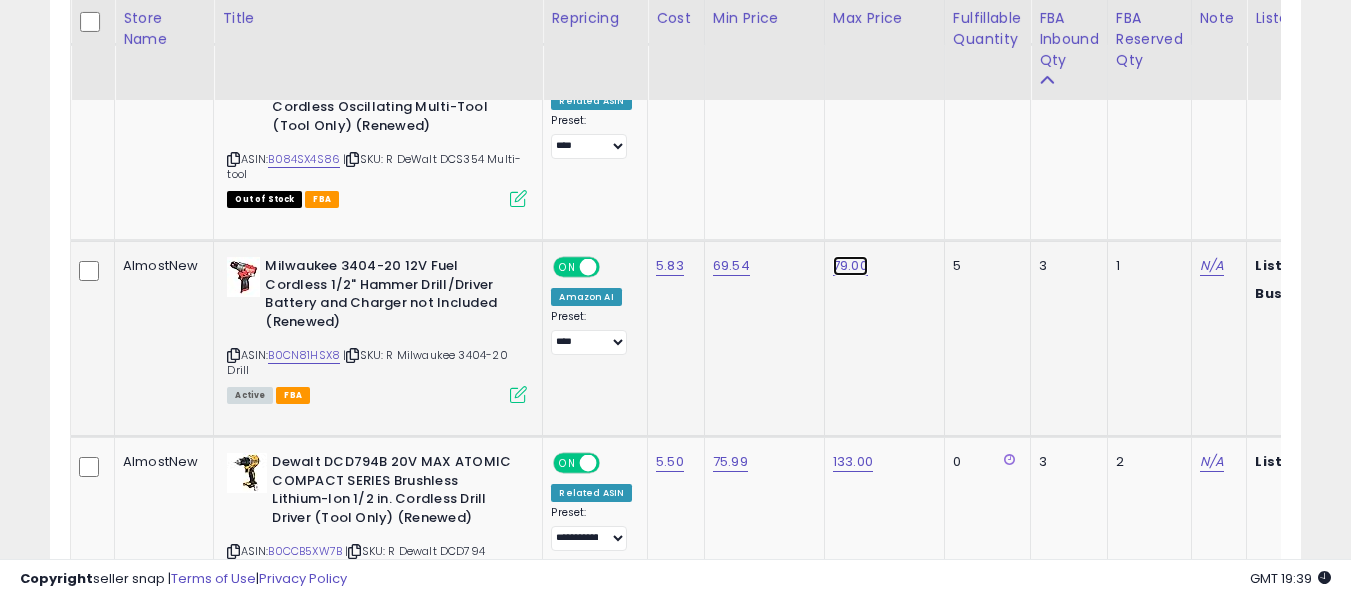 click on "79.00" at bounding box center [851, -1694] 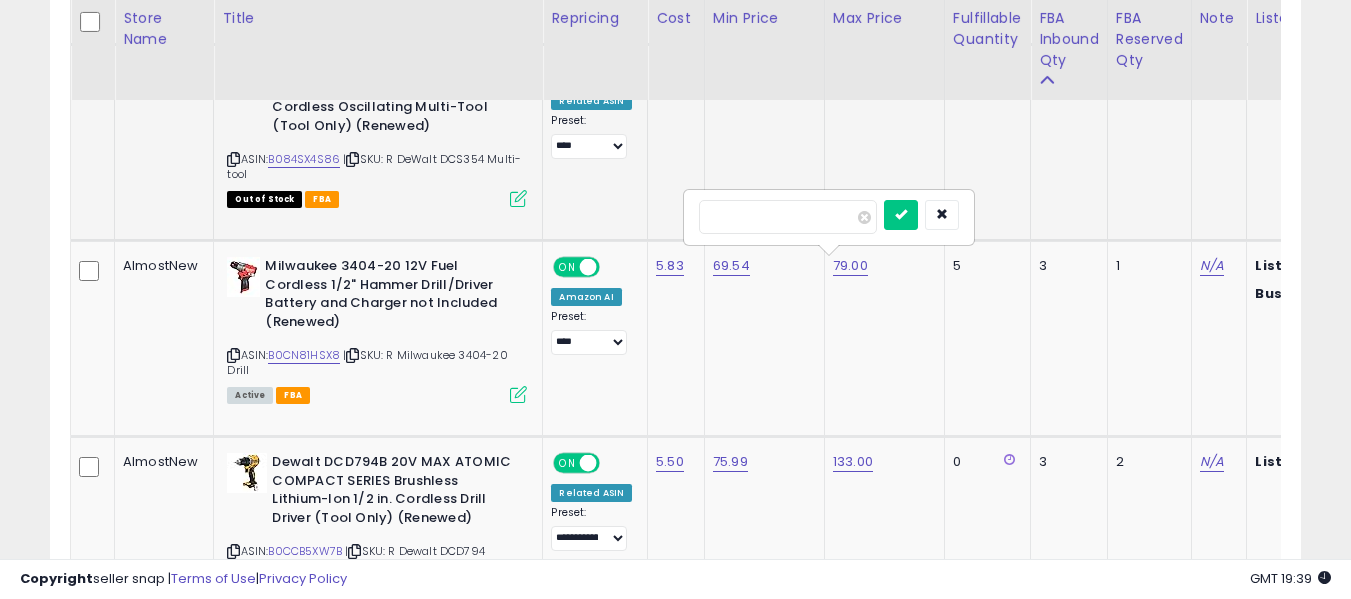 drag, startPoint x: 793, startPoint y: 222, endPoint x: 644, endPoint y: 214, distance: 149.21461 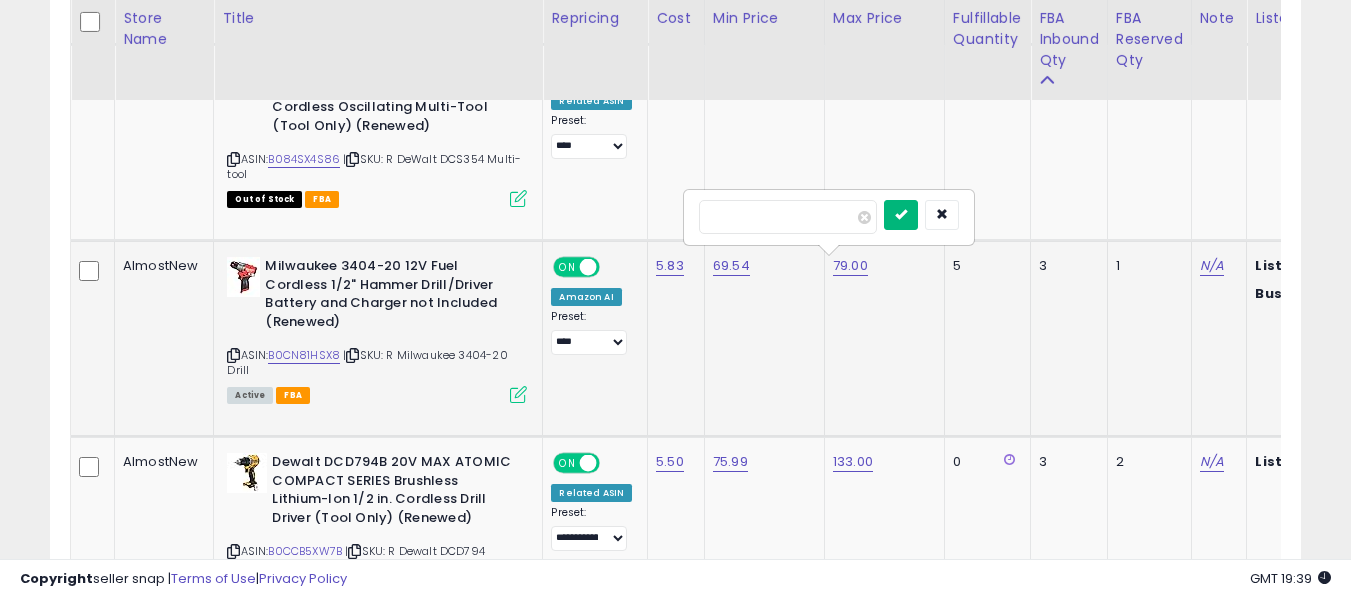 type on "*****" 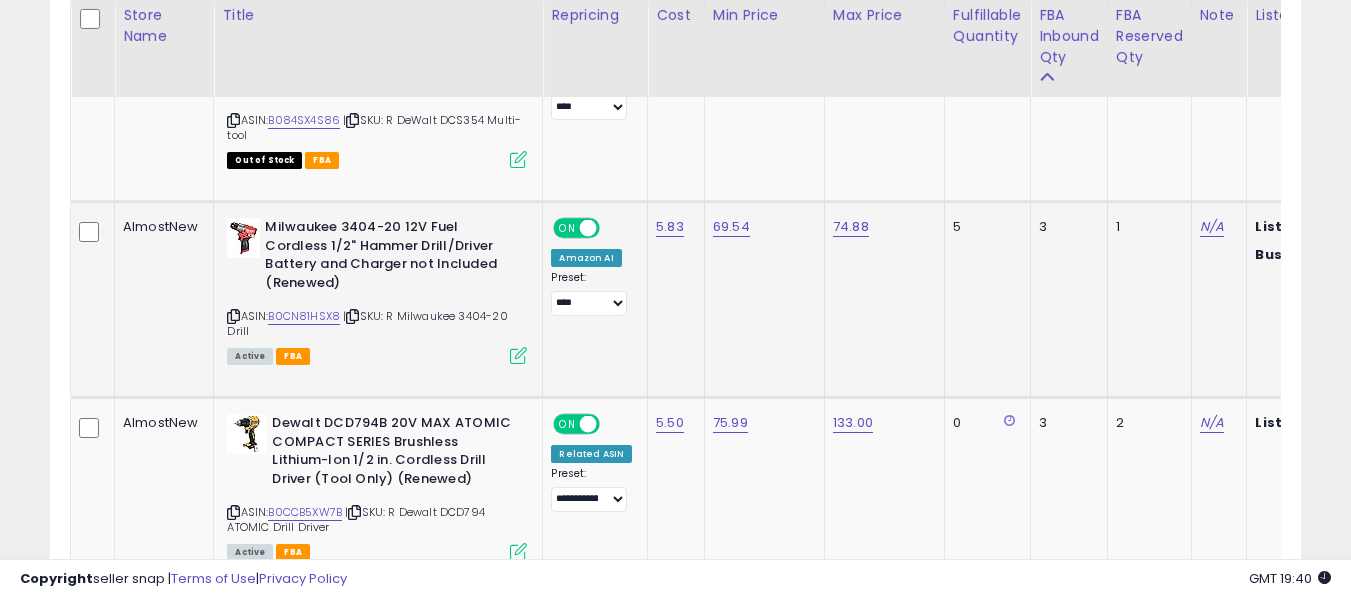 scroll, scrollTop: 2824, scrollLeft: 0, axis: vertical 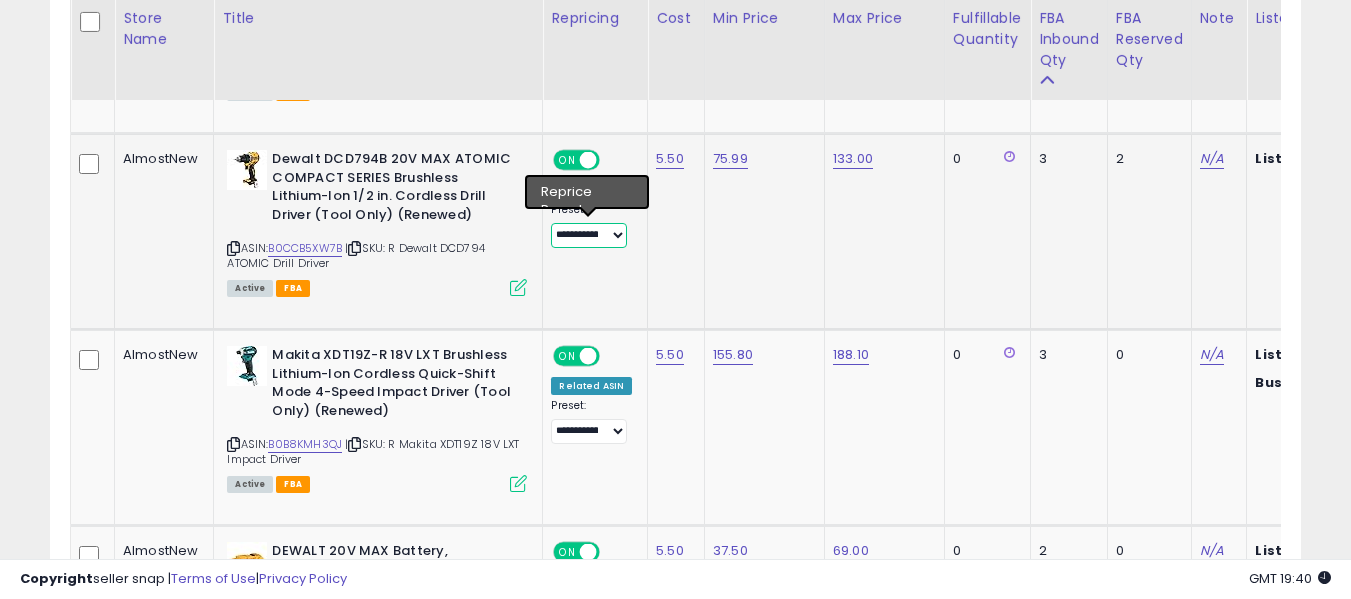 click on "**********" at bounding box center (588, 235) 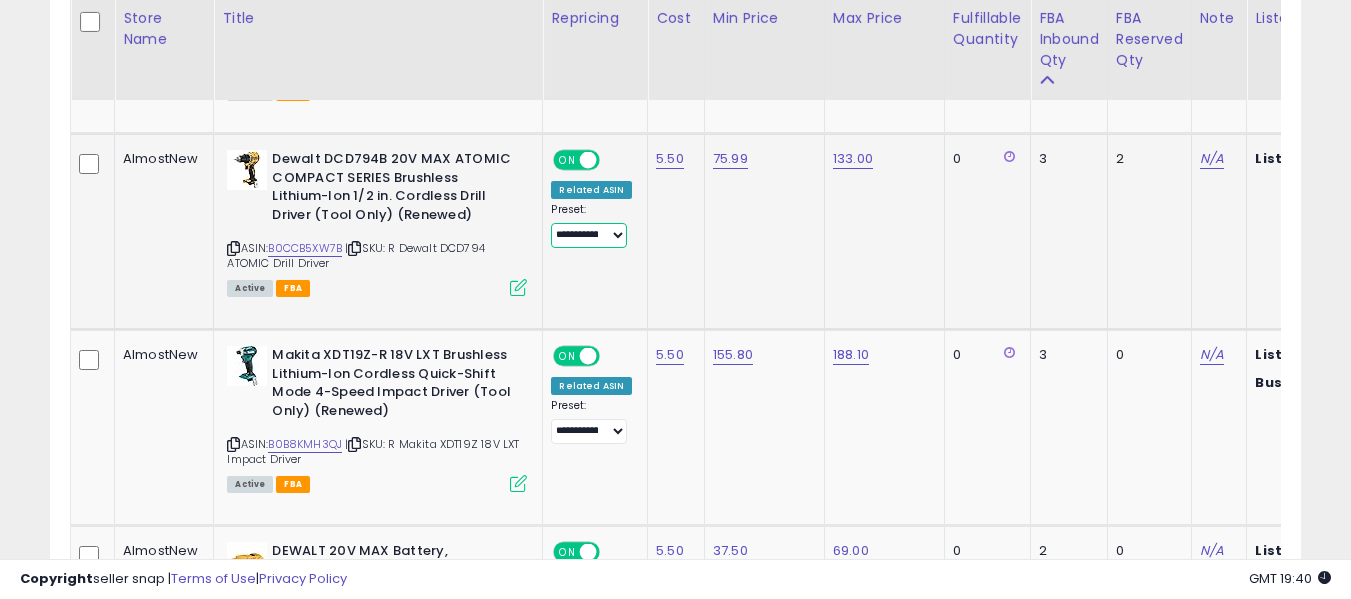 select on "****" 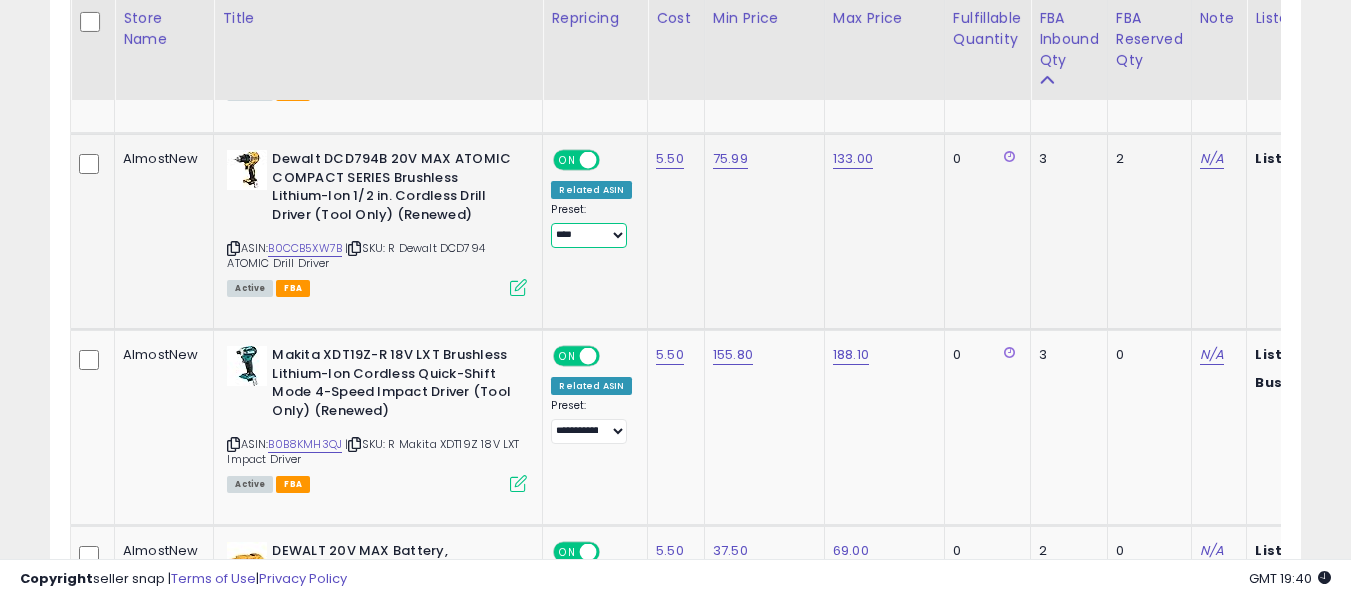 click on "**********" at bounding box center (588, 235) 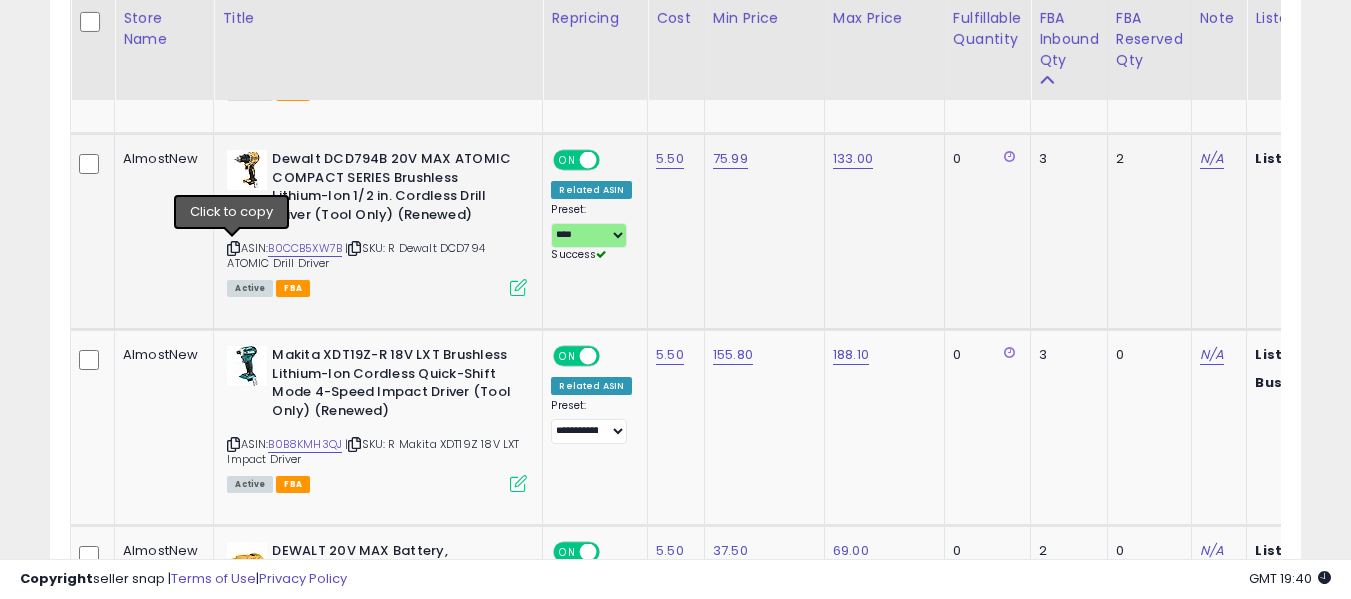 click at bounding box center [233, 248] 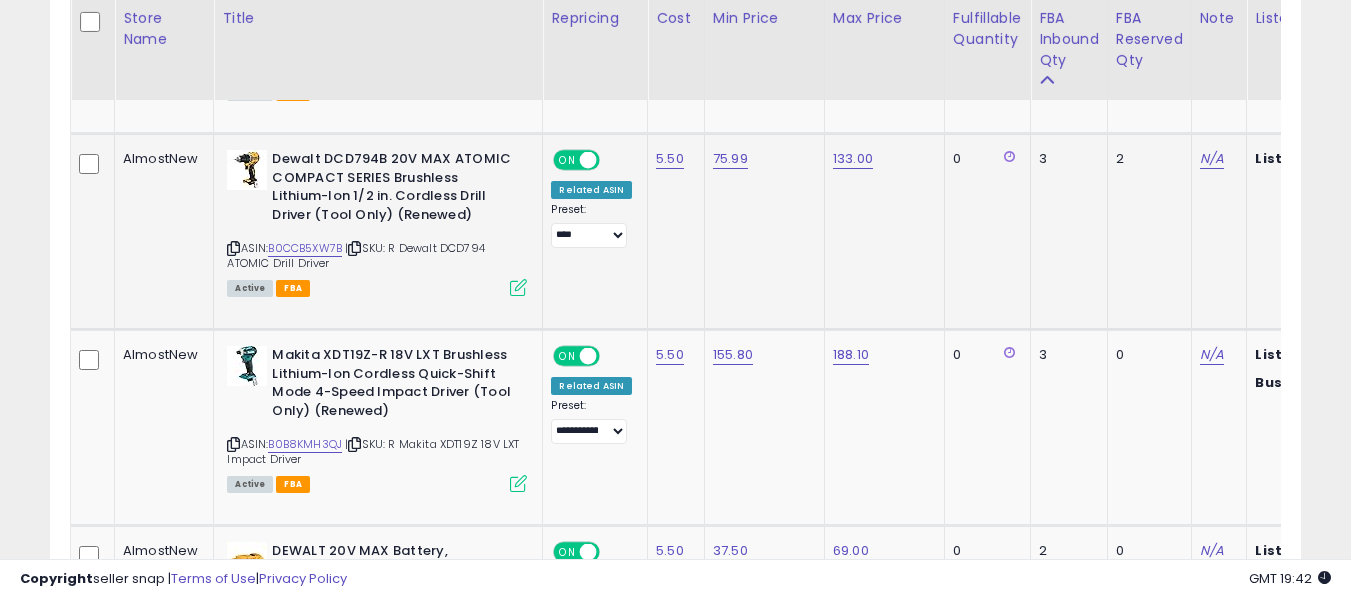 click at bounding box center (518, 287) 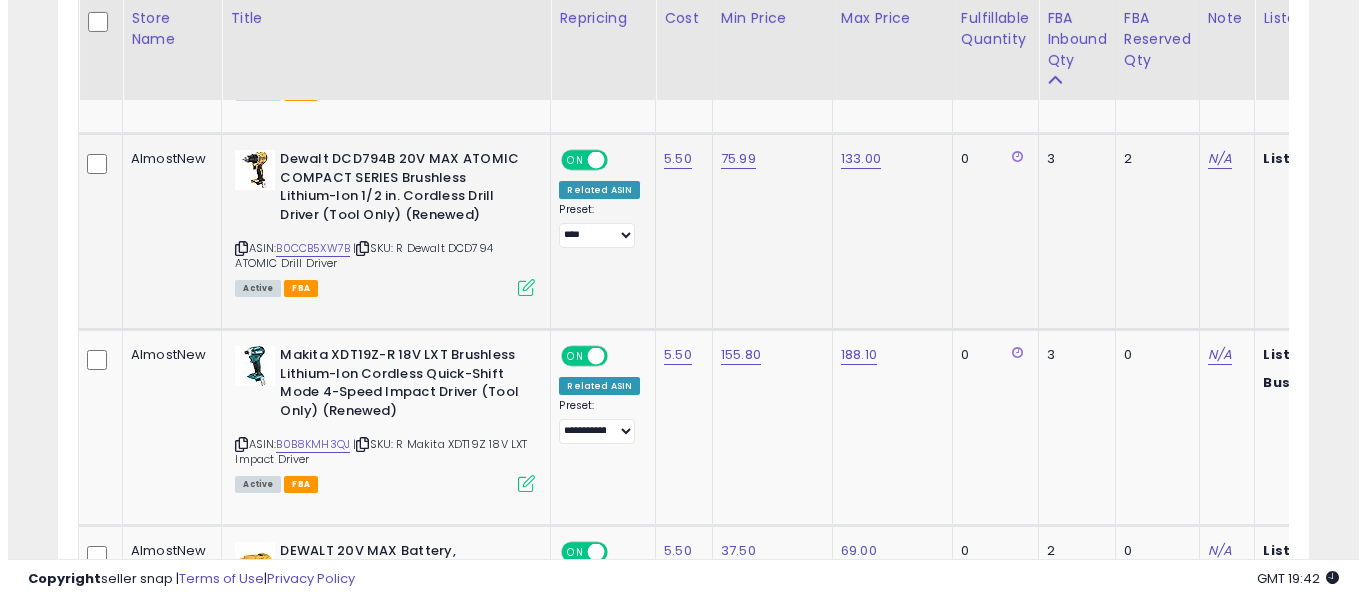 scroll, scrollTop: 999590, scrollLeft: 999267, axis: both 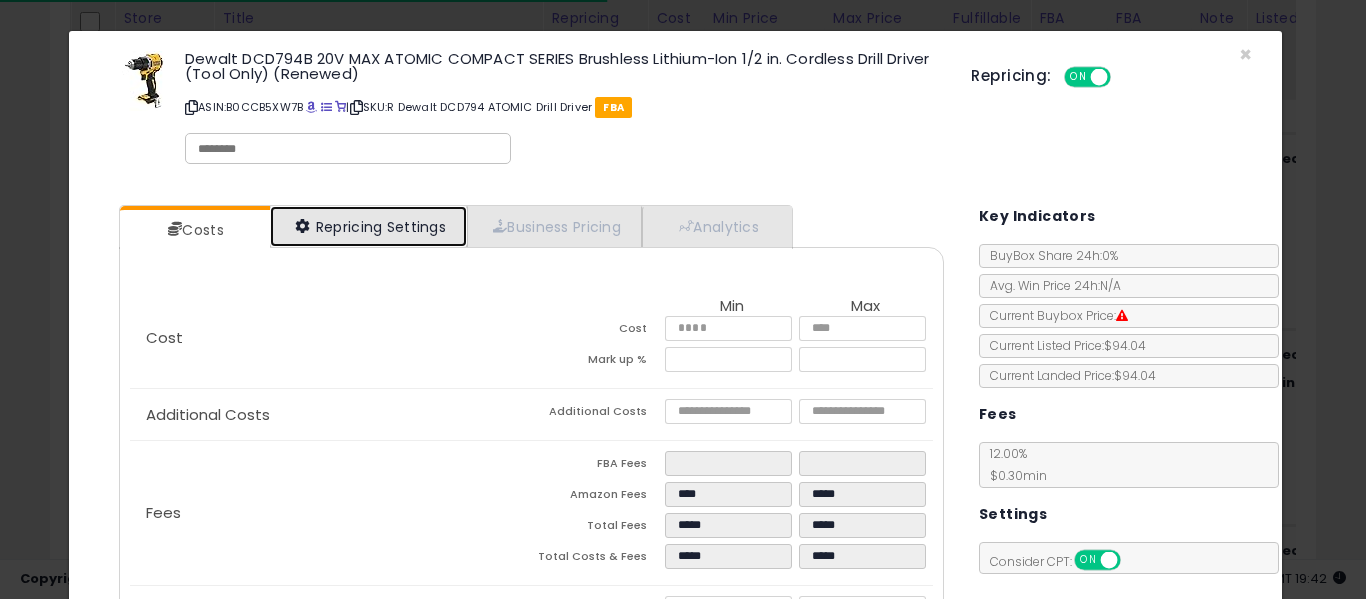 click on "Repricing Settings" at bounding box center [369, 226] 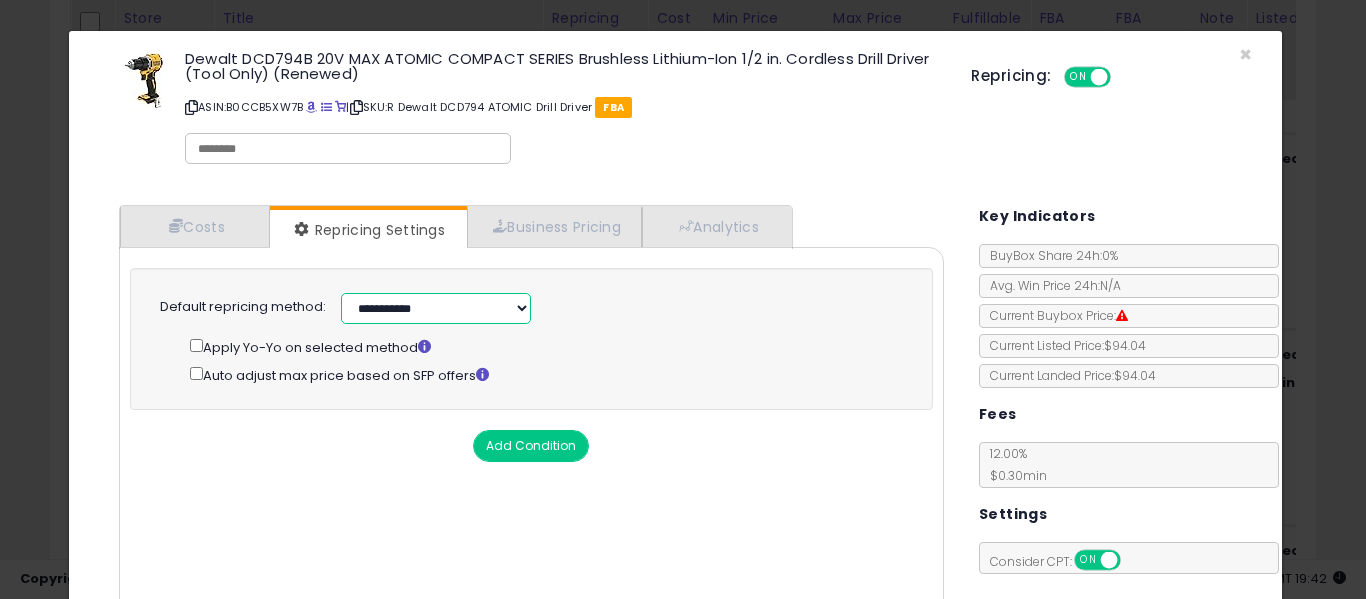 click on "**********" at bounding box center (436, 308) 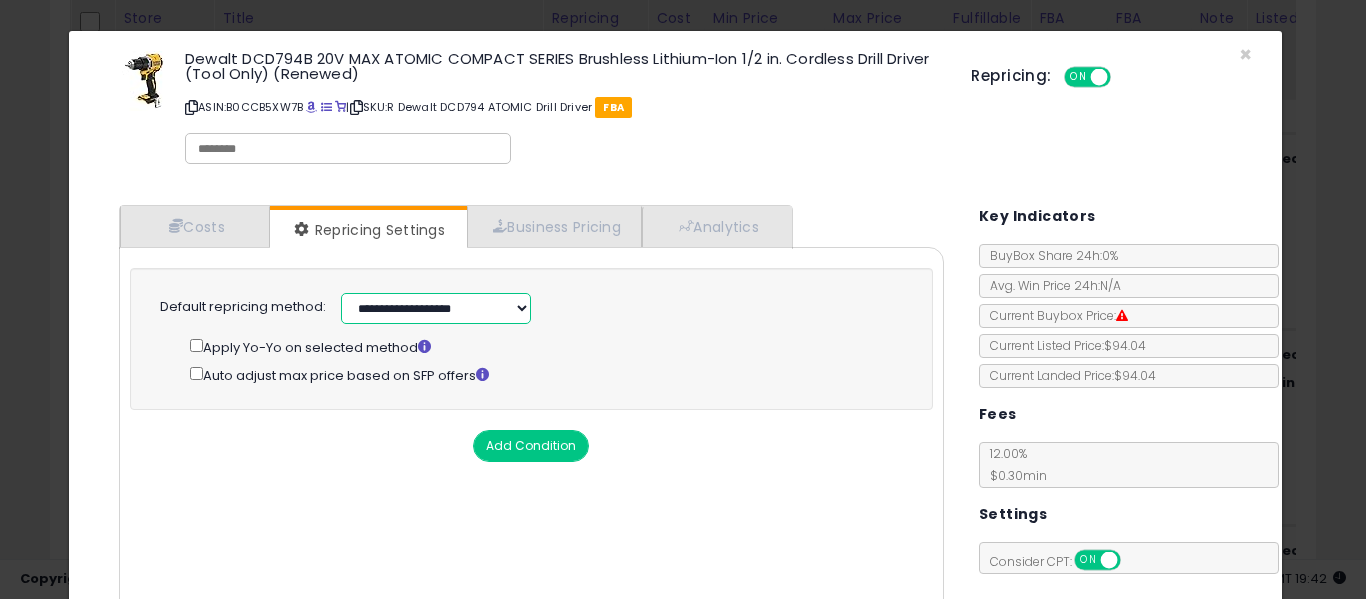 click on "**********" at bounding box center (436, 308) 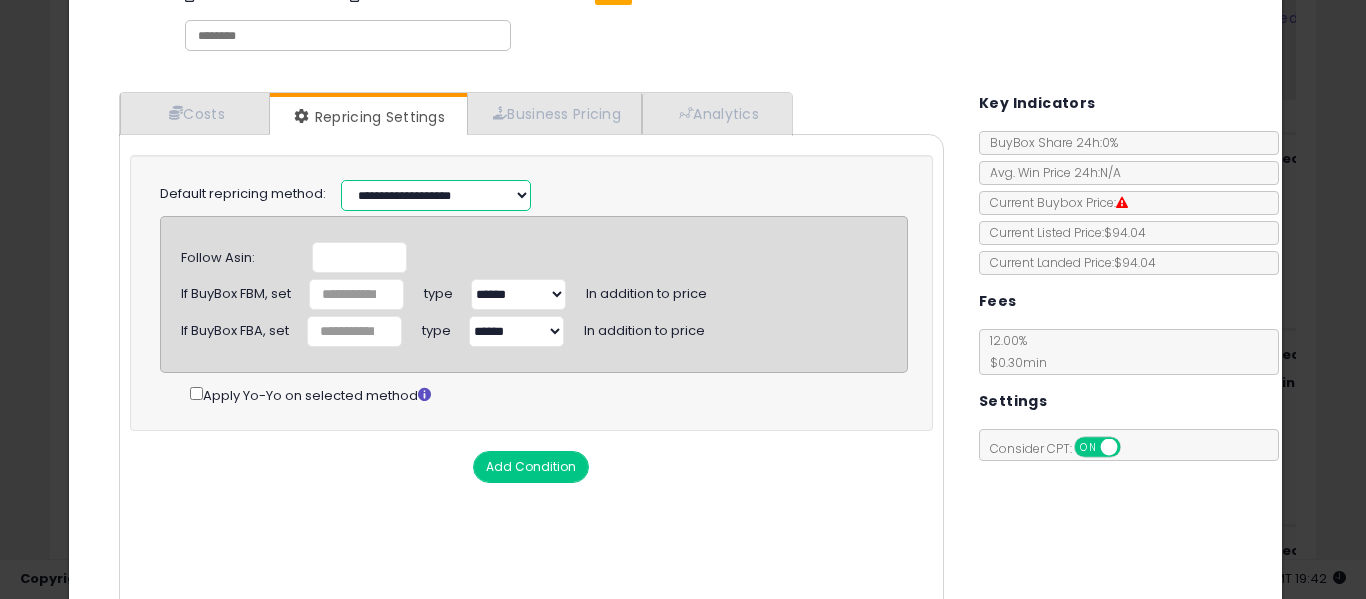scroll, scrollTop: 117, scrollLeft: 0, axis: vertical 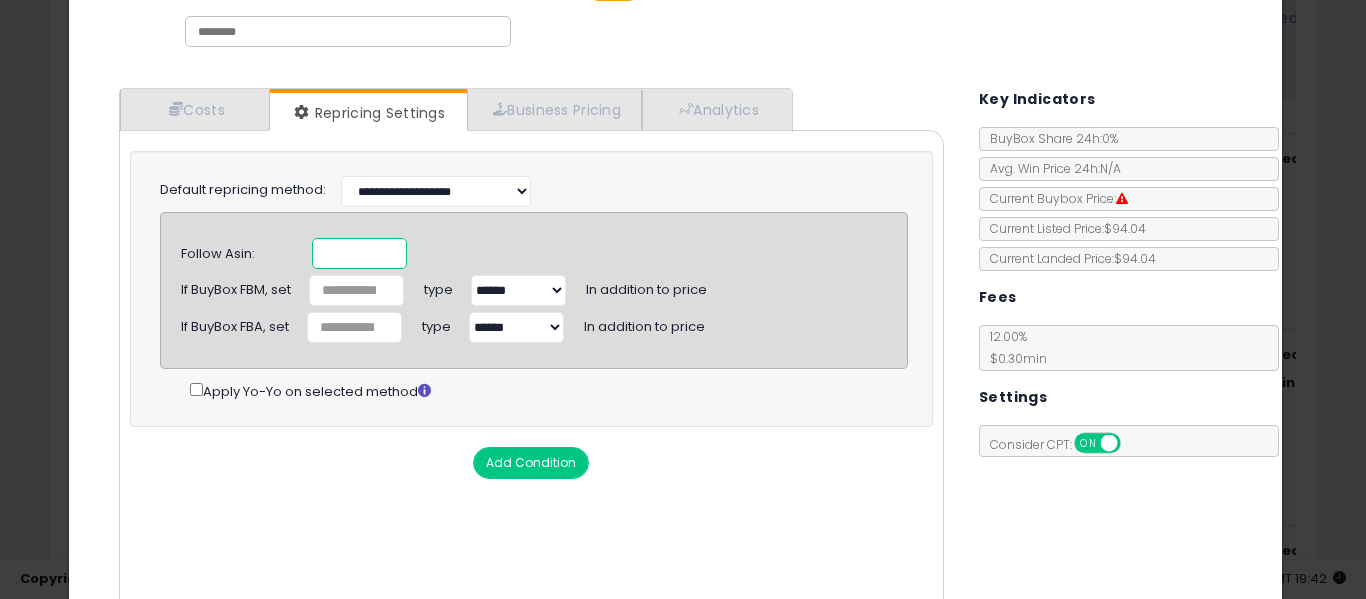 click at bounding box center [359, 253] 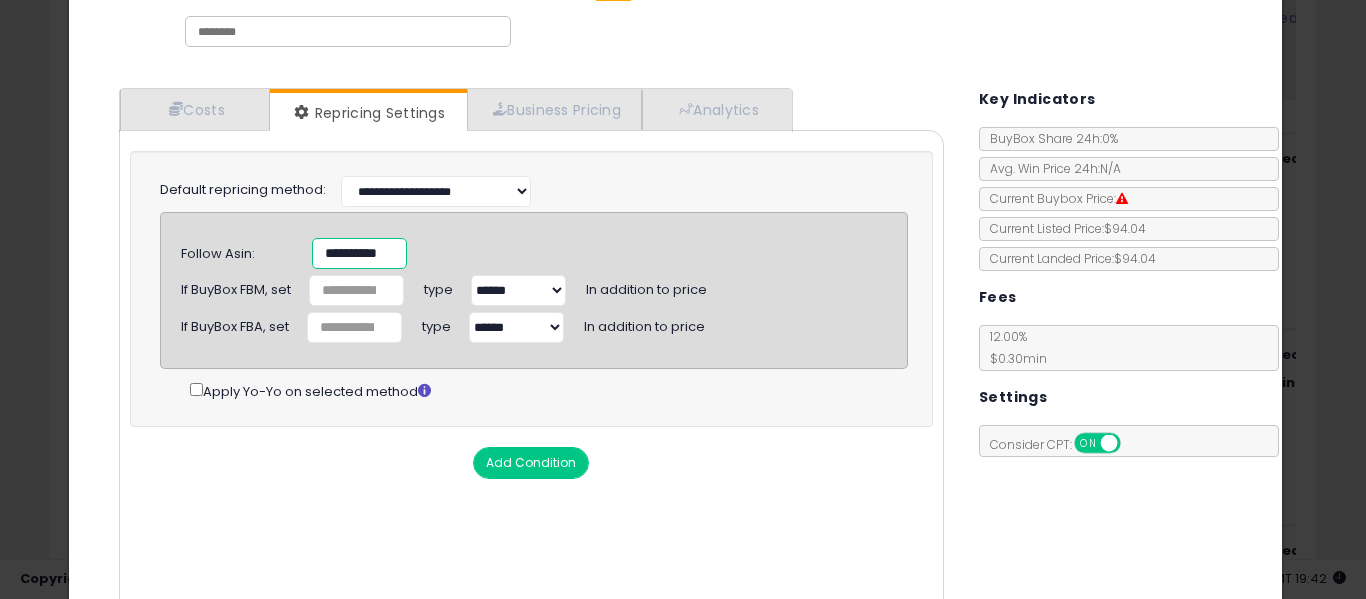 scroll, scrollTop: 0, scrollLeft: 21, axis: horizontal 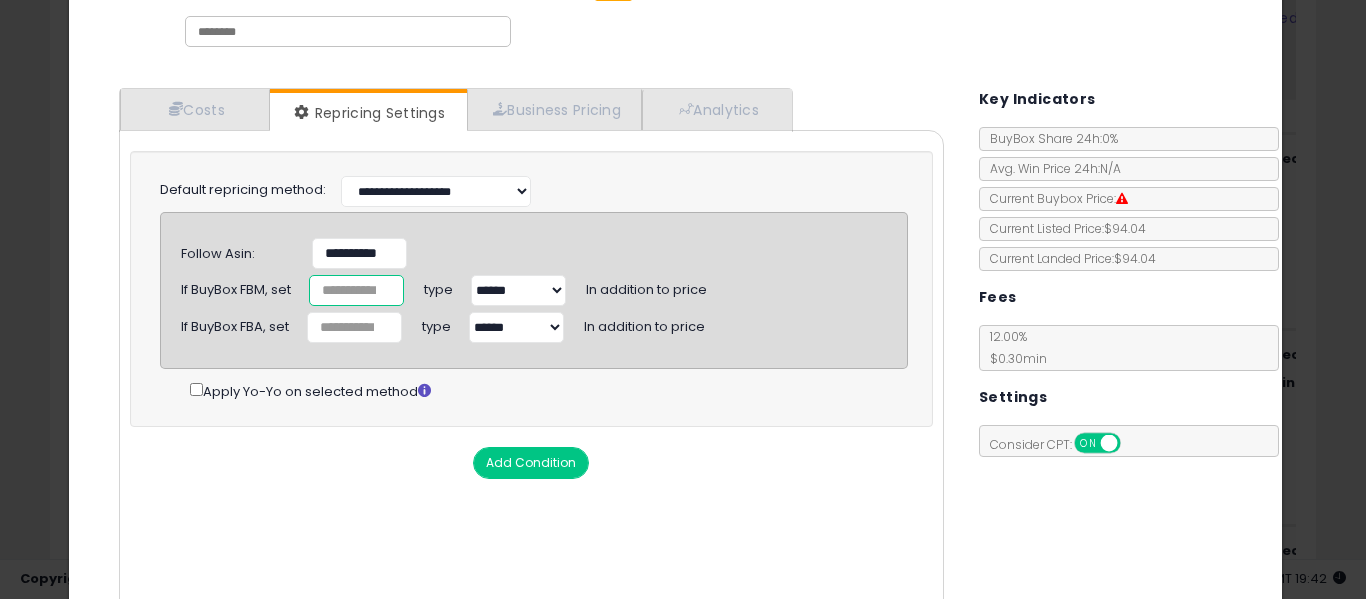 click on "*" at bounding box center (356, 290) 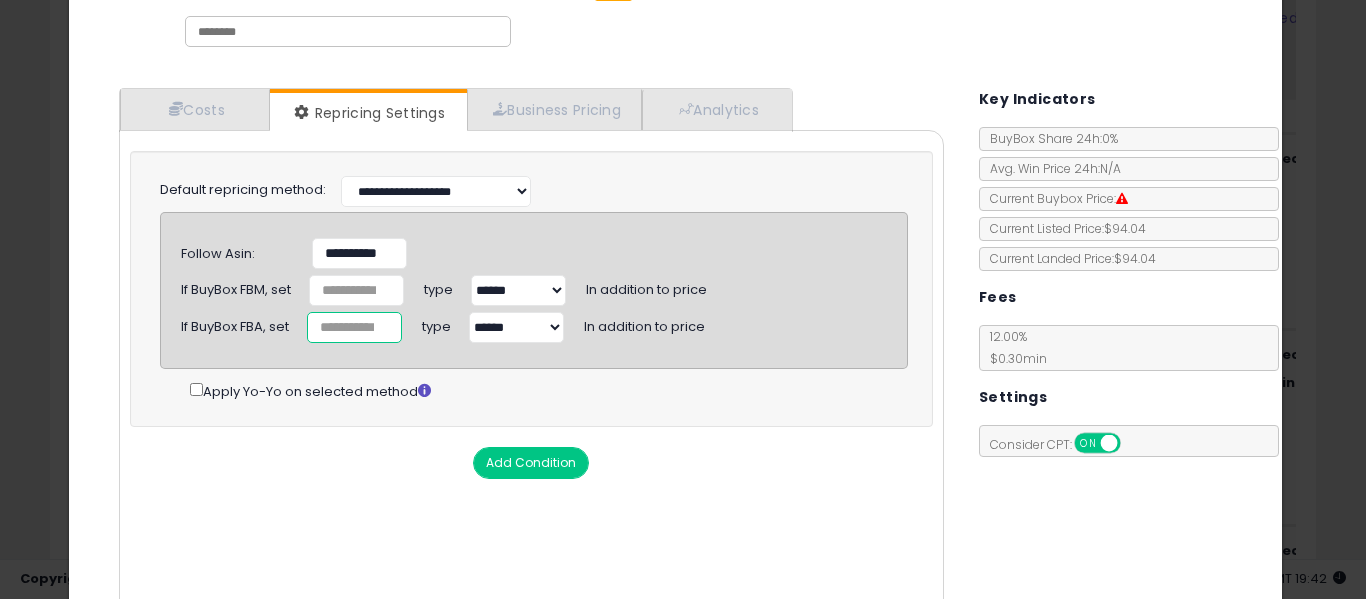 drag, startPoint x: 335, startPoint y: 324, endPoint x: 297, endPoint y: 323, distance: 38.013157 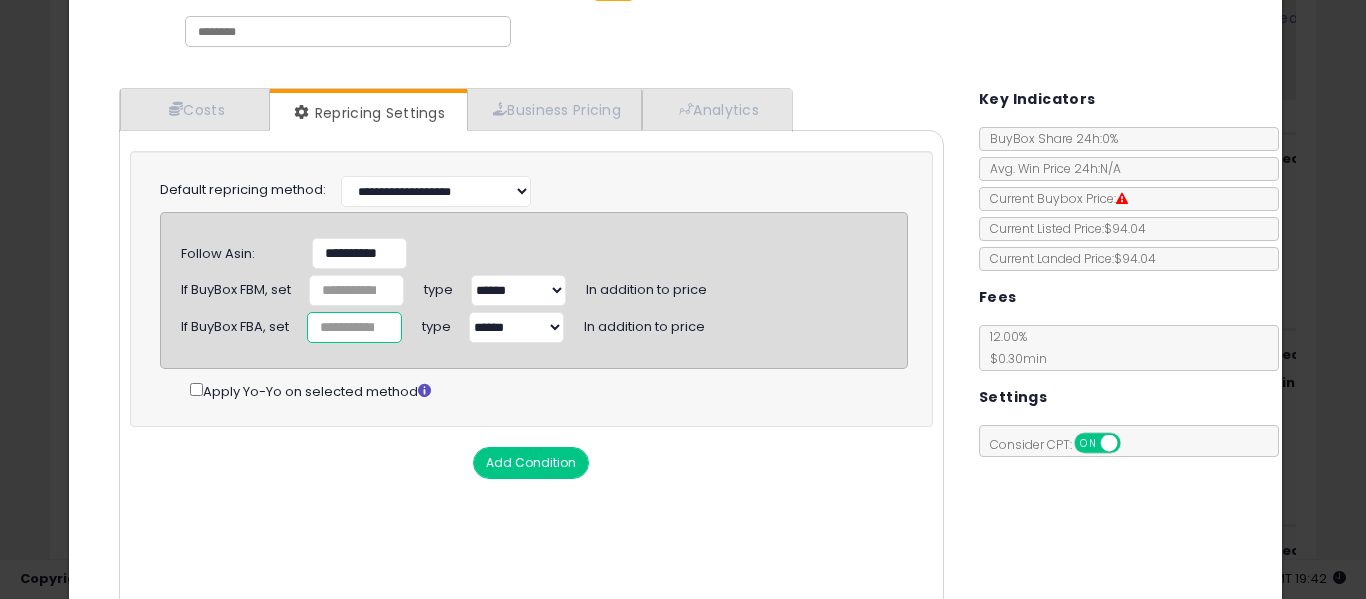 click on "If BuyBox FBA, set
*
type
******
*******
In addition to price" 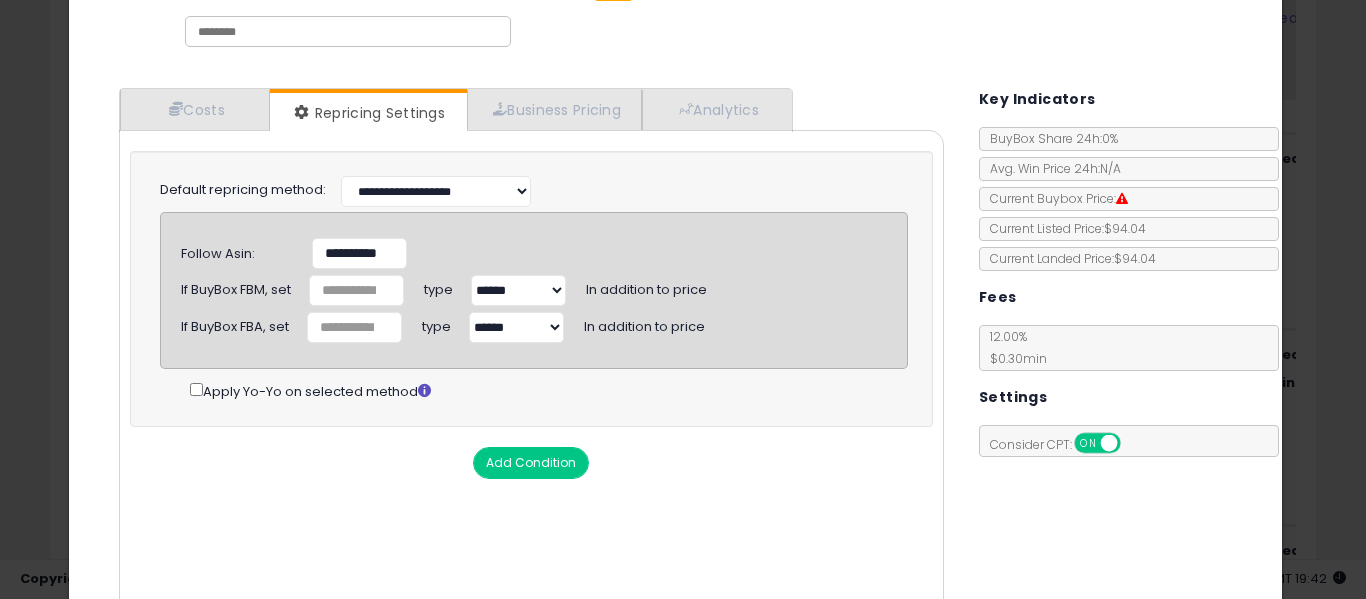 click on "******
*******" at bounding box center [518, 290] 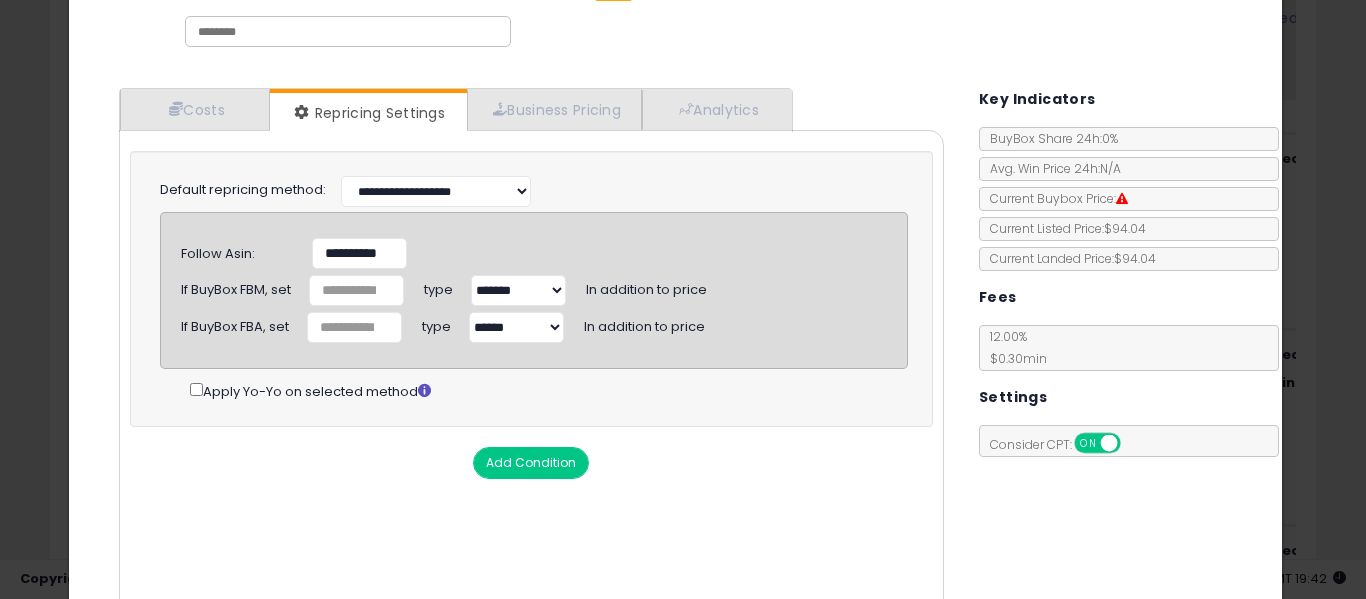 click on "******
*******" at bounding box center (516, 327) 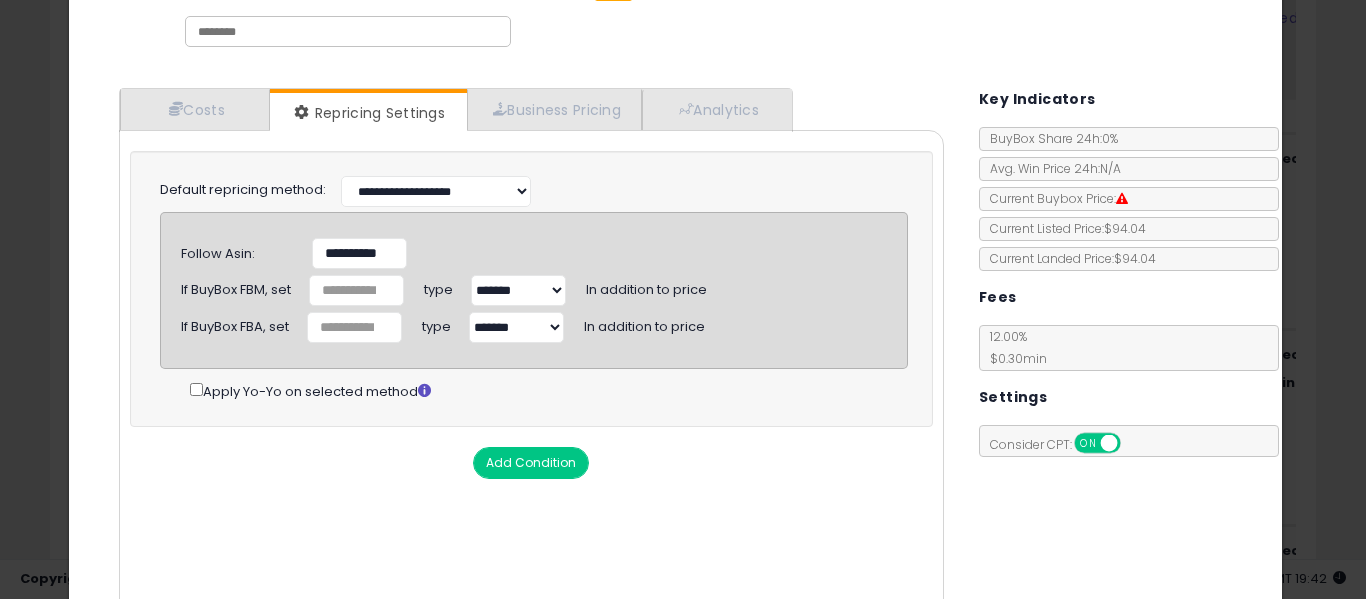 scroll, scrollTop: 218, scrollLeft: 0, axis: vertical 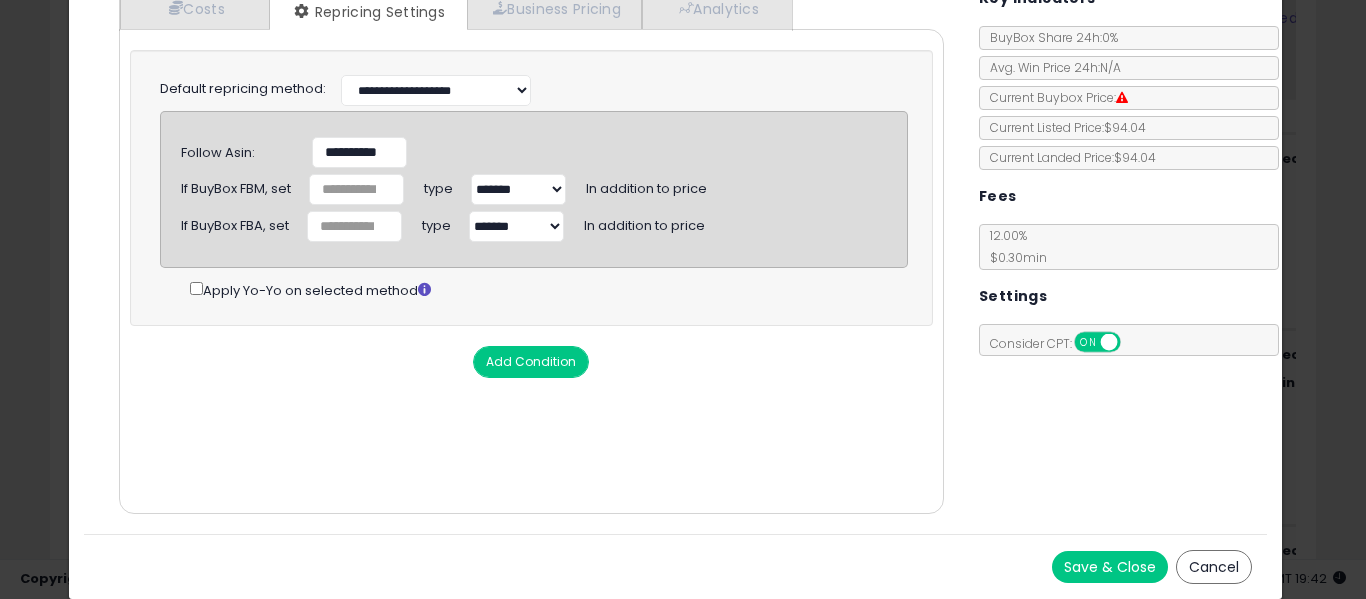 click on "Save & Close" at bounding box center [1110, 567] 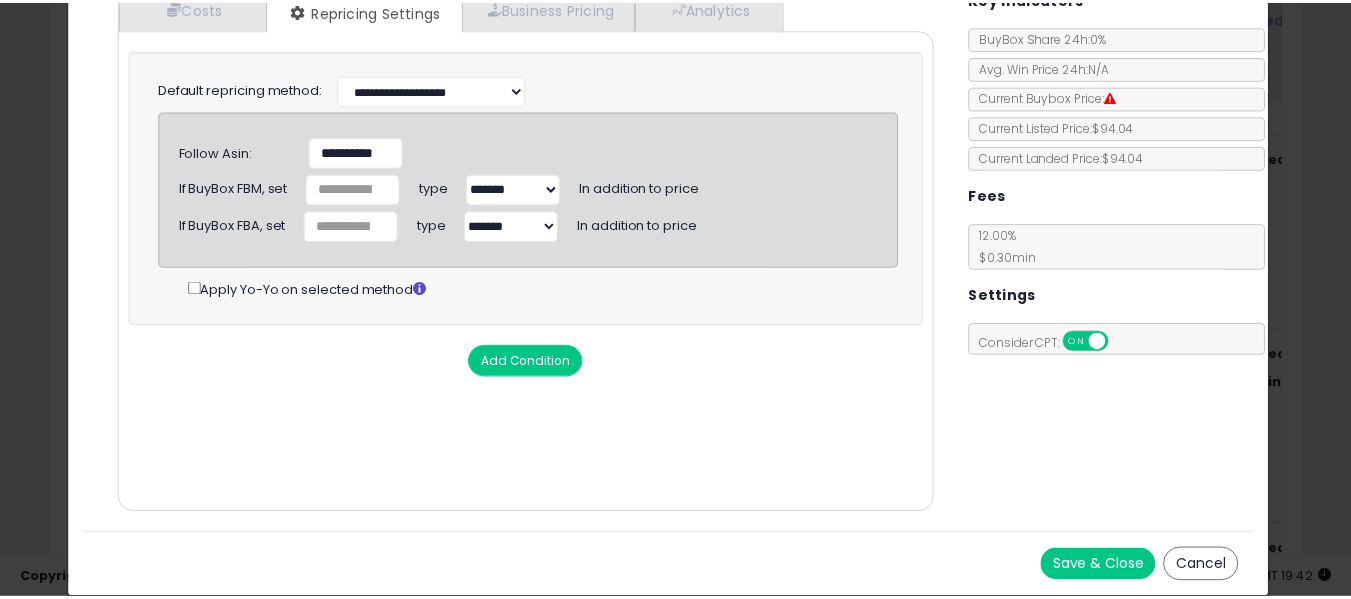 scroll, scrollTop: 0, scrollLeft: 0, axis: both 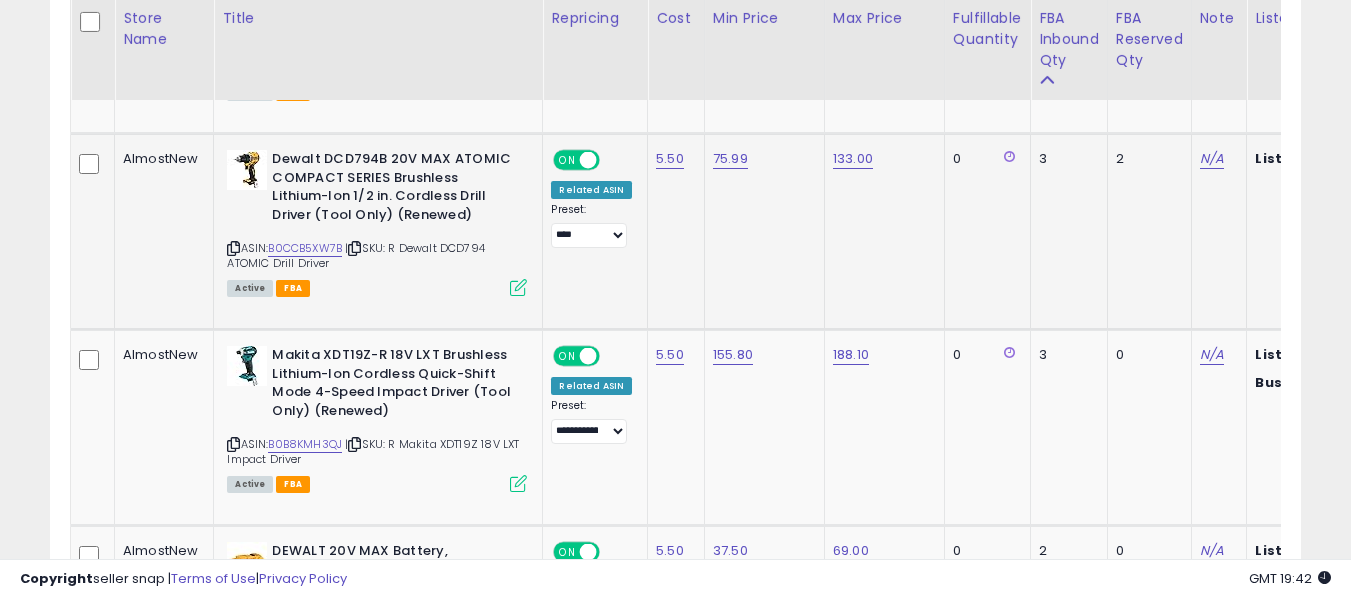 click at bounding box center (518, 287) 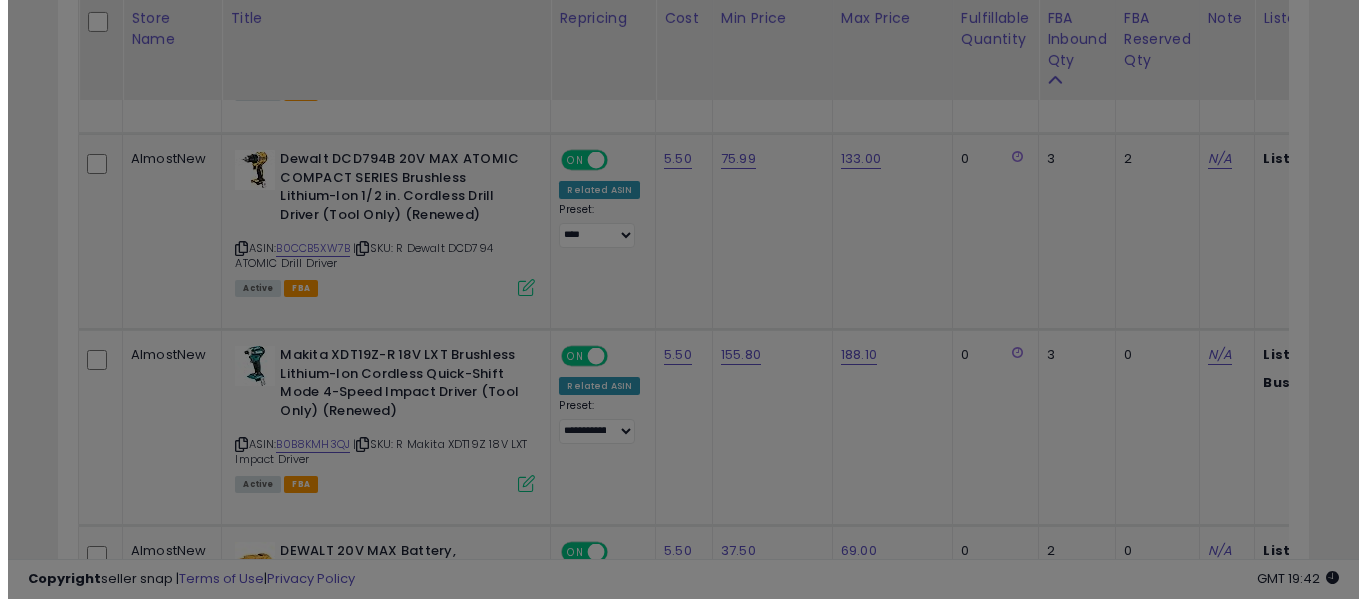 scroll, scrollTop: 999590, scrollLeft: 999267, axis: both 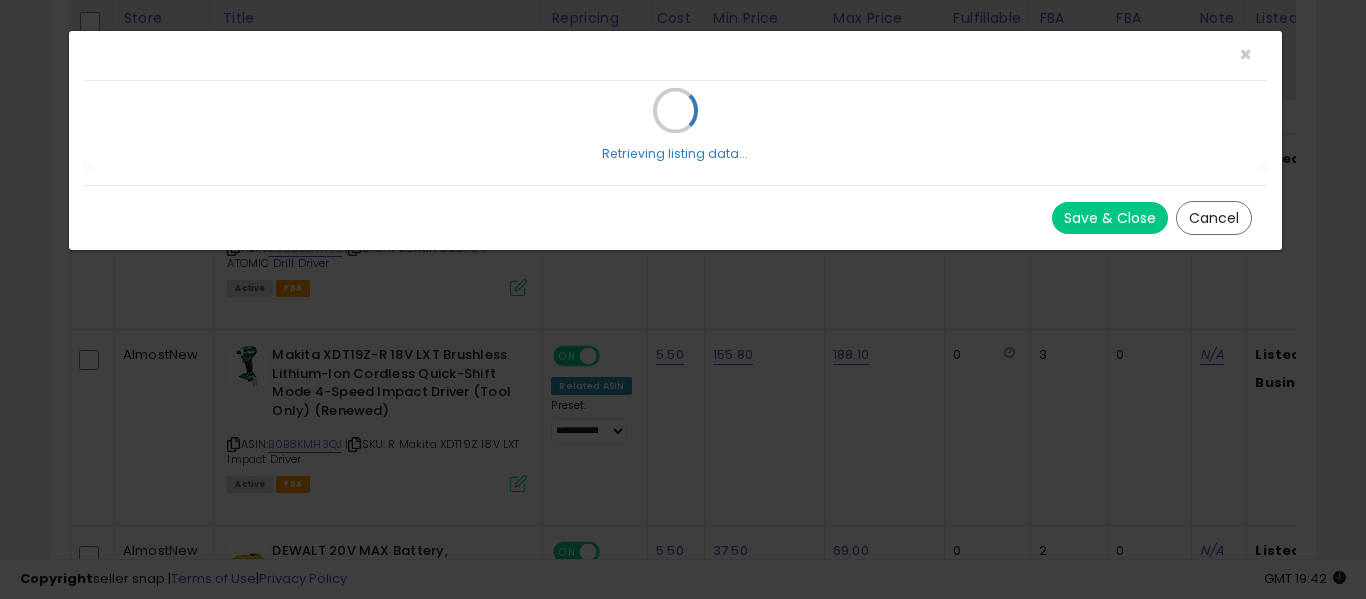 select on "*******" 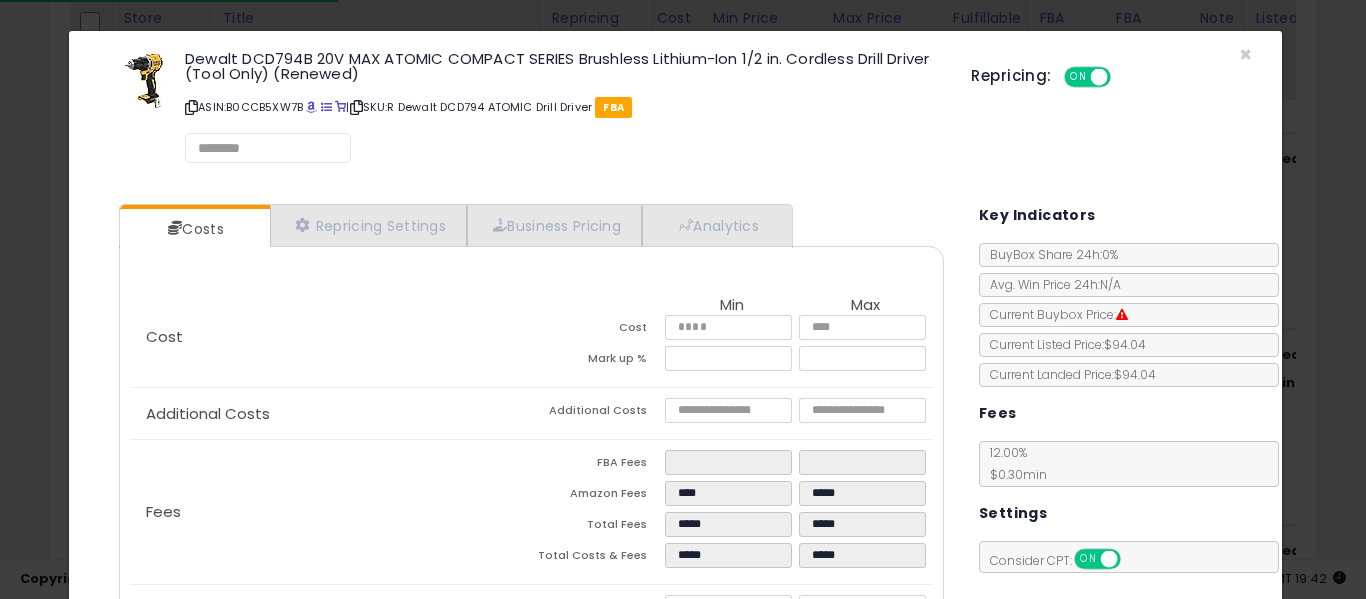 select on "**********" 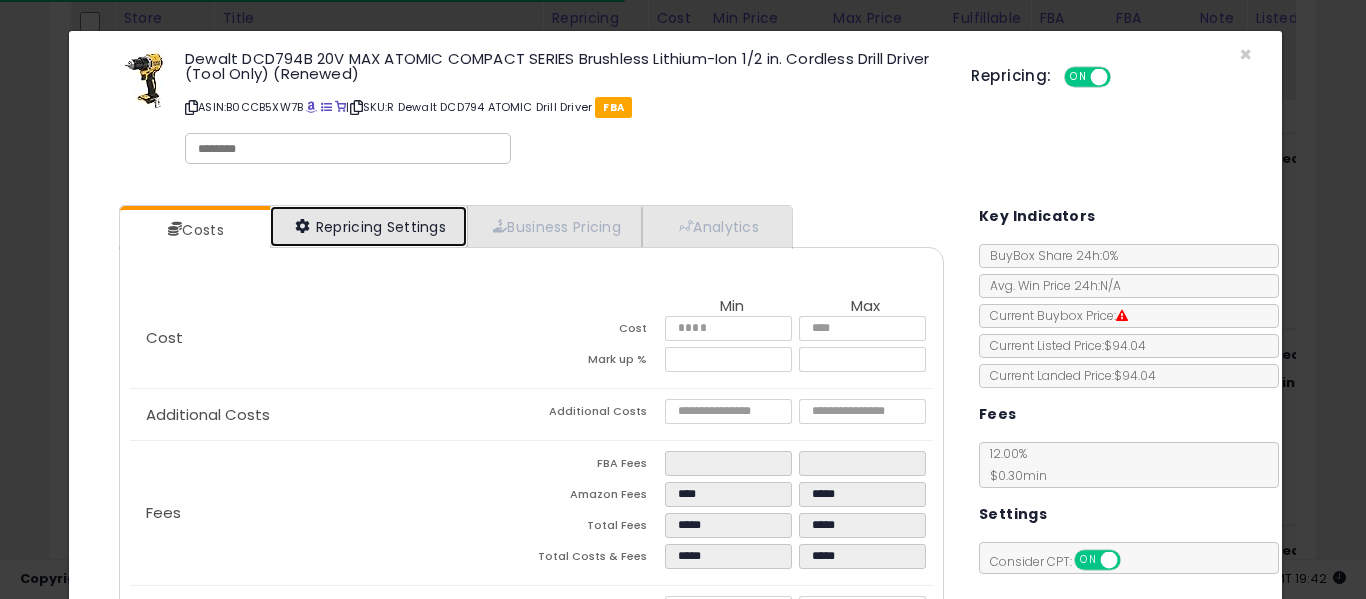 click on "Repricing Settings" at bounding box center [369, 226] 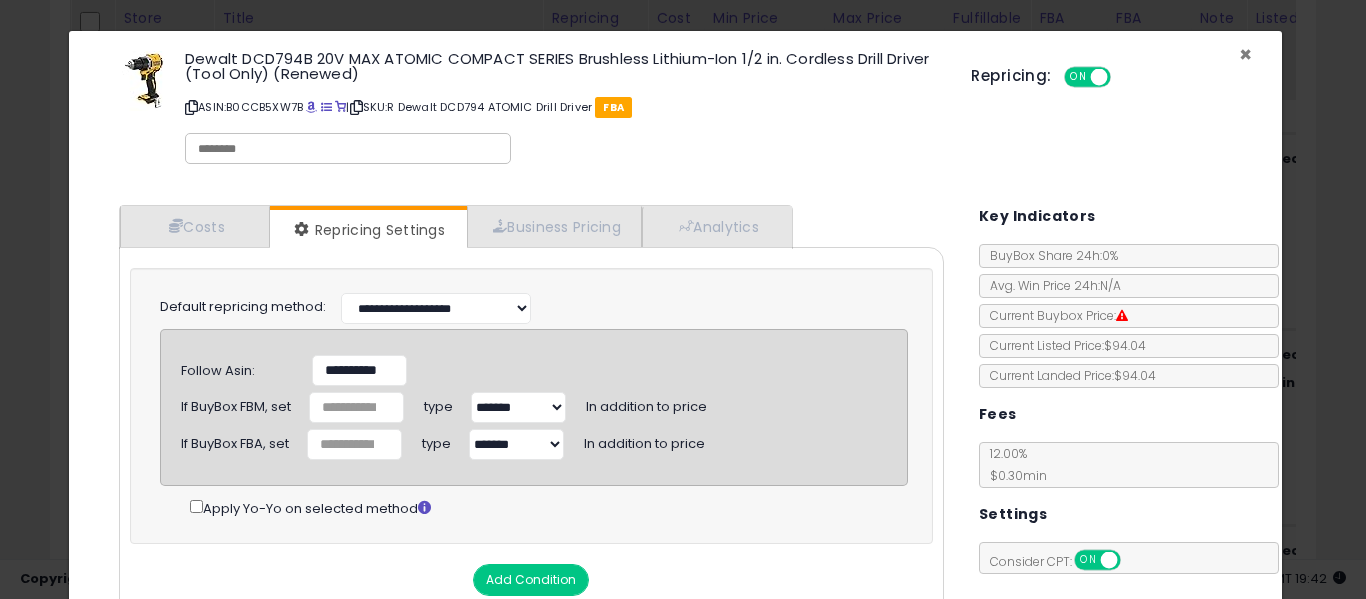click on "×" at bounding box center [1245, 54] 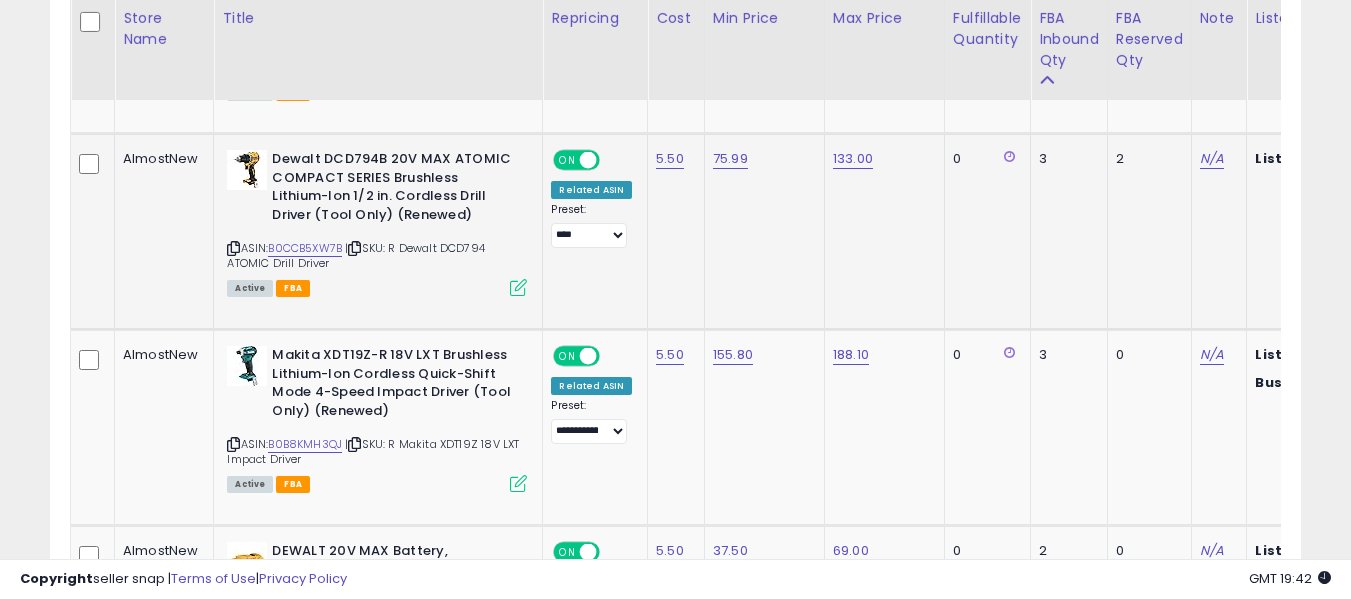 scroll, scrollTop: 410, scrollLeft: 724, axis: both 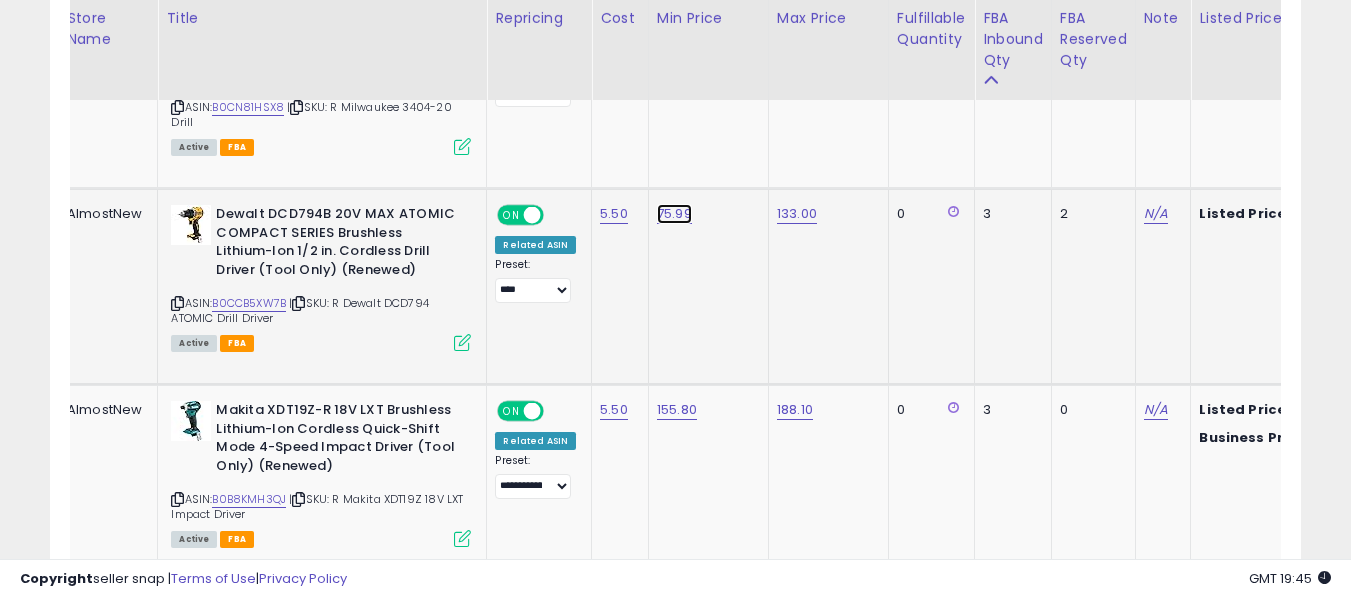 click on "75.99" at bounding box center (675, -1942) 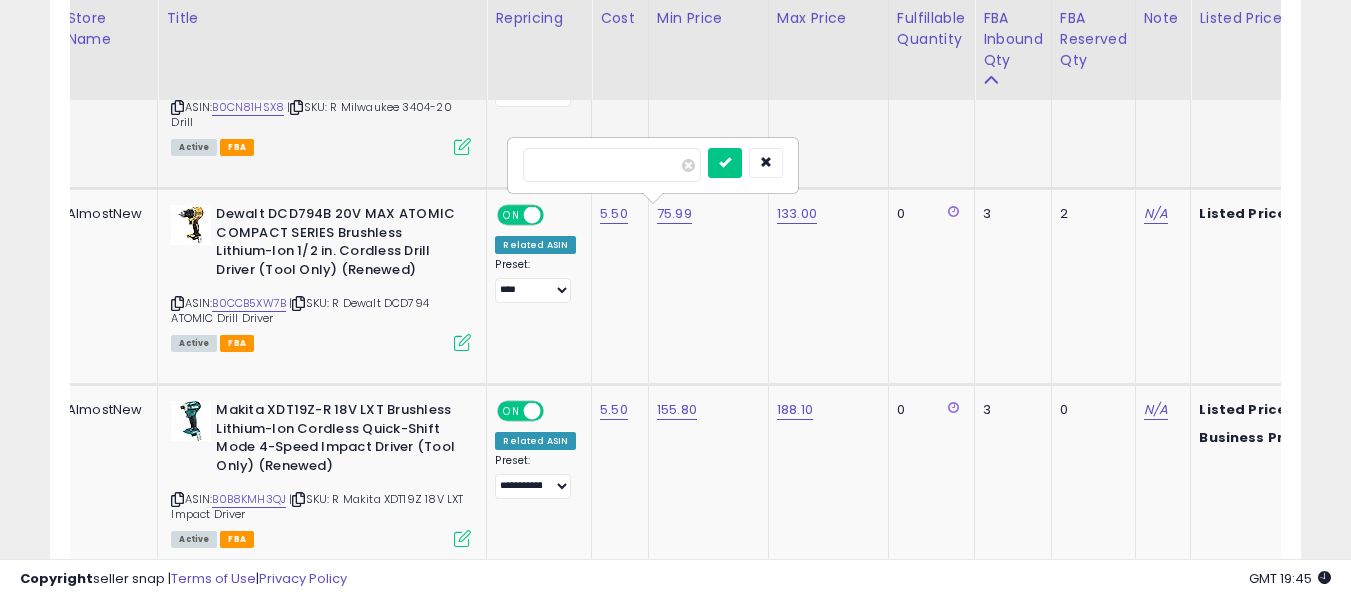 drag, startPoint x: 636, startPoint y: 165, endPoint x: 480, endPoint y: 168, distance: 156.02884 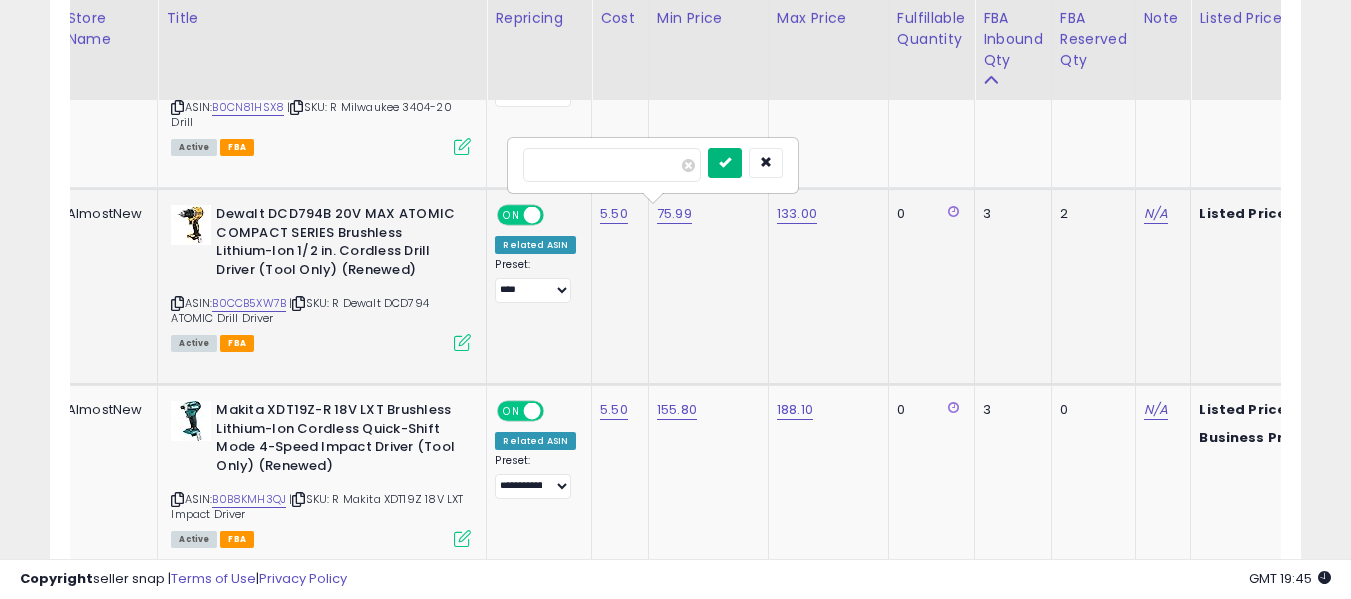 type on "*****" 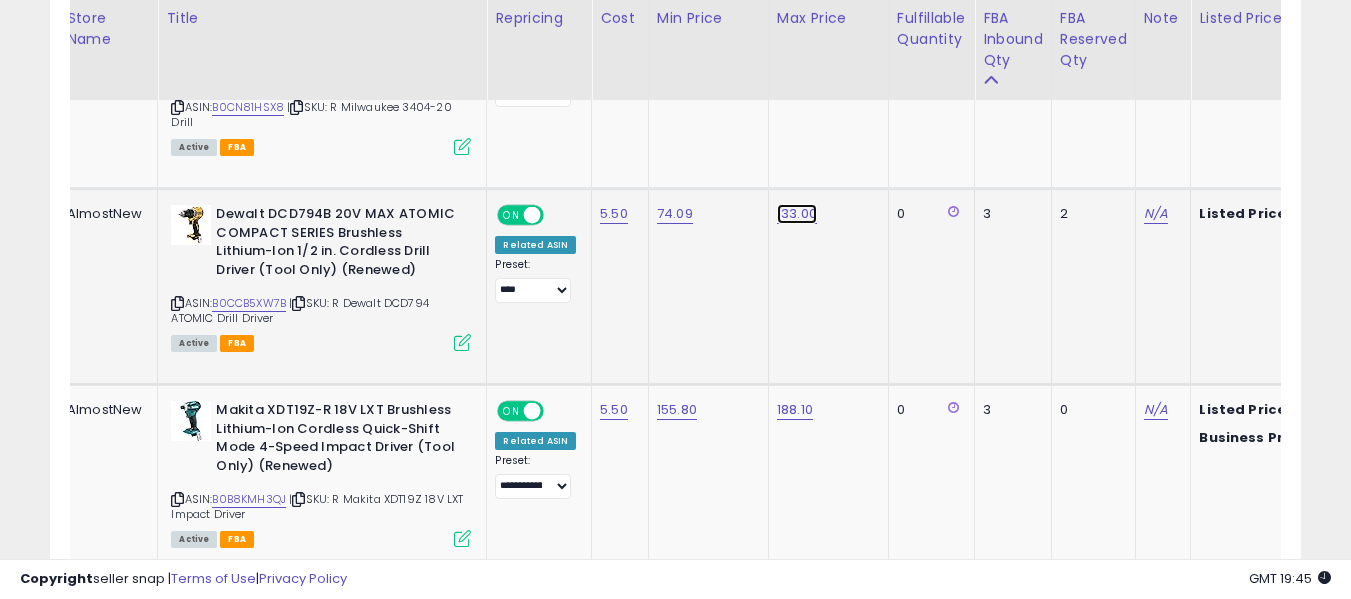click on "133.00" at bounding box center [795, -1942] 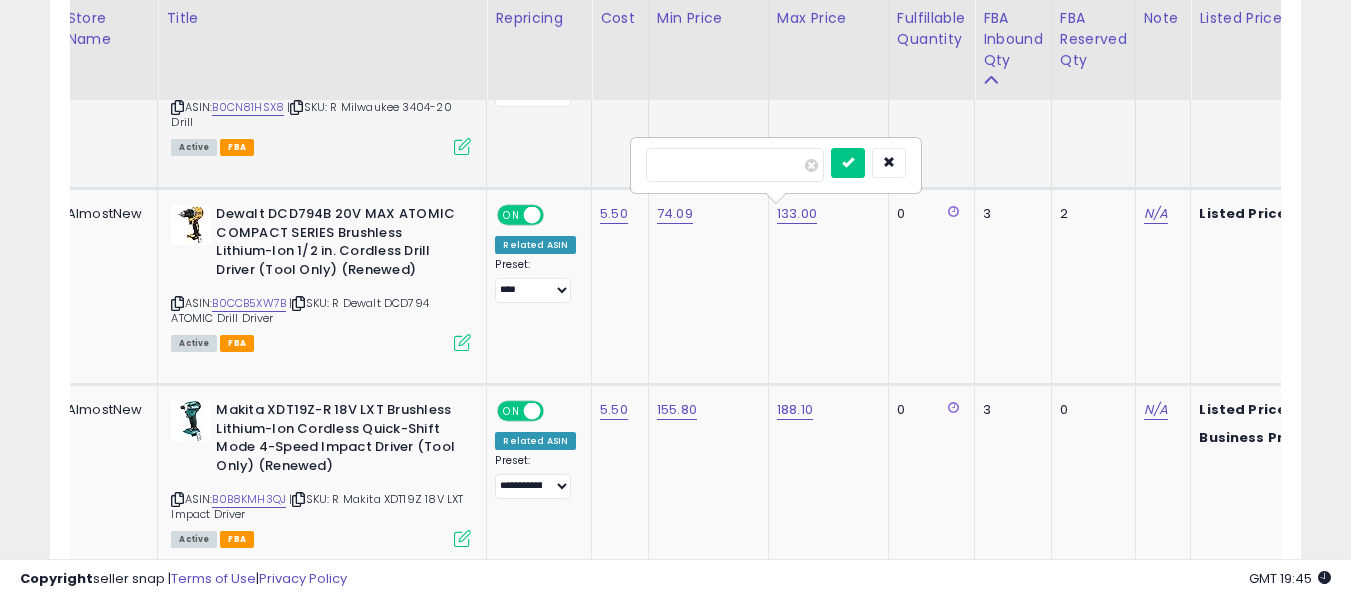 drag, startPoint x: 730, startPoint y: 168, endPoint x: 602, endPoint y: 171, distance: 128.03516 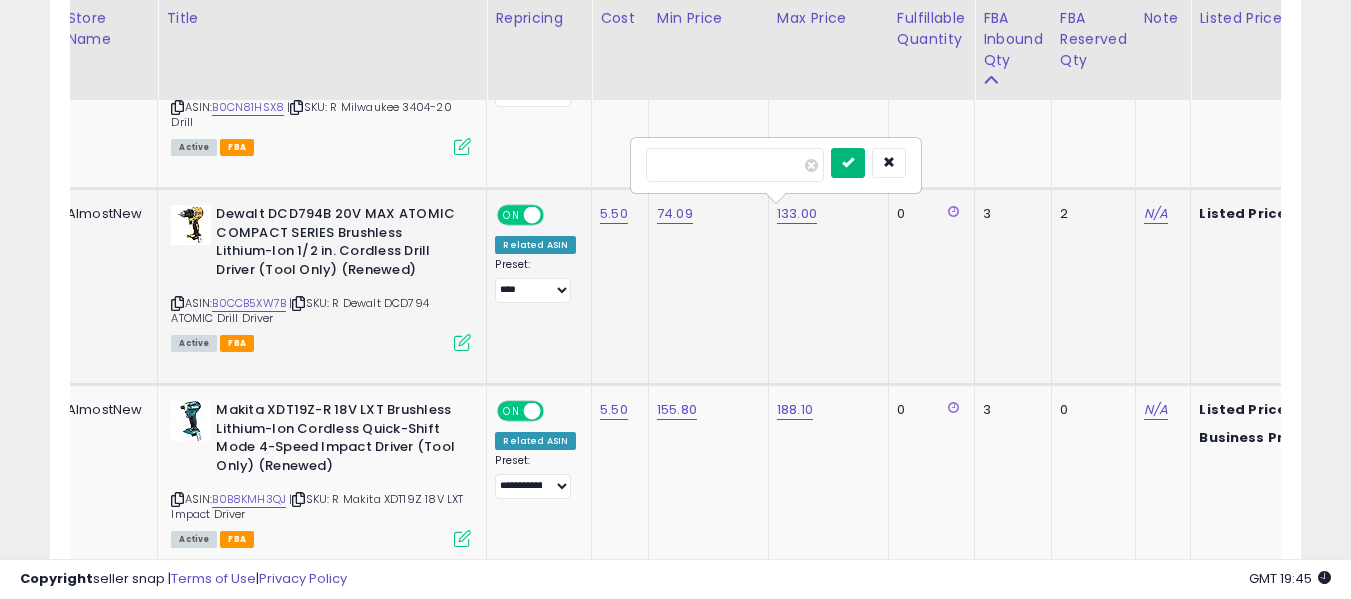 type on "******" 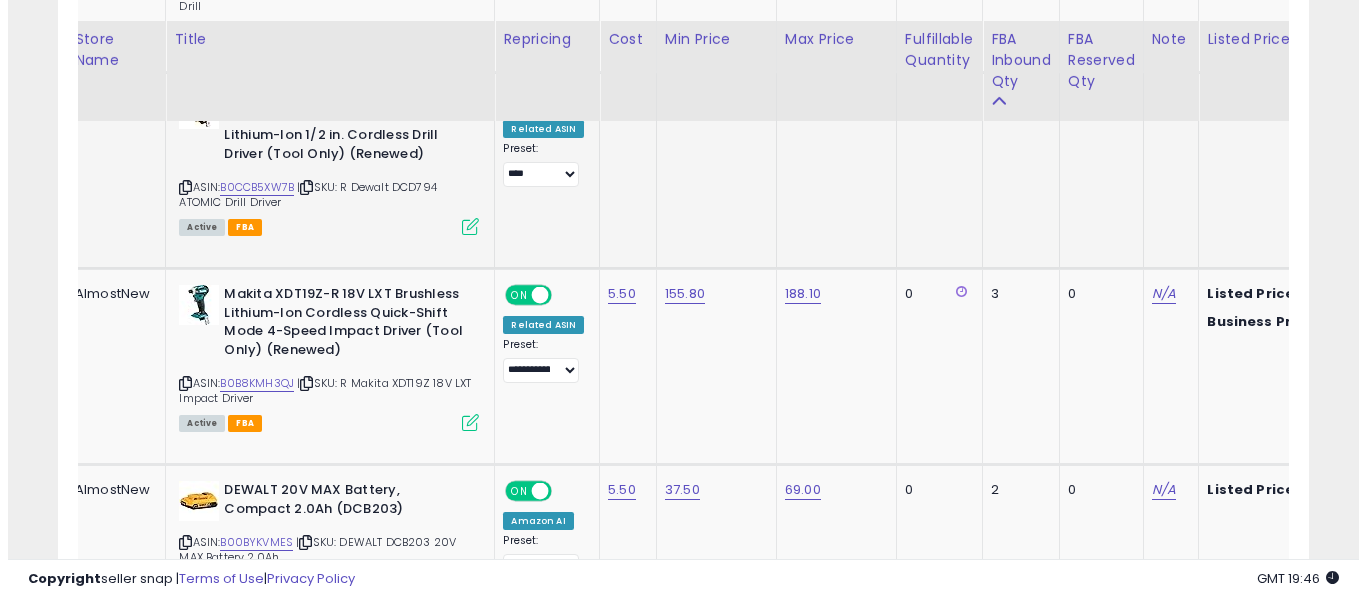 scroll, scrollTop: 3192, scrollLeft: 0, axis: vertical 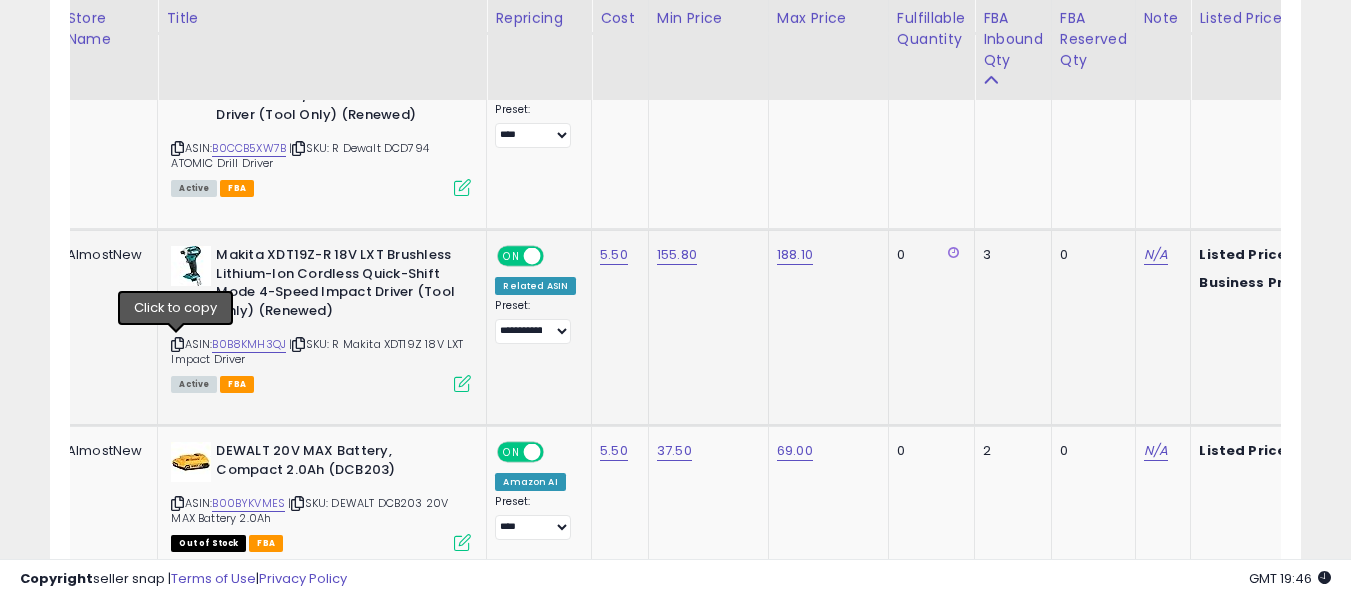 click at bounding box center [177, 344] 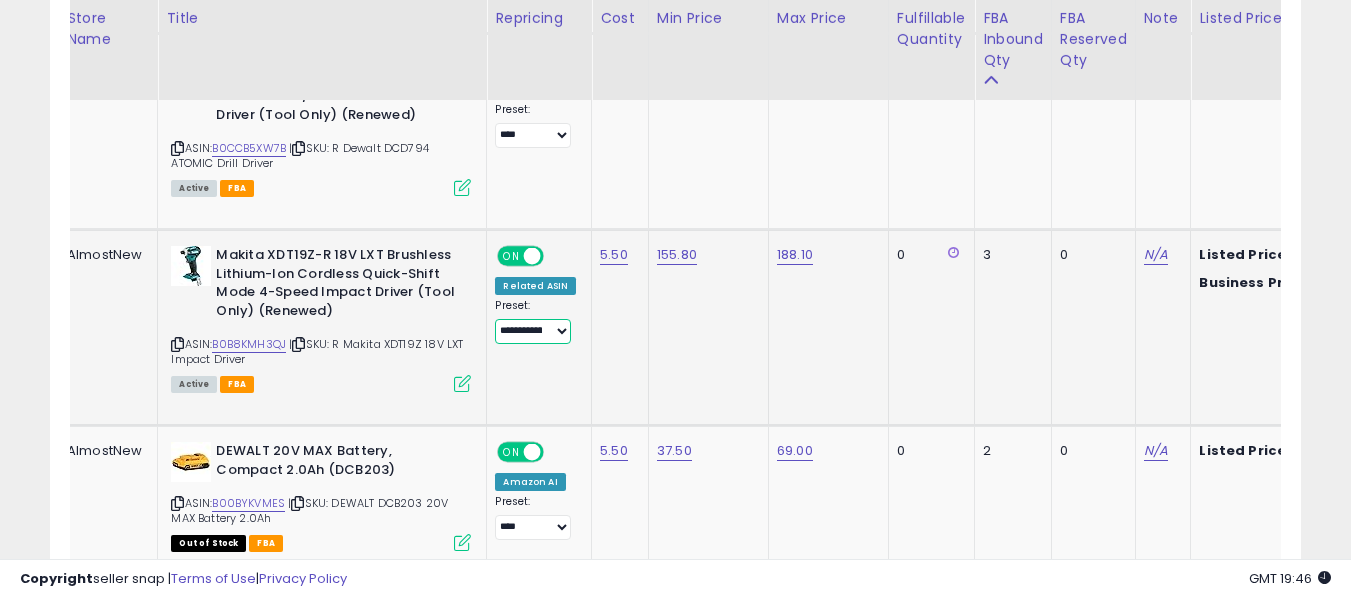click on "**********" at bounding box center (532, 331) 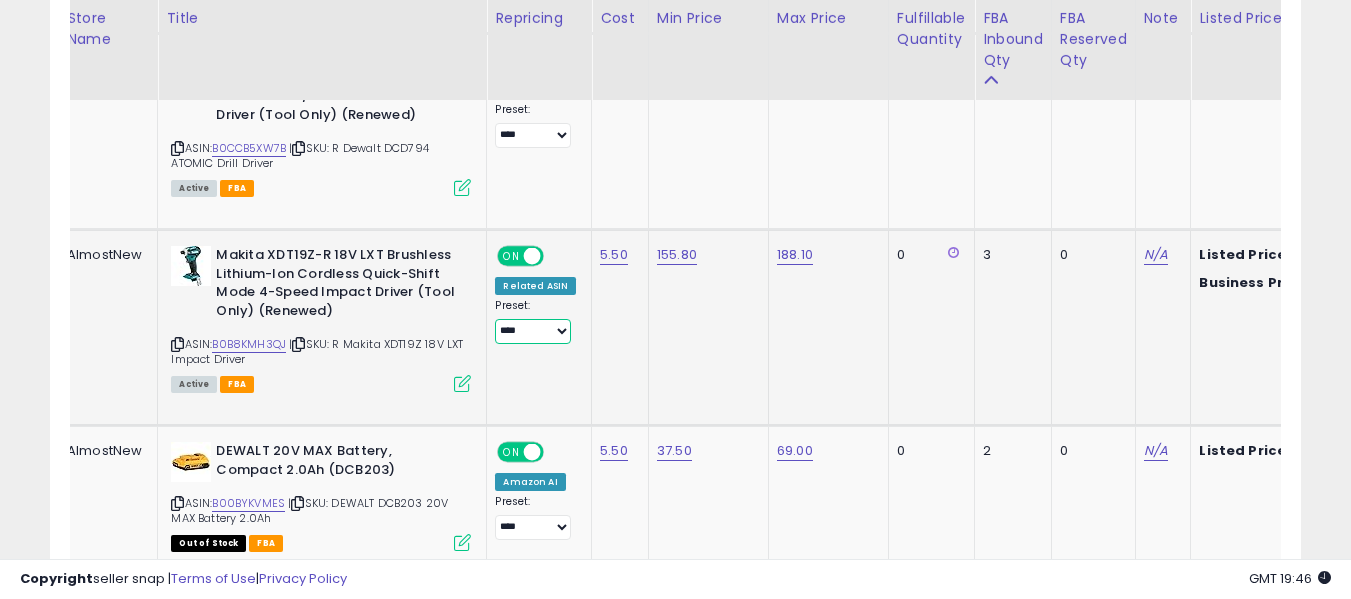 click on "**********" at bounding box center (532, 331) 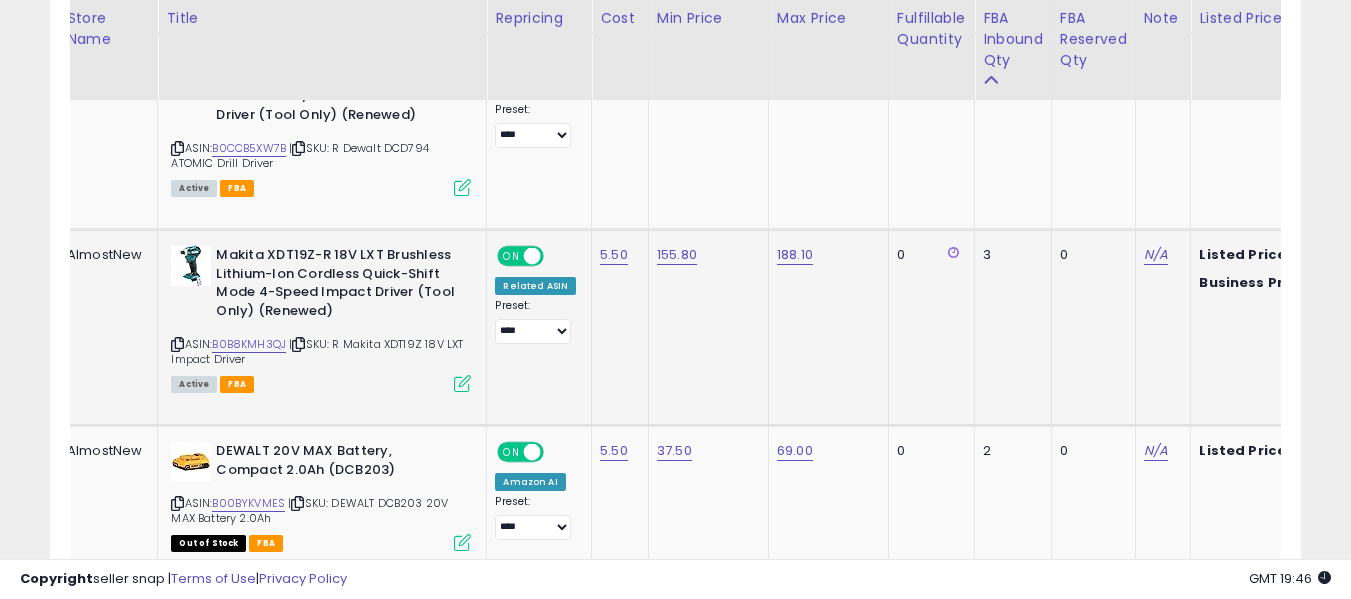 click at bounding box center [462, 383] 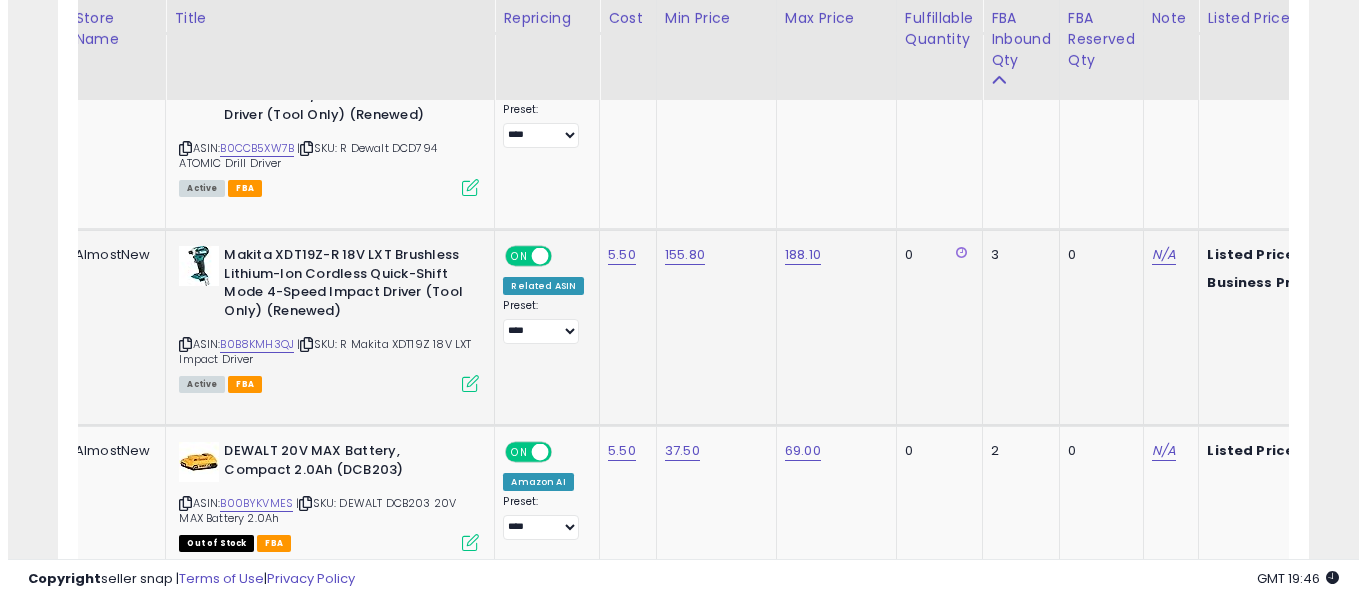 scroll, scrollTop: 999590, scrollLeft: 999267, axis: both 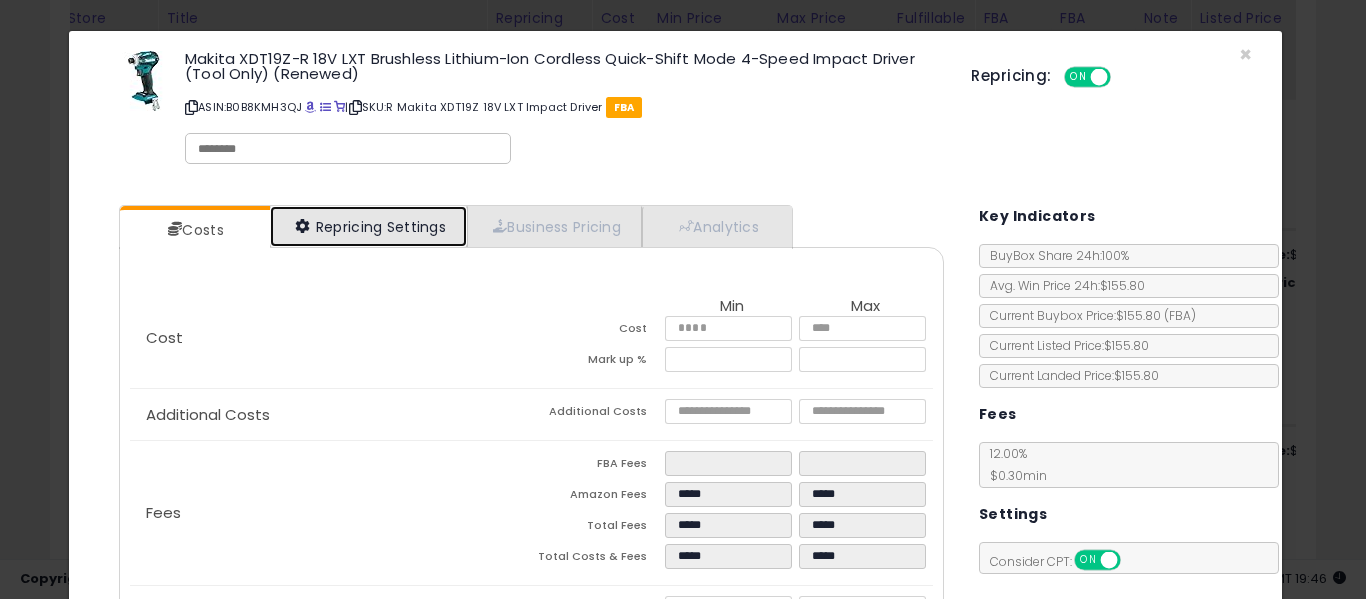 click on "Repricing Settings" at bounding box center (369, 226) 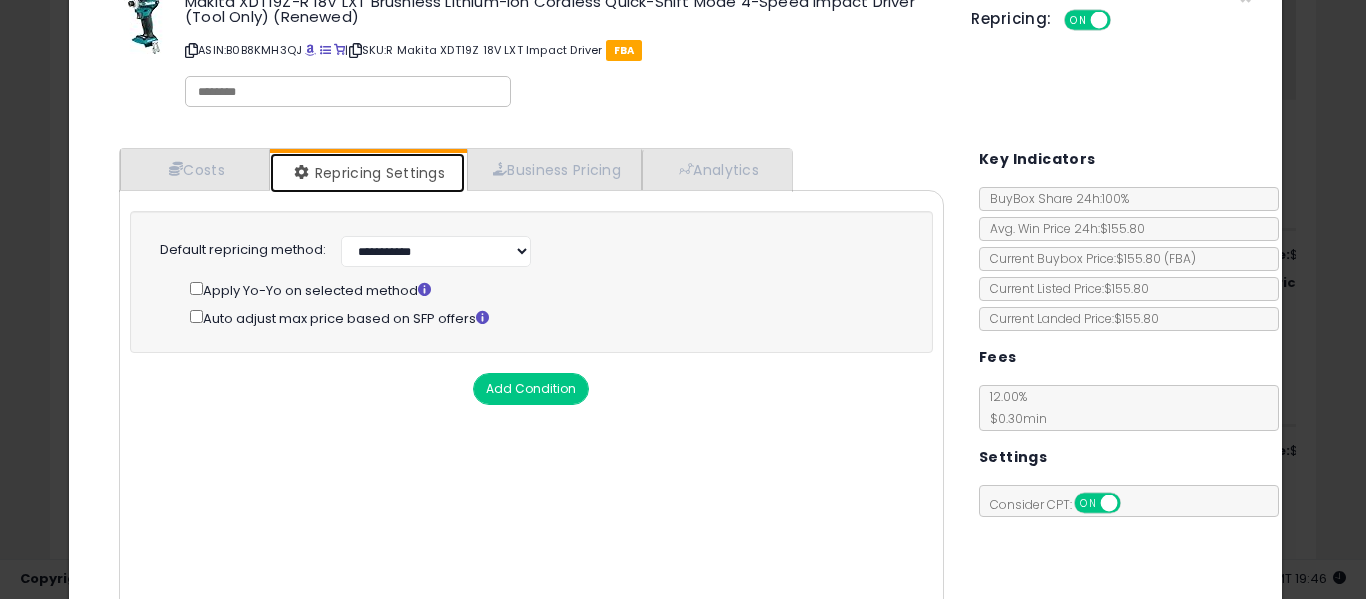 scroll, scrollTop: 63, scrollLeft: 0, axis: vertical 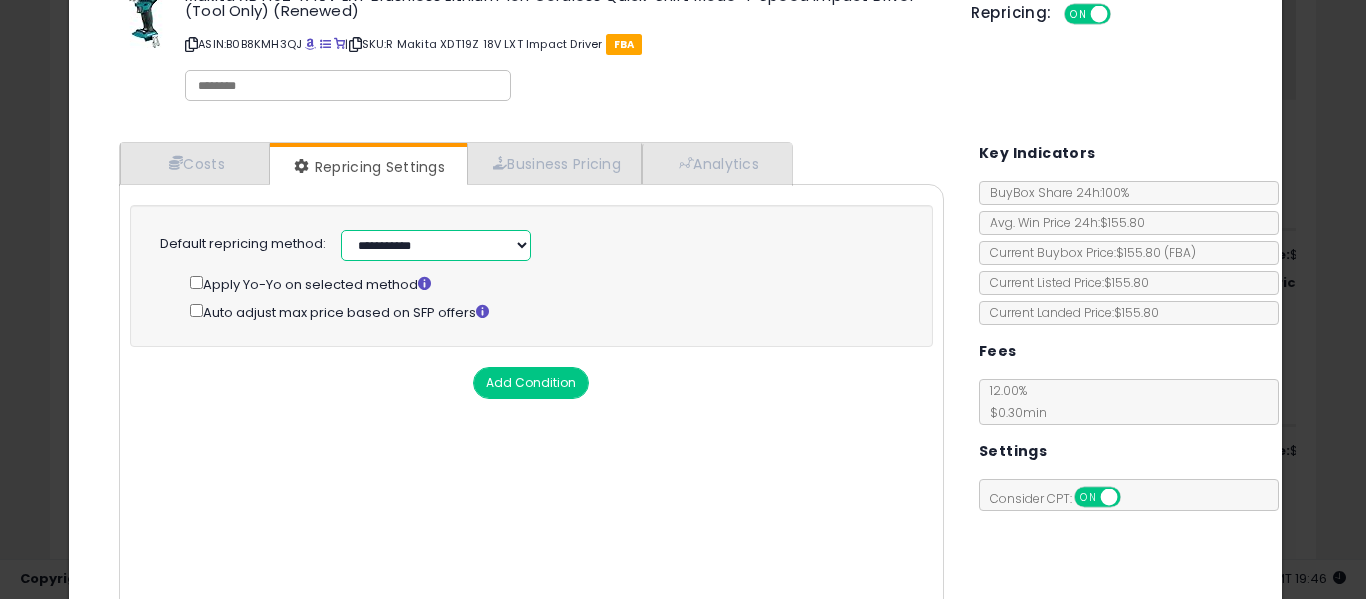 click on "**********" at bounding box center (436, 245) 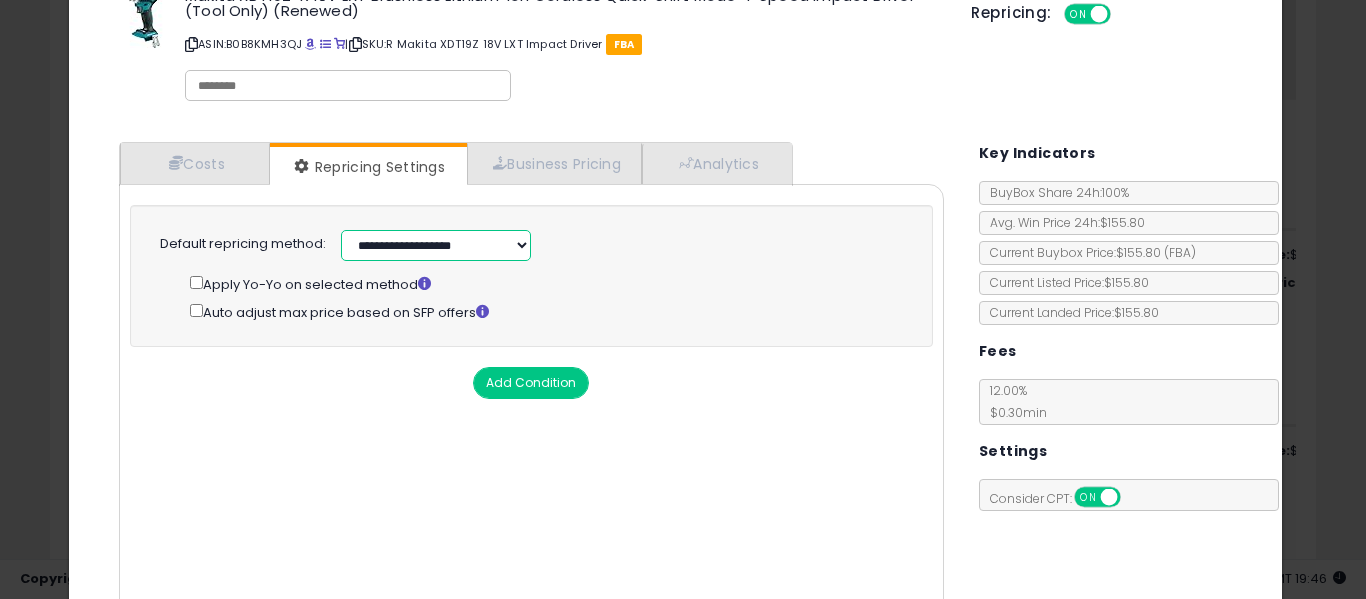 click on "**********" at bounding box center (436, 245) 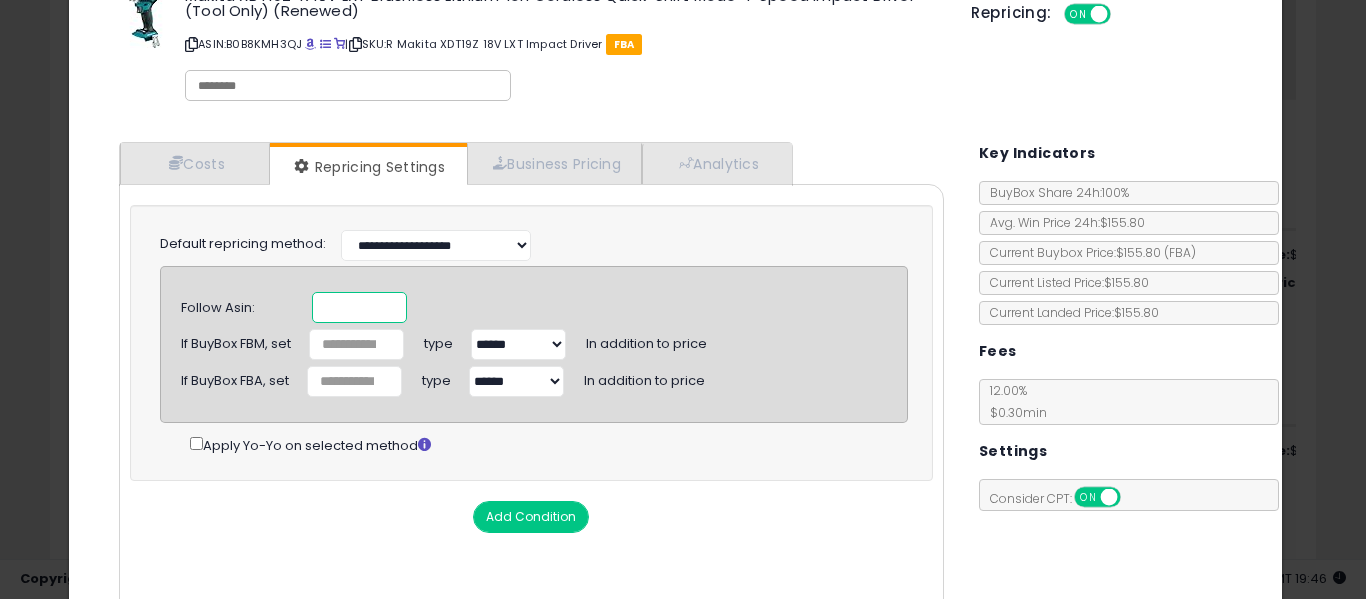 click at bounding box center (359, 307) 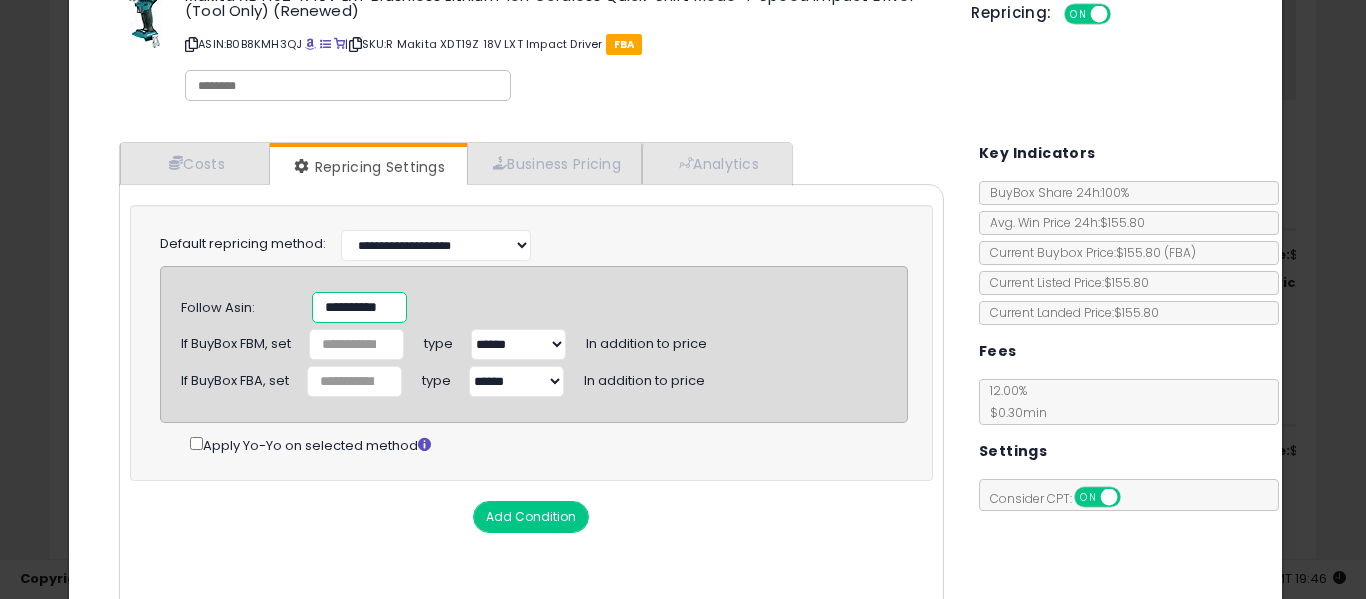scroll, scrollTop: 0, scrollLeft: 29, axis: horizontal 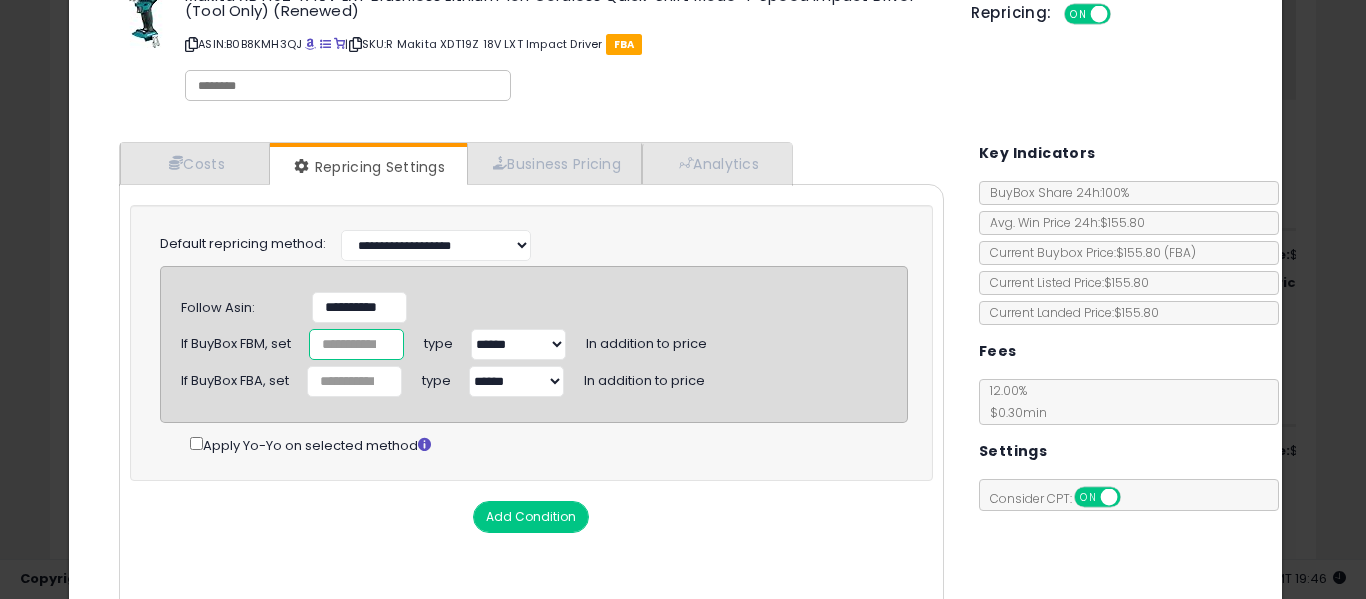 drag, startPoint x: 342, startPoint y: 344, endPoint x: 300, endPoint y: 340, distance: 42.190044 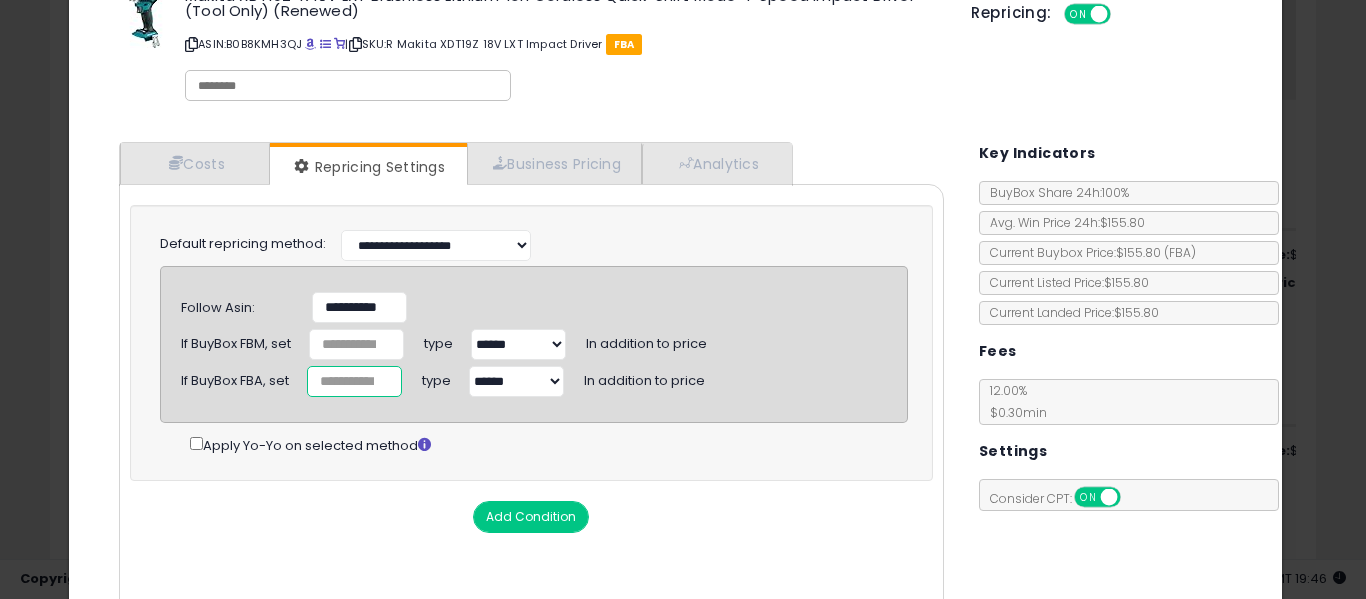 drag, startPoint x: 338, startPoint y: 378, endPoint x: 259, endPoint y: 371, distance: 79.30952 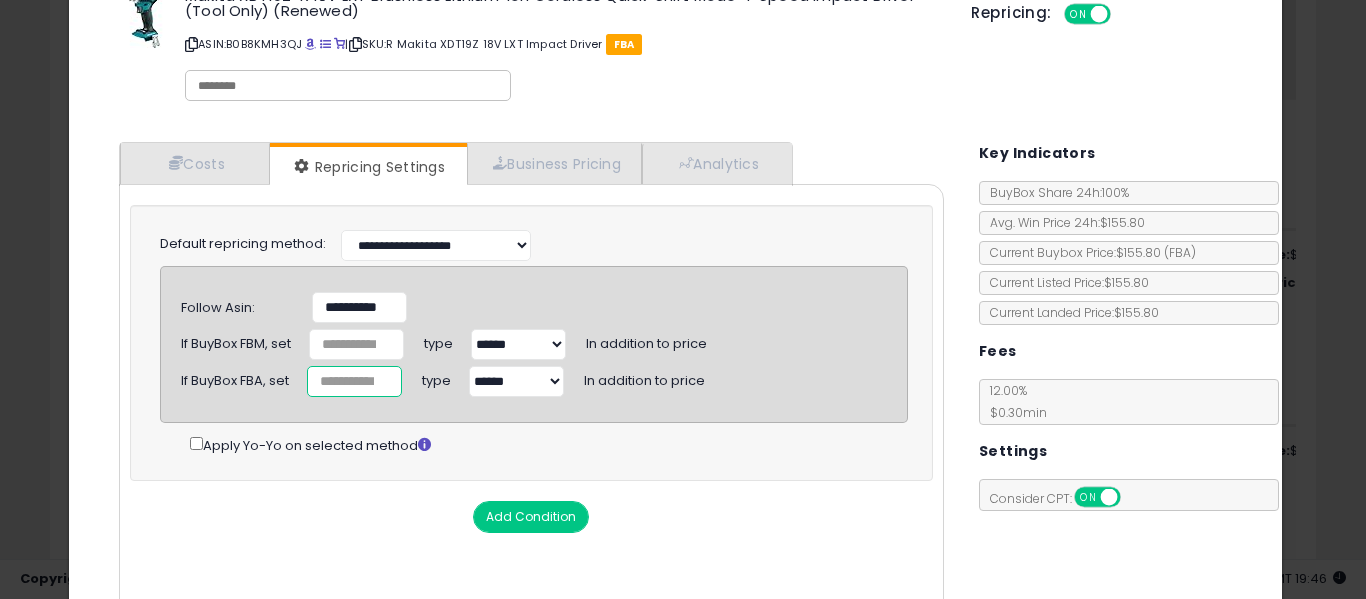 click on "If BuyBox FBA, set
*
type
******
*******
In addition to price" 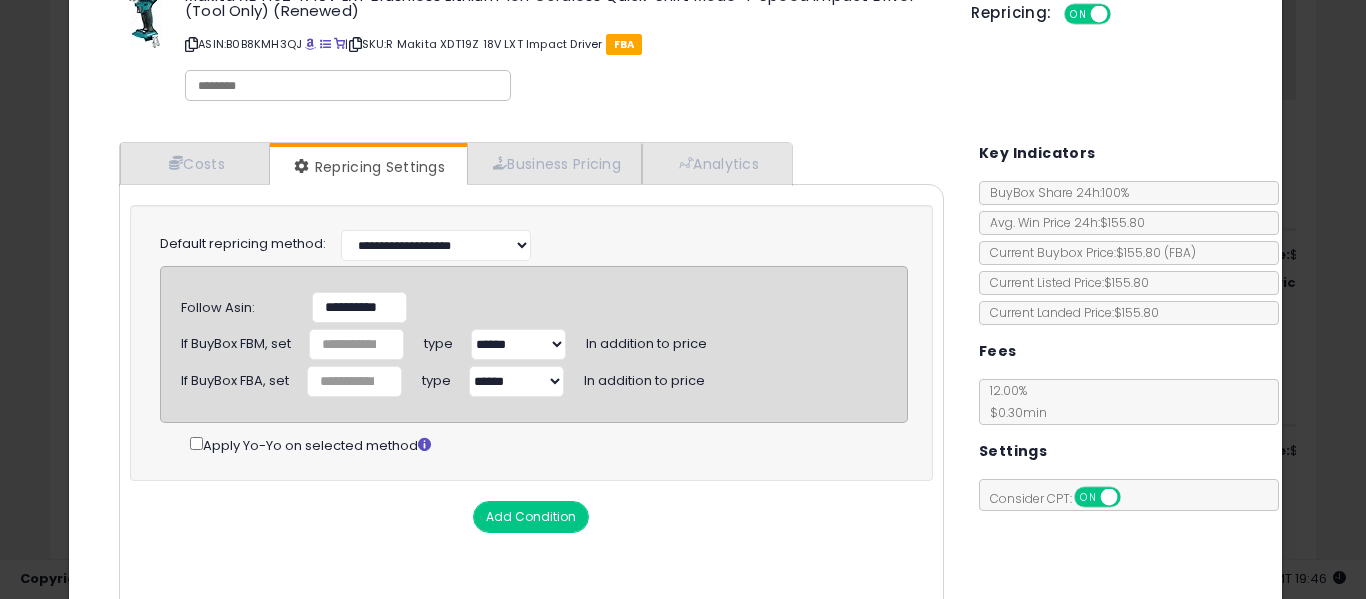 click on "******
*******" at bounding box center (518, 344) 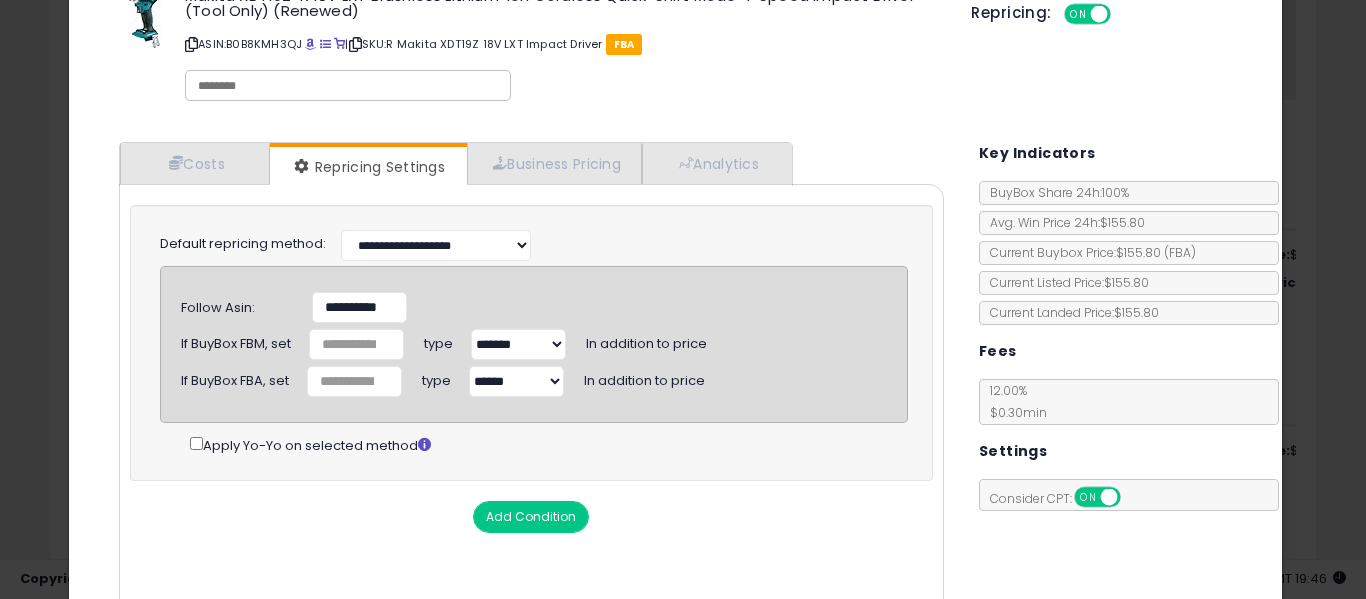 click on "******
*******" at bounding box center (516, 381) 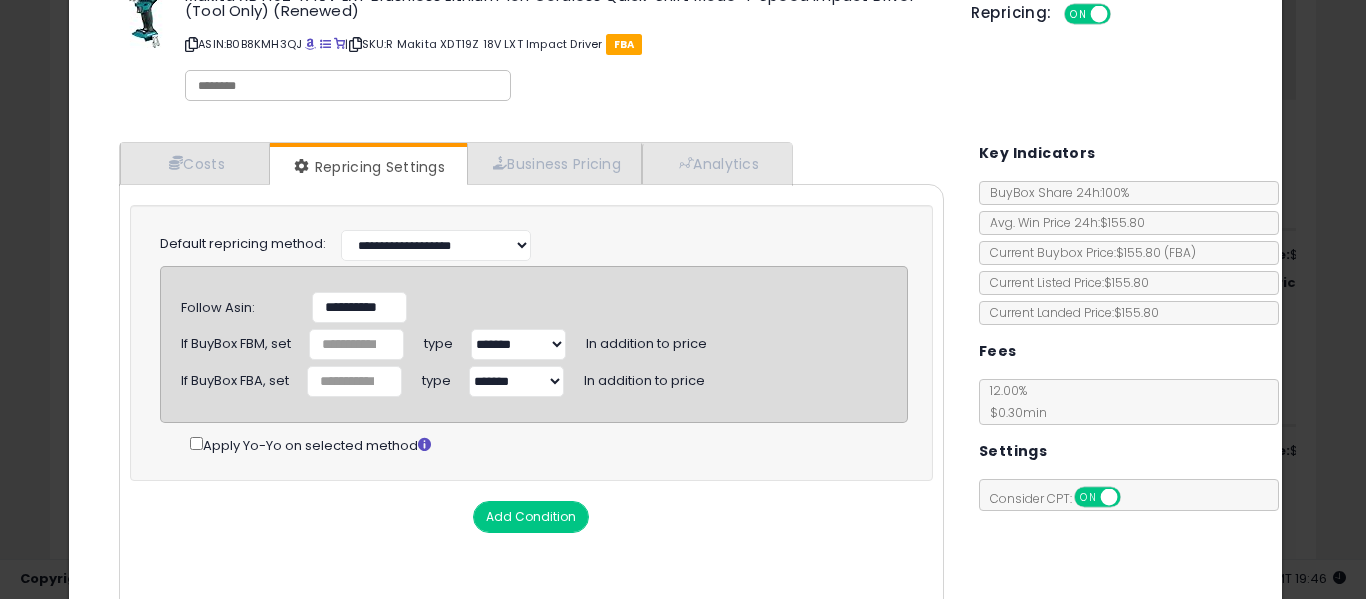 click on "******
*******" at bounding box center [516, 381] 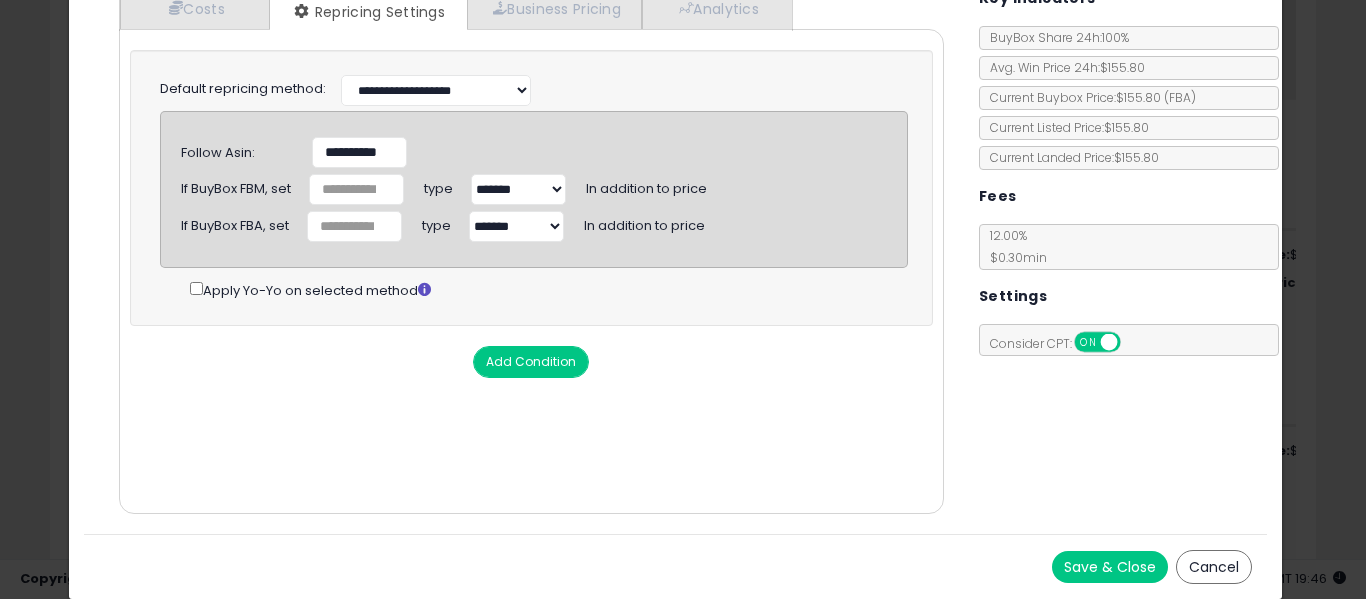 click on "Save & Close" at bounding box center [1110, 567] 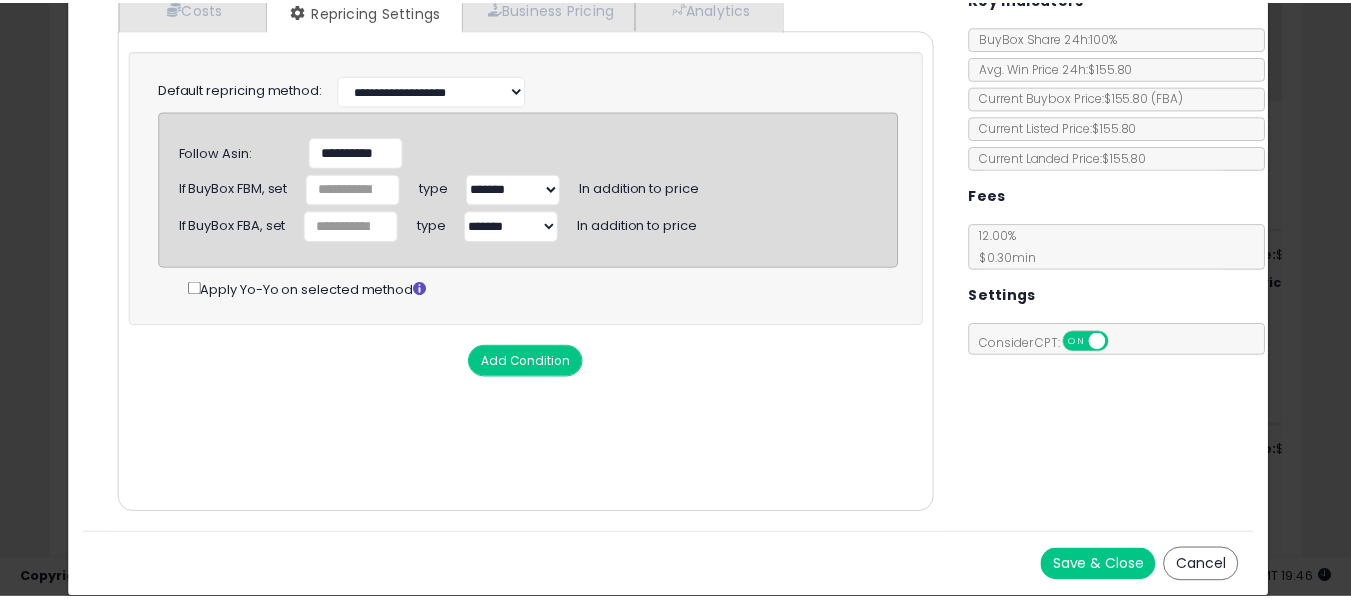 scroll, scrollTop: 0, scrollLeft: 0, axis: both 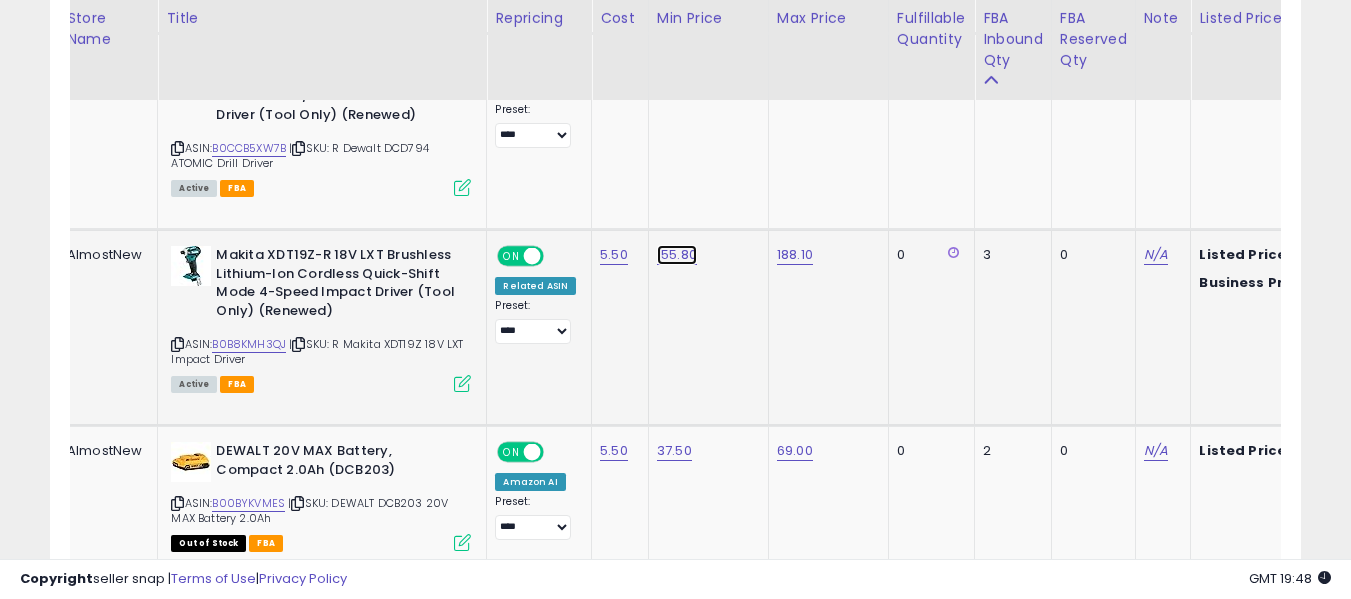 click on "155.80" at bounding box center (675, -2097) 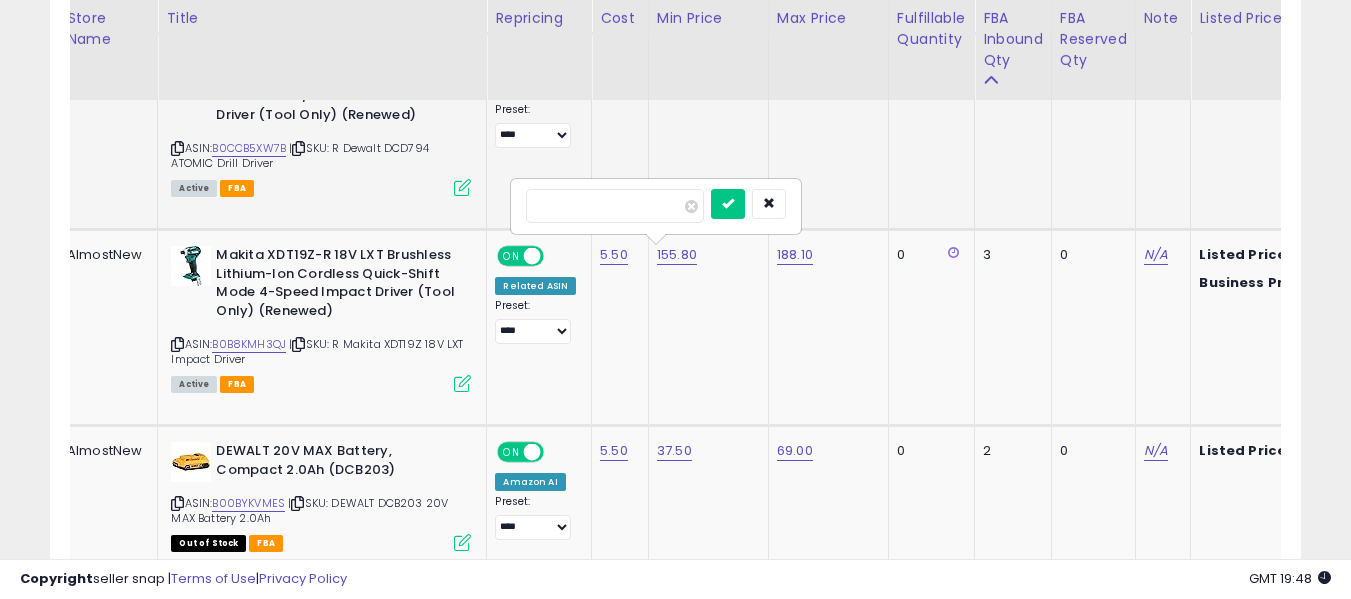 drag, startPoint x: 625, startPoint y: 213, endPoint x: 505, endPoint y: 196, distance: 121.19818 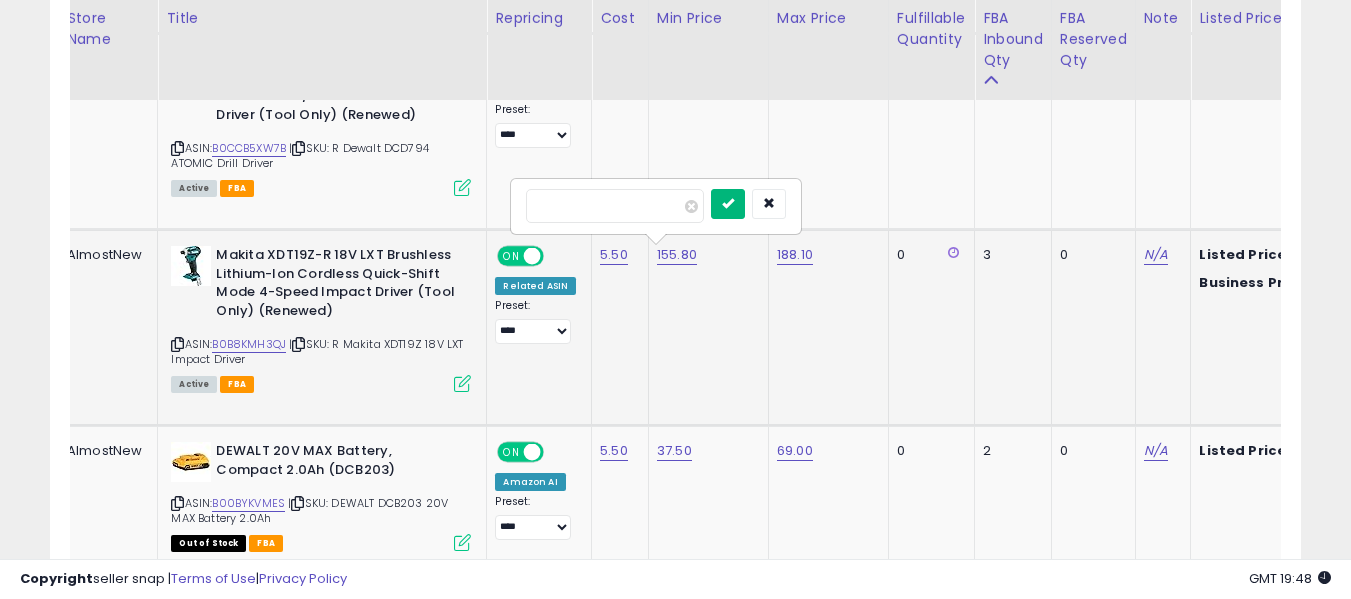 type on "******" 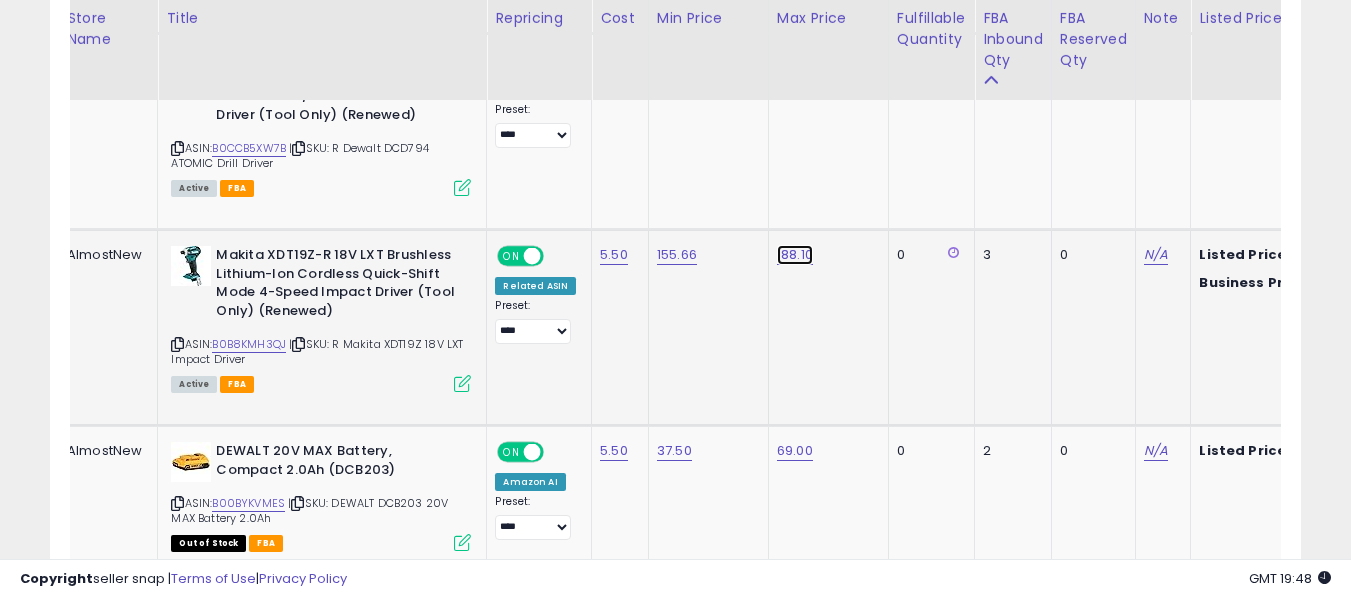 click on "188.10" at bounding box center (795, -2097) 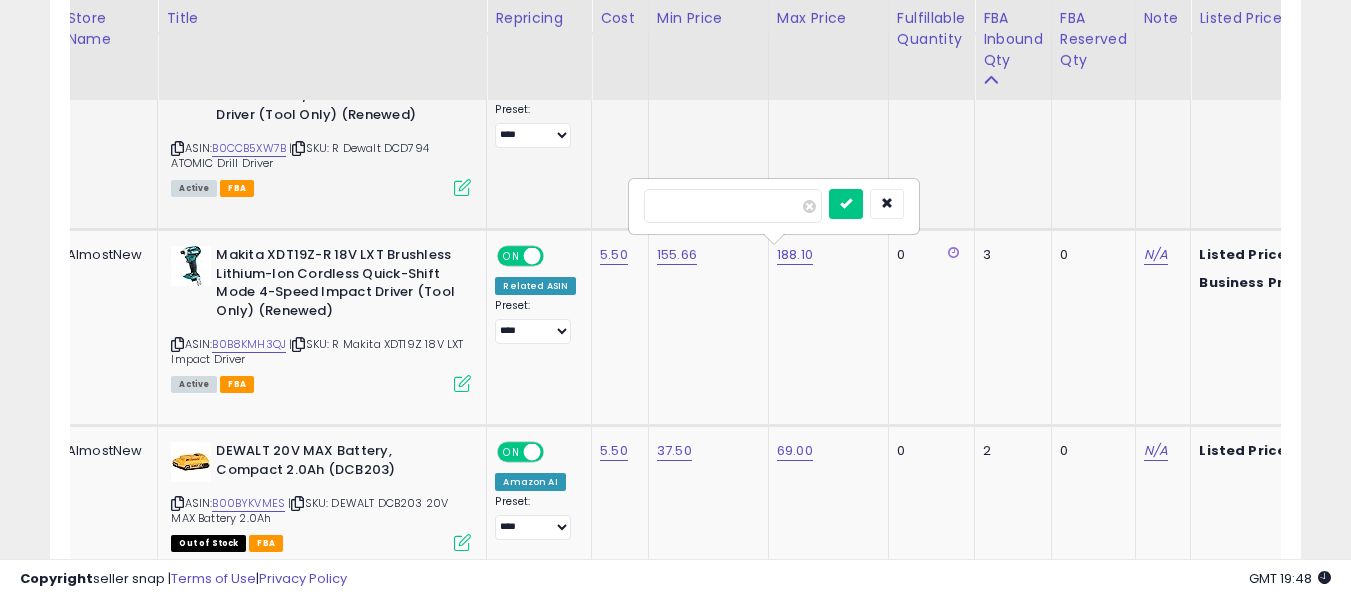 drag, startPoint x: 724, startPoint y: 205, endPoint x: 618, endPoint y: 209, distance: 106.07545 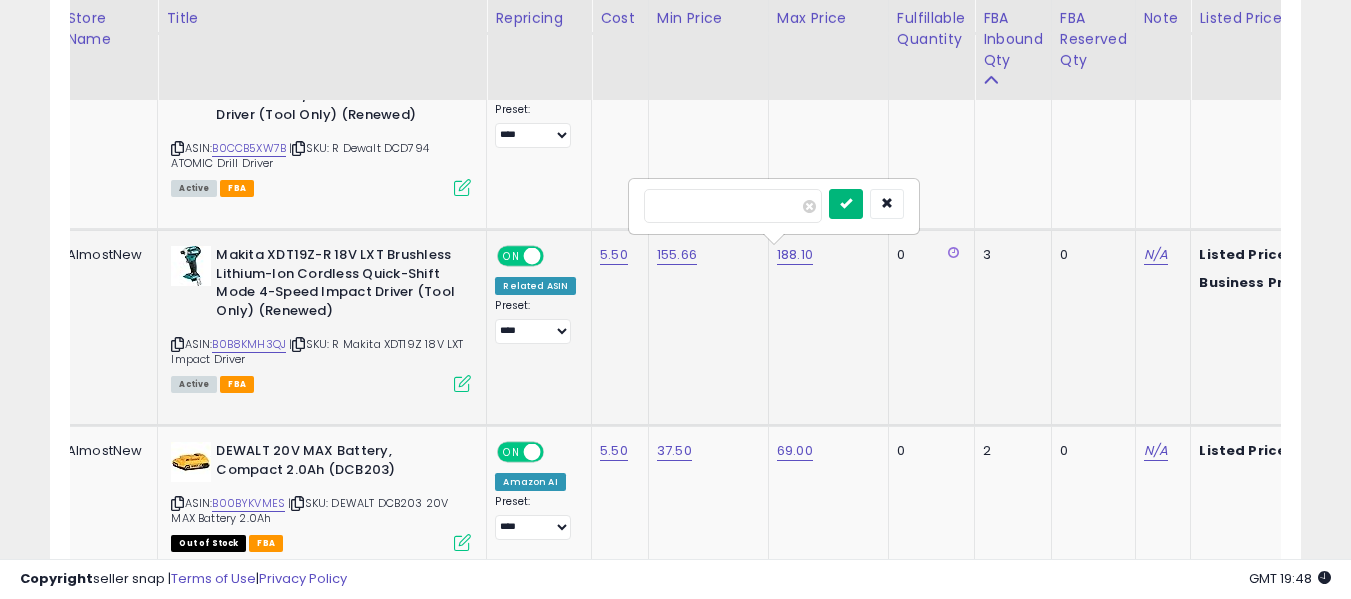 type on "******" 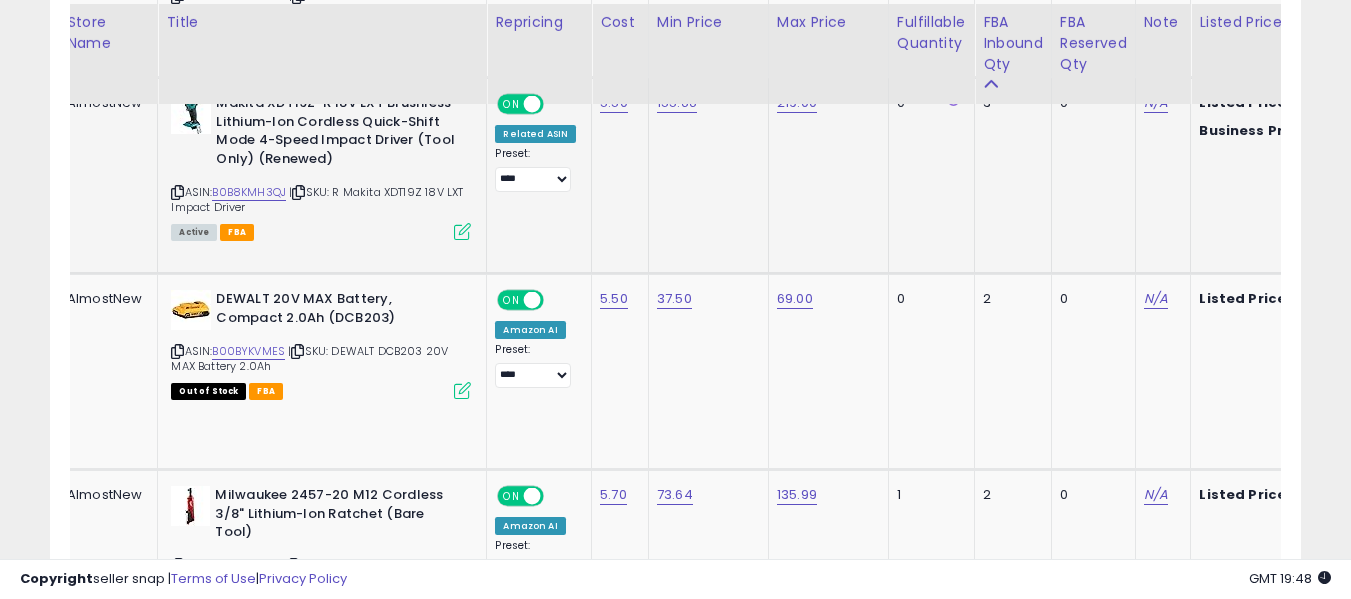 scroll, scrollTop: 3362, scrollLeft: 0, axis: vertical 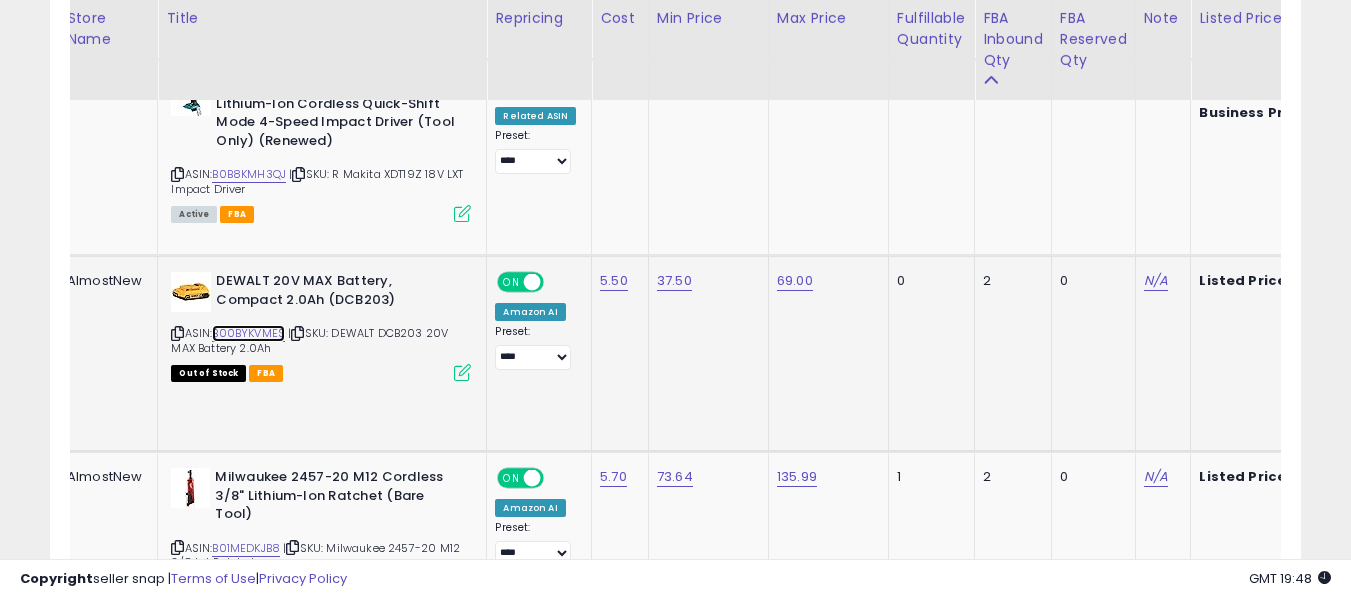 click on "B00BYKVMES" at bounding box center [248, 333] 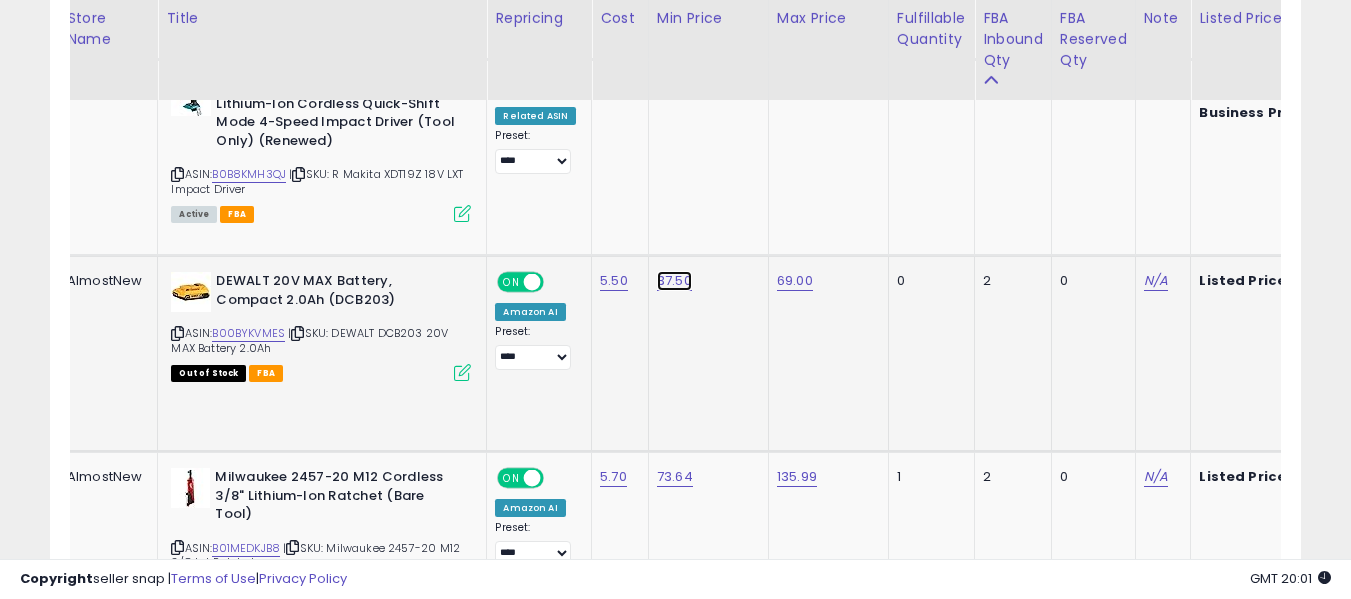 click on "37.50" at bounding box center [675, -2267] 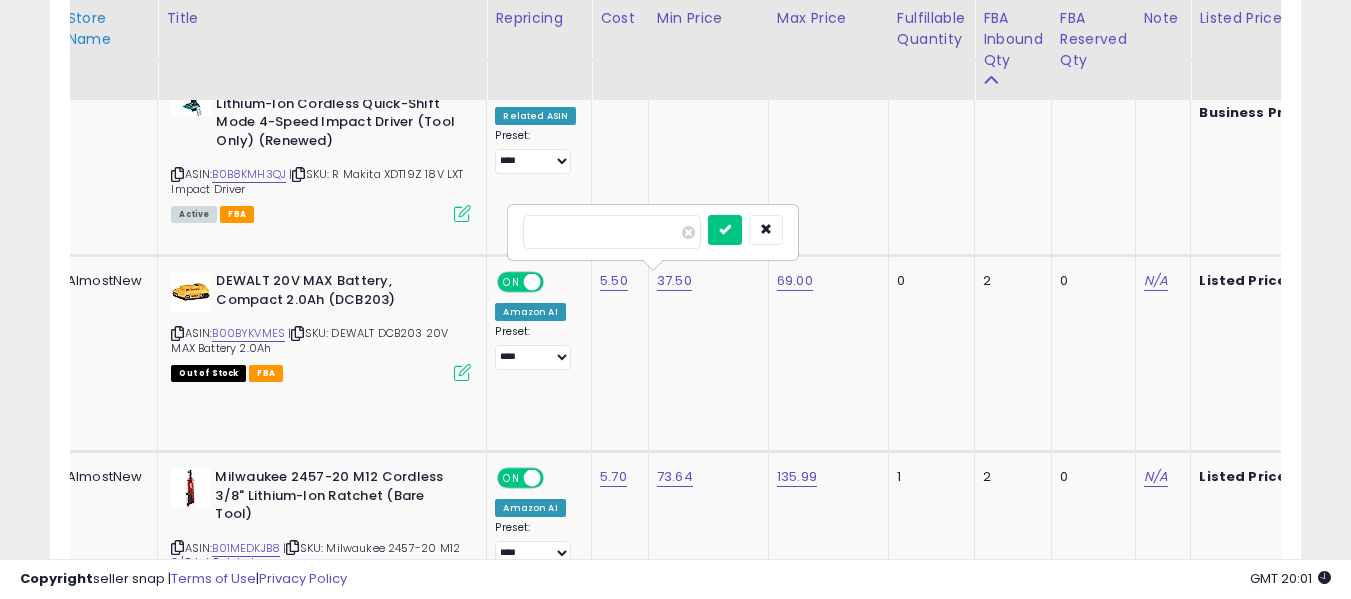 drag, startPoint x: 635, startPoint y: 238, endPoint x: 125, endPoint y: 87, distance: 531.8844 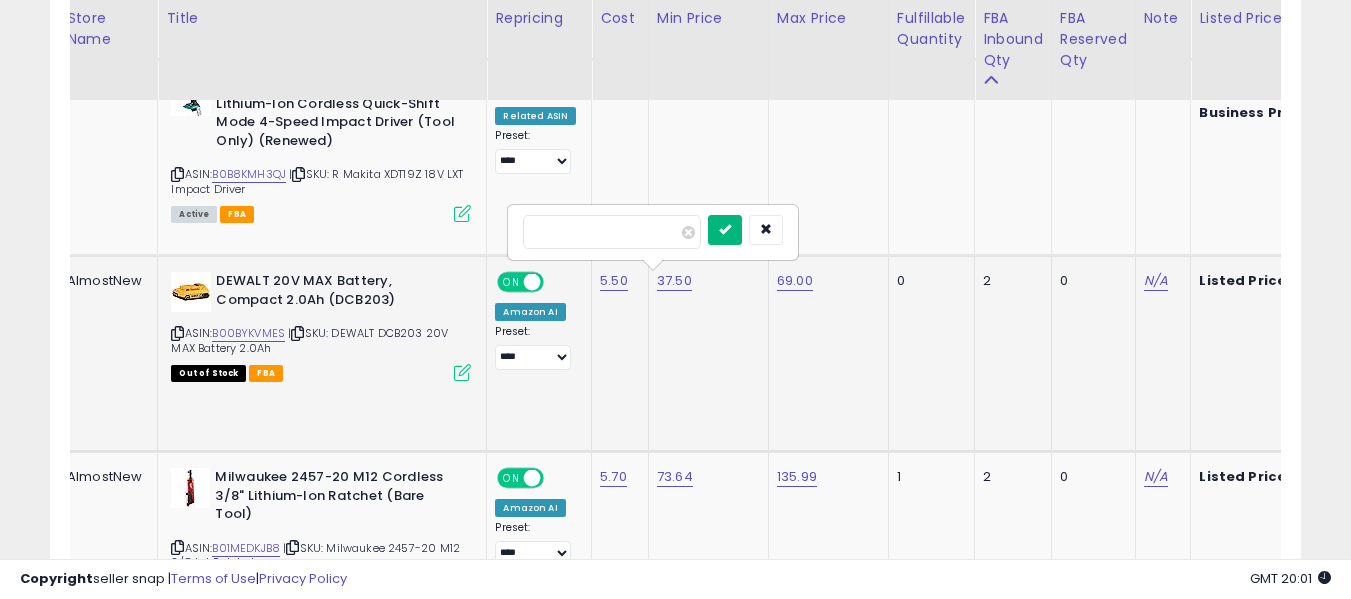 type on "*****" 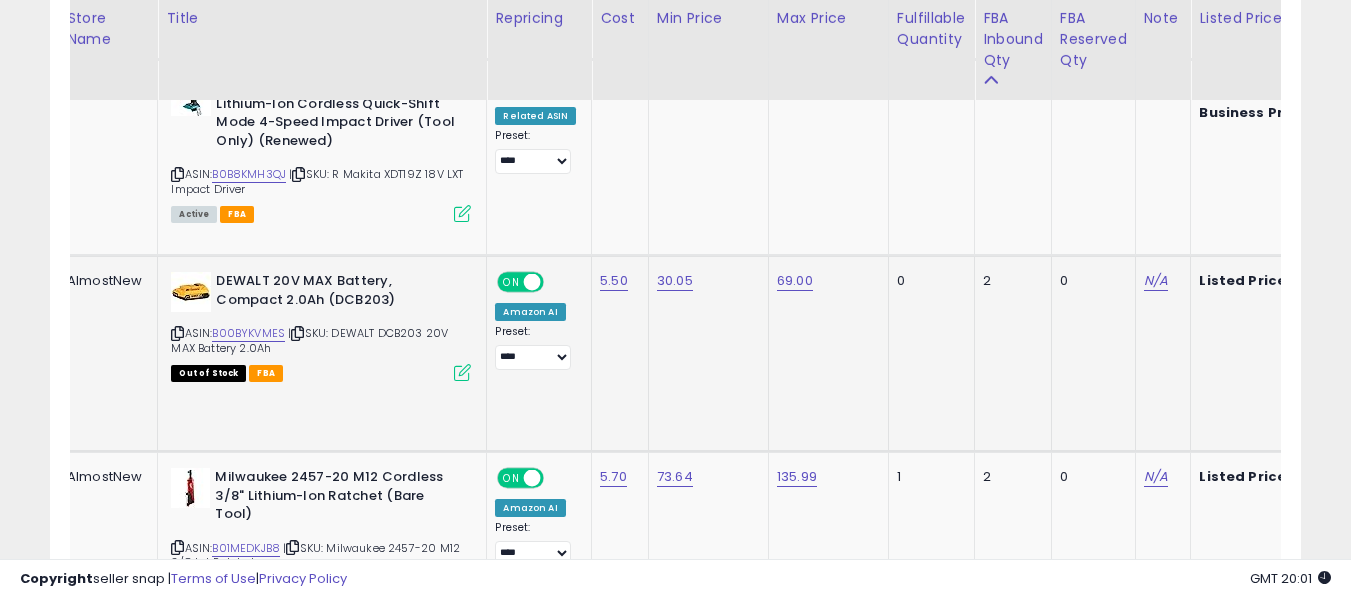 click on "69.00" 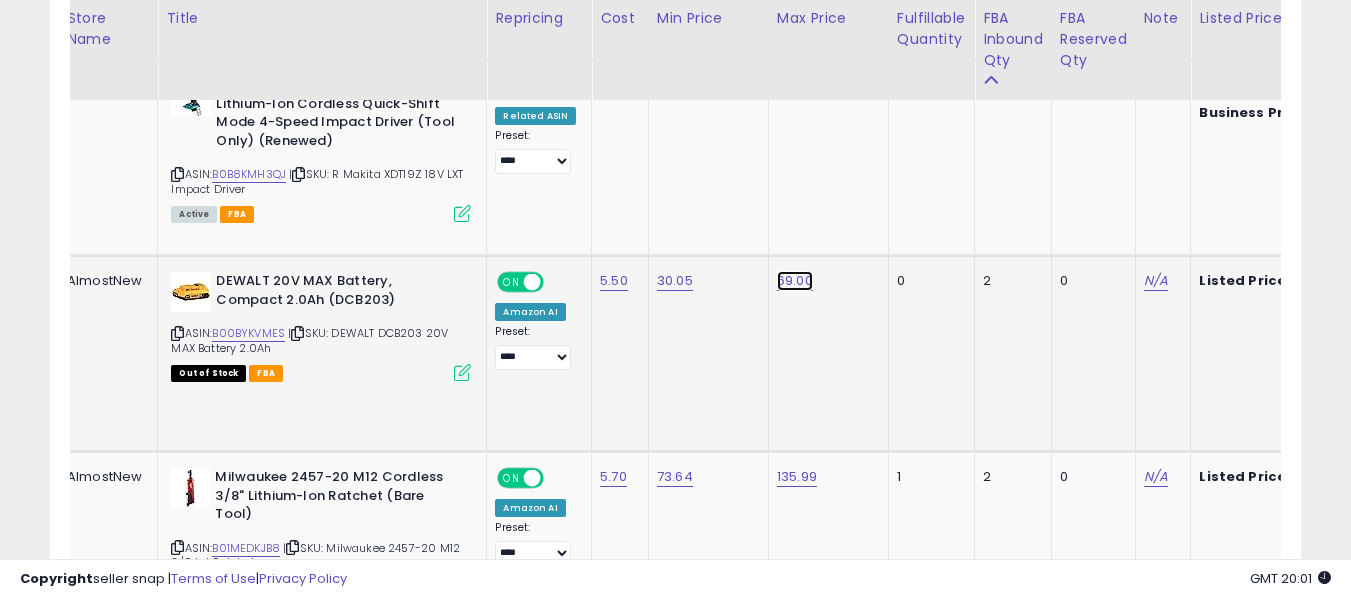 click on "69.00" at bounding box center (795, -2267) 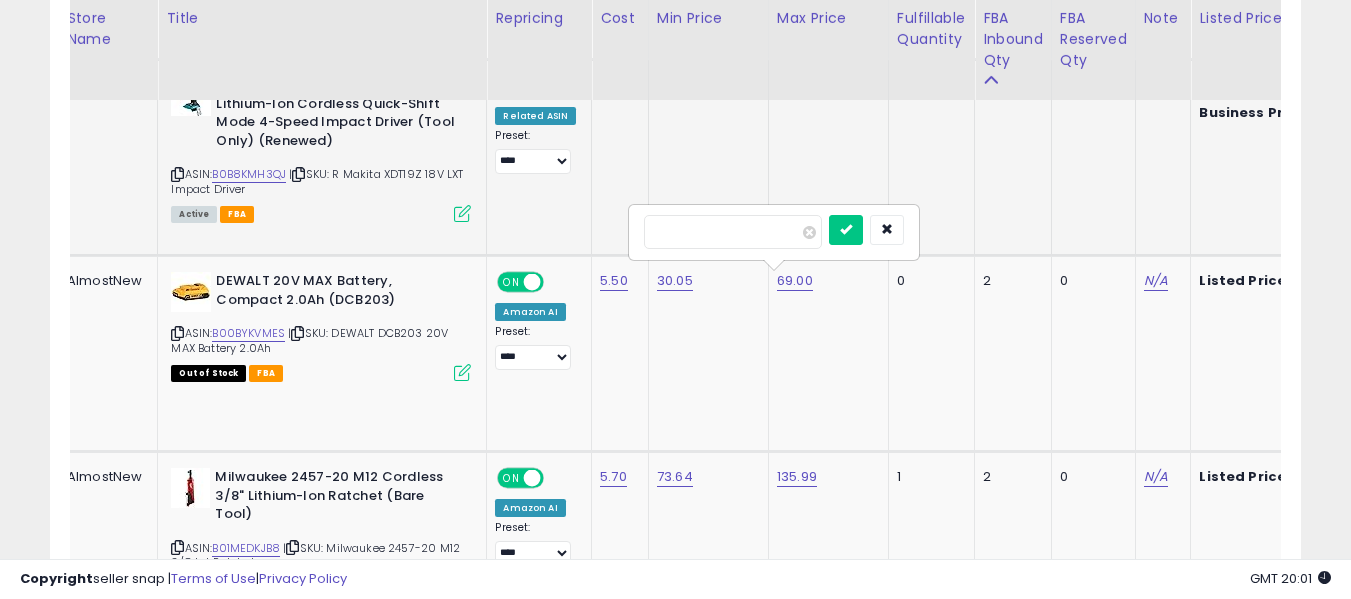 drag, startPoint x: 715, startPoint y: 231, endPoint x: 600, endPoint y: 234, distance: 115.03912 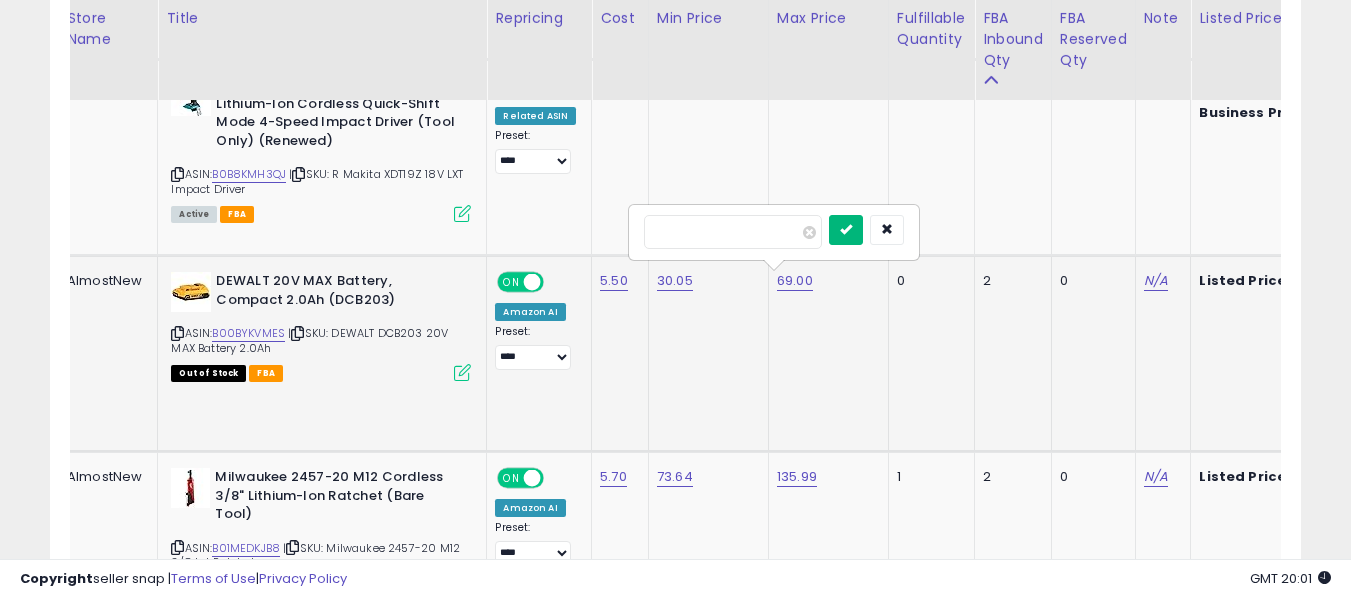 type on "*****" 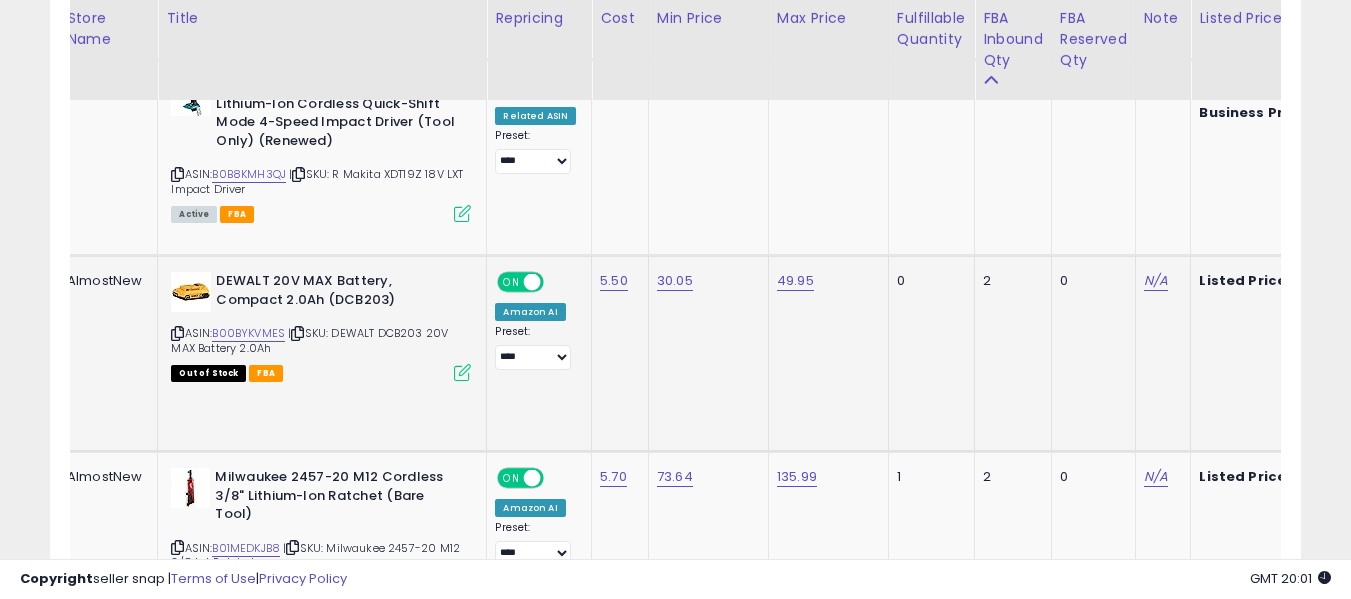 scroll, scrollTop: 0, scrollLeft: 1420, axis: horizontal 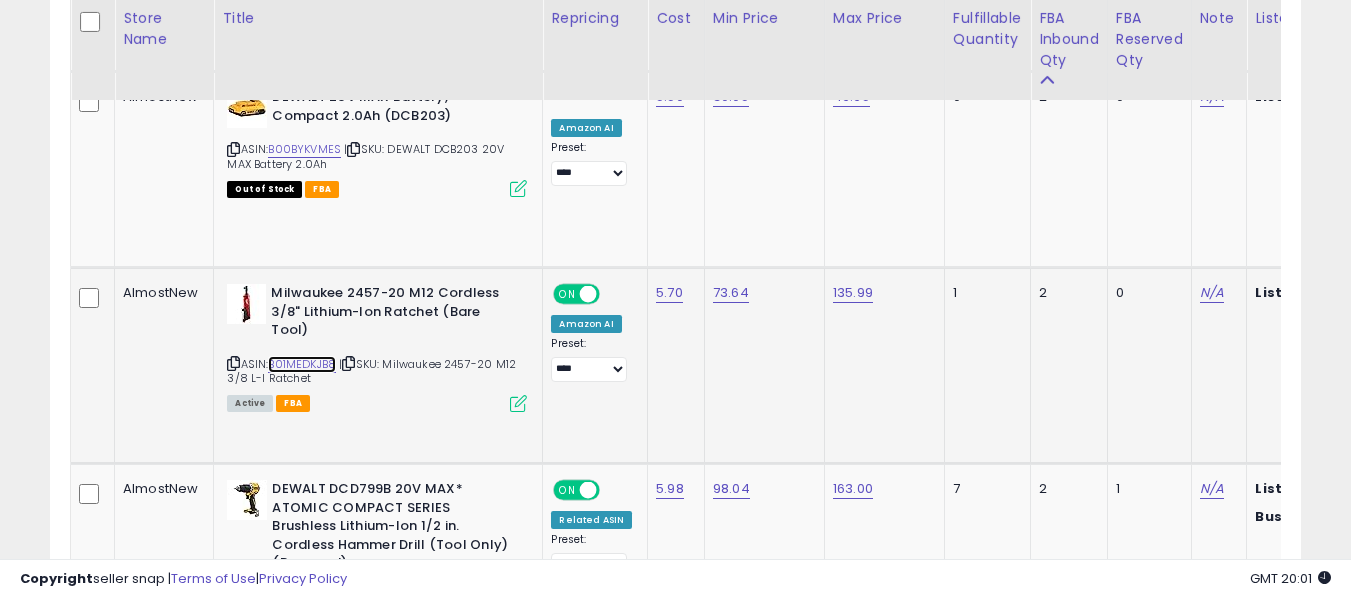 click on "B01MEDKJB8" at bounding box center [302, 364] 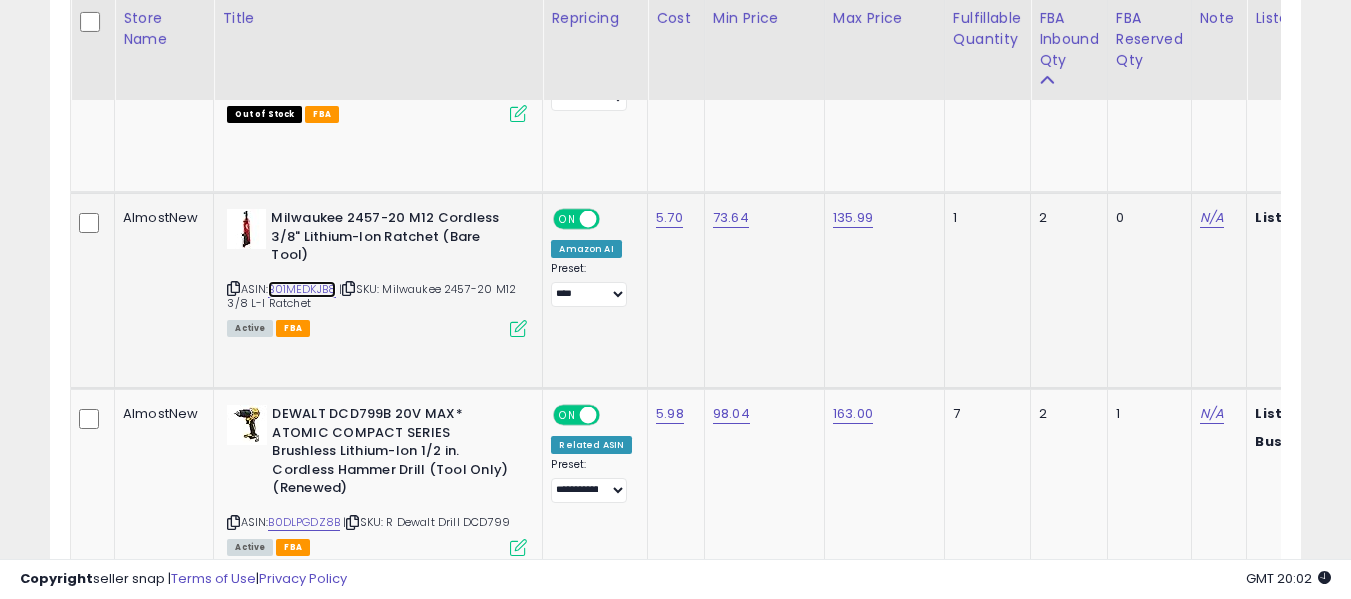 scroll, scrollTop: 3622, scrollLeft: 0, axis: vertical 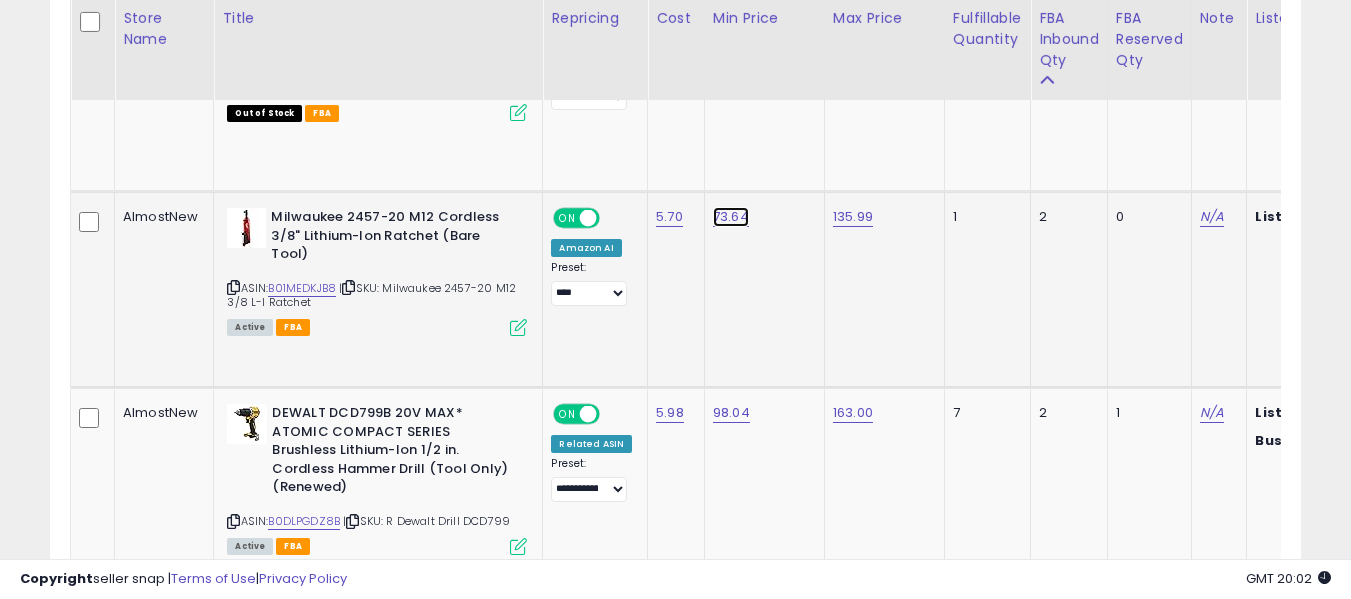 click on "73.64" at bounding box center (731, -2527) 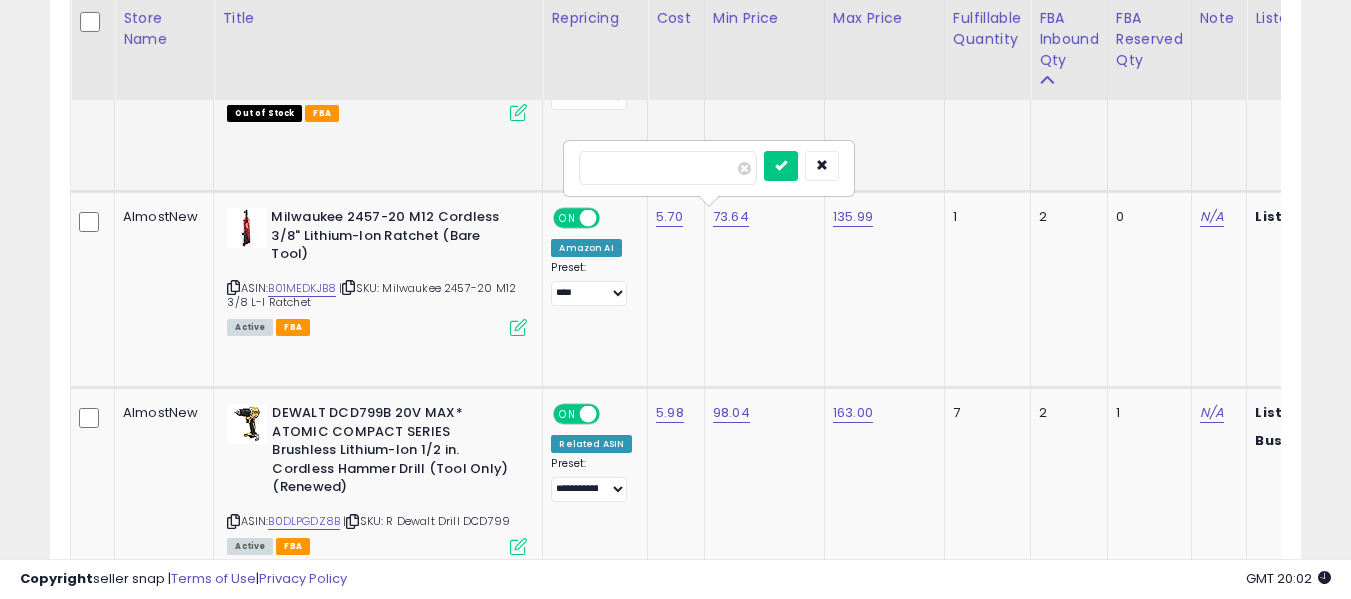 drag, startPoint x: 657, startPoint y: 163, endPoint x: 497, endPoint y: 181, distance: 161.00932 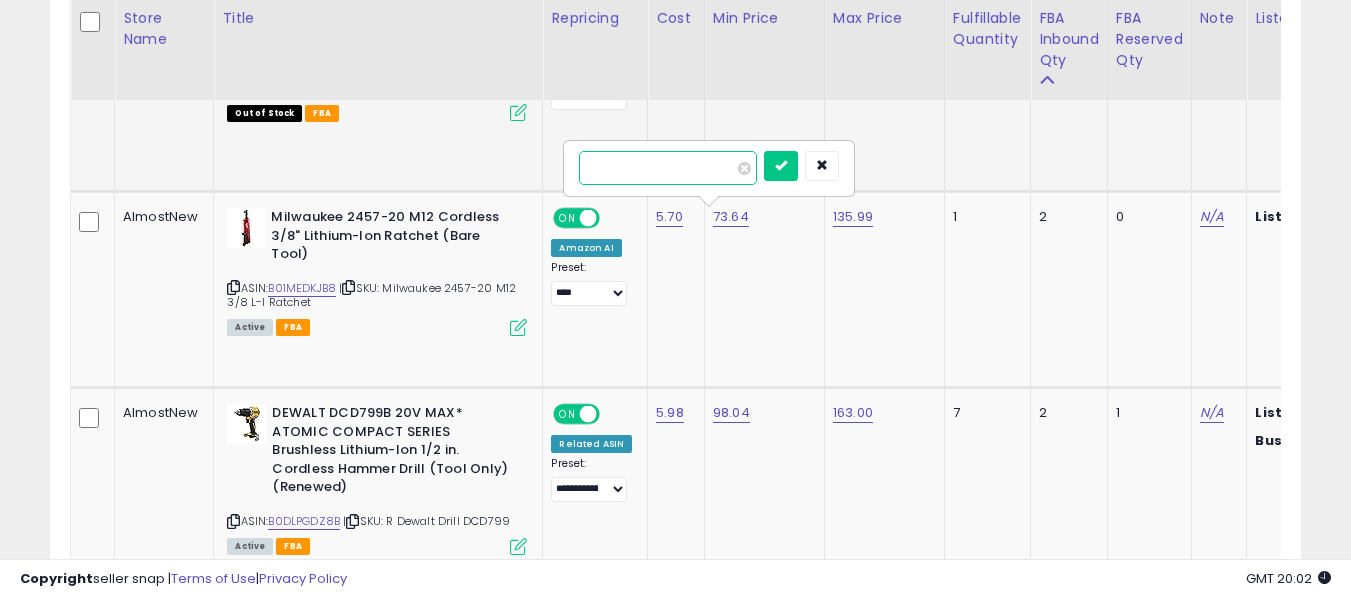 drag, startPoint x: 657, startPoint y: 166, endPoint x: 494, endPoint y: 170, distance: 163.04907 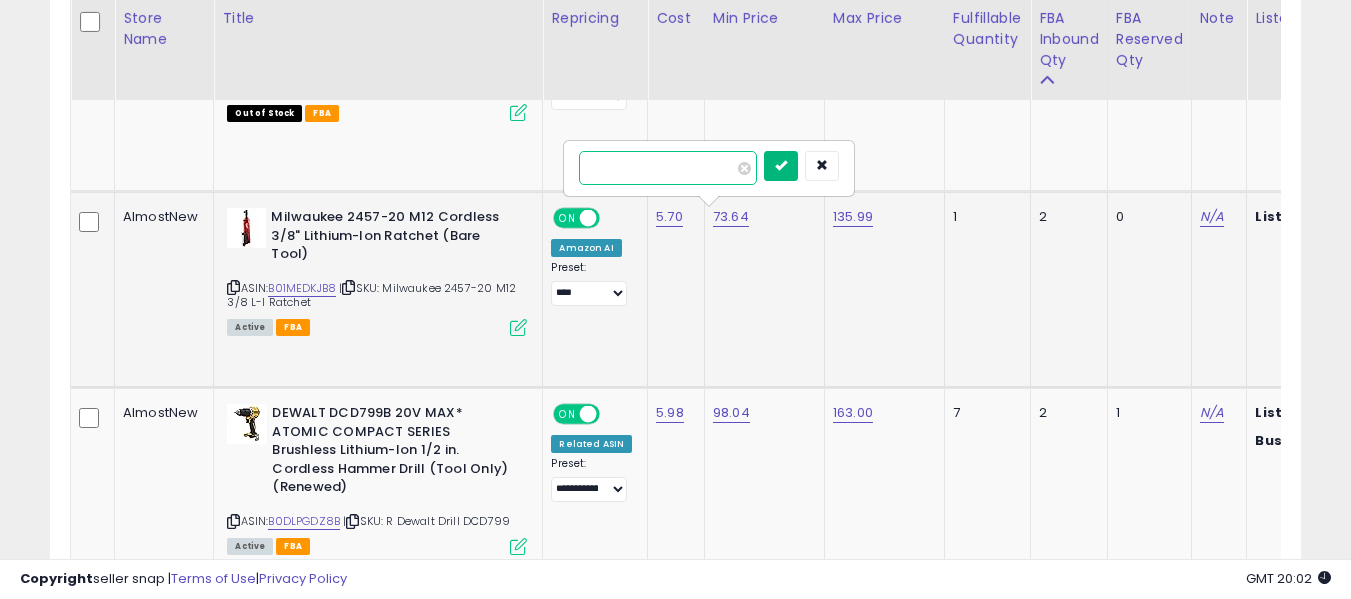 type on "*****" 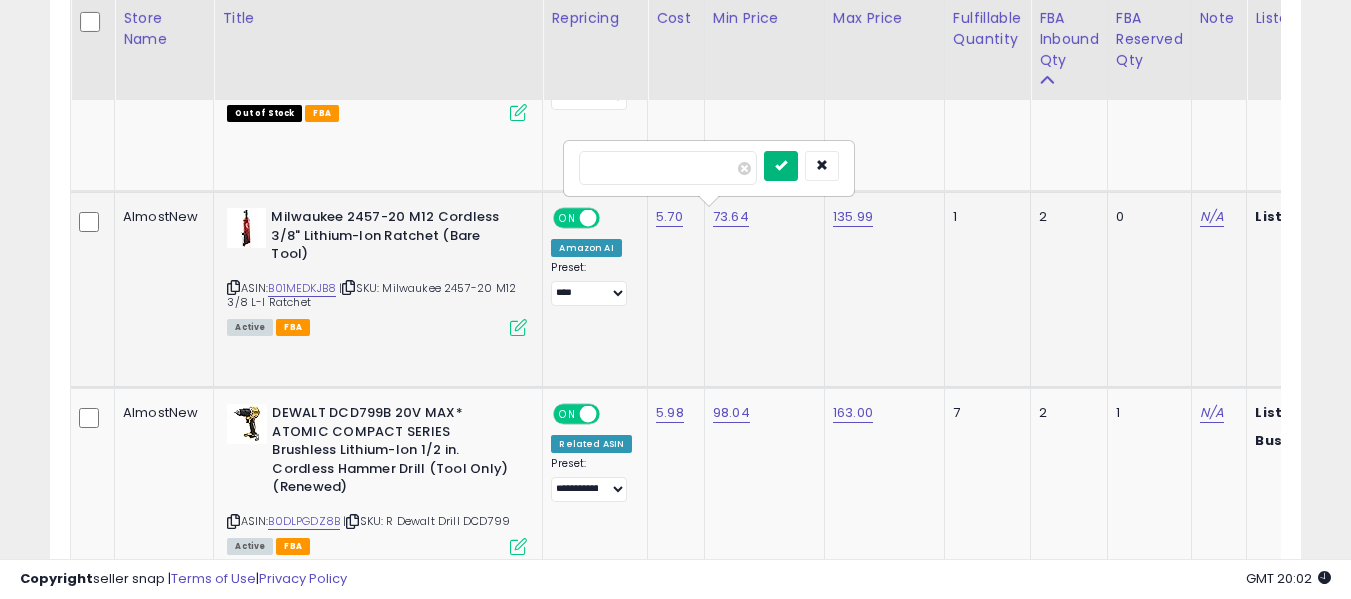 click at bounding box center [781, 165] 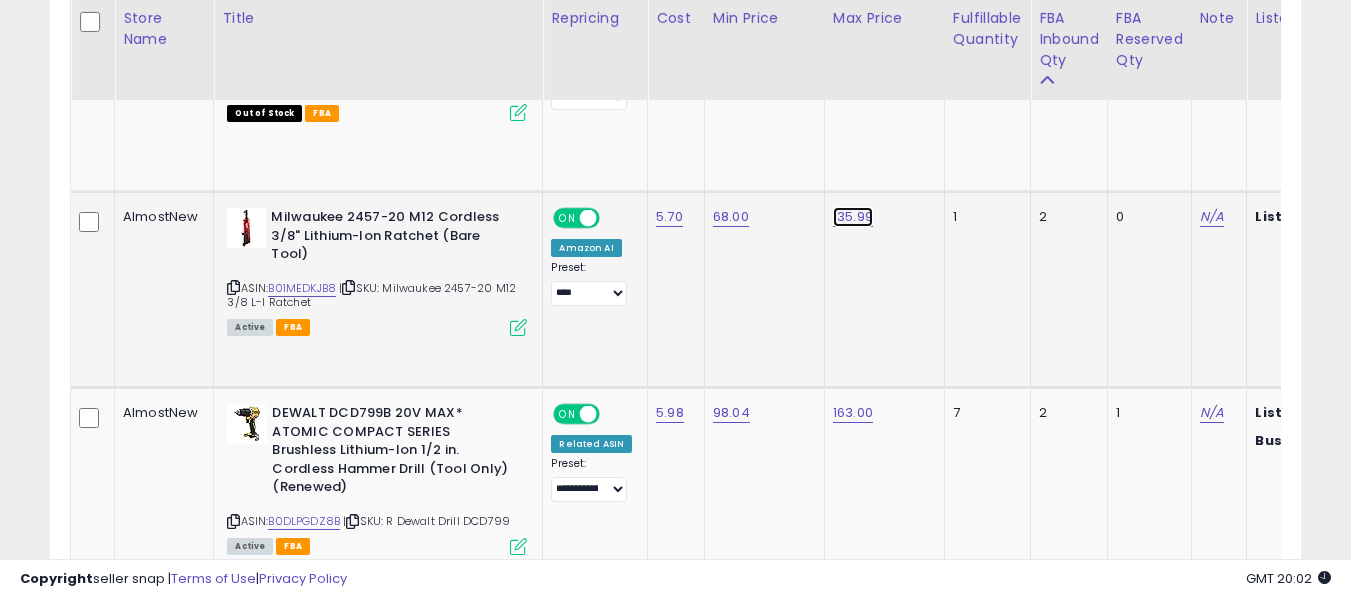 click on "135.99" at bounding box center [851, -2527] 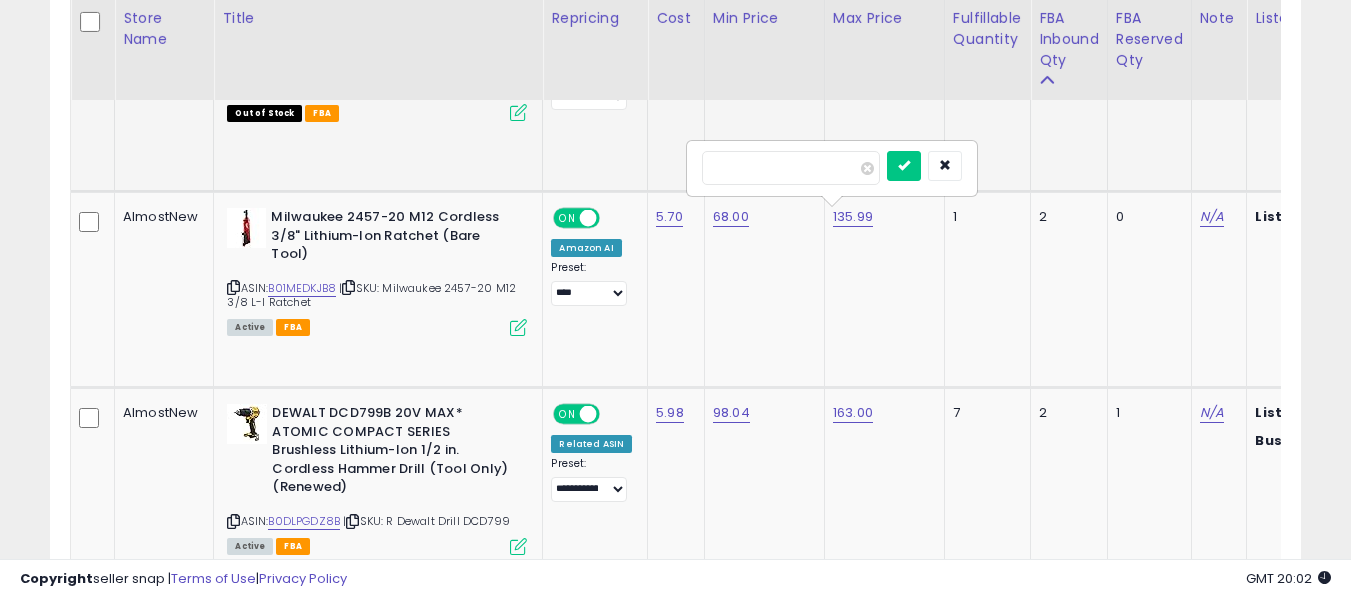 drag, startPoint x: 785, startPoint y: 165, endPoint x: 607, endPoint y: 153, distance: 178.40404 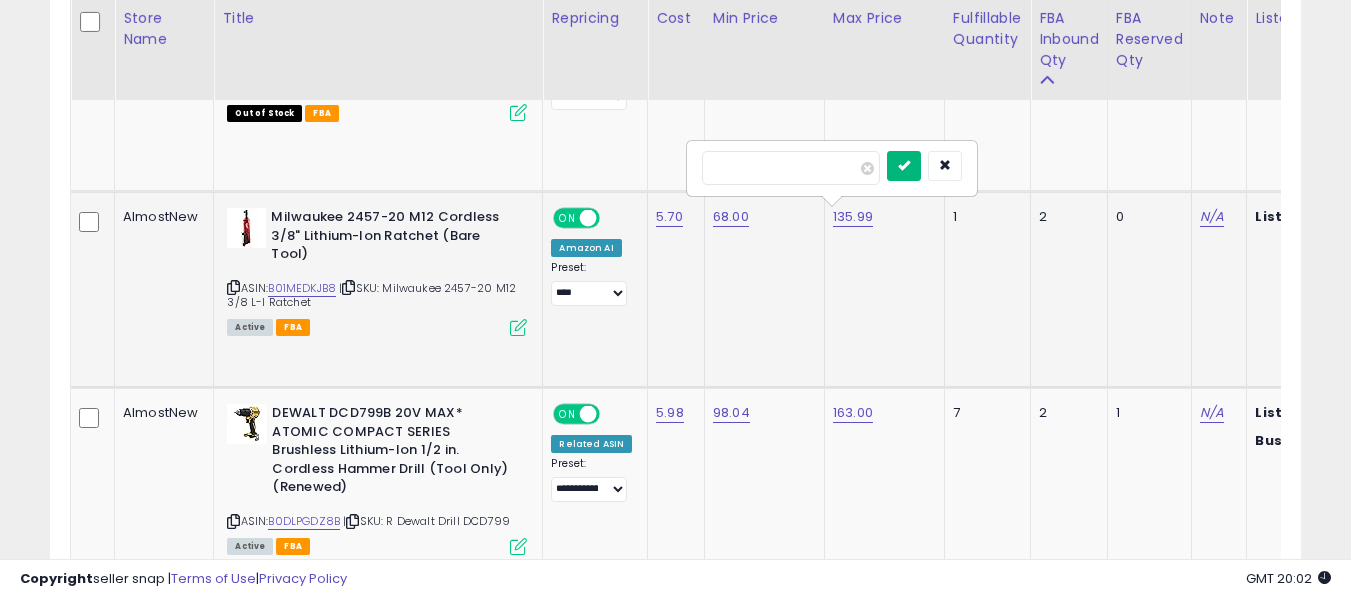type on "*****" 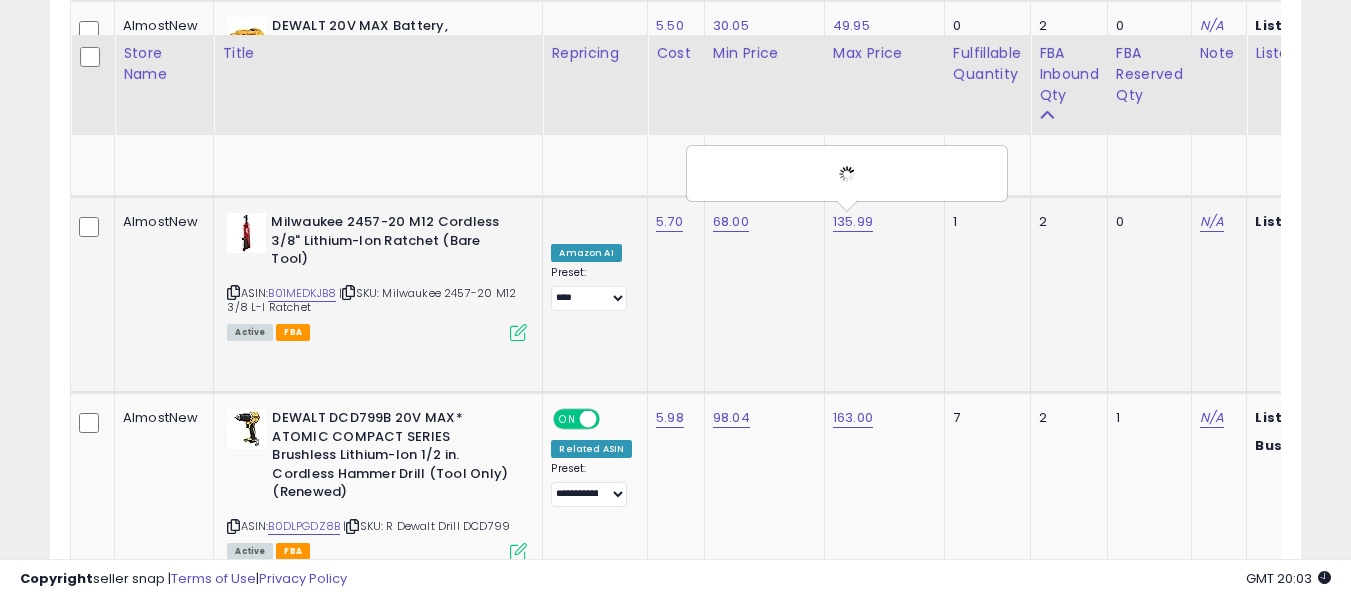 scroll, scrollTop: 3604, scrollLeft: 0, axis: vertical 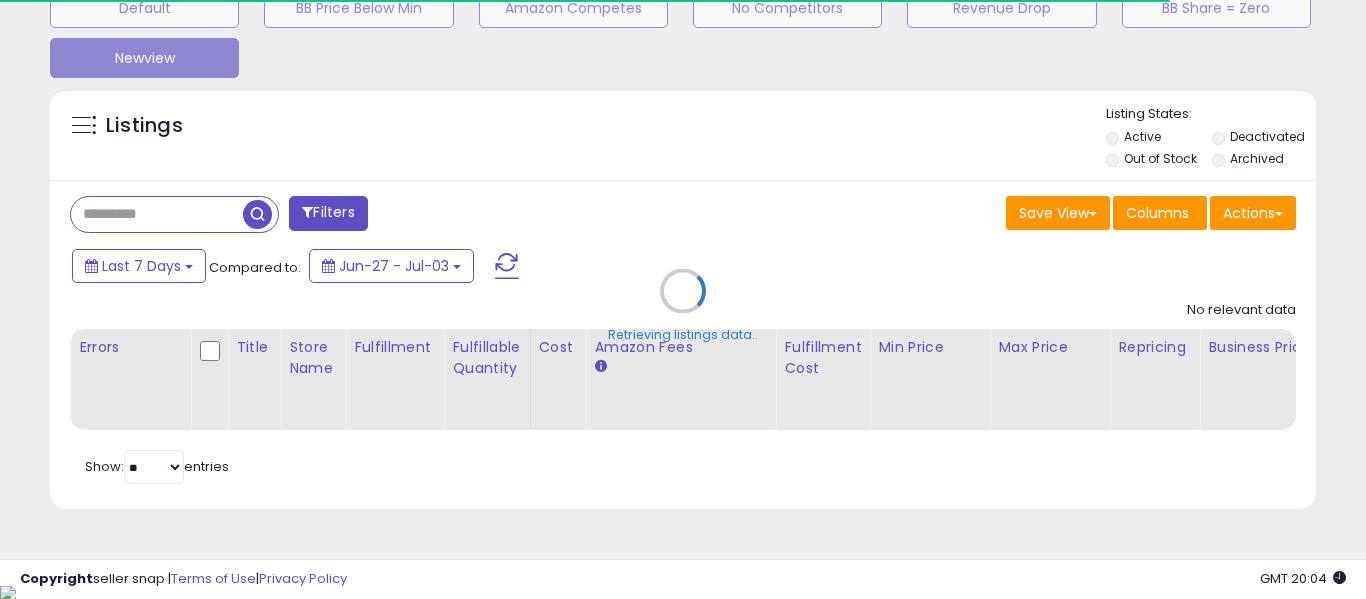 type on "**********" 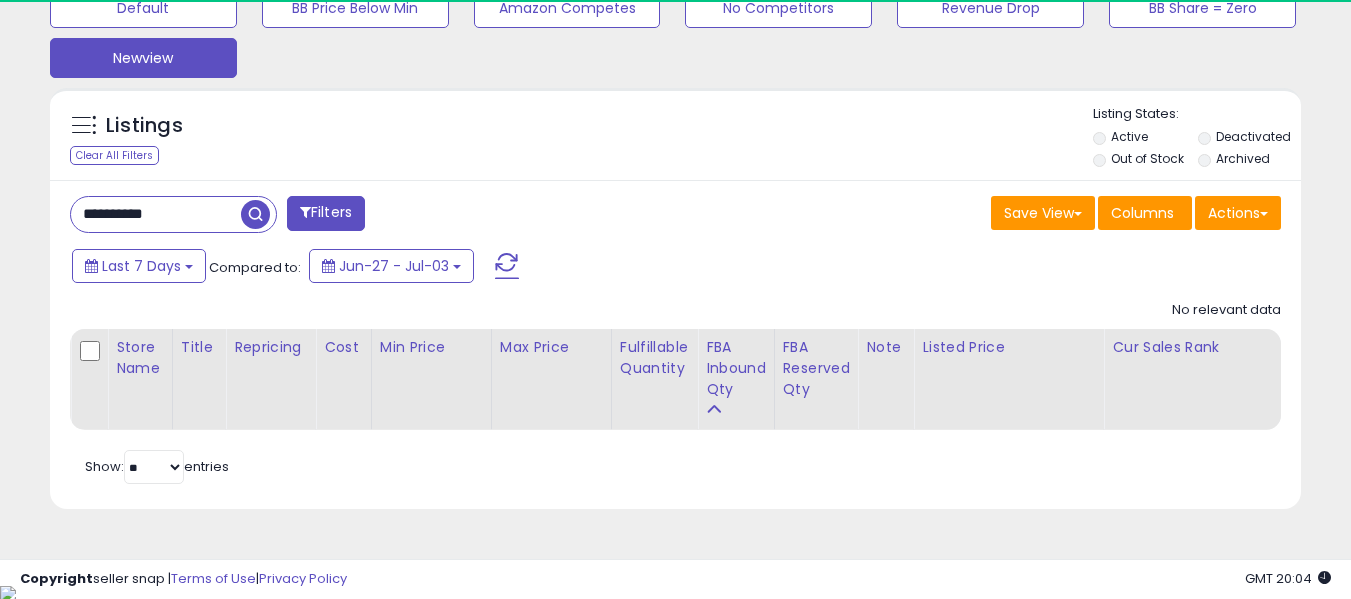 scroll, scrollTop: 999590, scrollLeft: 999276, axis: both 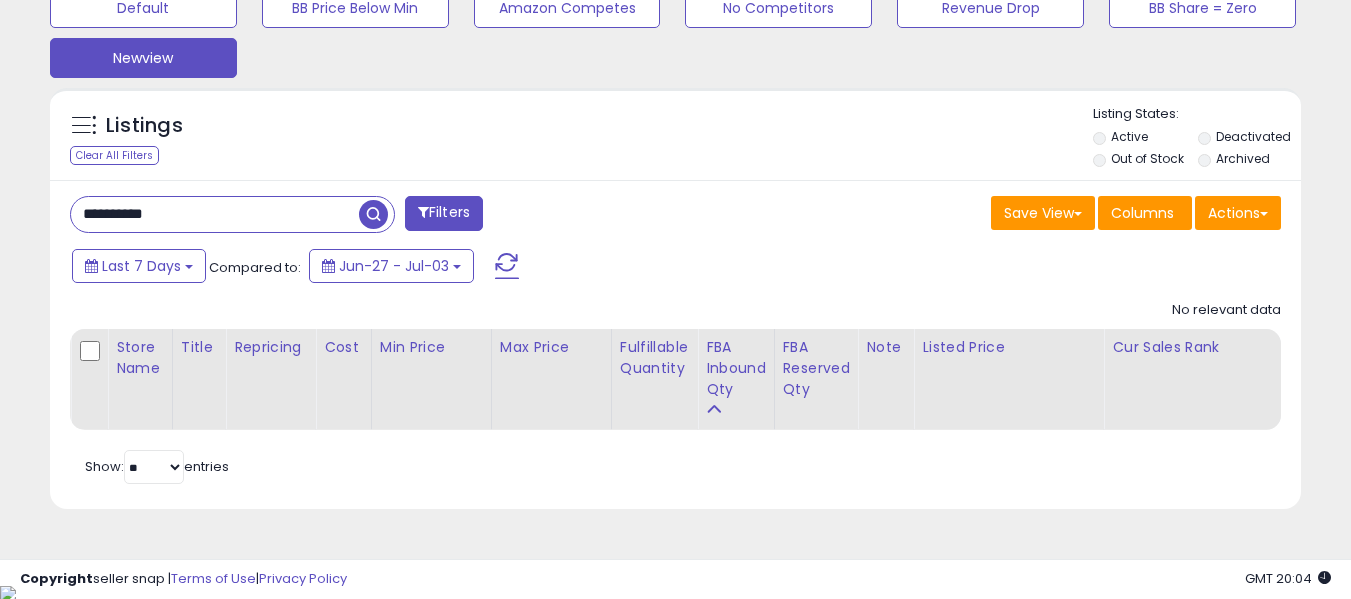 drag, startPoint x: 195, startPoint y: 209, endPoint x: 30, endPoint y: 222, distance: 165.51132 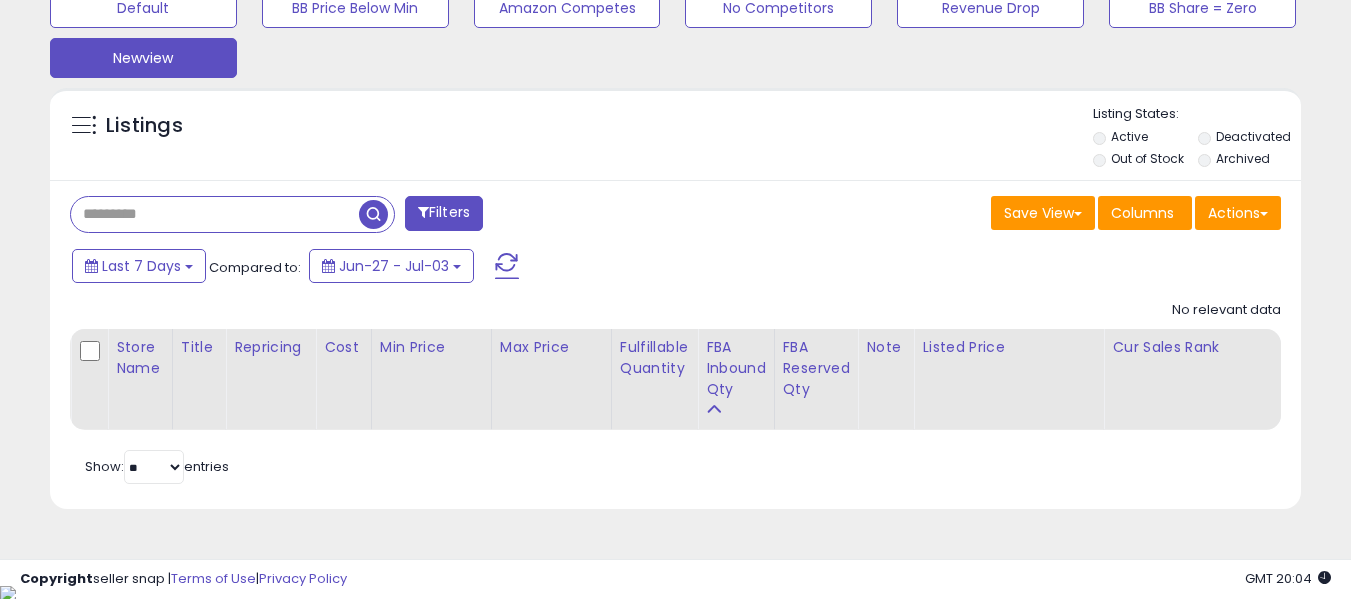type 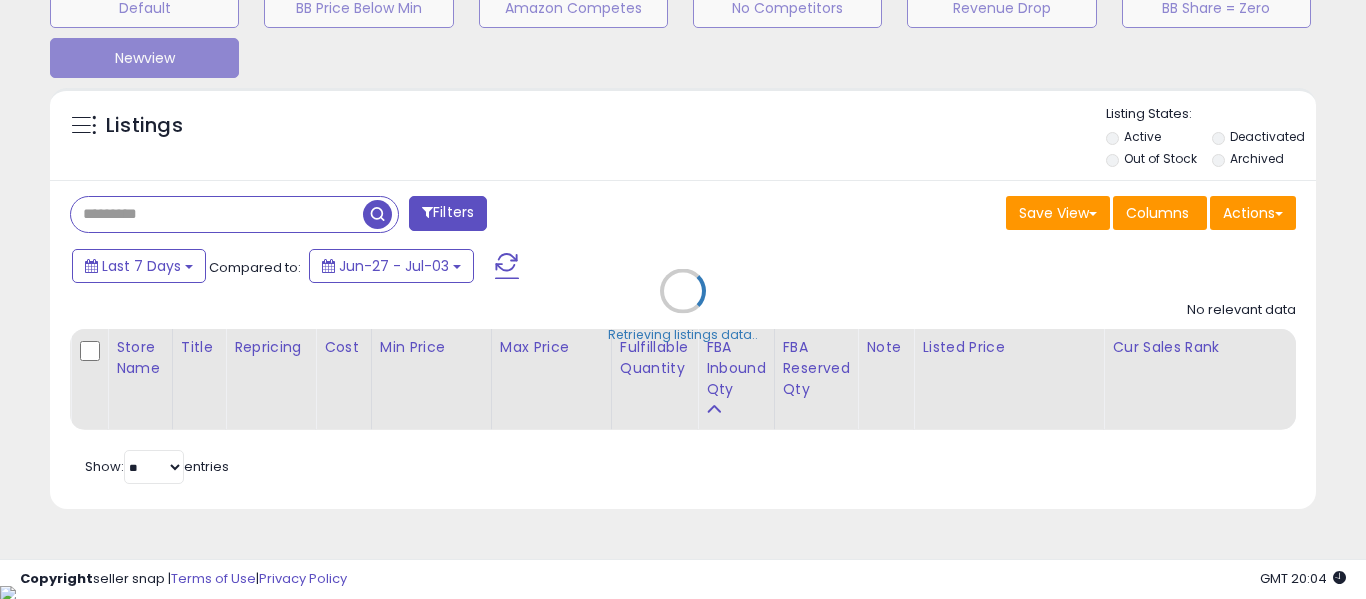 scroll, scrollTop: 999590, scrollLeft: 999267, axis: both 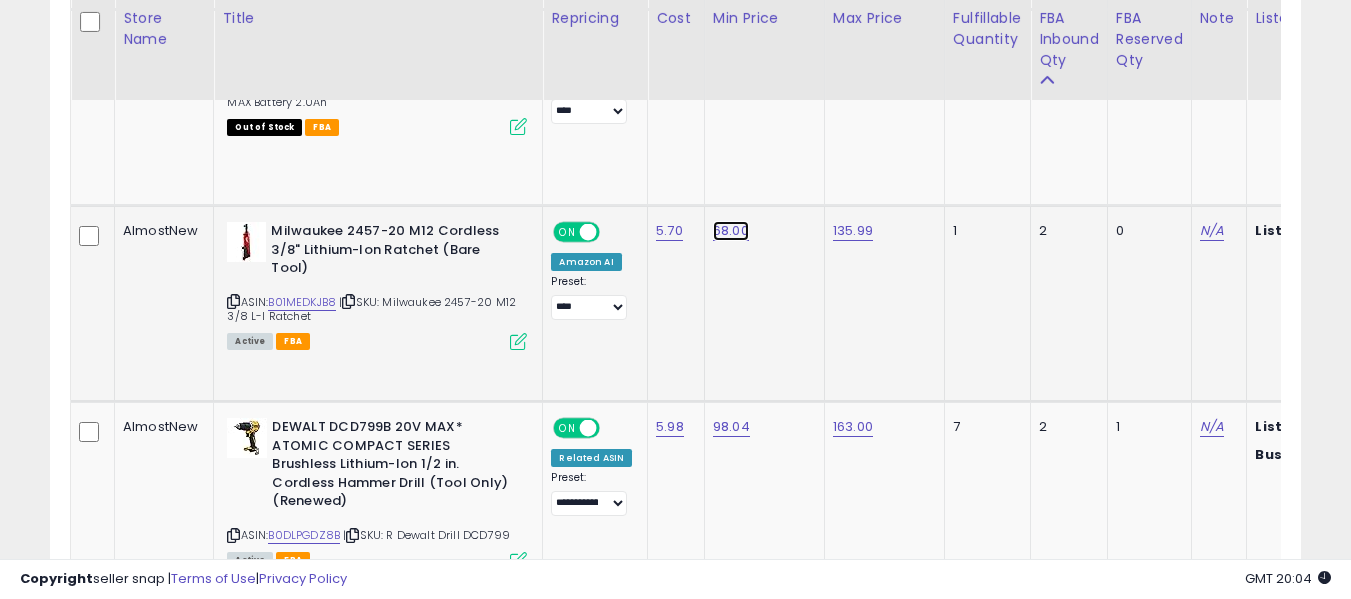 click on "68.00" at bounding box center (731, -2513) 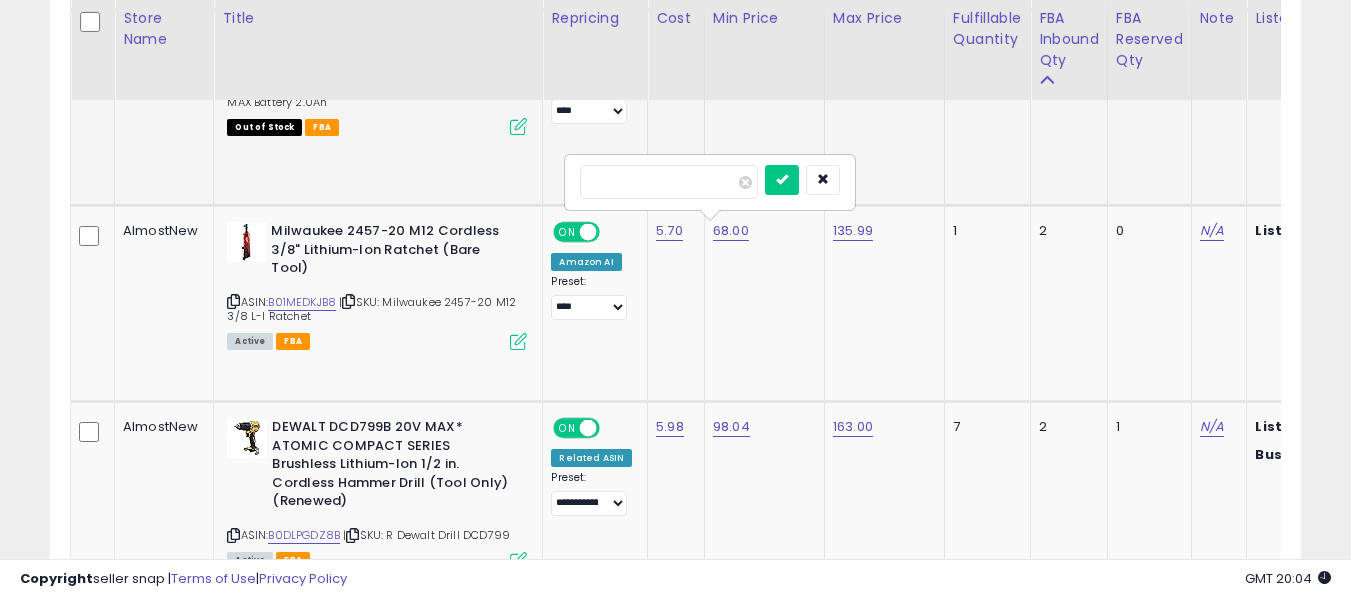 drag, startPoint x: 628, startPoint y: 171, endPoint x: 536, endPoint y: 180, distance: 92.43917 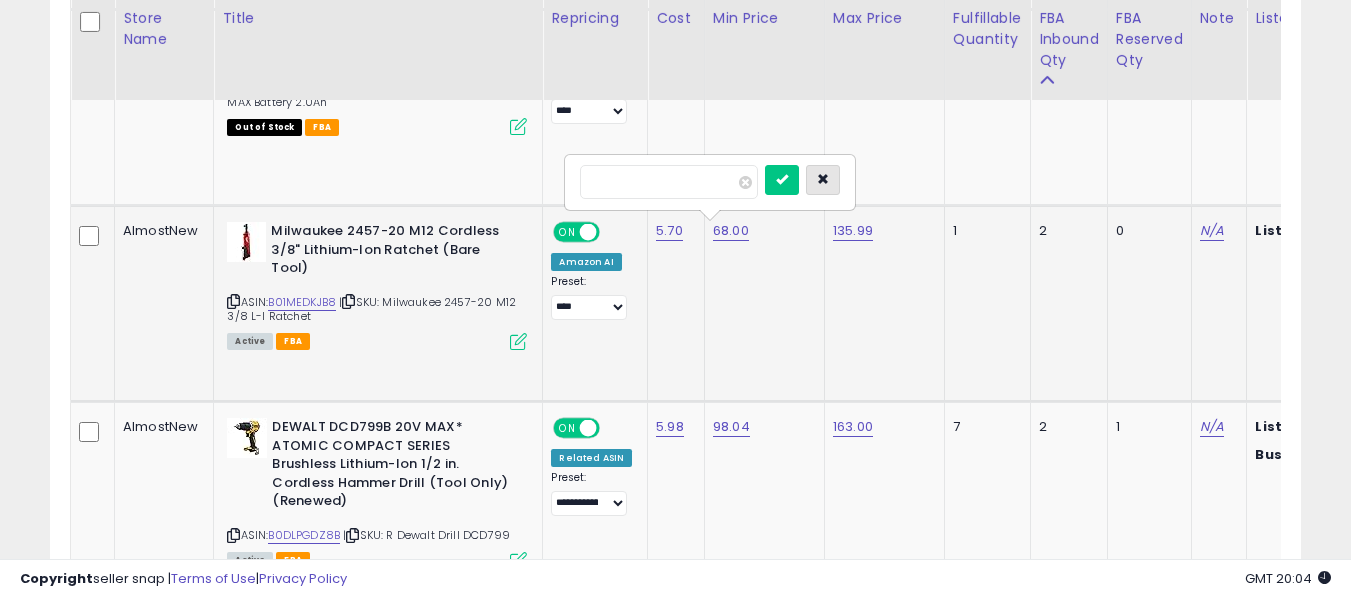 click at bounding box center (823, 180) 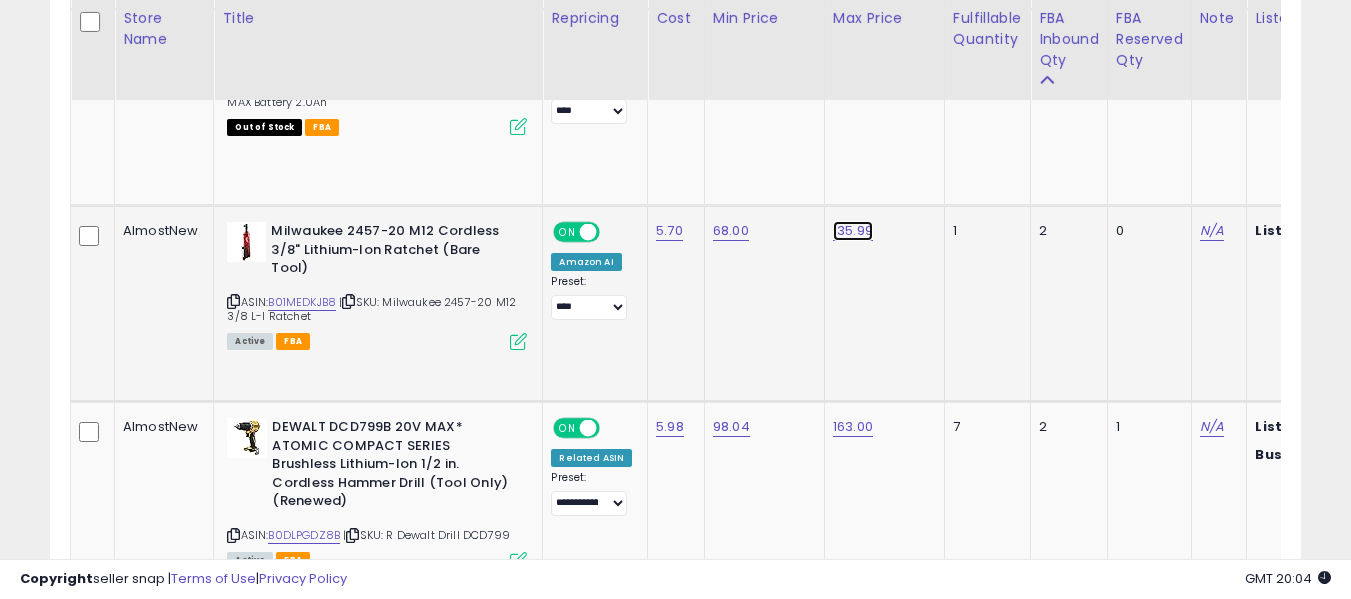 click on "135.99" at bounding box center (851, -2513) 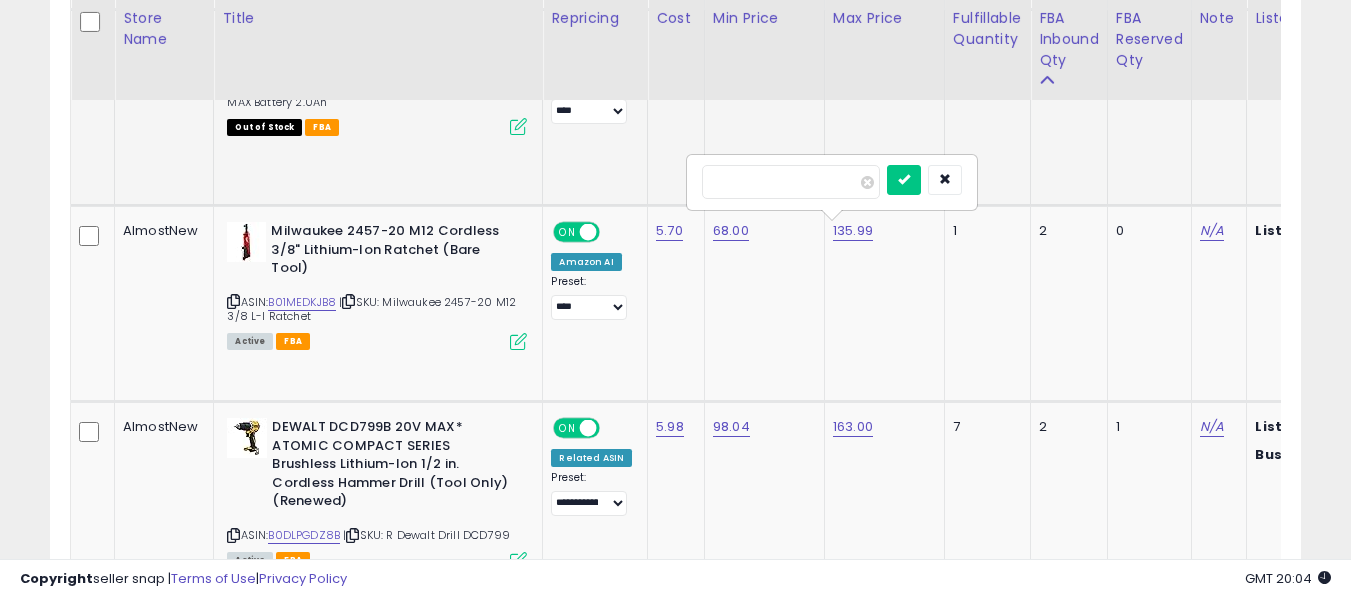 drag, startPoint x: 765, startPoint y: 183, endPoint x: 593, endPoint y: 187, distance: 172.04651 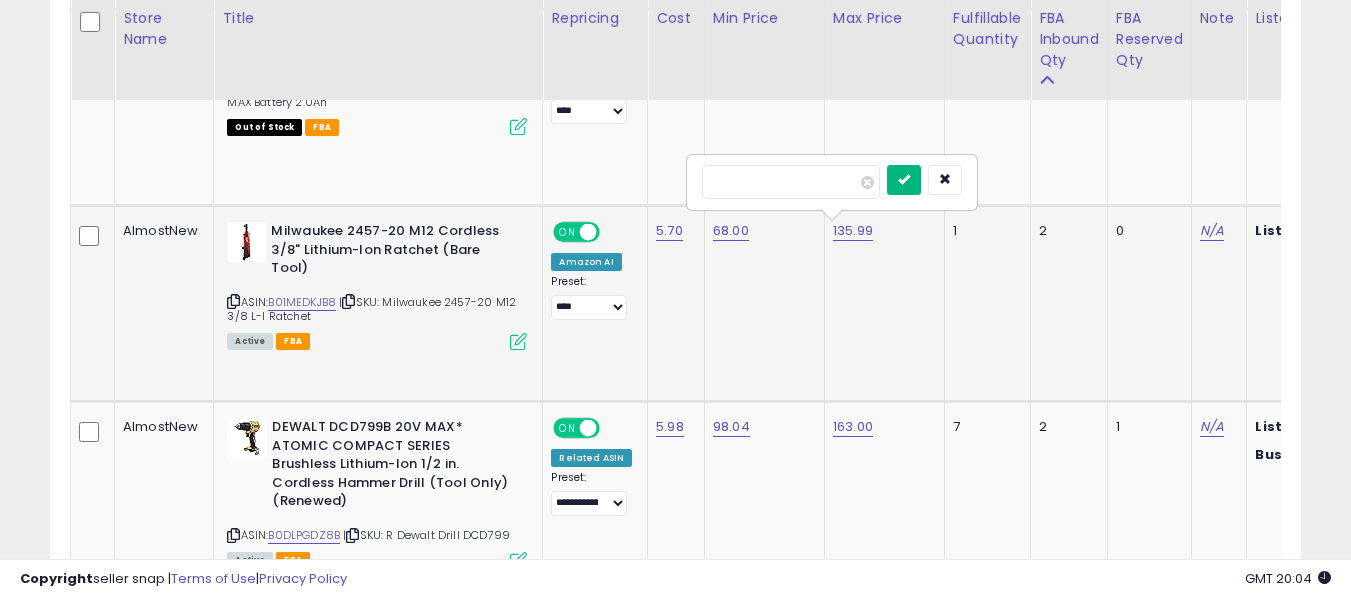 type on "*****" 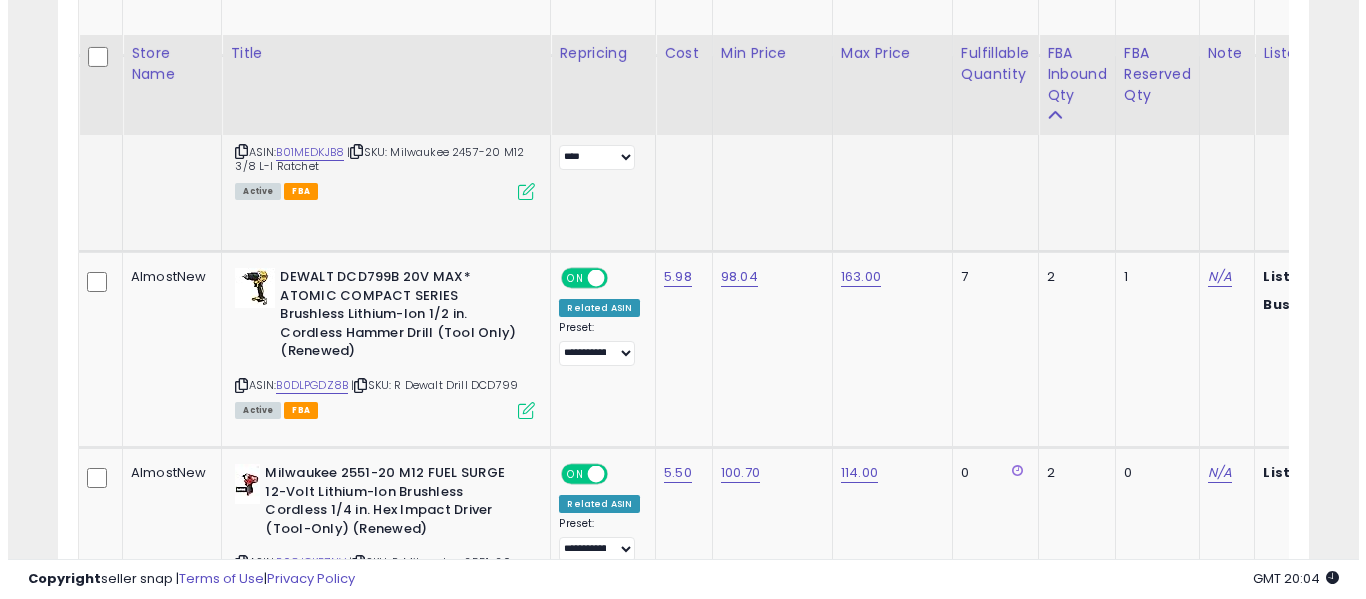 scroll, scrollTop: 3796, scrollLeft: 0, axis: vertical 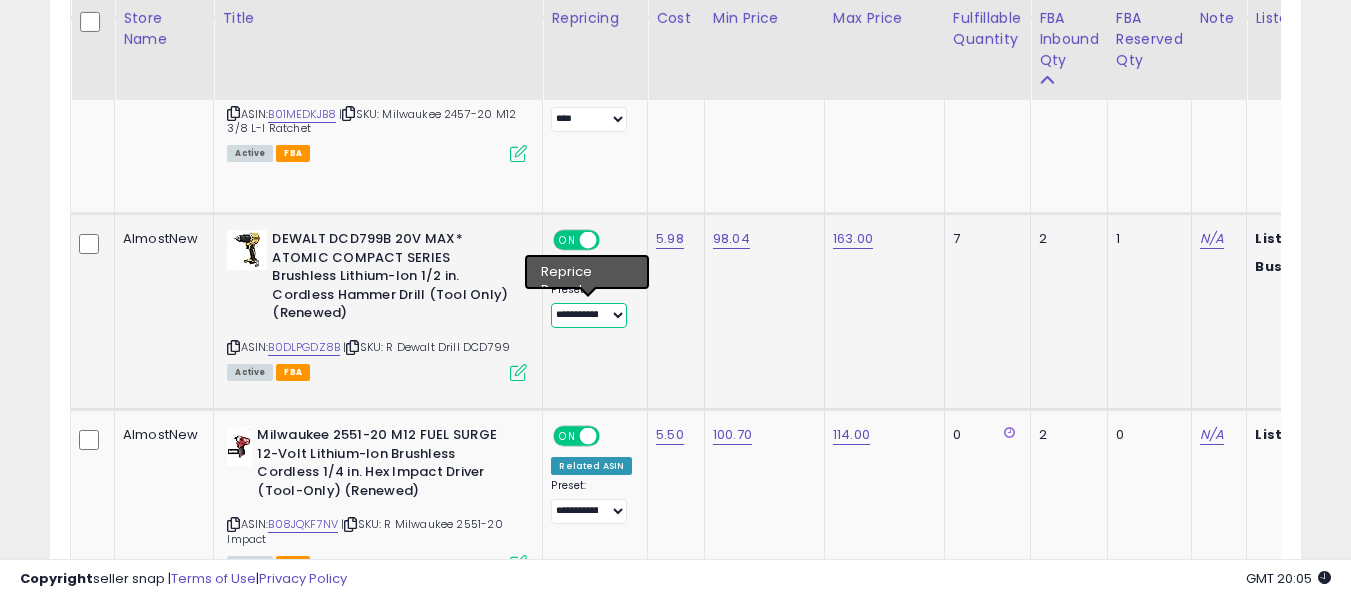 click on "**********" at bounding box center [588, 315] 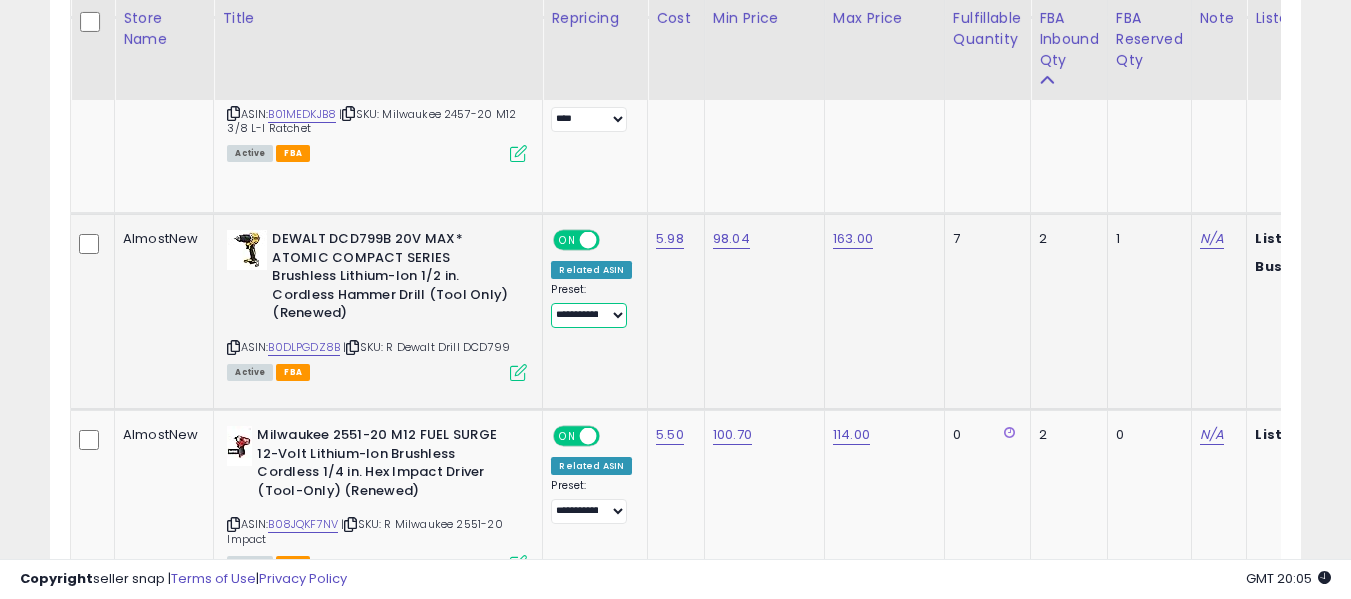 select on "****" 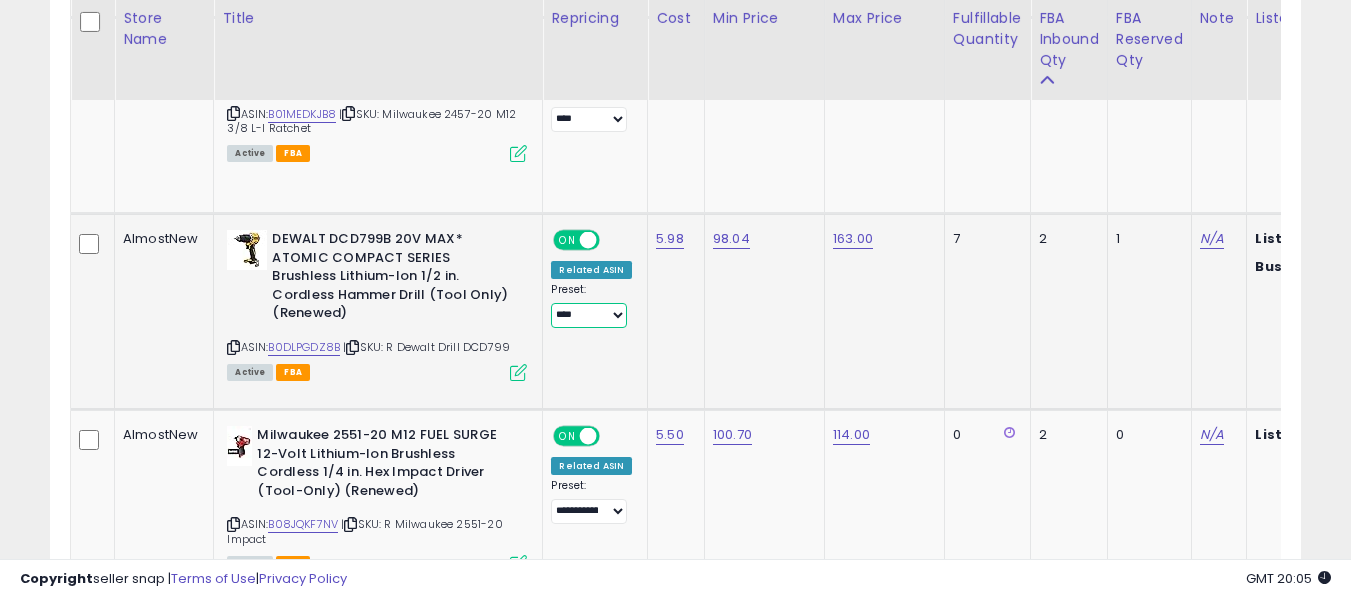 click on "**********" at bounding box center (588, 315) 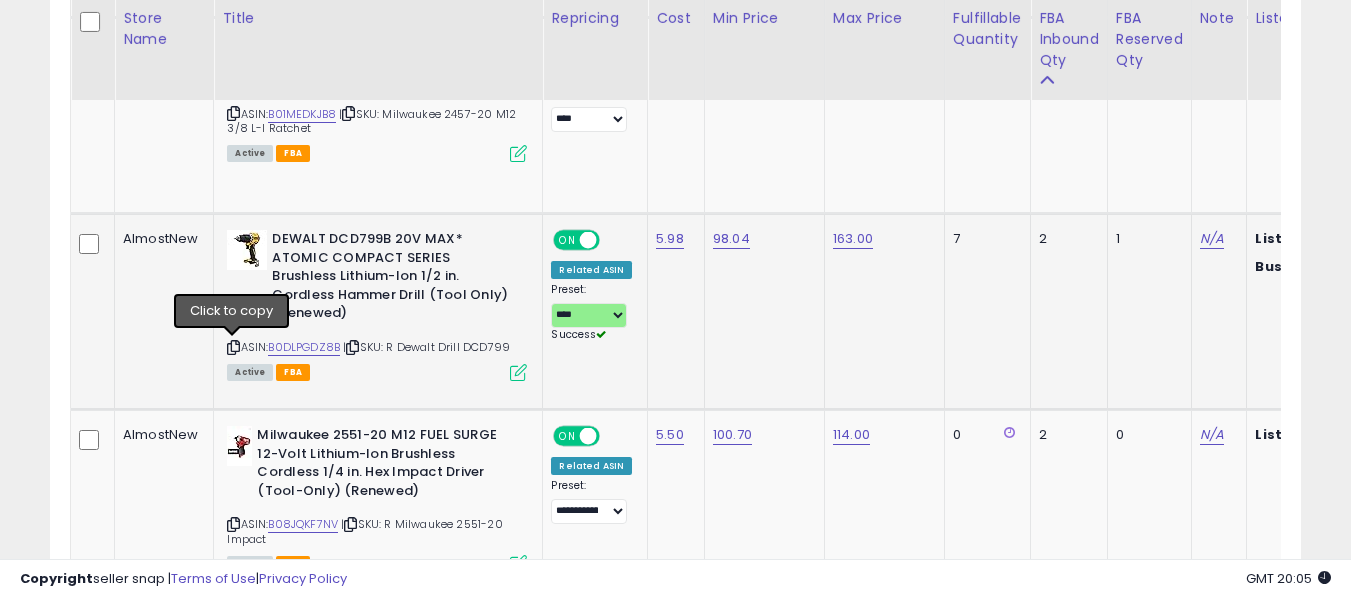 click at bounding box center (233, 347) 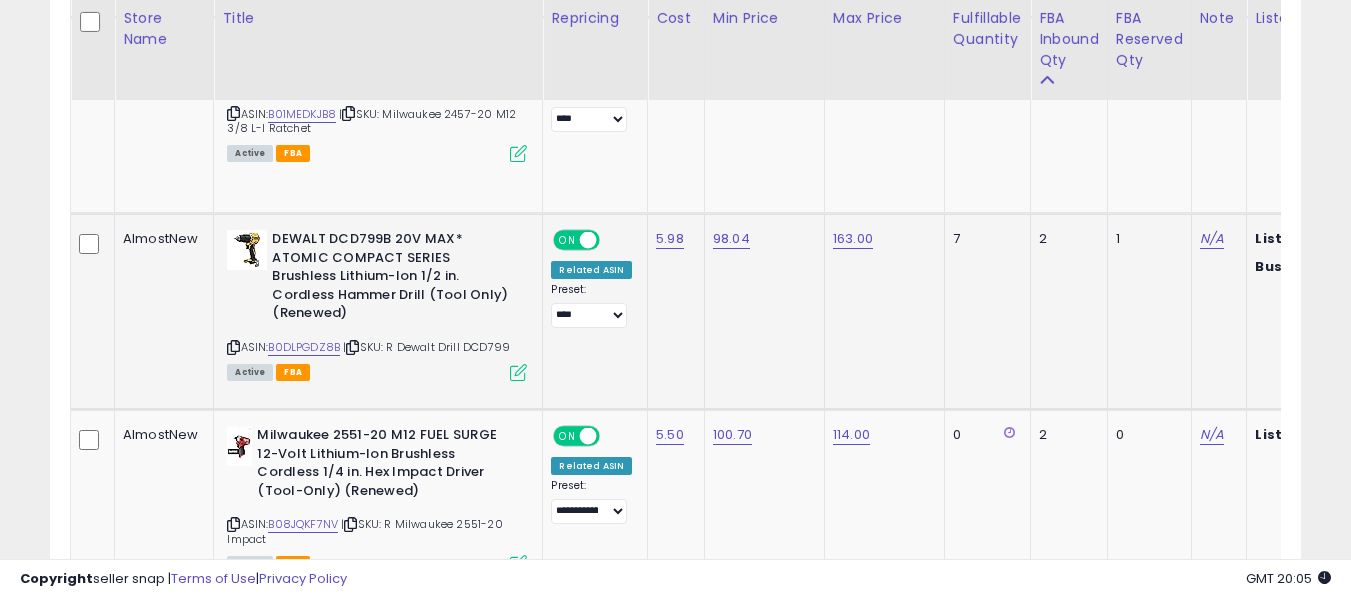 click at bounding box center [518, 372] 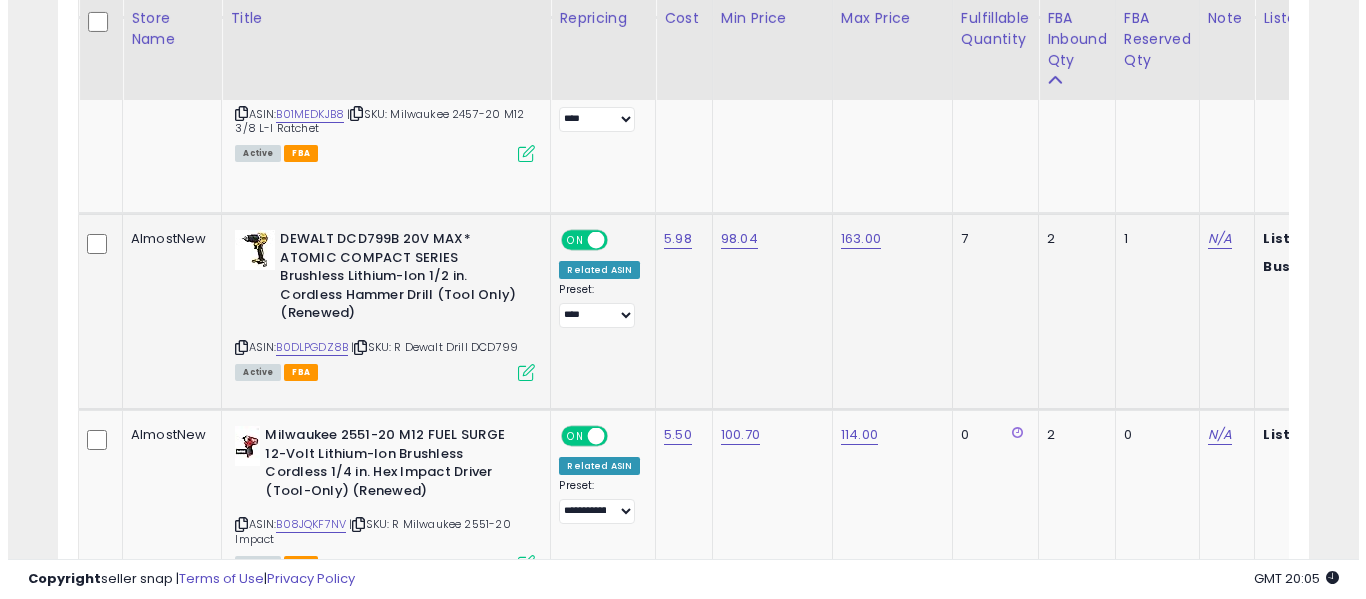 scroll, scrollTop: 999590, scrollLeft: 999267, axis: both 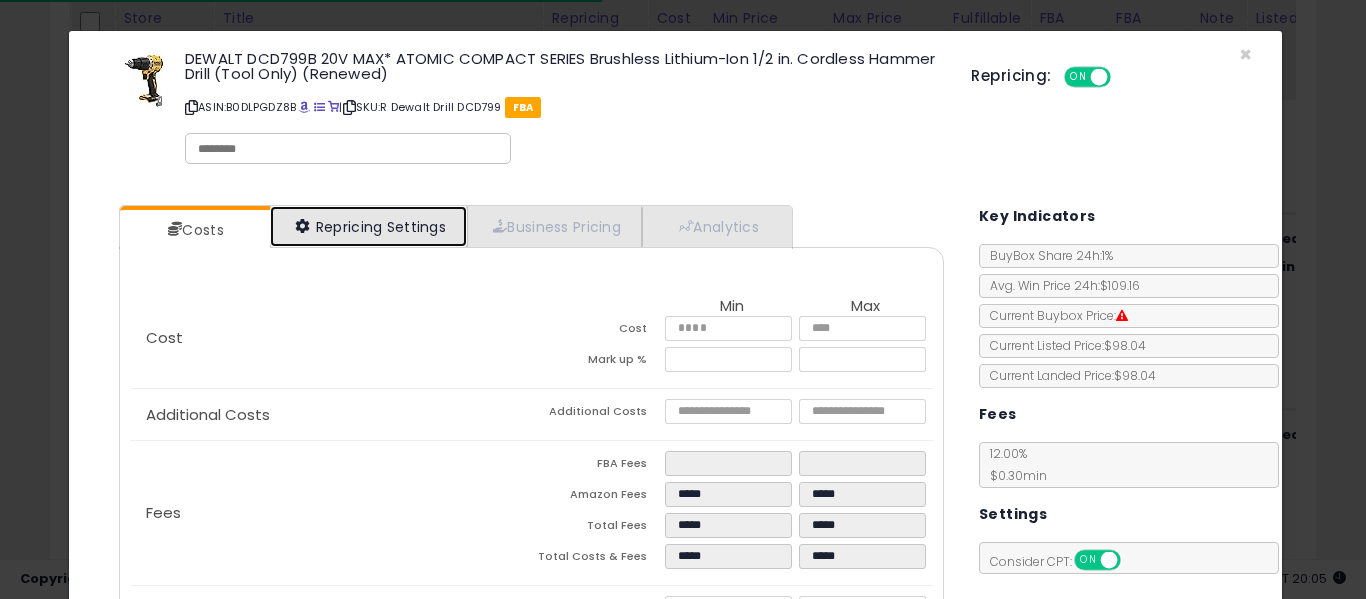 click on "Repricing Settings" at bounding box center (369, 226) 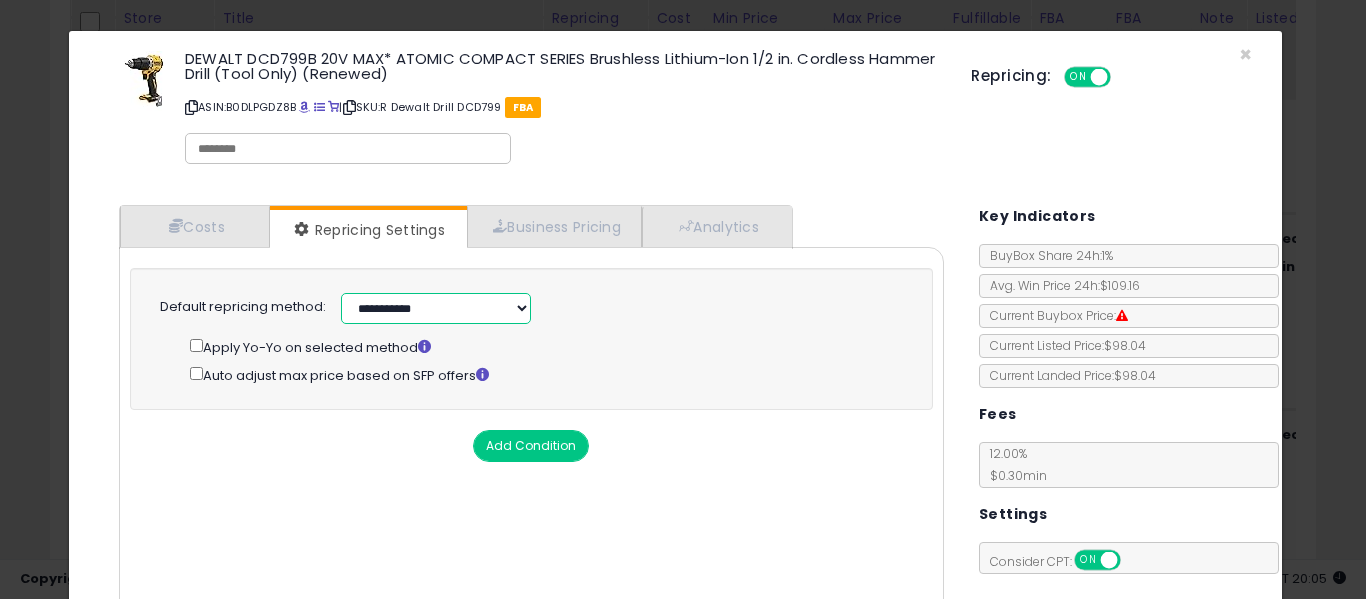 click on "**********" at bounding box center (436, 308) 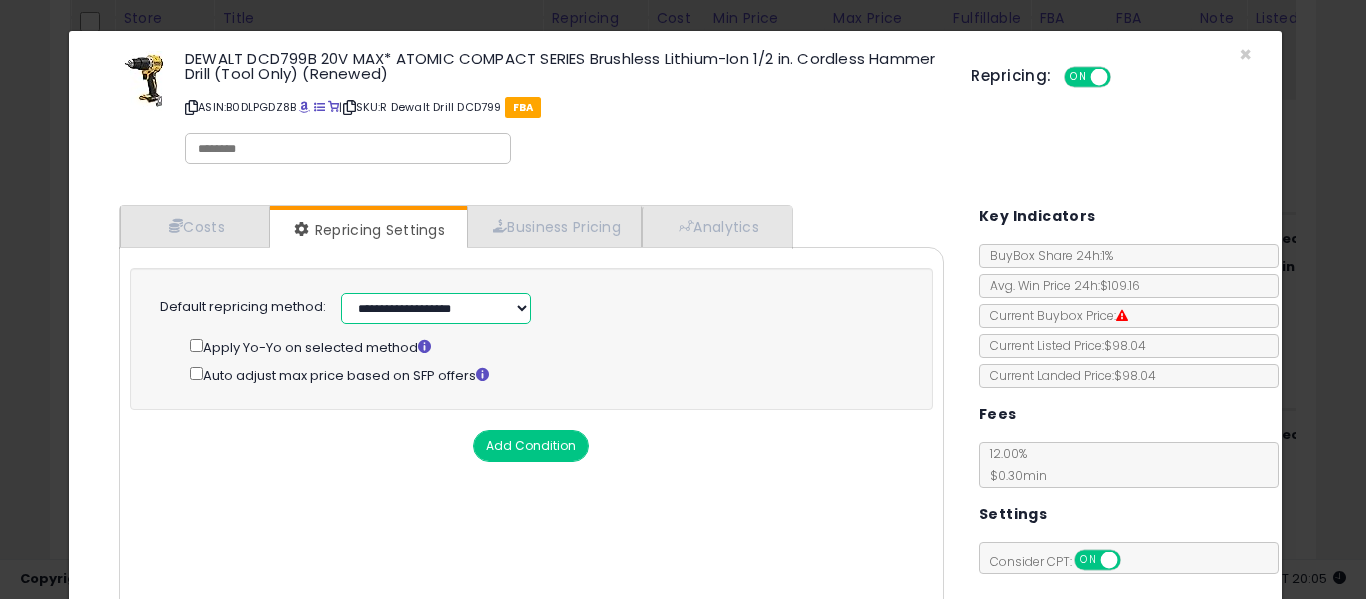 click on "**********" at bounding box center (436, 308) 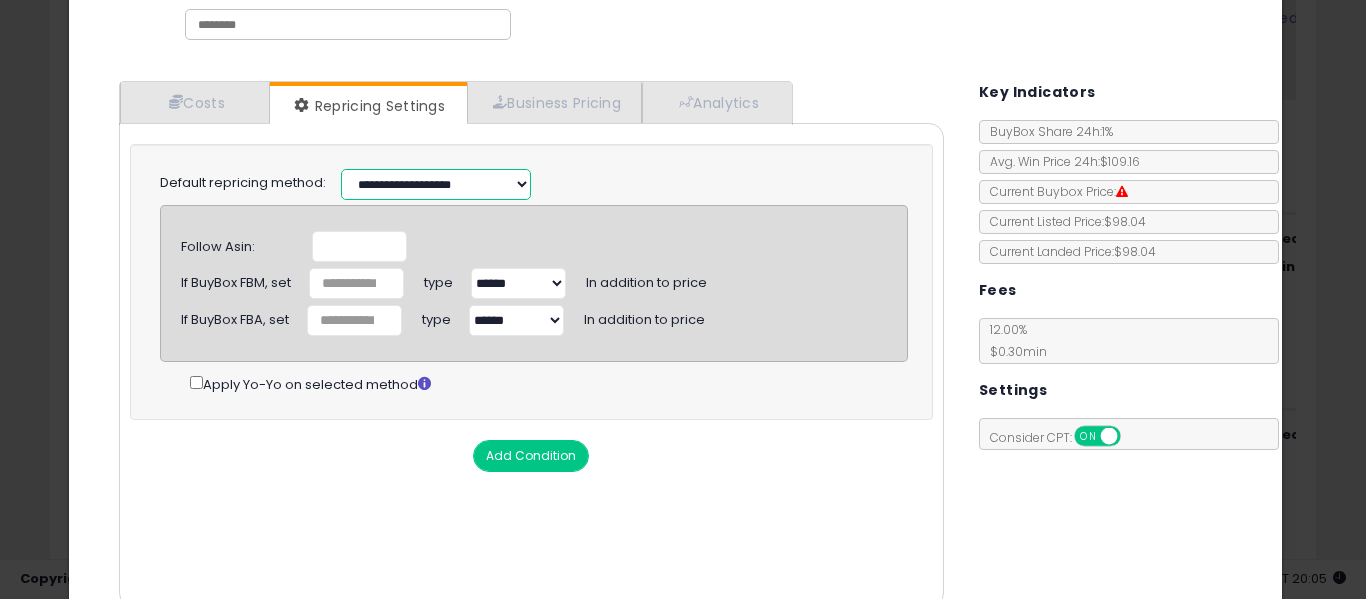scroll, scrollTop: 125, scrollLeft: 0, axis: vertical 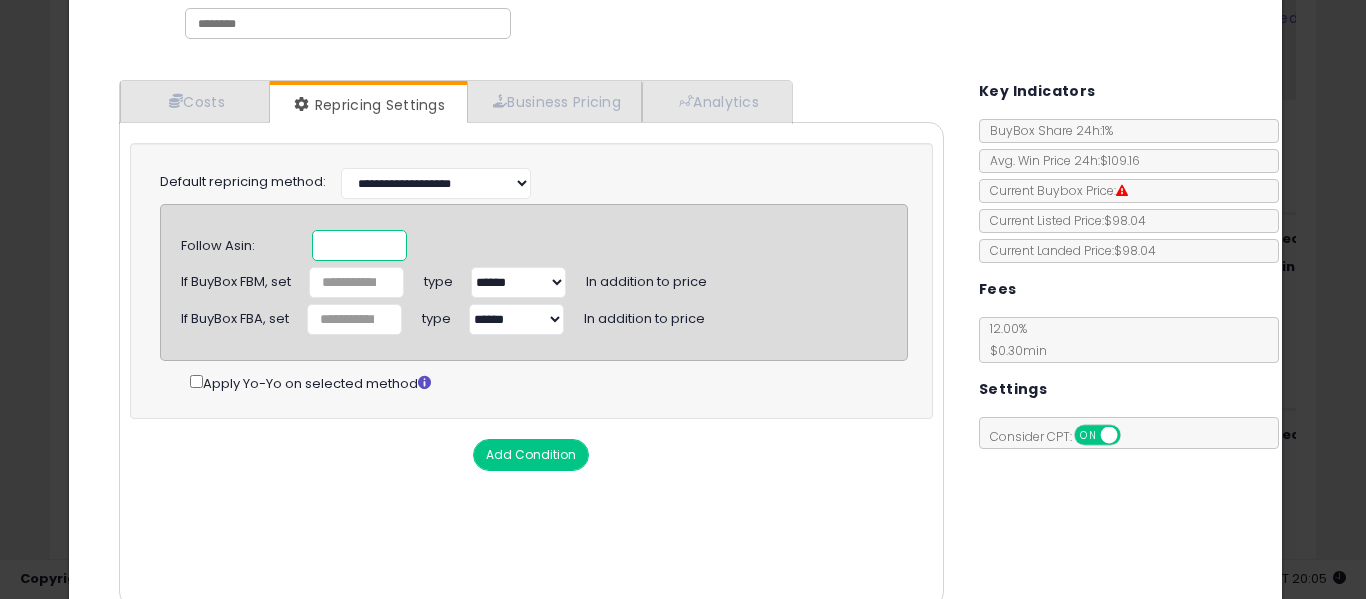 click at bounding box center [359, 245] 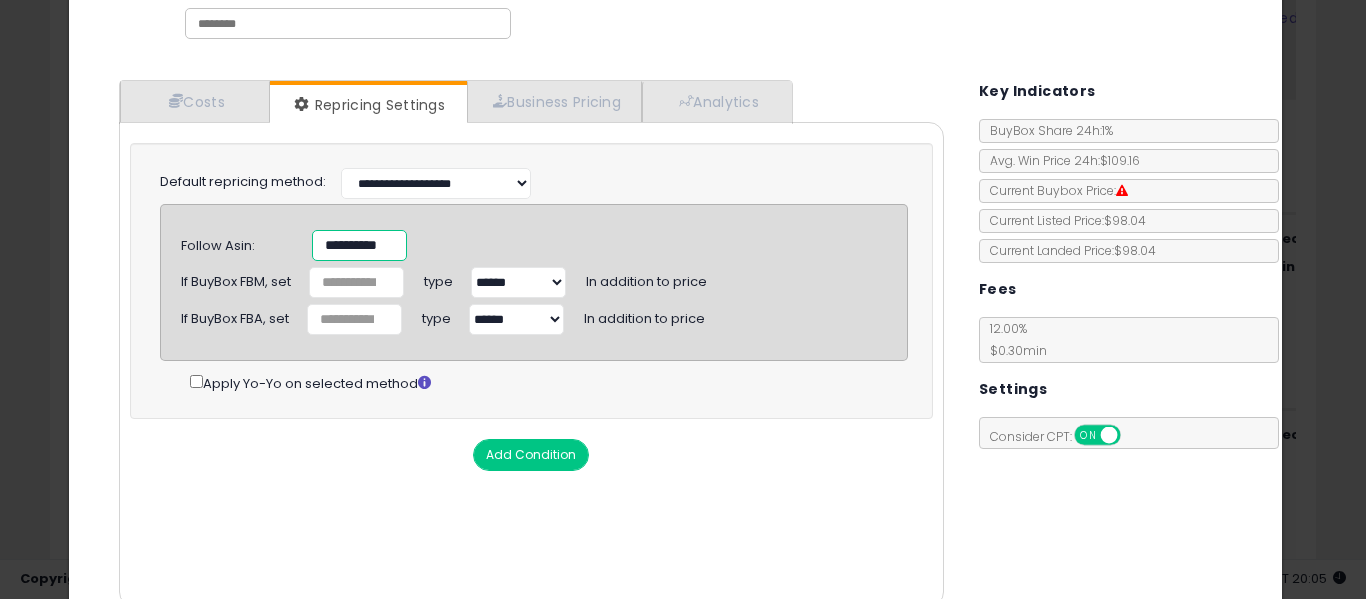 scroll, scrollTop: 0, scrollLeft: 13, axis: horizontal 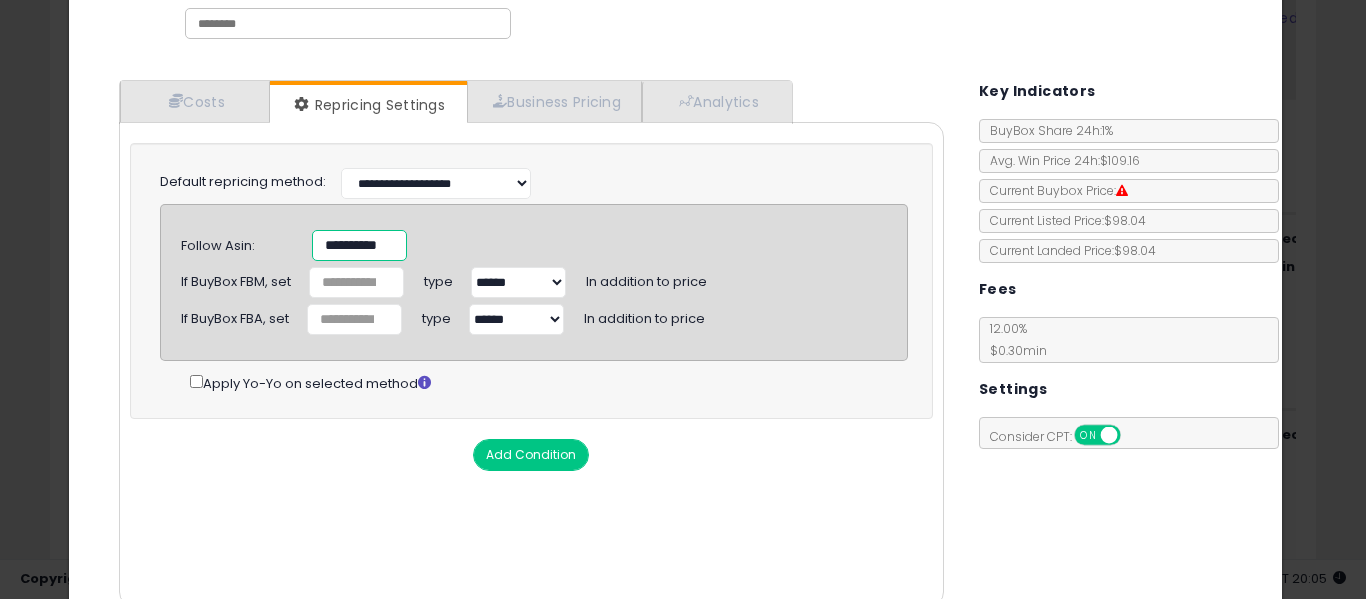 type on "**********" 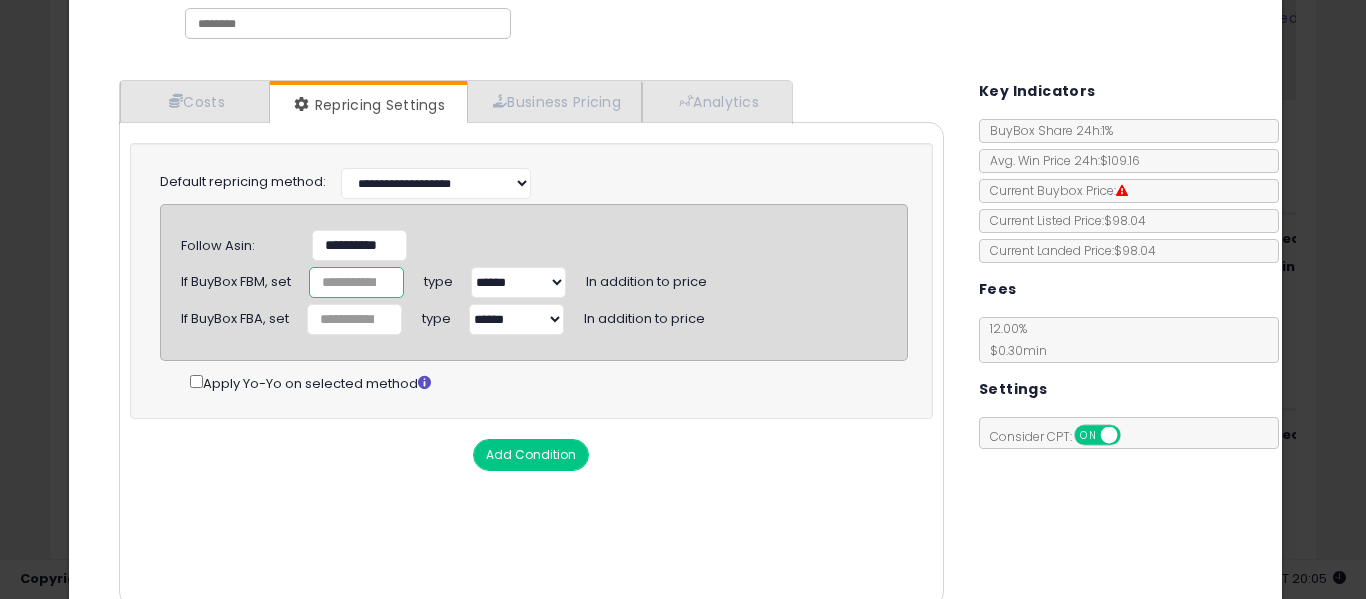 scroll, scrollTop: 0, scrollLeft: 0, axis: both 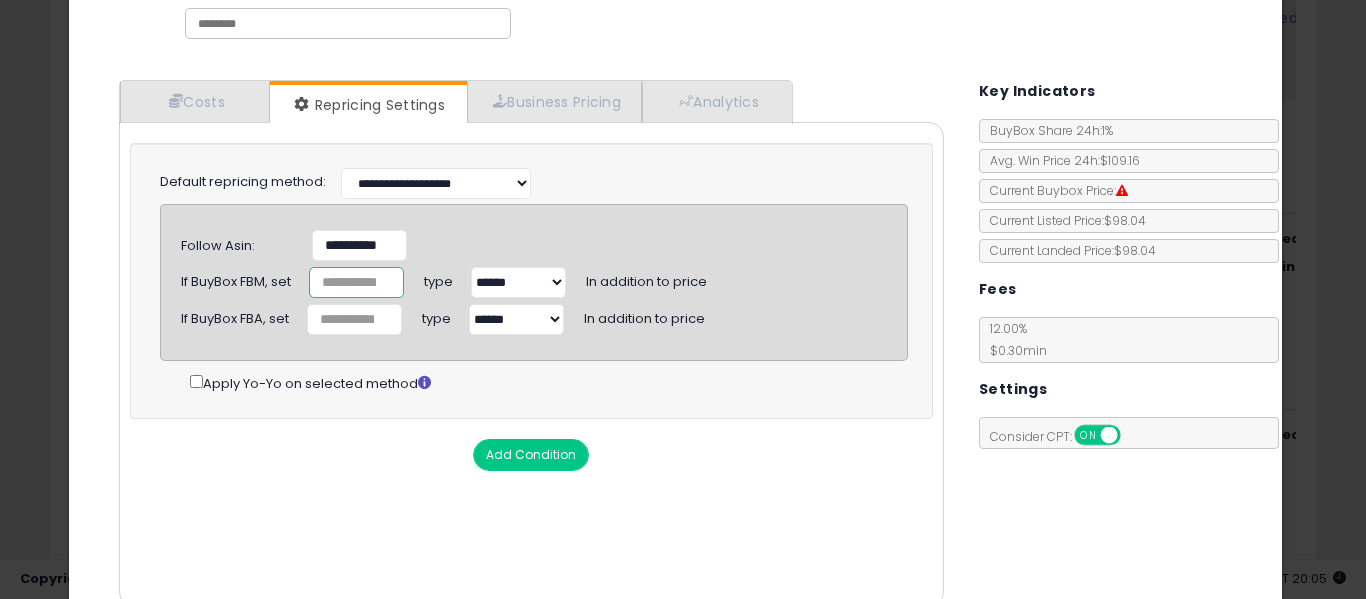 type on "**" 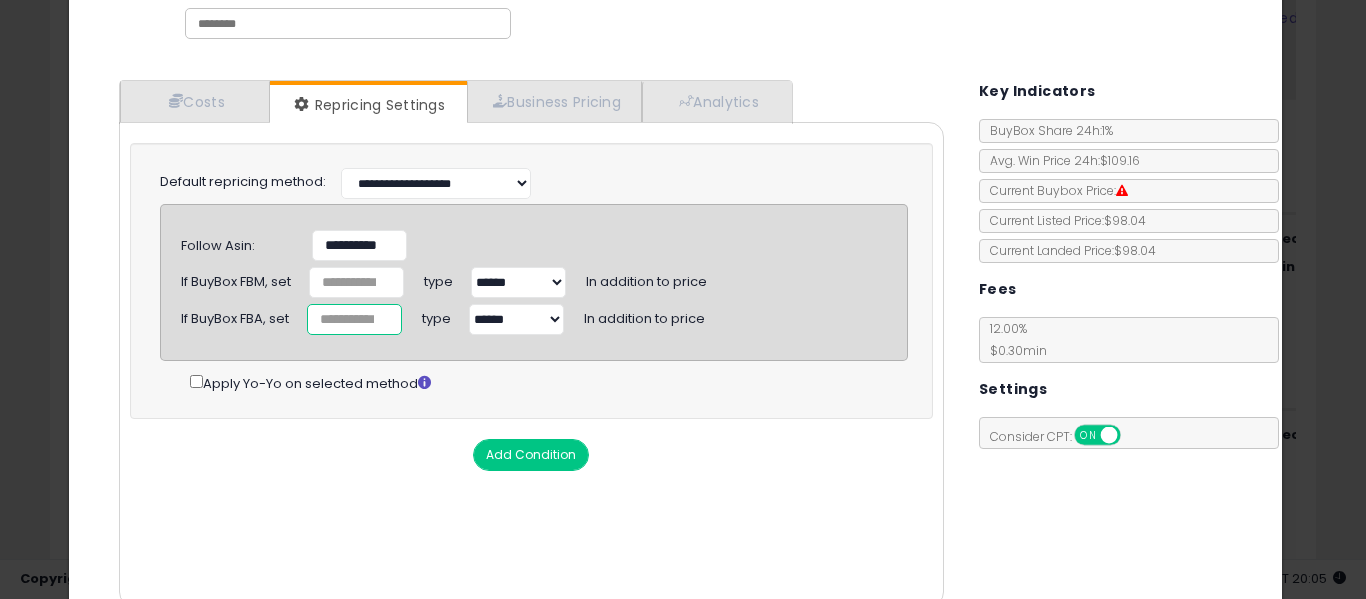 drag, startPoint x: 336, startPoint y: 307, endPoint x: 263, endPoint y: 309, distance: 73.02739 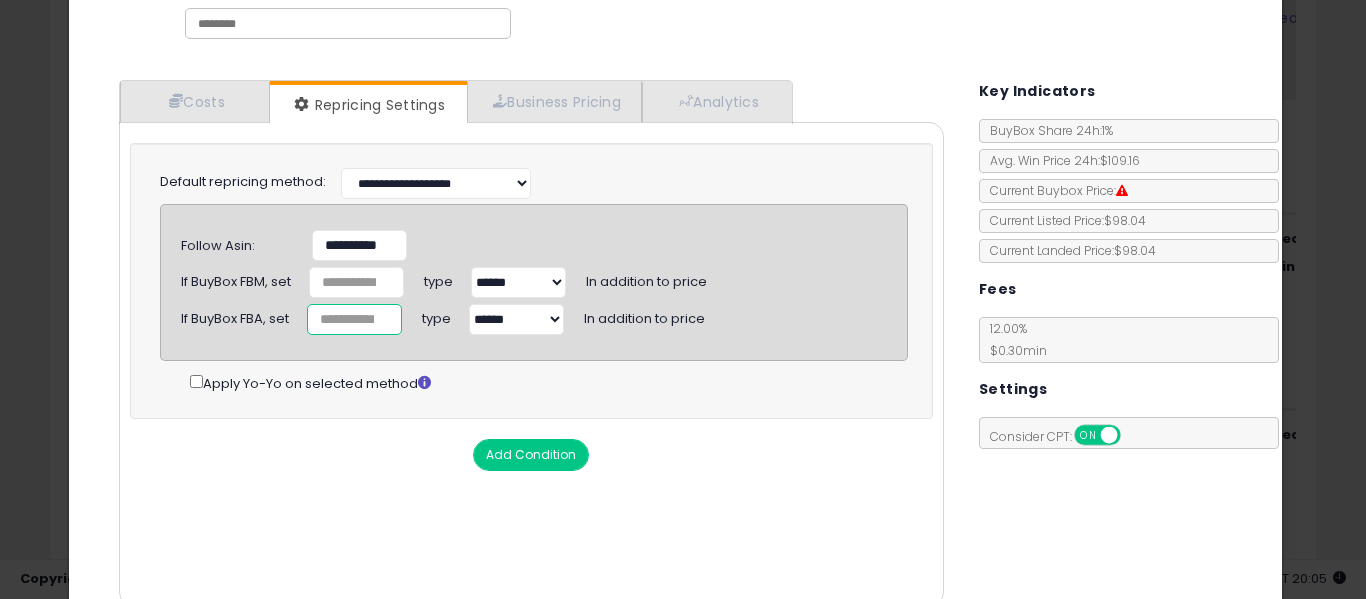 type on "**" 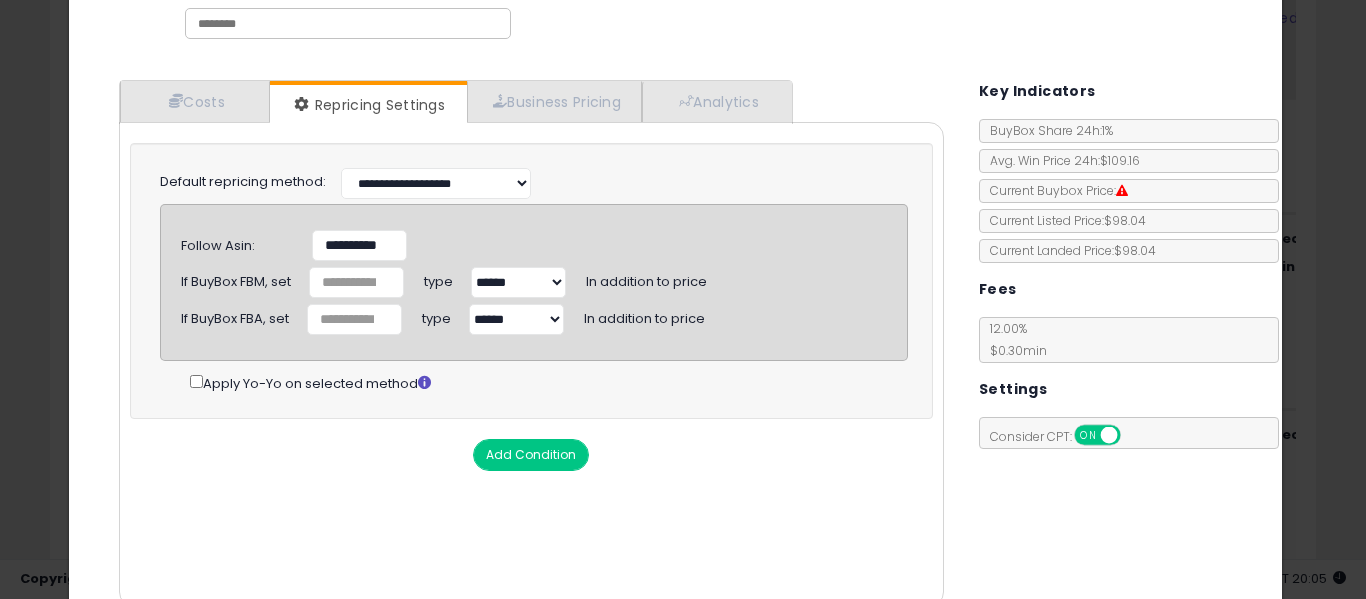 click on "******
*******" at bounding box center [518, 282] 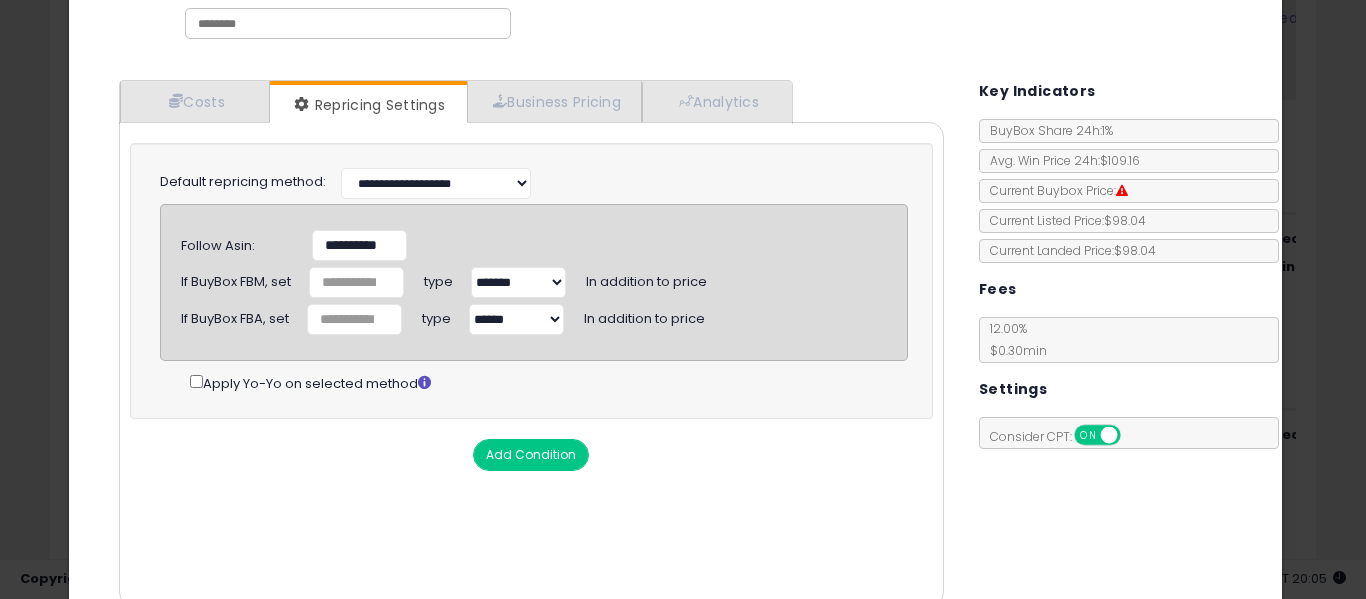 click on "******
*******" at bounding box center [516, 319] 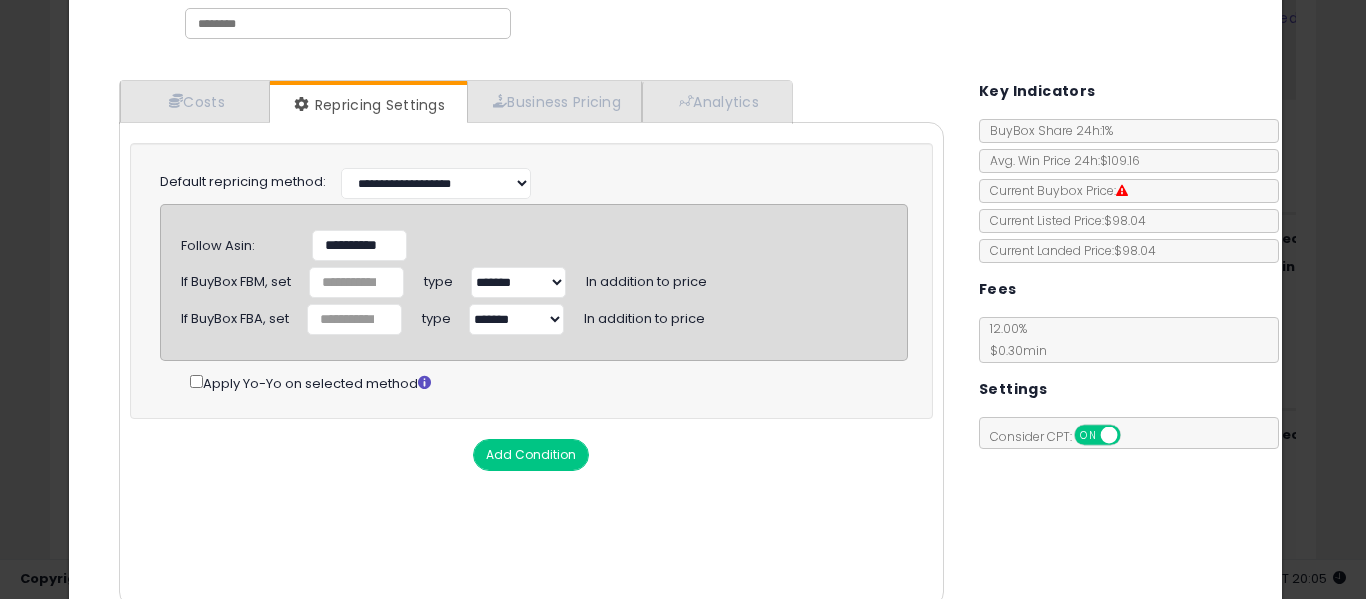 click on "******
*******" at bounding box center (516, 319) 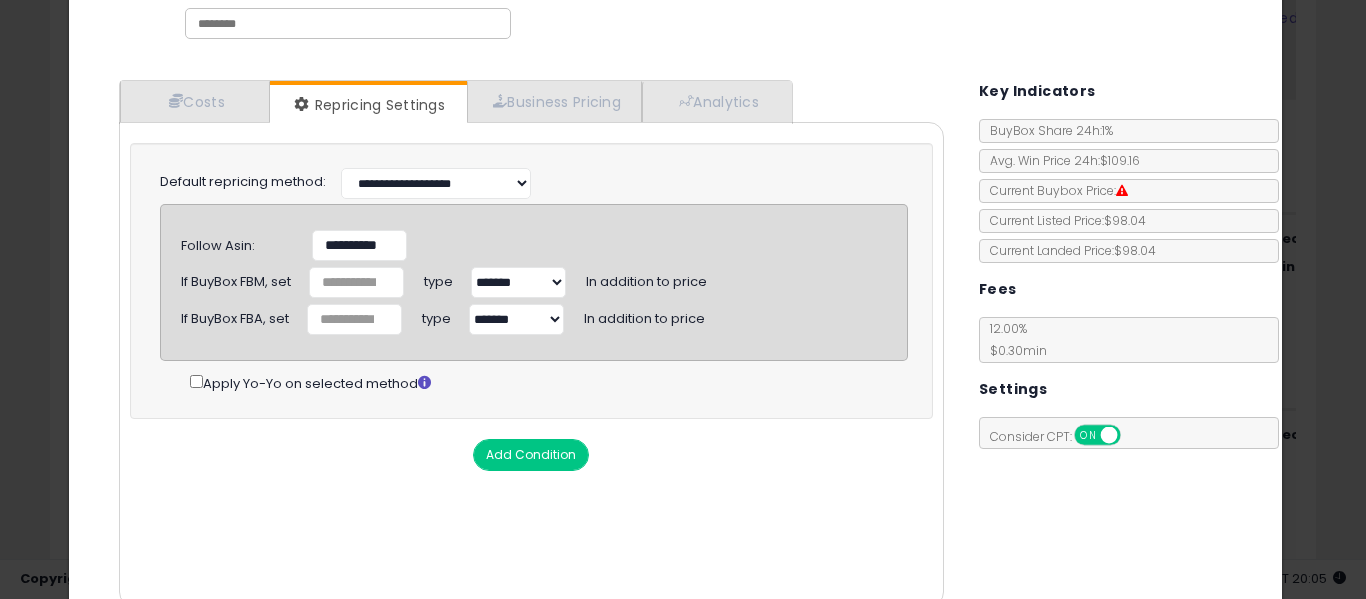 scroll, scrollTop: 218, scrollLeft: 0, axis: vertical 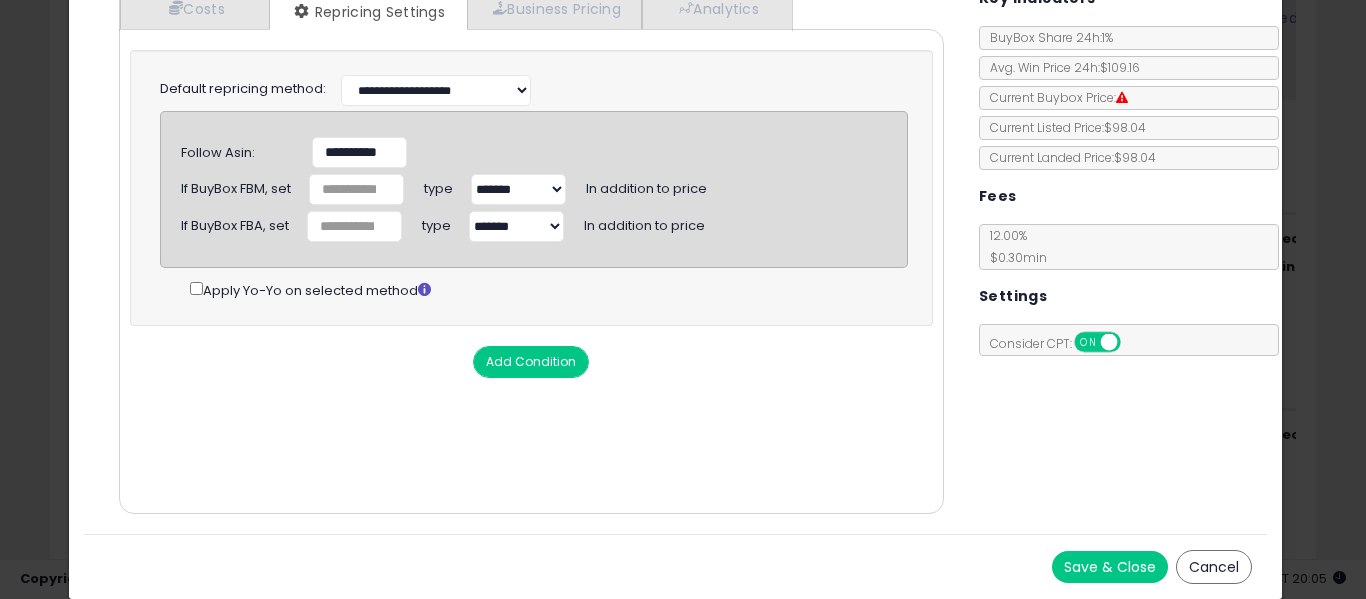 click on "Save & Close
Cancel" at bounding box center [676, 566] 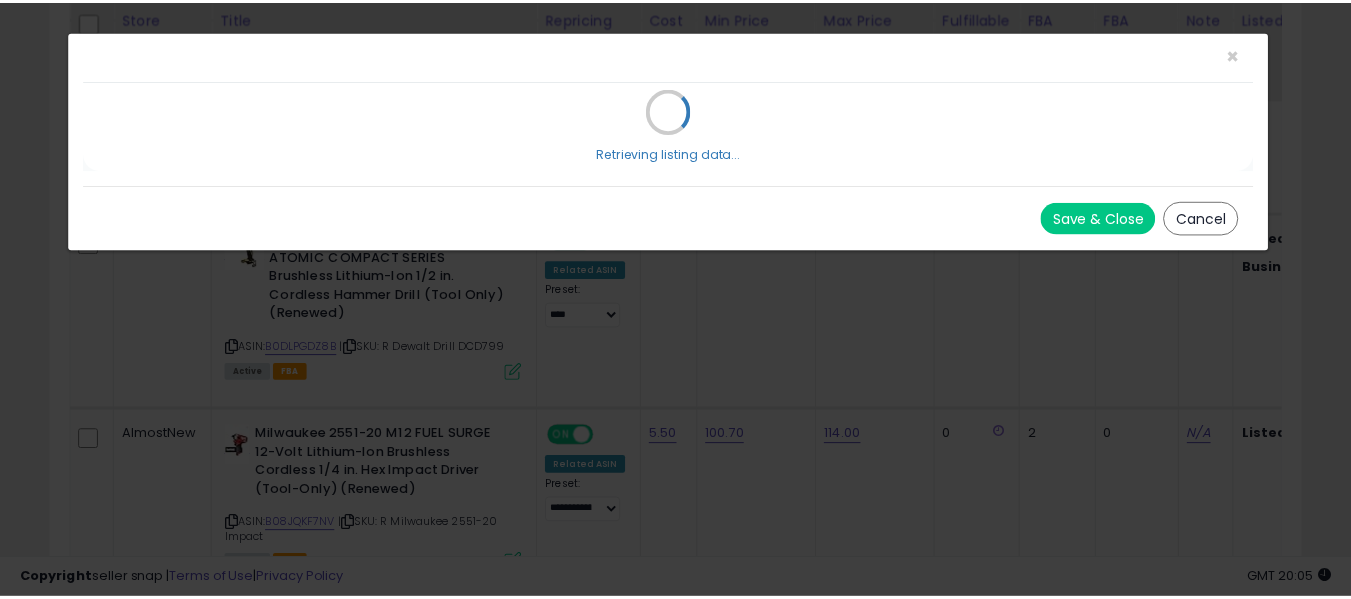 scroll, scrollTop: 0, scrollLeft: 0, axis: both 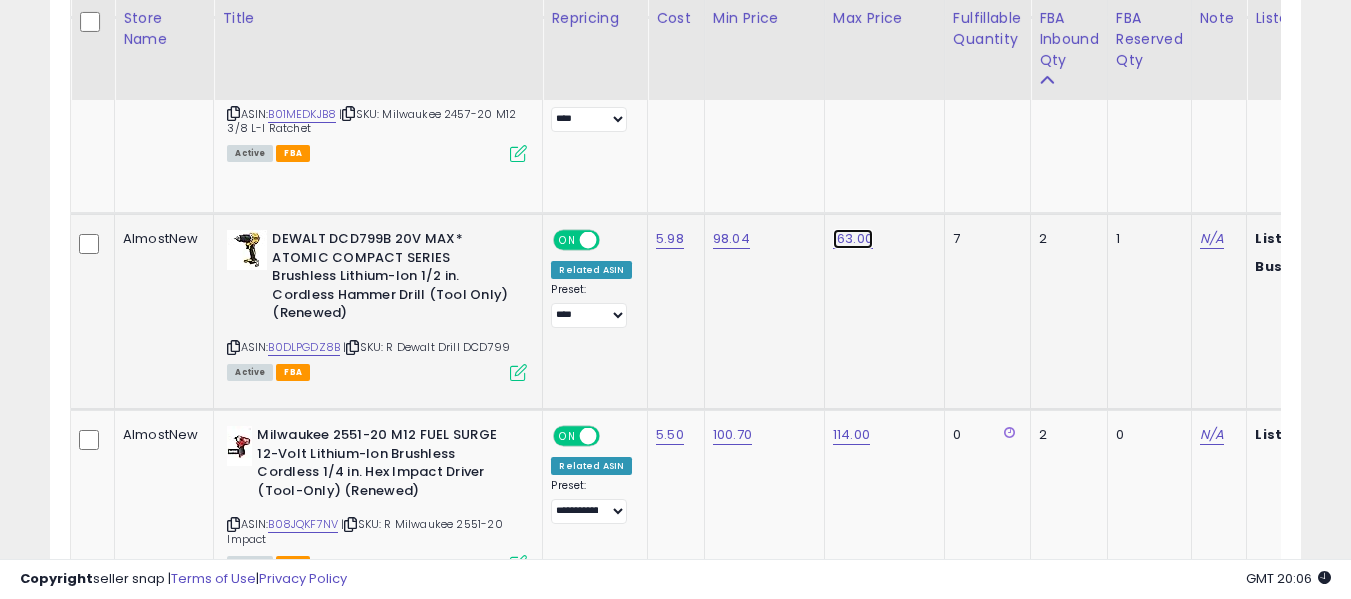 click on "163.00" at bounding box center [851, -2701] 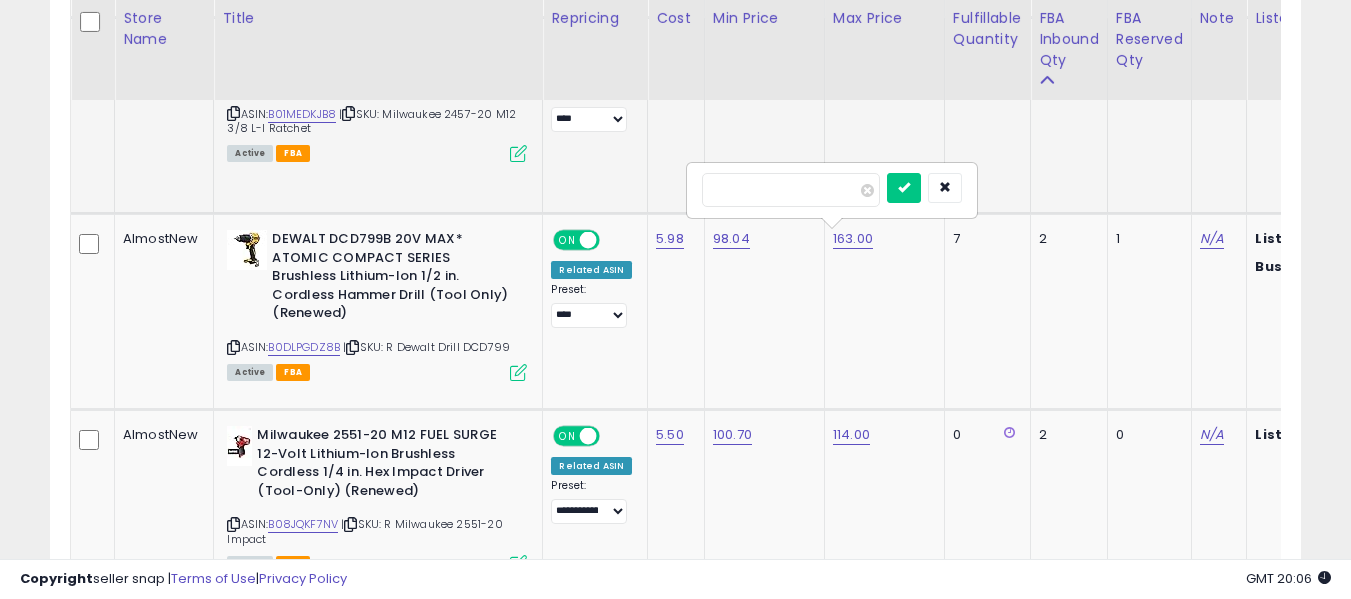 drag, startPoint x: 800, startPoint y: 189, endPoint x: 647, endPoint y: 190, distance: 153.00327 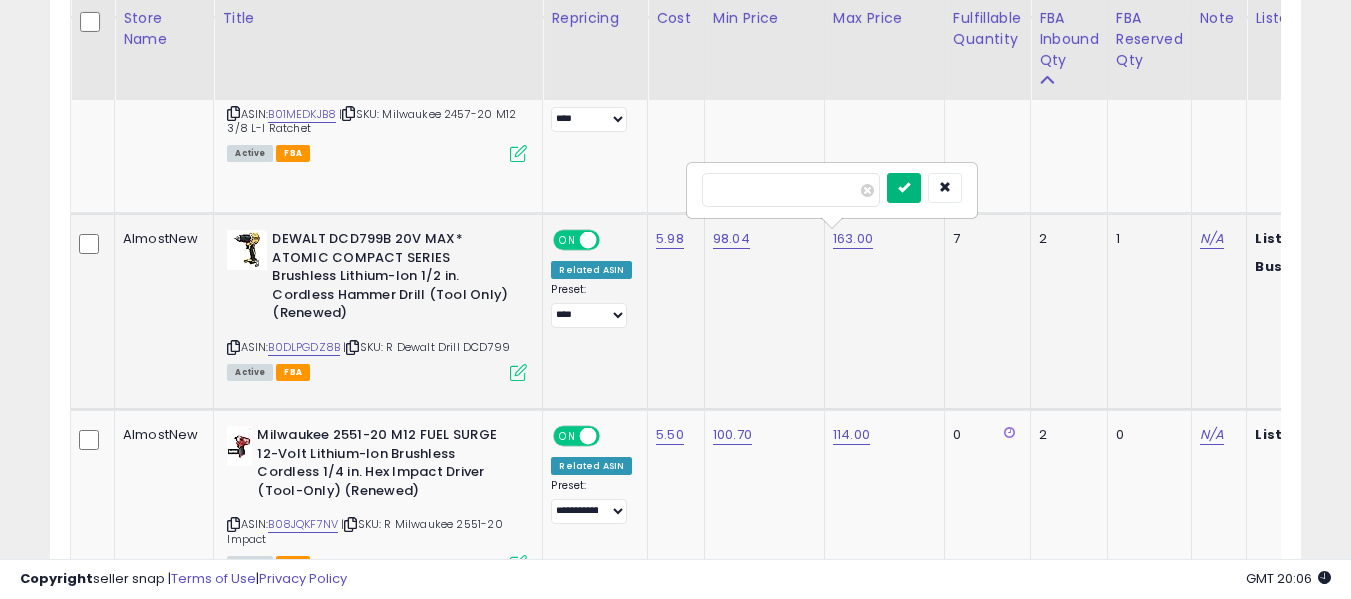 type on "******" 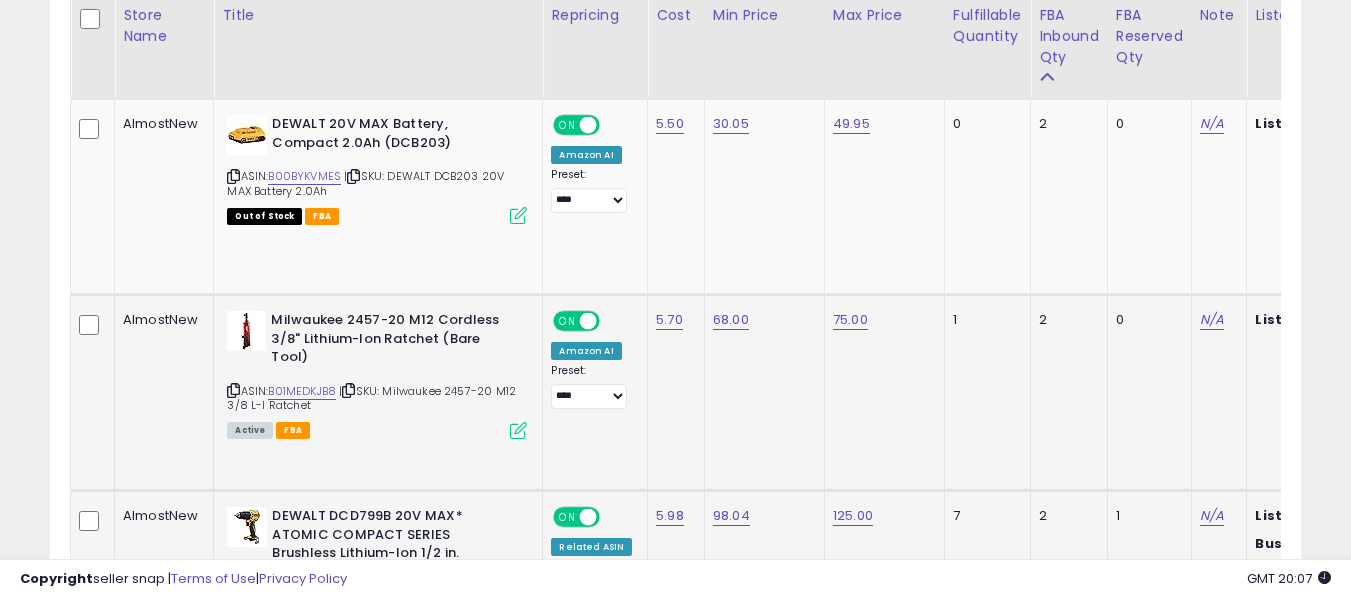 scroll, scrollTop: 3516, scrollLeft: 0, axis: vertical 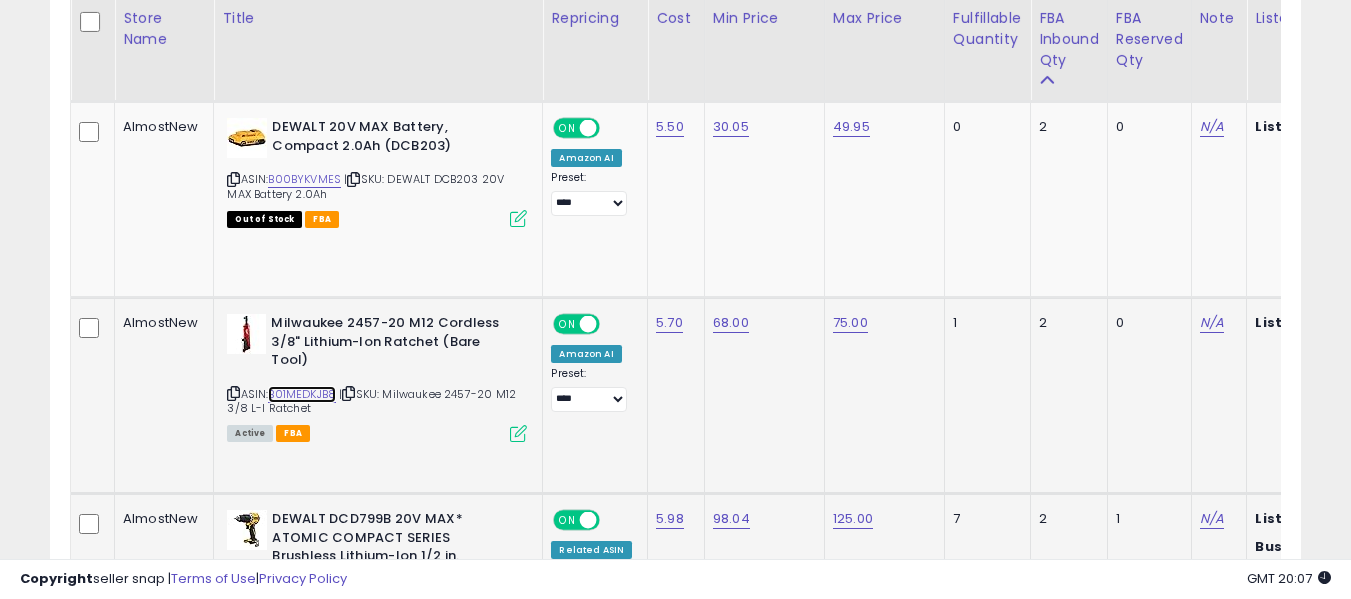 click on "B01MEDKJB8" at bounding box center [302, 394] 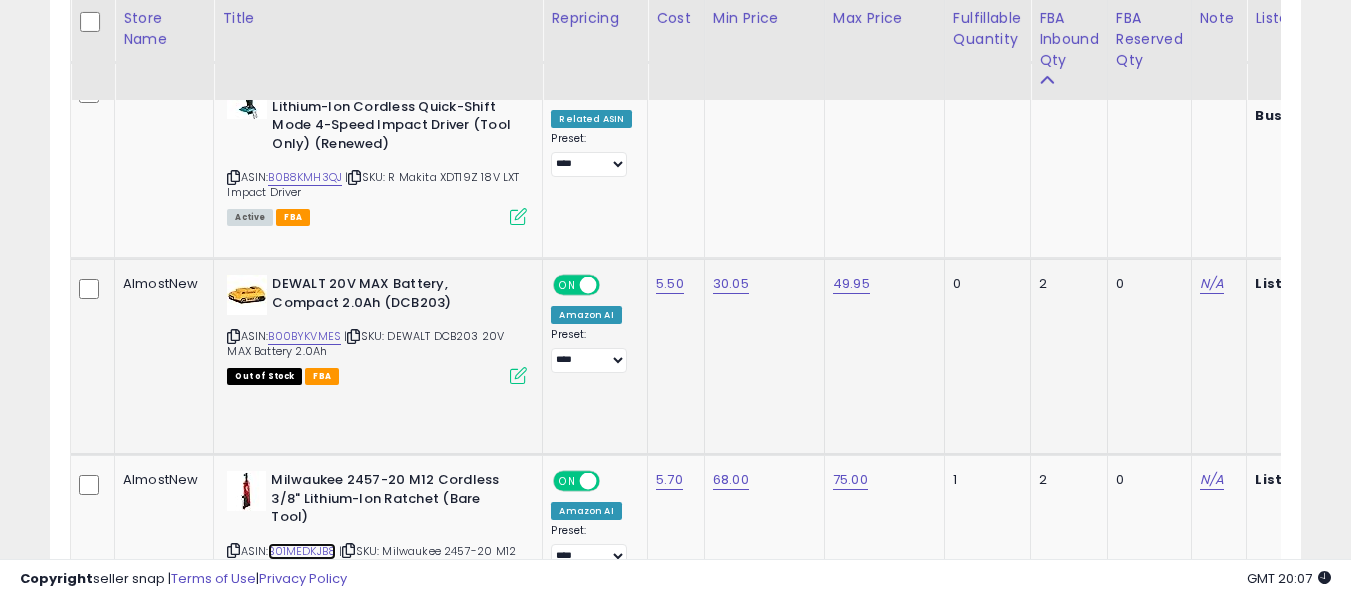 scroll, scrollTop: 3358, scrollLeft: 0, axis: vertical 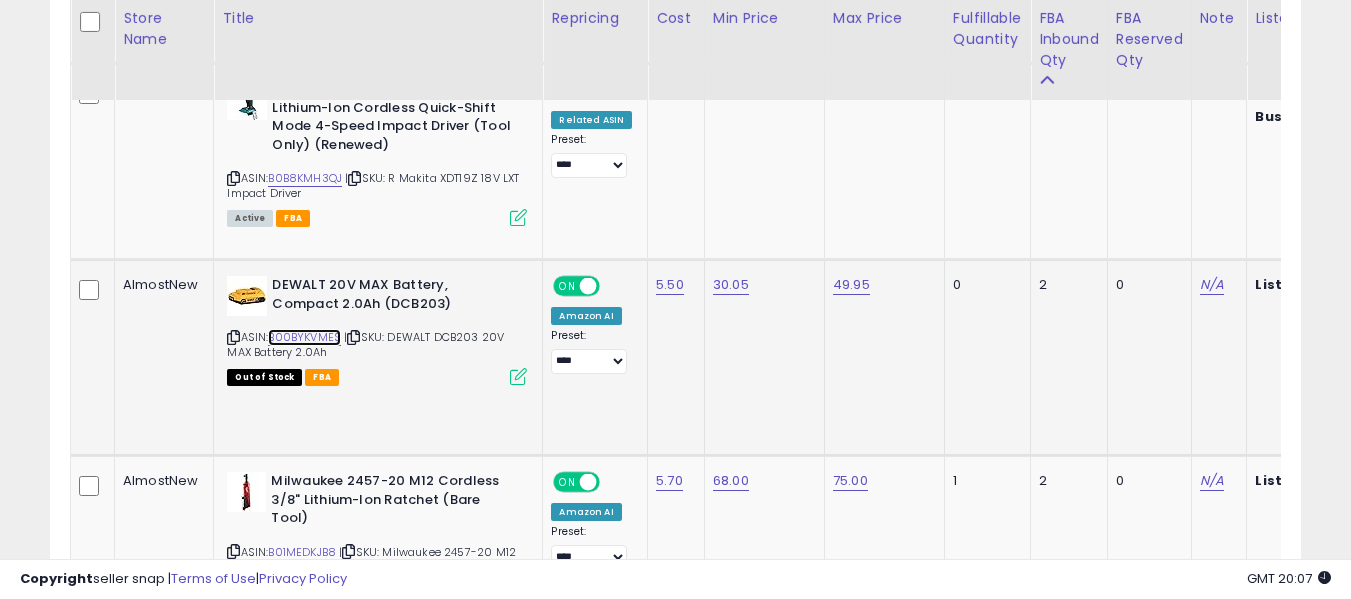 click on "B00BYKVMES" at bounding box center [304, 337] 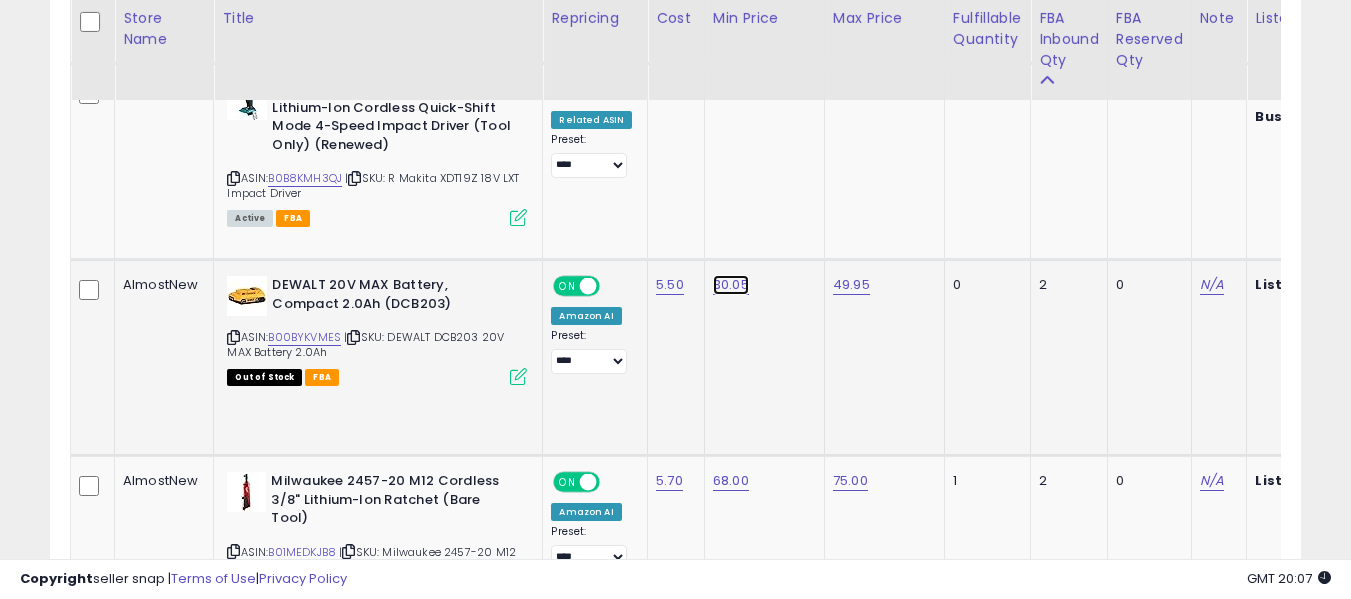 click on "30.05" at bounding box center (731, -2263) 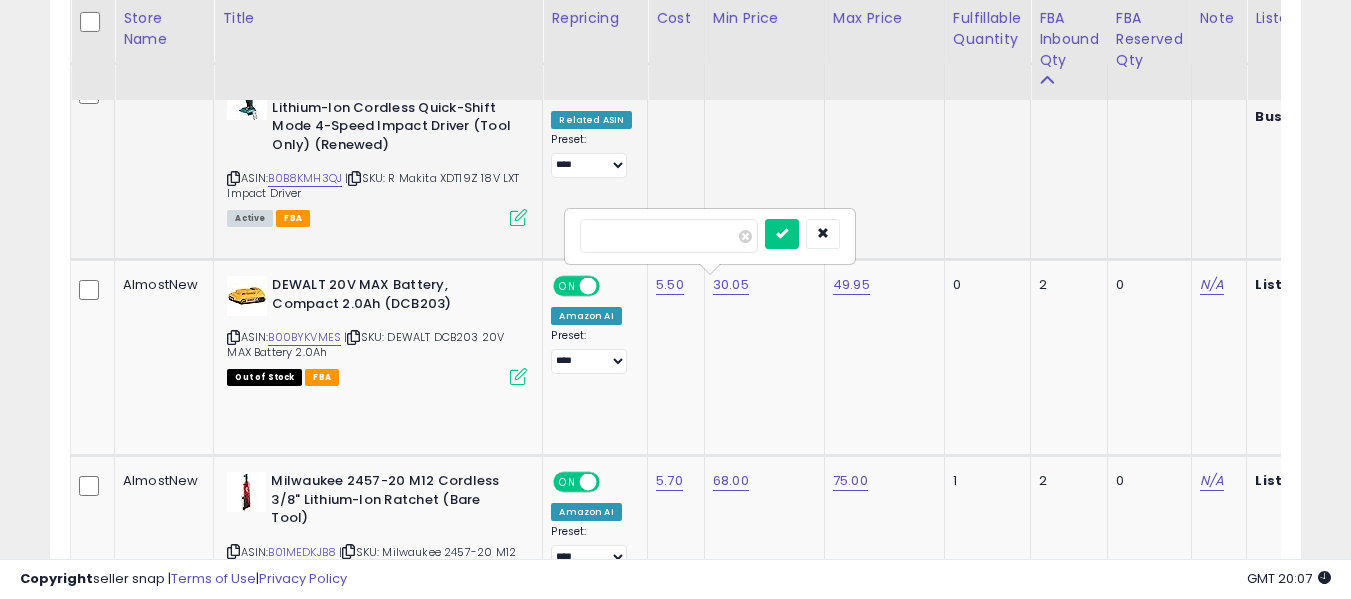 drag, startPoint x: 677, startPoint y: 245, endPoint x: 467, endPoint y: 208, distance: 213.23462 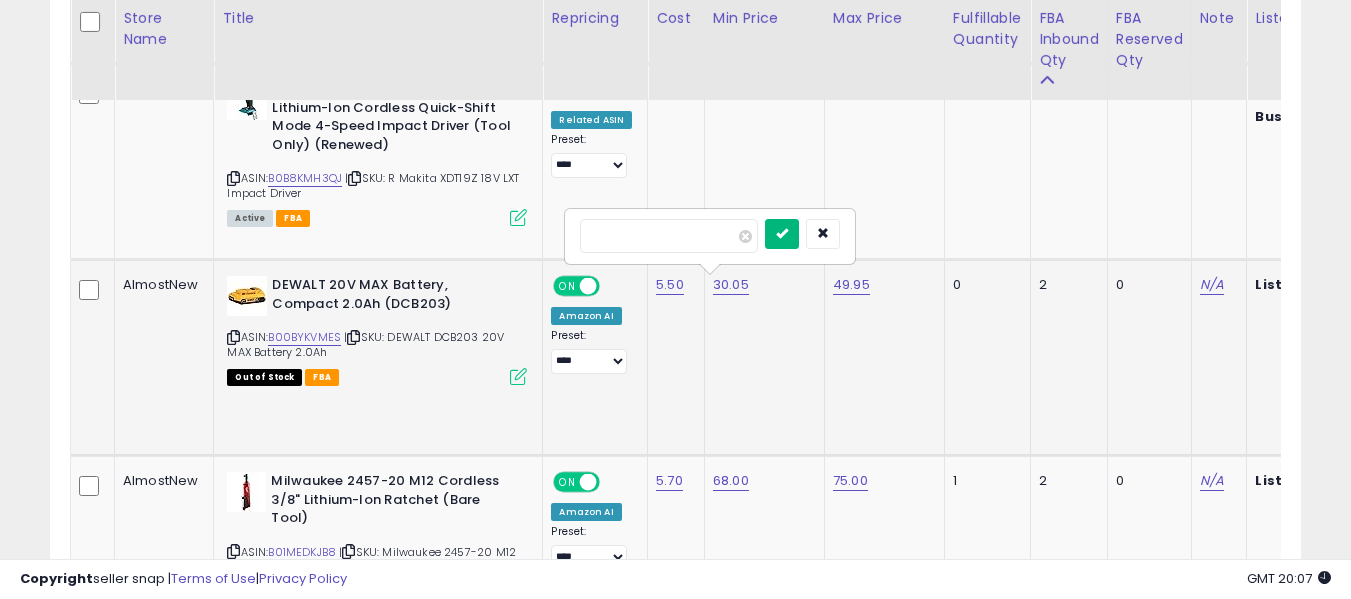 type on "*****" 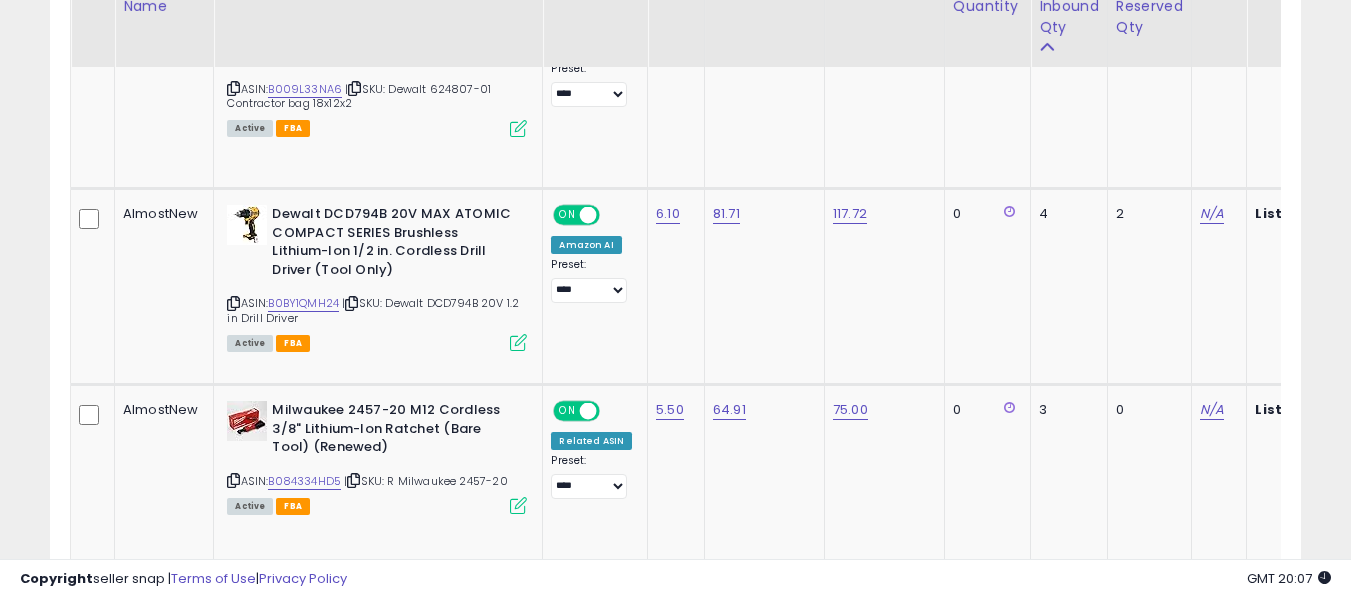scroll, scrollTop: 2213, scrollLeft: 0, axis: vertical 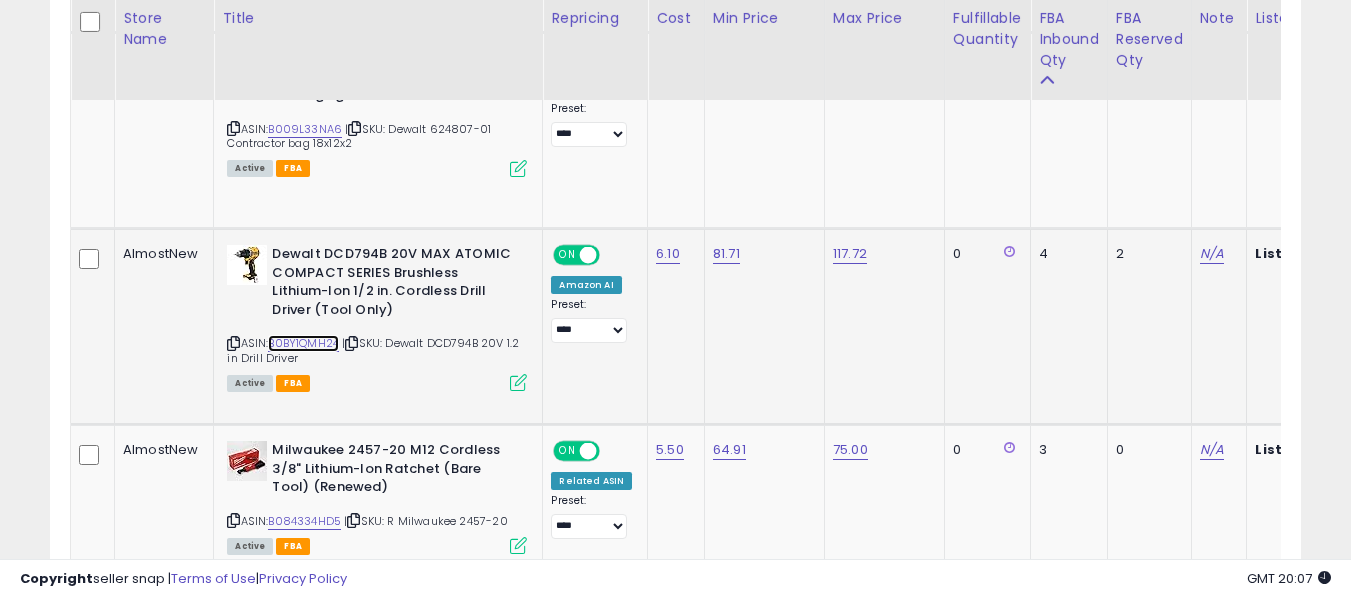 click on "B0BY1QMH24" at bounding box center (303, 343) 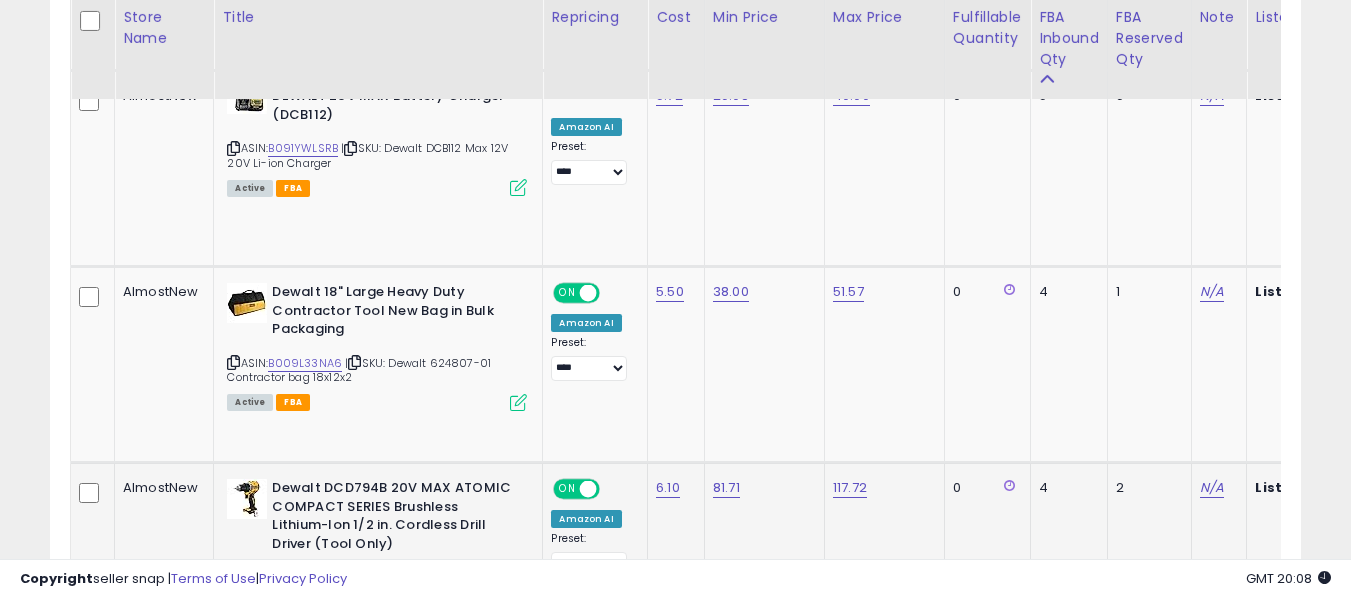 scroll, scrollTop: 1978, scrollLeft: 0, axis: vertical 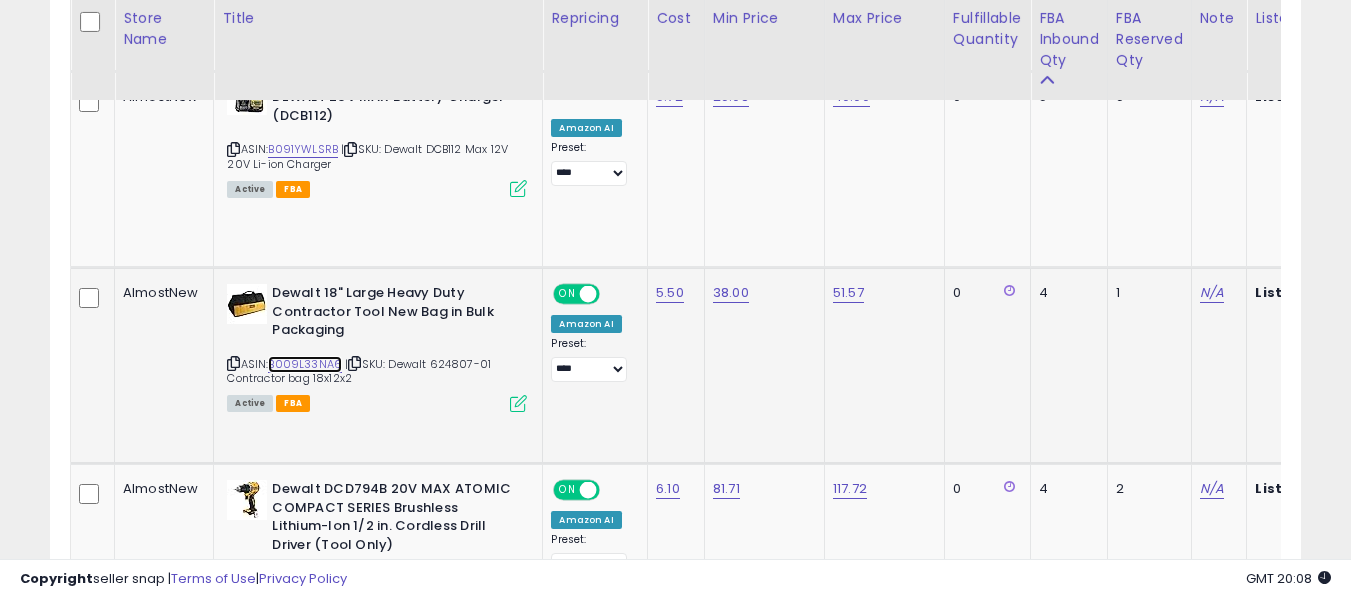 click on "B009L33NA6" at bounding box center [305, 364] 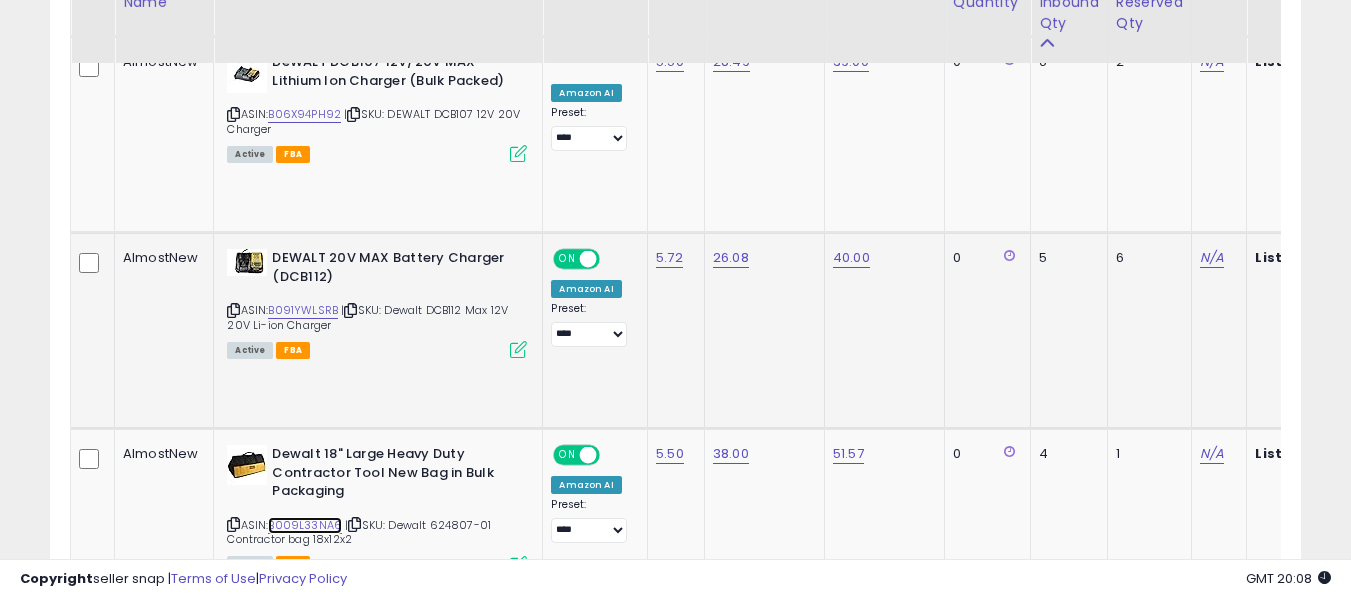 scroll, scrollTop: 1772, scrollLeft: 0, axis: vertical 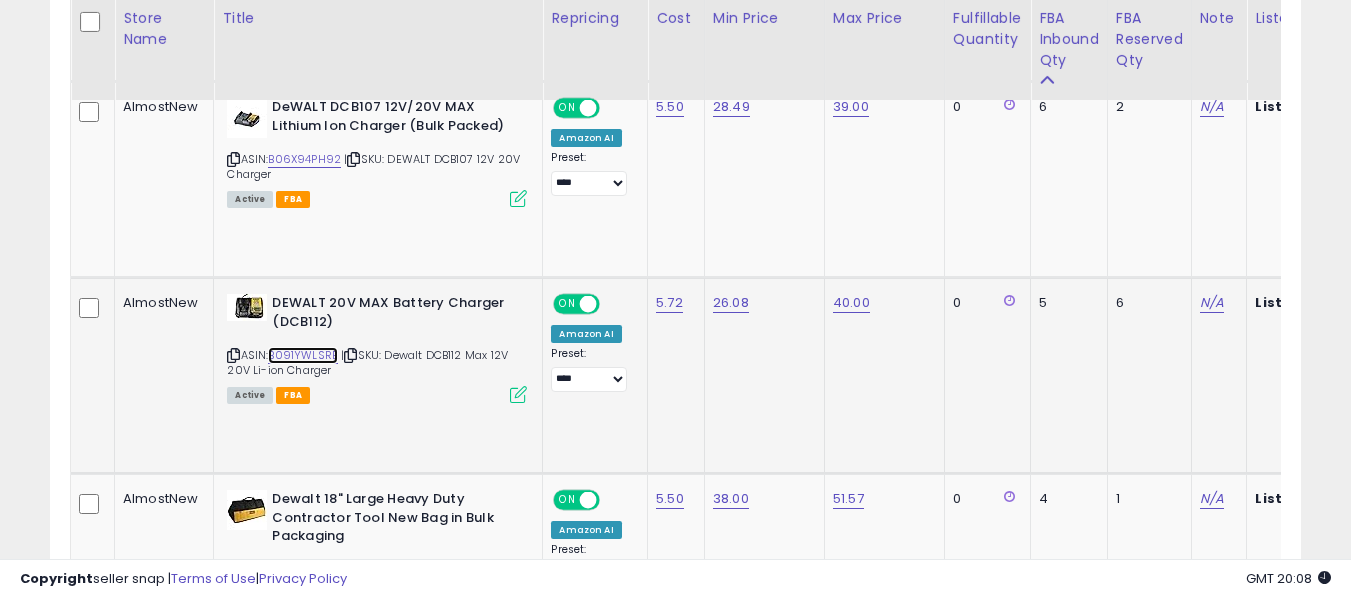 click on "B091YWLSRB" at bounding box center [303, 355] 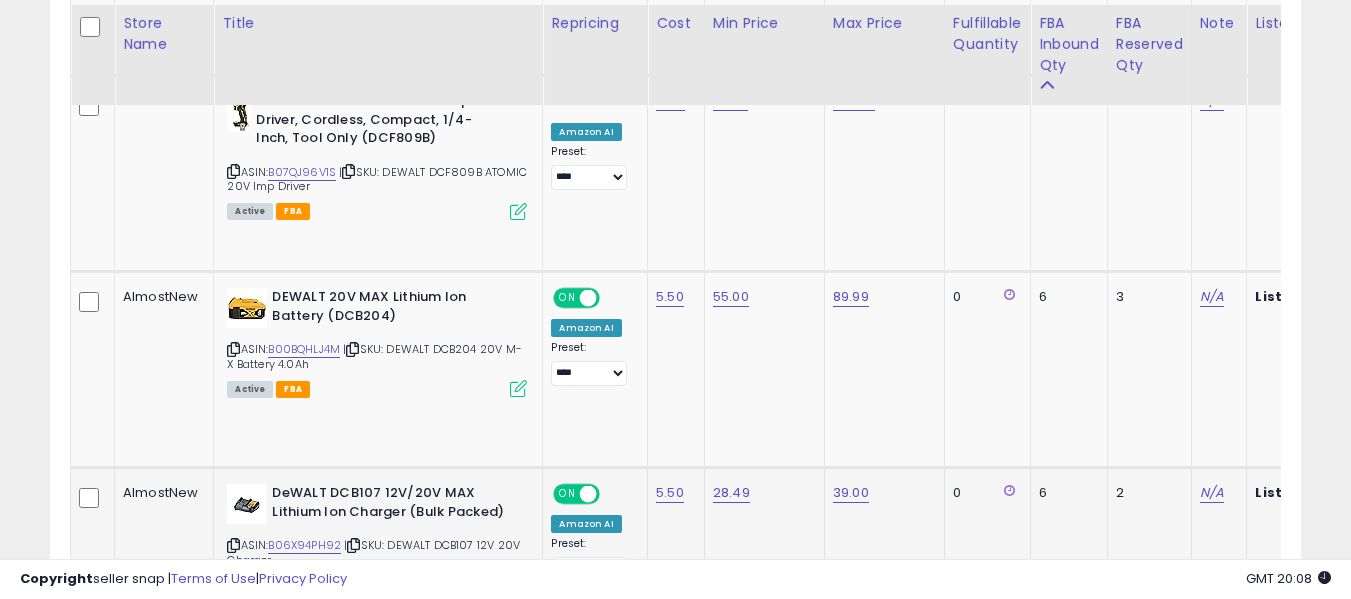 scroll, scrollTop: 1382, scrollLeft: 0, axis: vertical 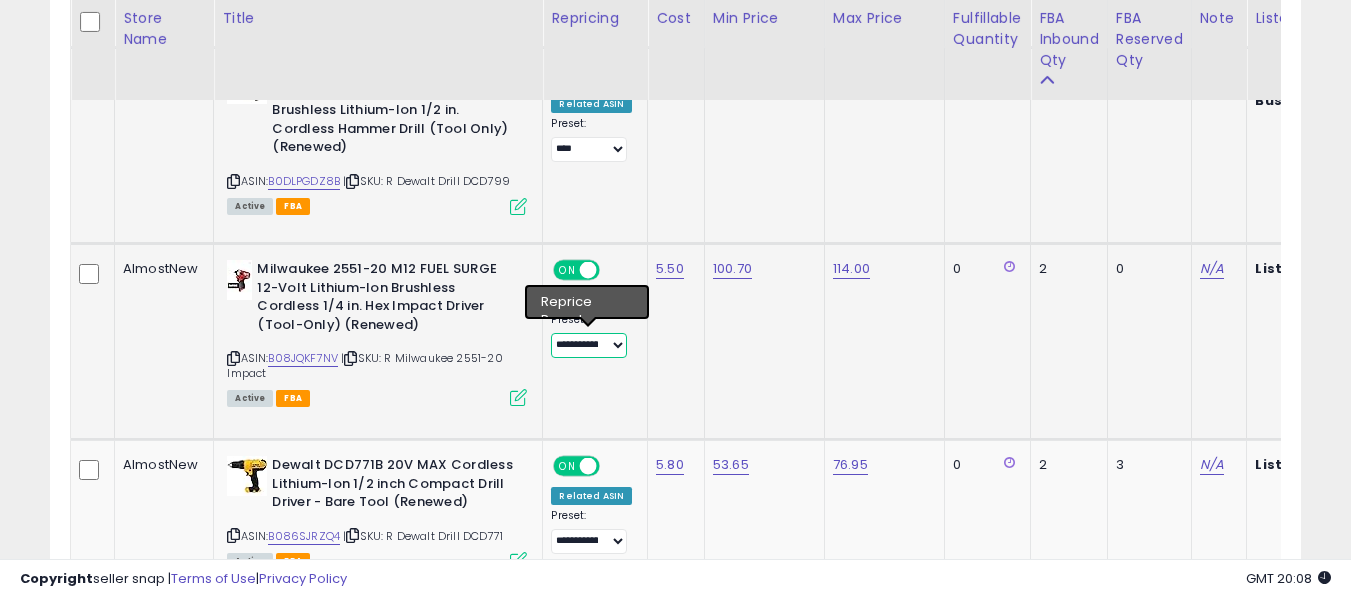 click on "**********" at bounding box center (588, 345) 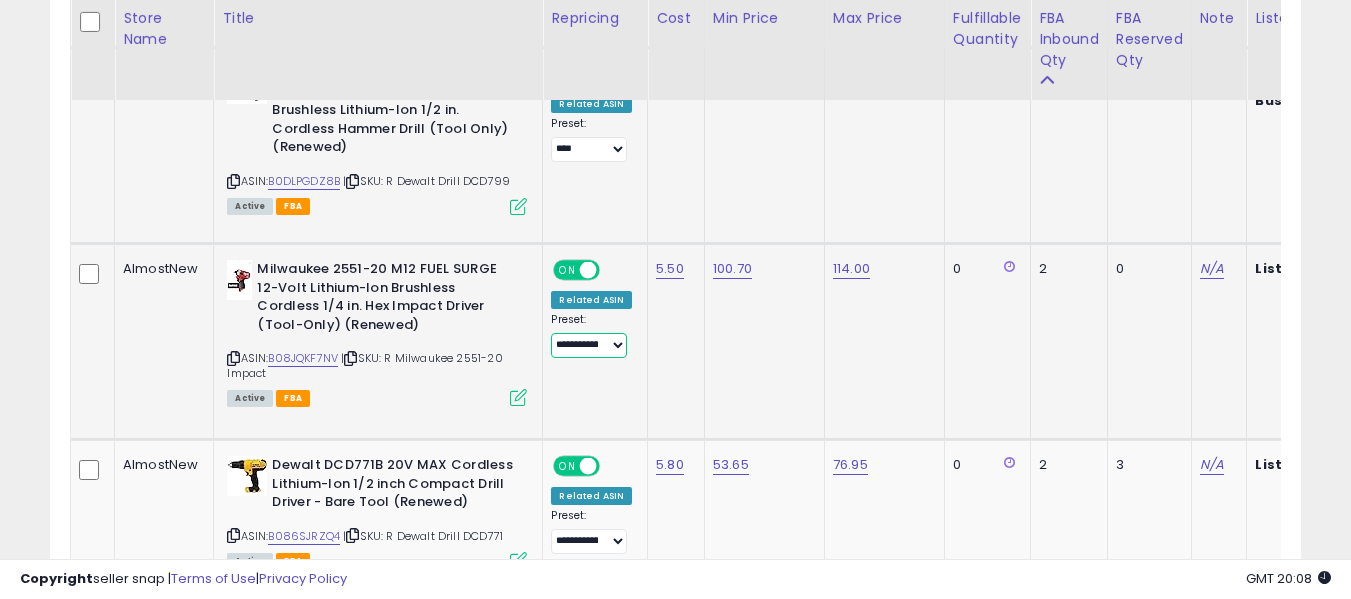 select on "****" 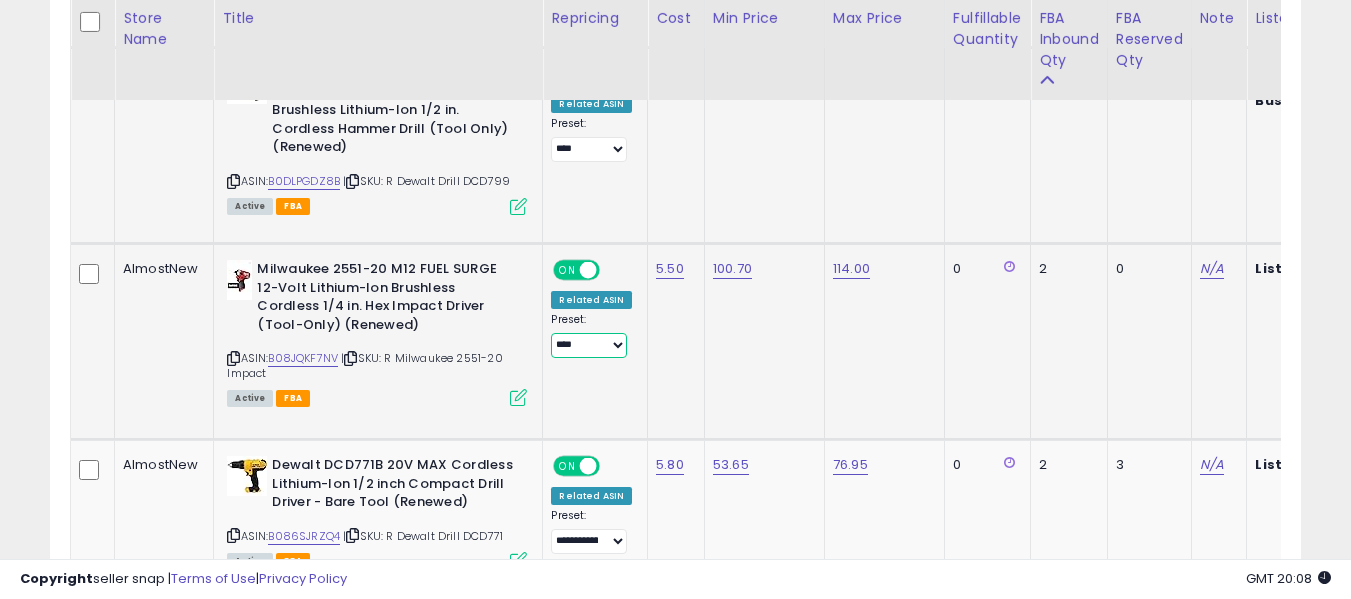 click on "**********" at bounding box center [588, 345] 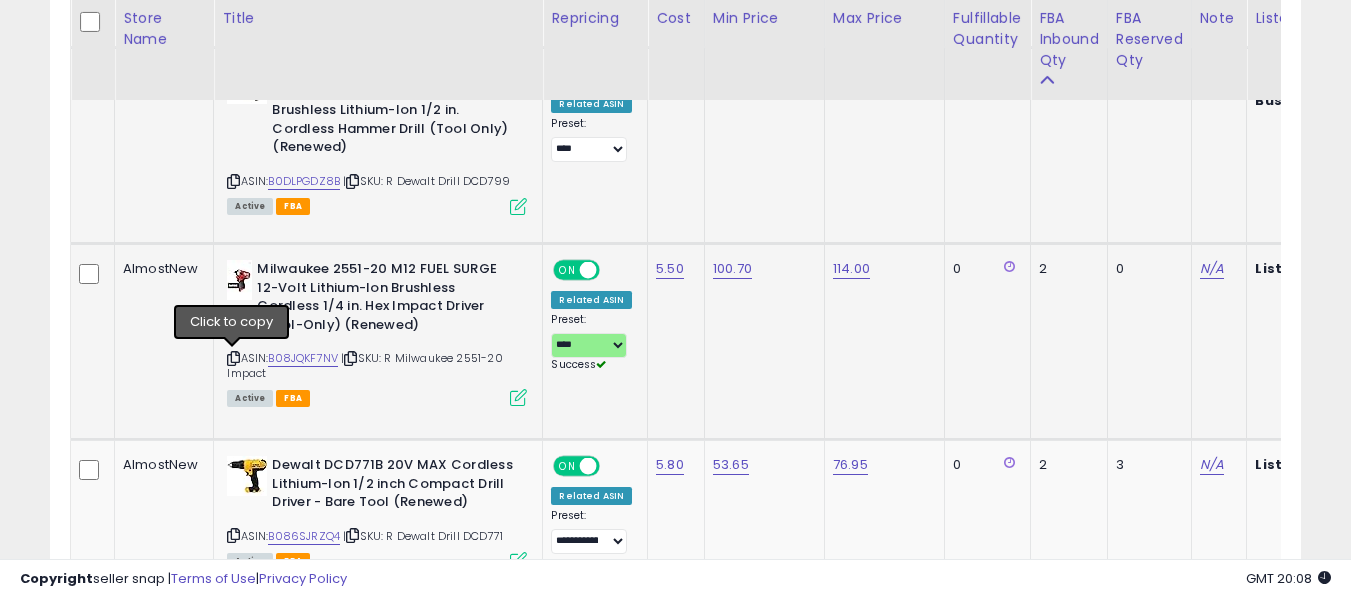 click at bounding box center [233, 358] 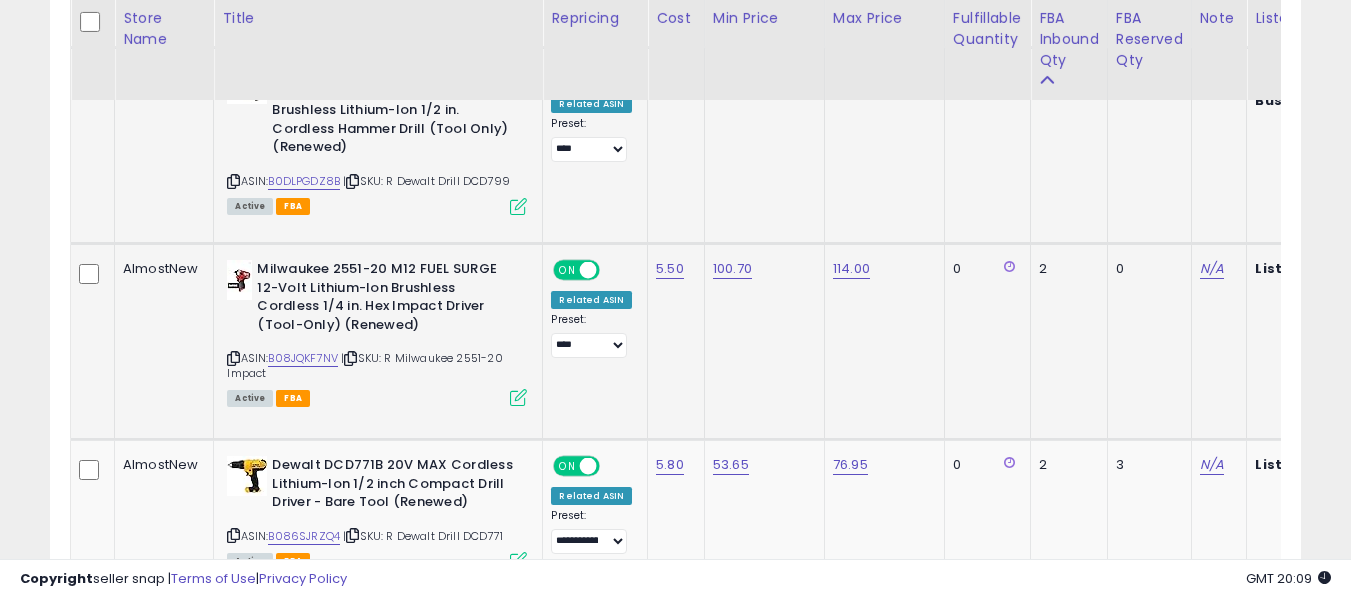 click at bounding box center (518, 397) 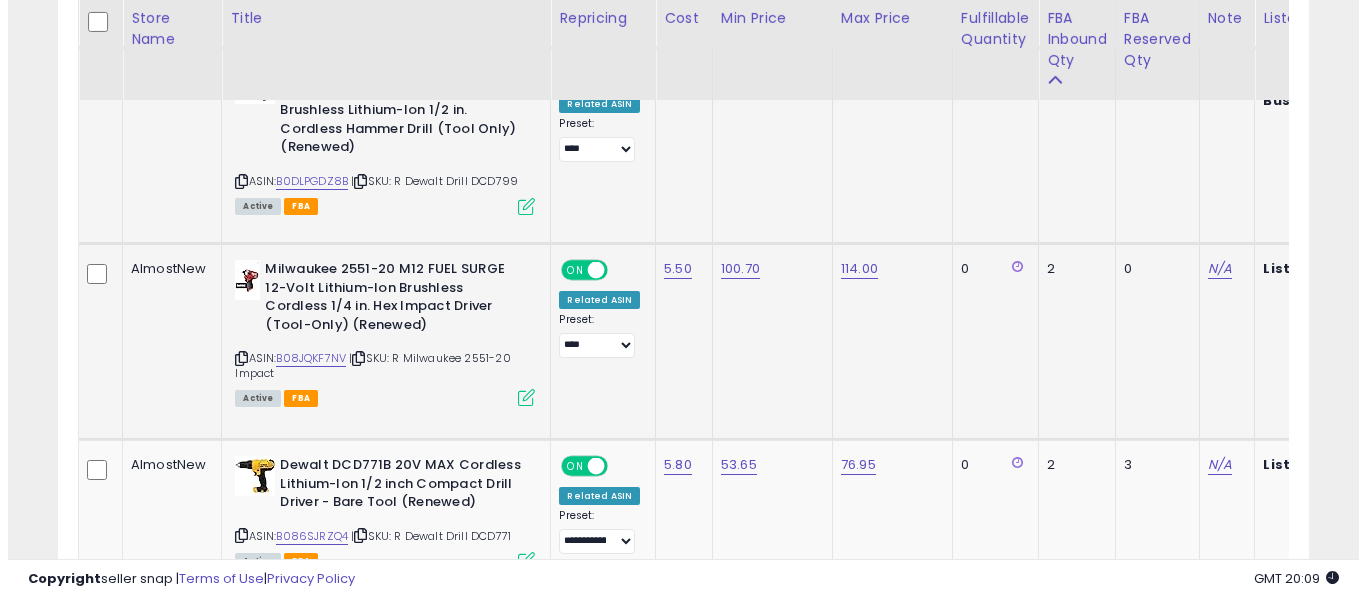 scroll, scrollTop: 999590, scrollLeft: 999267, axis: both 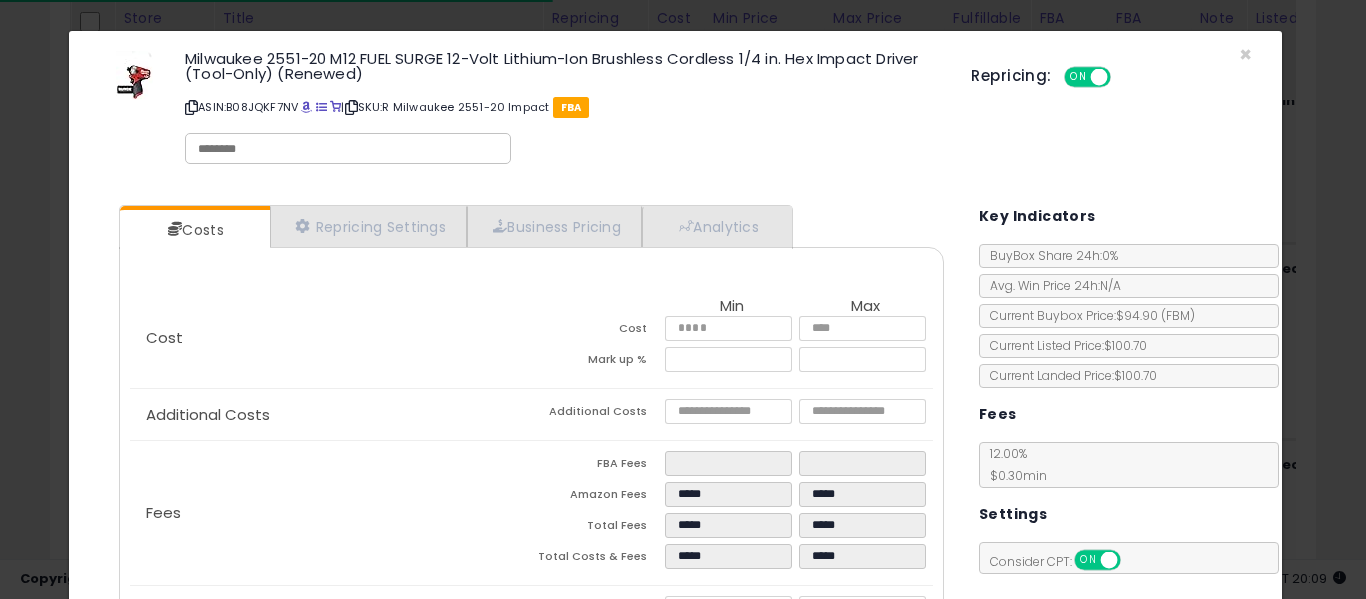 click on "Costs
Repricing Settings
Business Pricing
Analytics
Cost" at bounding box center [531, 475] 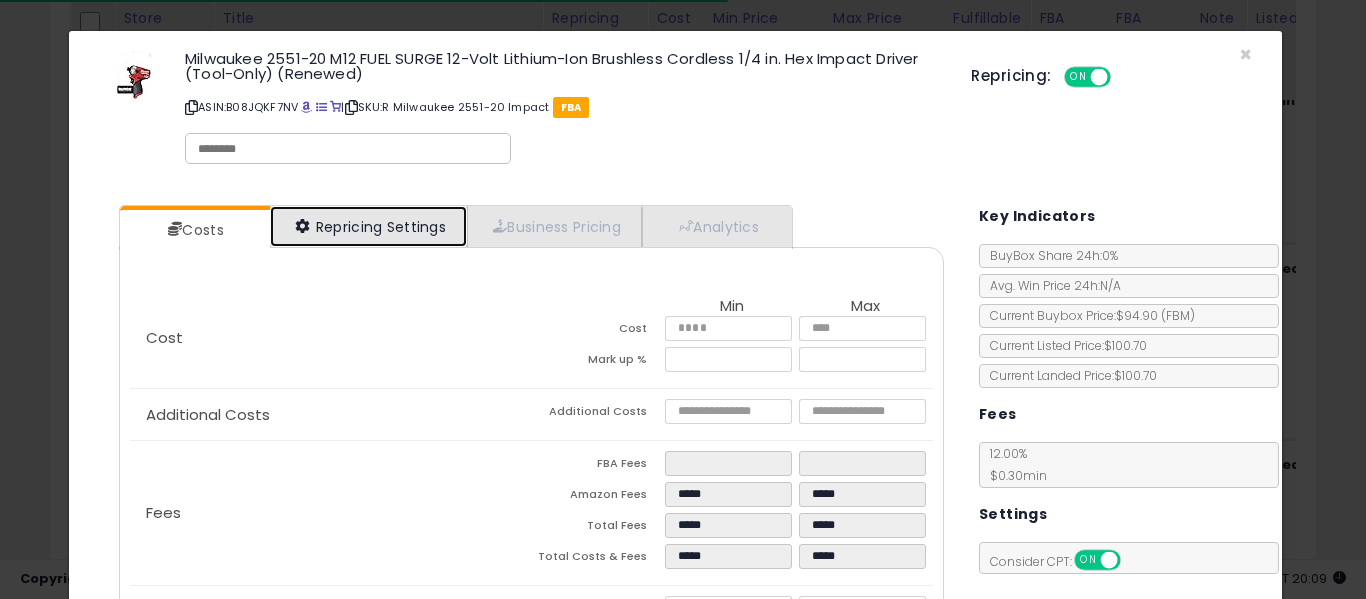 click on "Repricing Settings" at bounding box center [369, 226] 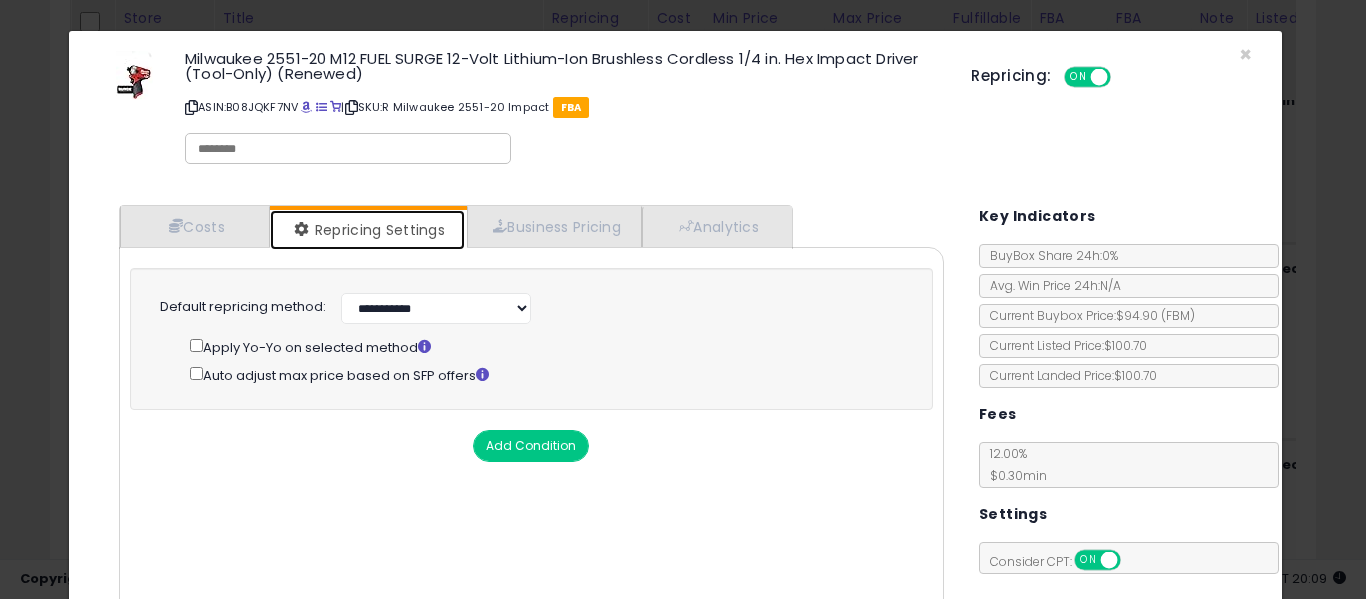 scroll, scrollTop: 138, scrollLeft: 0, axis: vertical 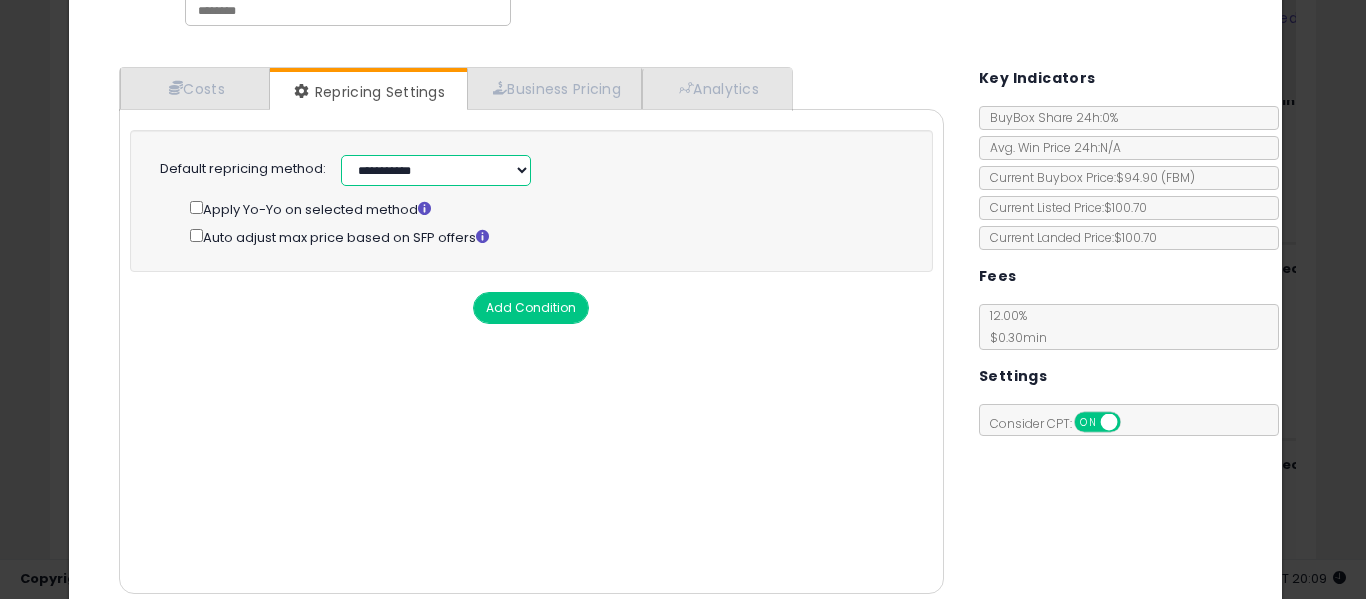 click on "**********" at bounding box center (436, 170) 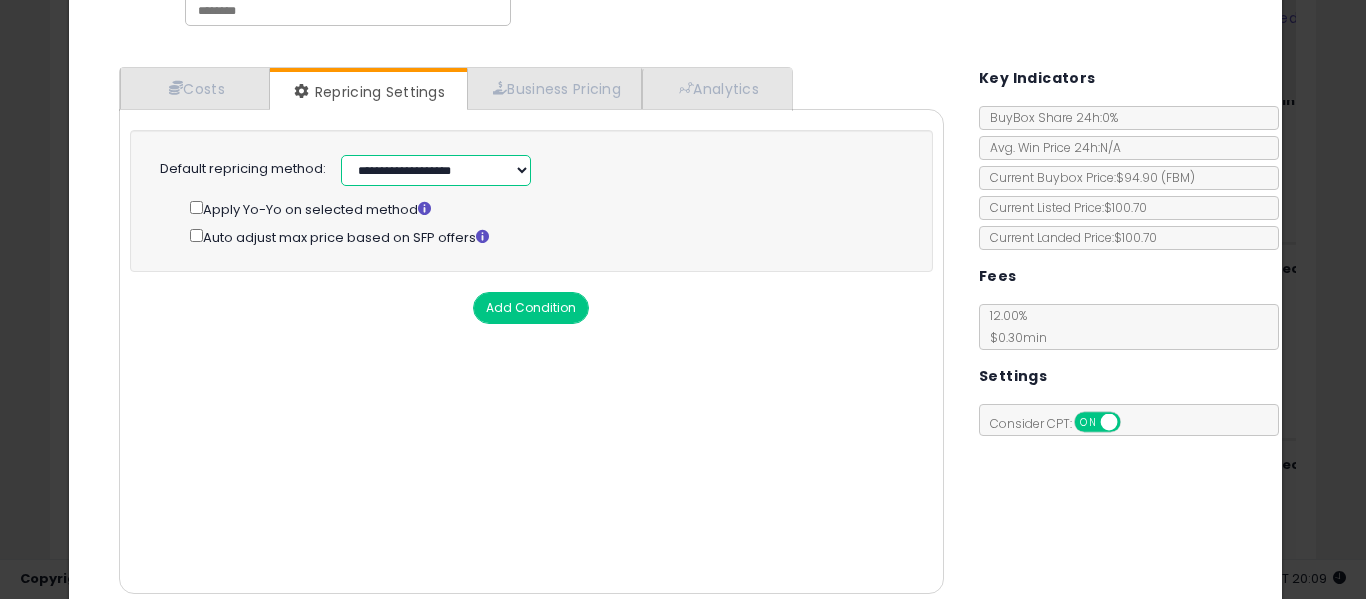 click on "**********" at bounding box center [436, 170] 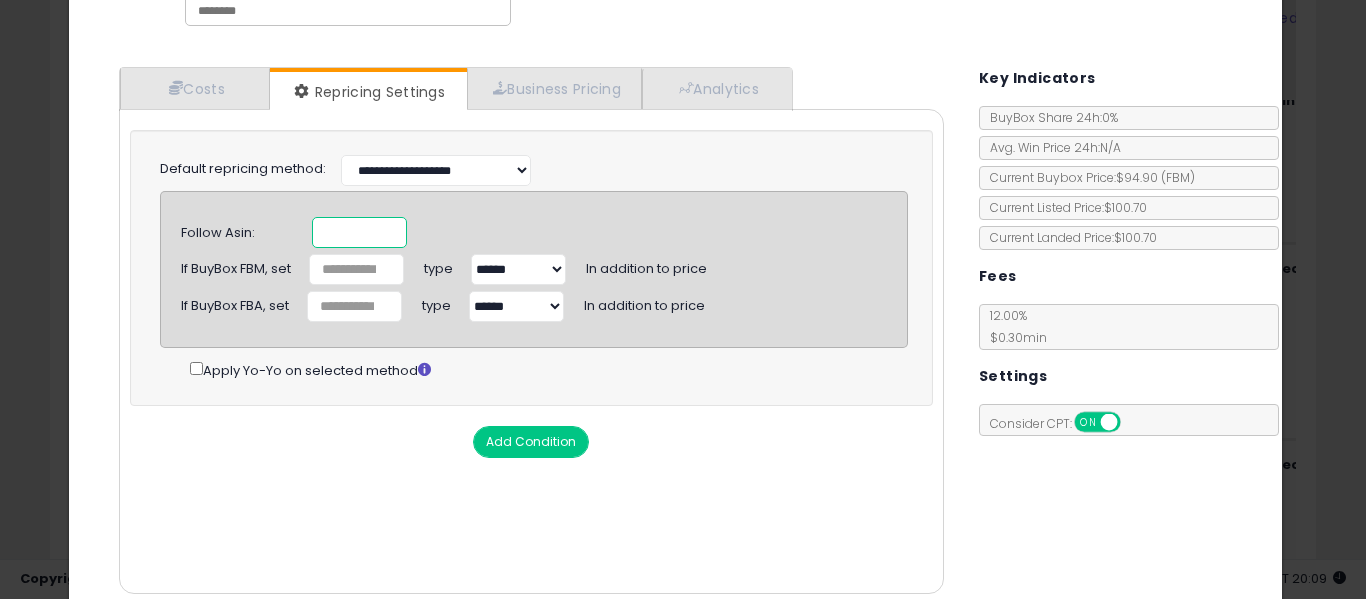 click at bounding box center [359, 232] 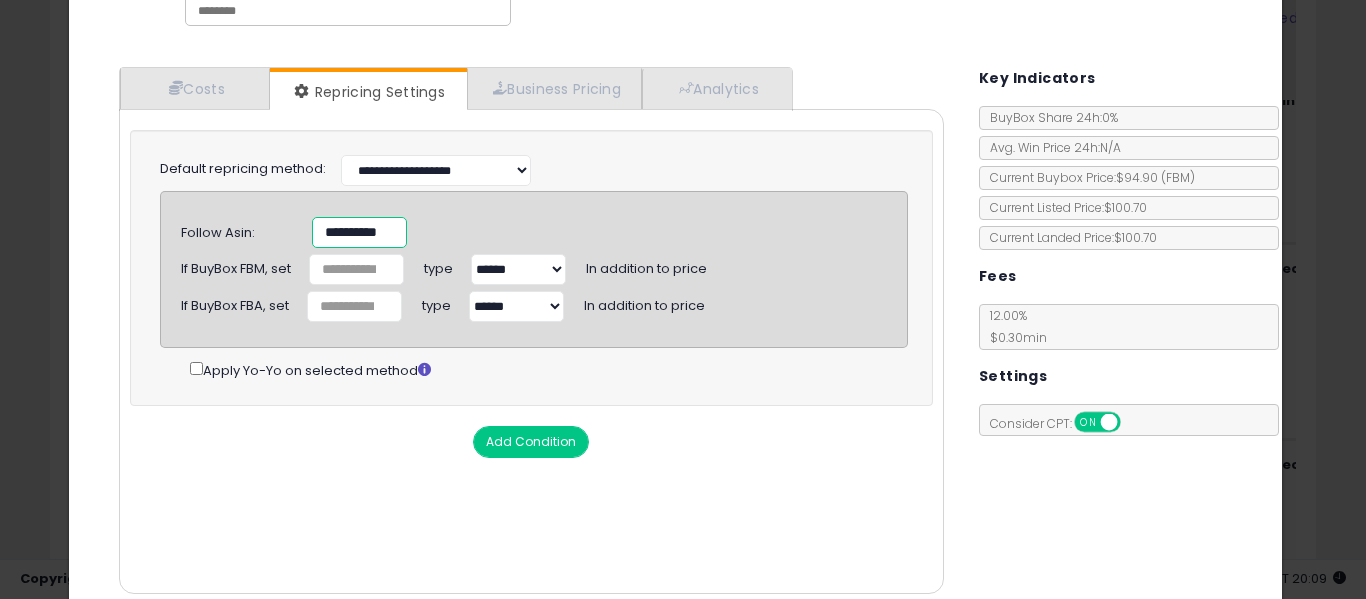 scroll, scrollTop: 0, scrollLeft: 14, axis: horizontal 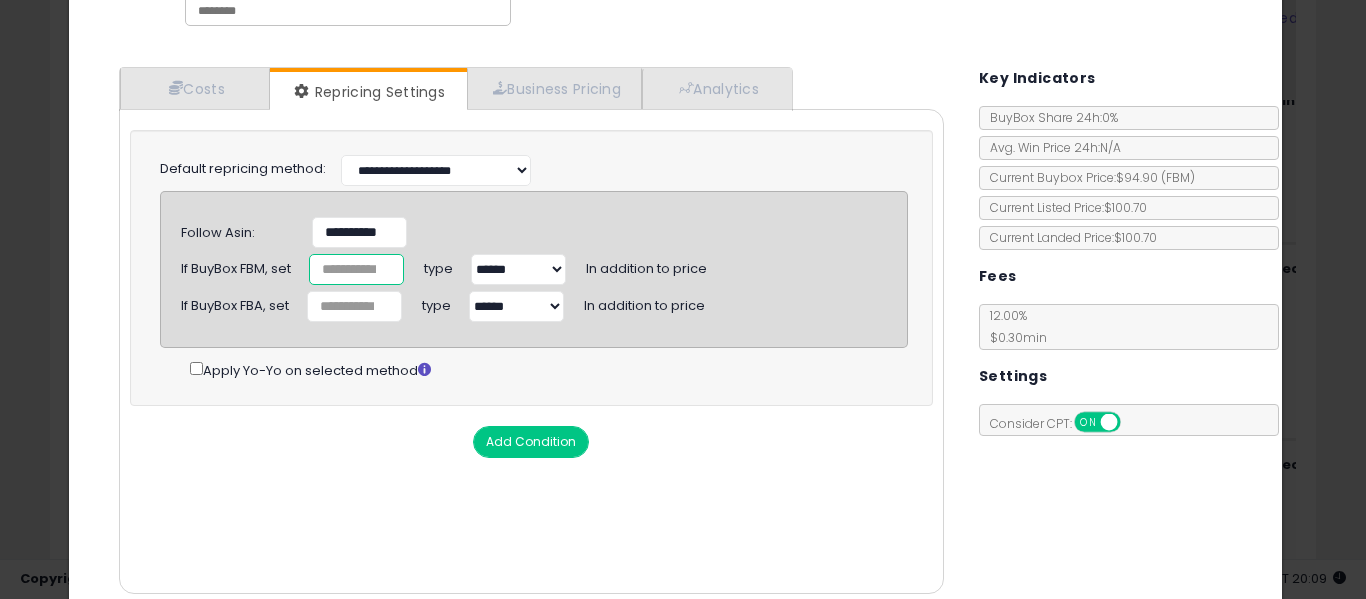 drag, startPoint x: 349, startPoint y: 259, endPoint x: 204, endPoint y: 294, distance: 149.16434 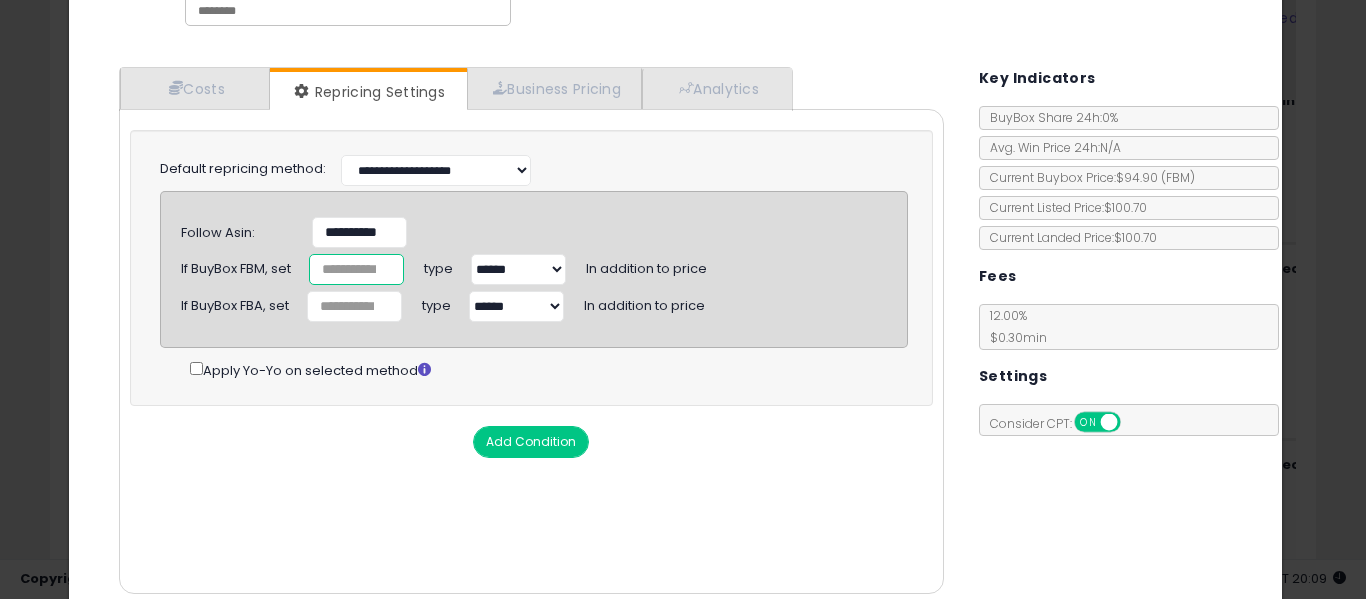 type on "**" 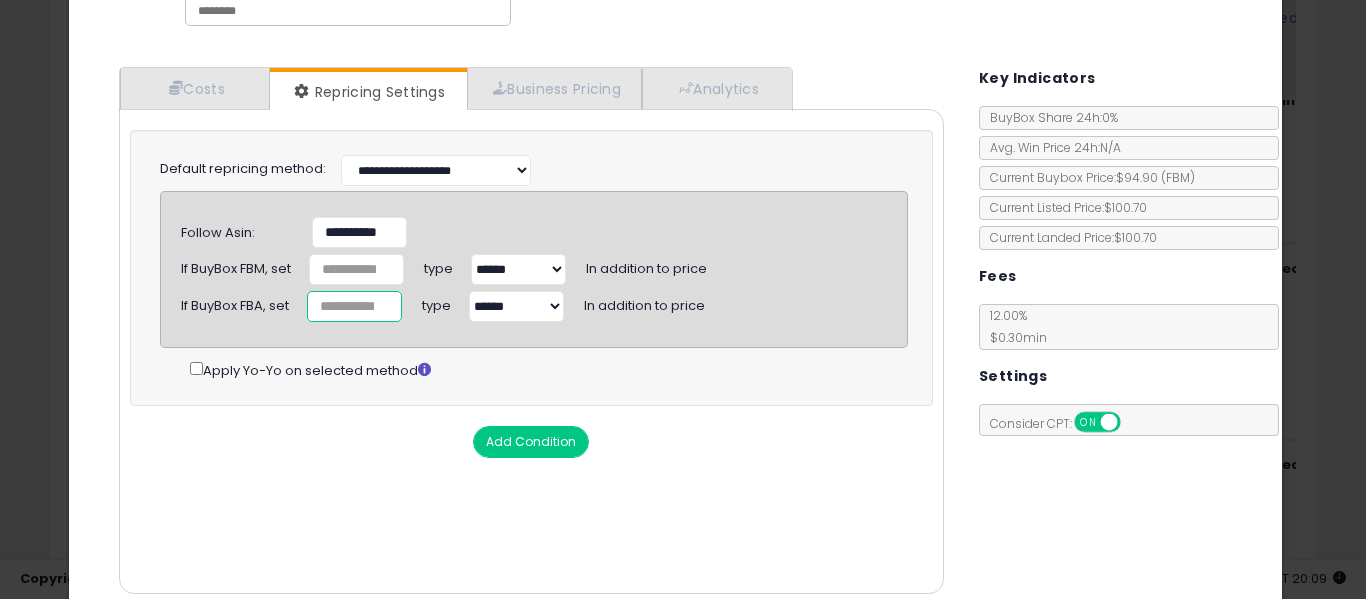 drag, startPoint x: 338, startPoint y: 303, endPoint x: 255, endPoint y: 302, distance: 83.00603 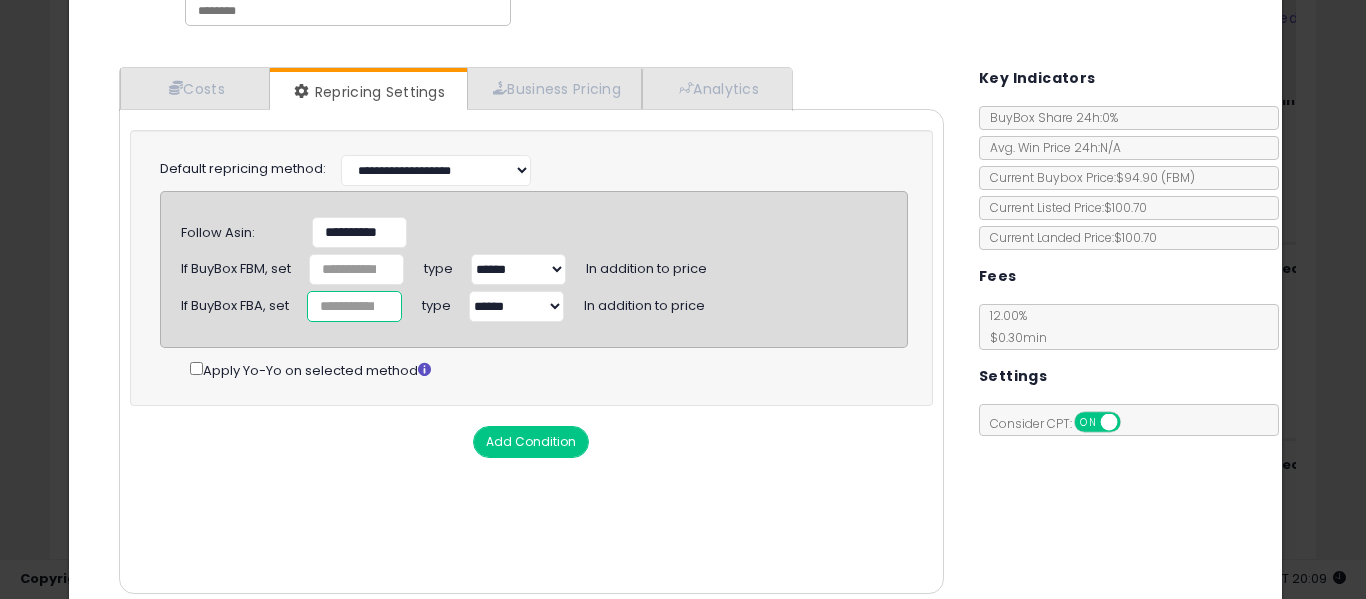 type on "**" 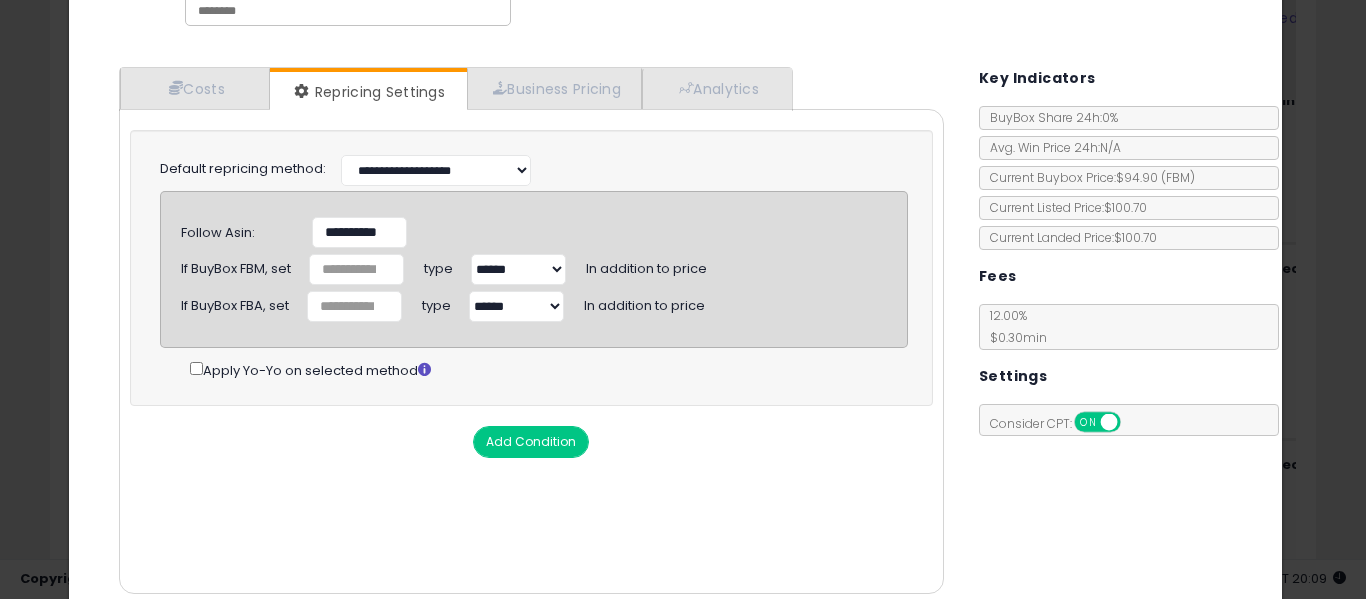 click on "******
*******" at bounding box center [518, 269] 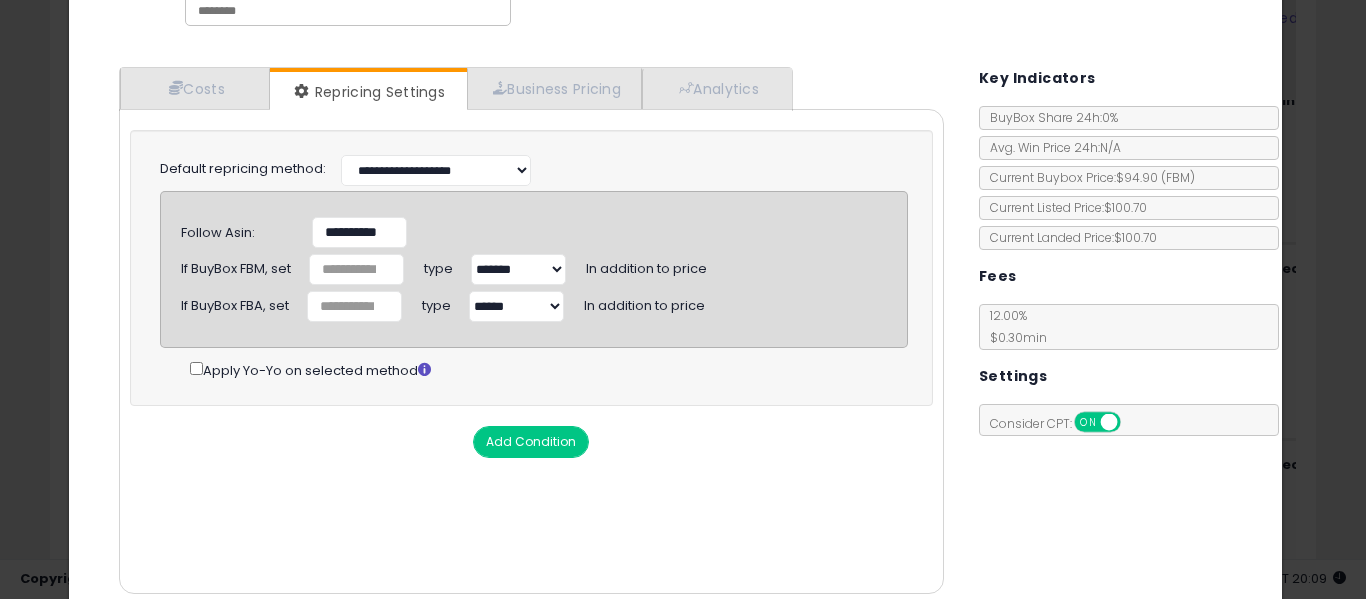 click on "******
*******" at bounding box center (518, 269) 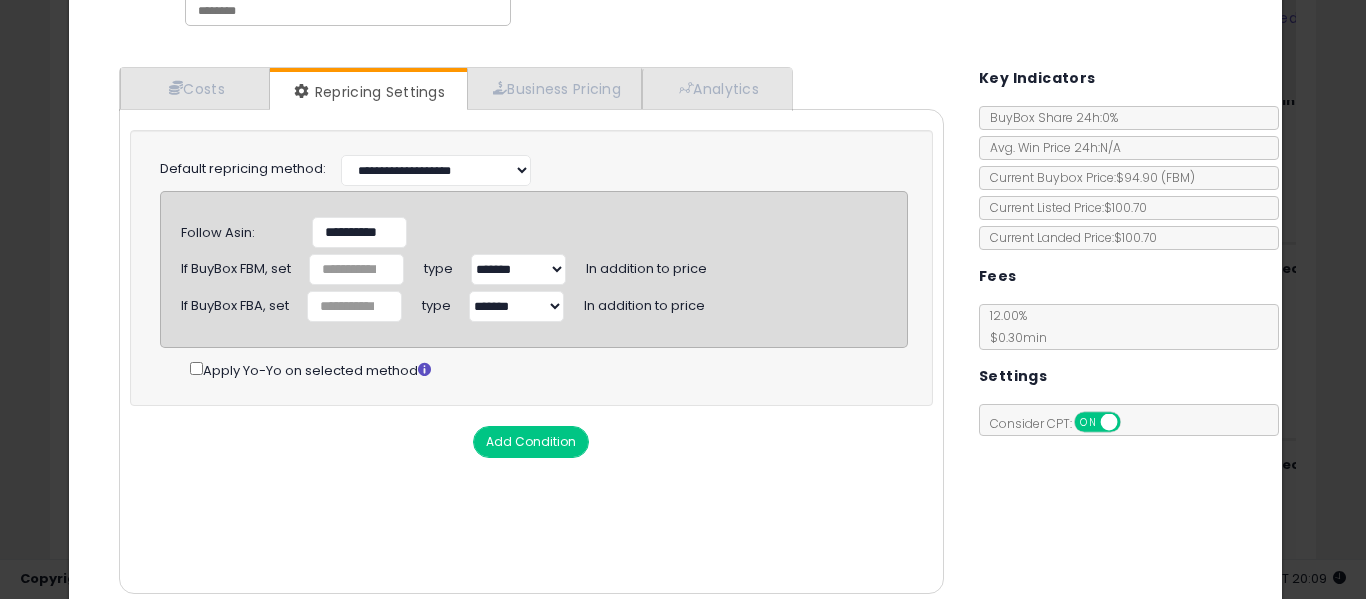 click on "******
*******" at bounding box center (516, 306) 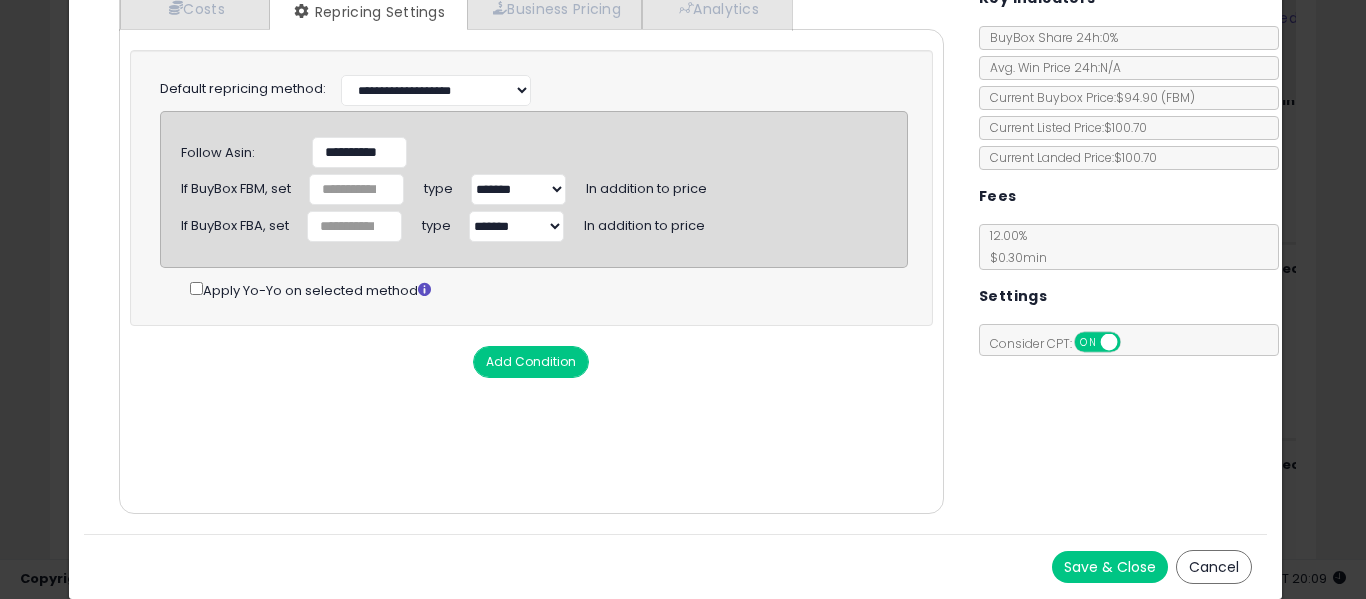 click on "Save & Close" at bounding box center [1110, 567] 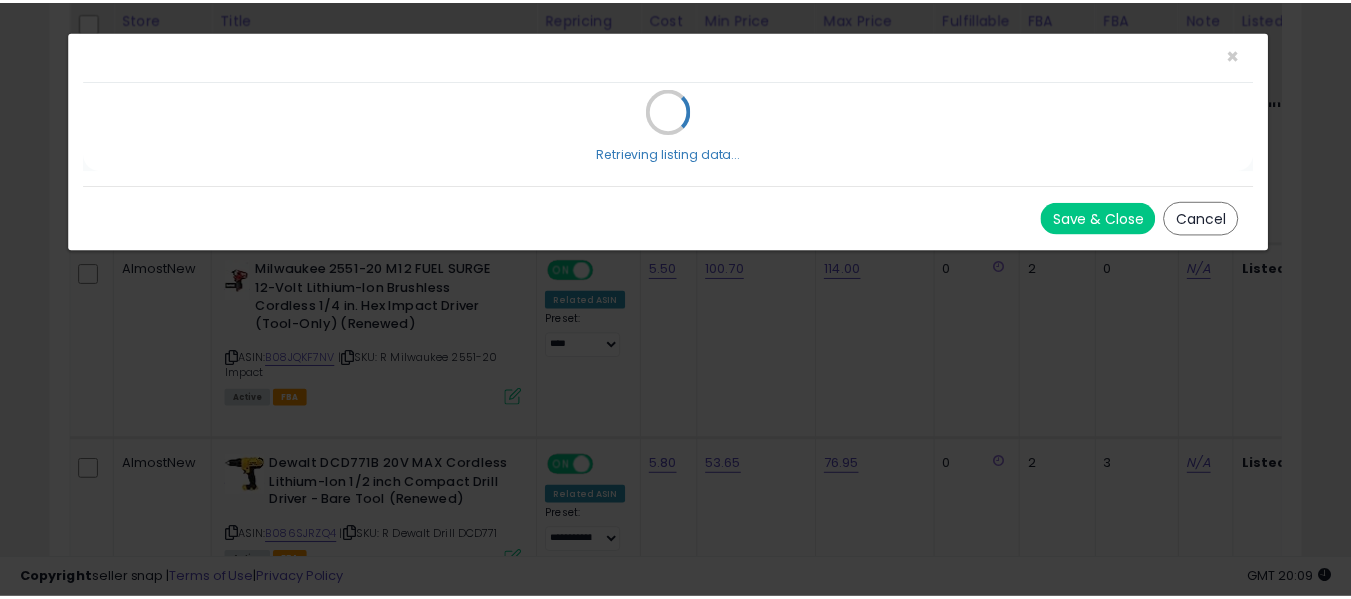scroll, scrollTop: 0, scrollLeft: 0, axis: both 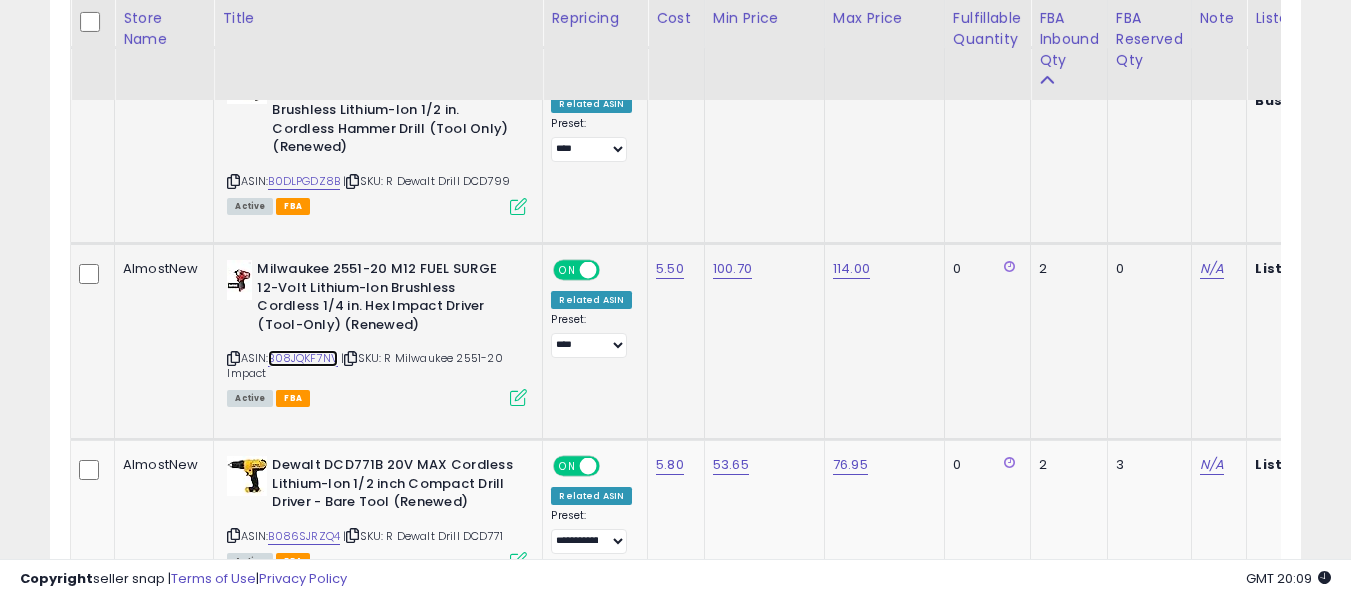 click on "B08JQKF7NV" at bounding box center [303, 358] 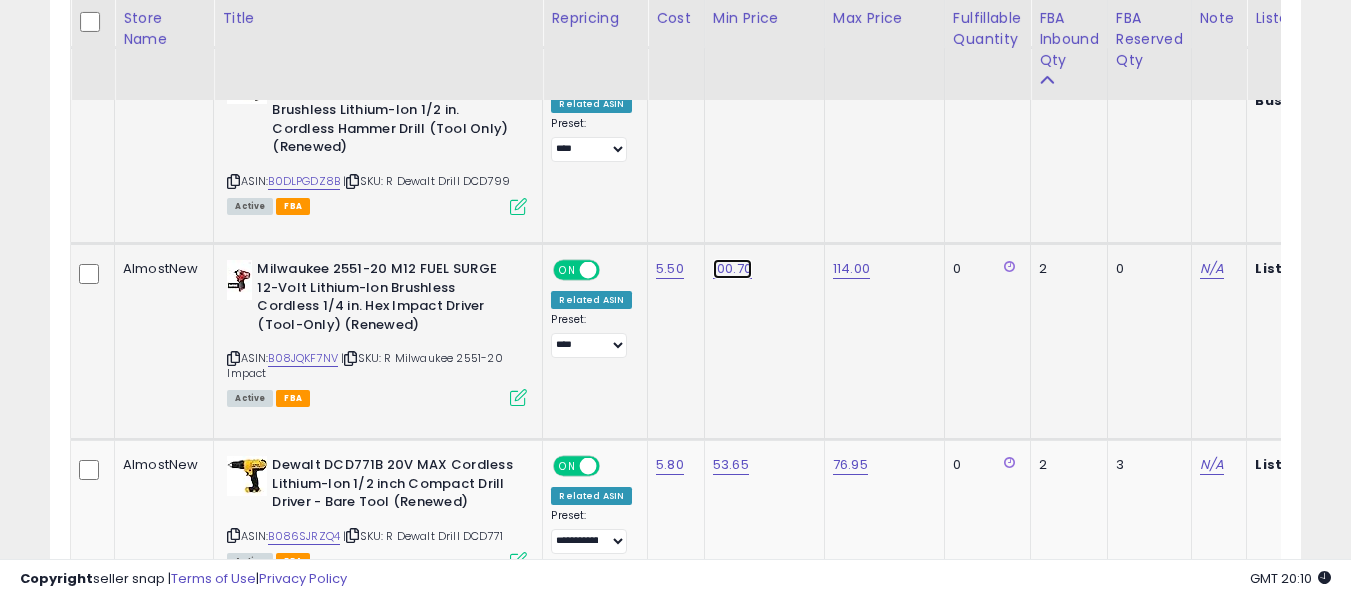 click on "100.70" at bounding box center [731, -2867] 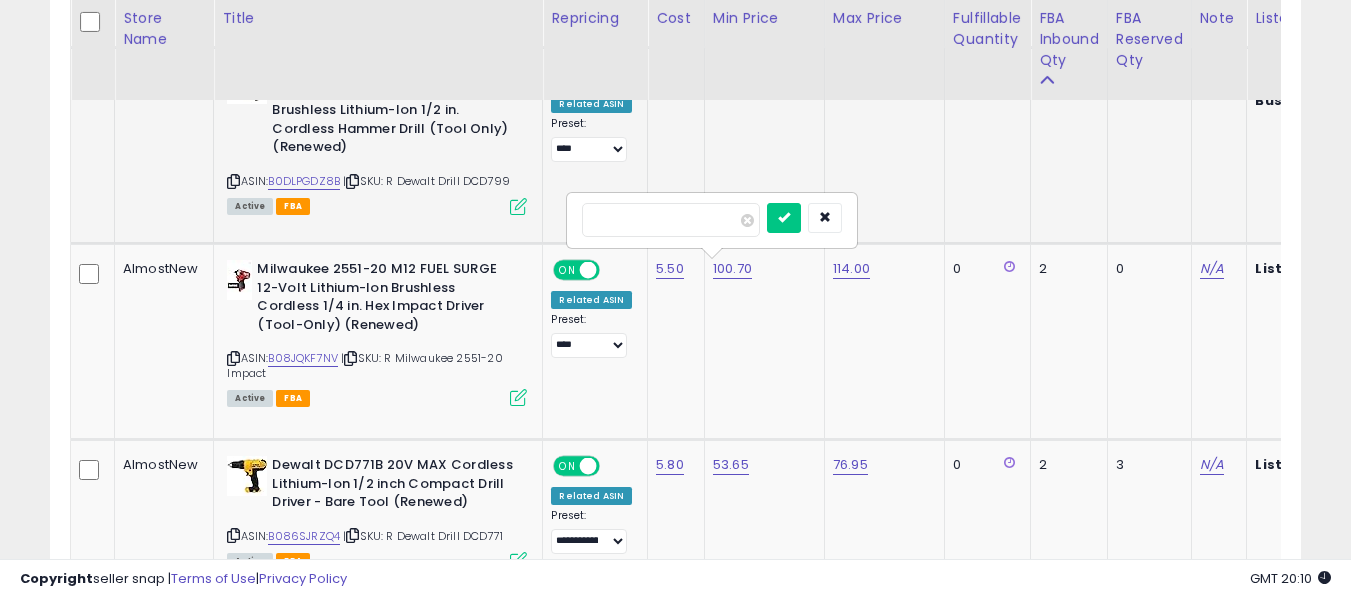 drag, startPoint x: 647, startPoint y: 216, endPoint x: 471, endPoint y: 222, distance: 176.10225 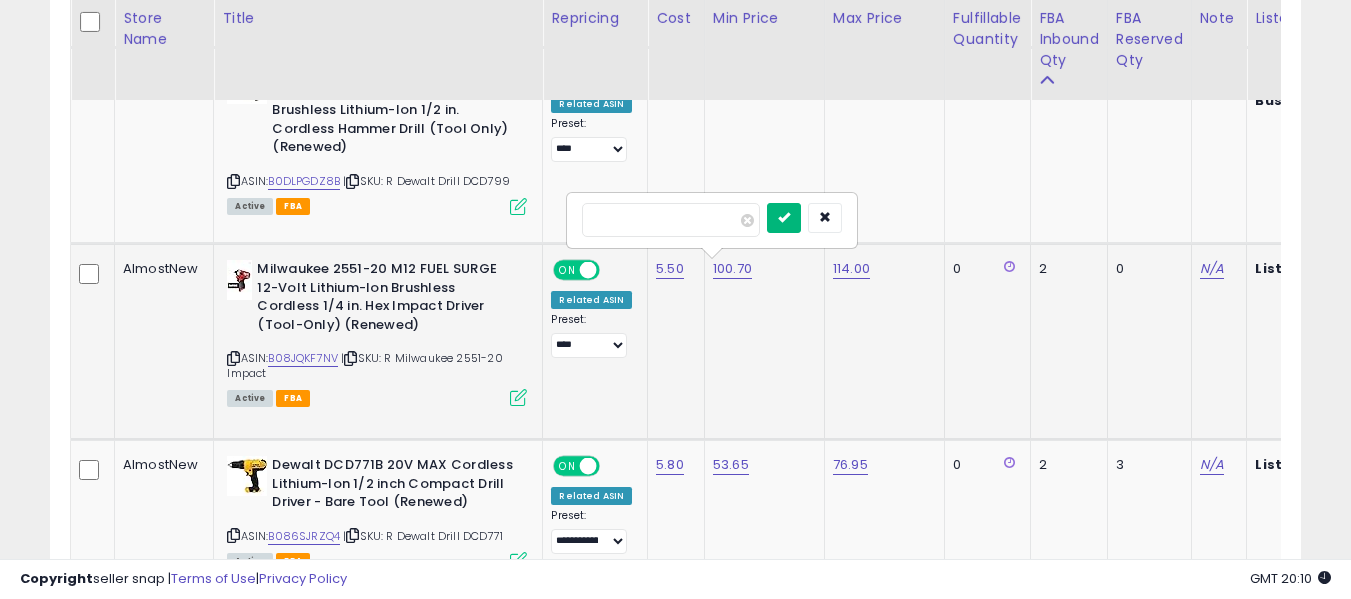 type on "*****" 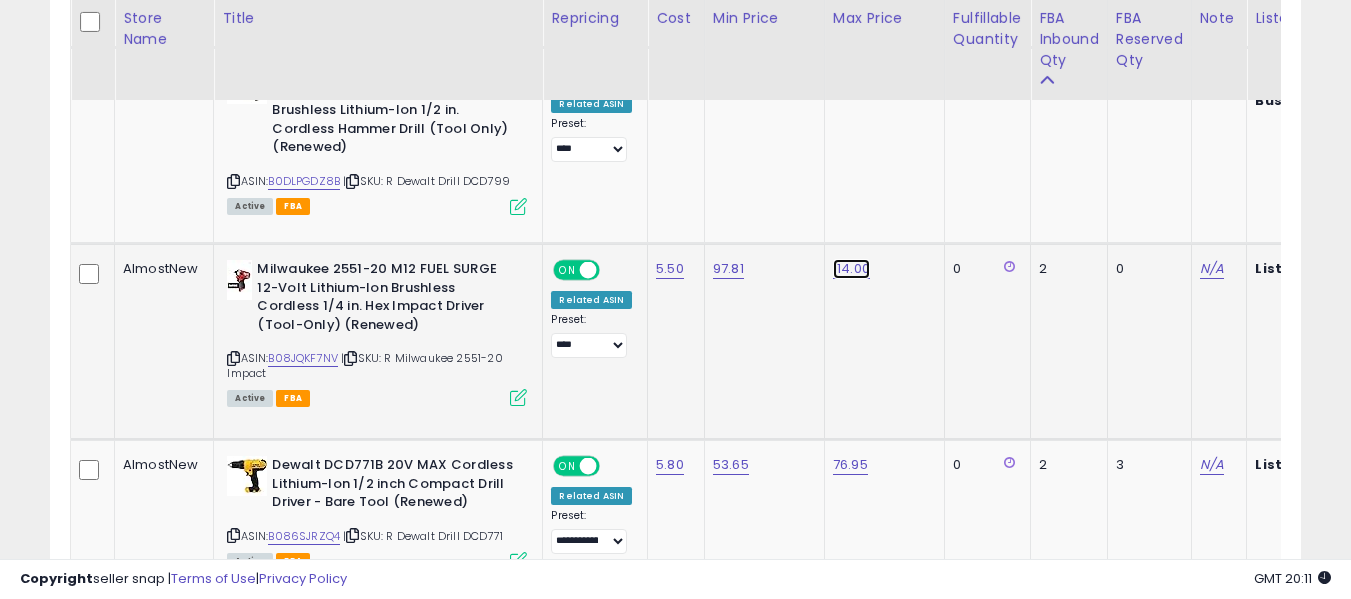 click on "114.00" at bounding box center [851, -2867] 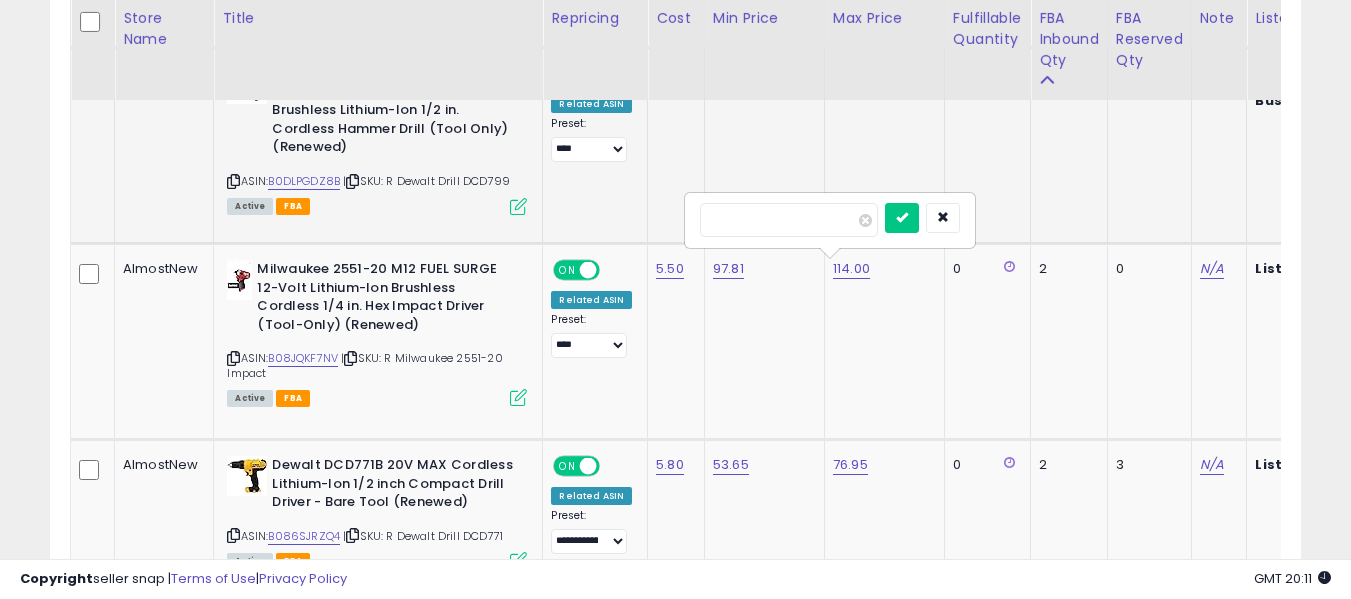 drag, startPoint x: 770, startPoint y: 223, endPoint x: 655, endPoint y: 225, distance: 115.01739 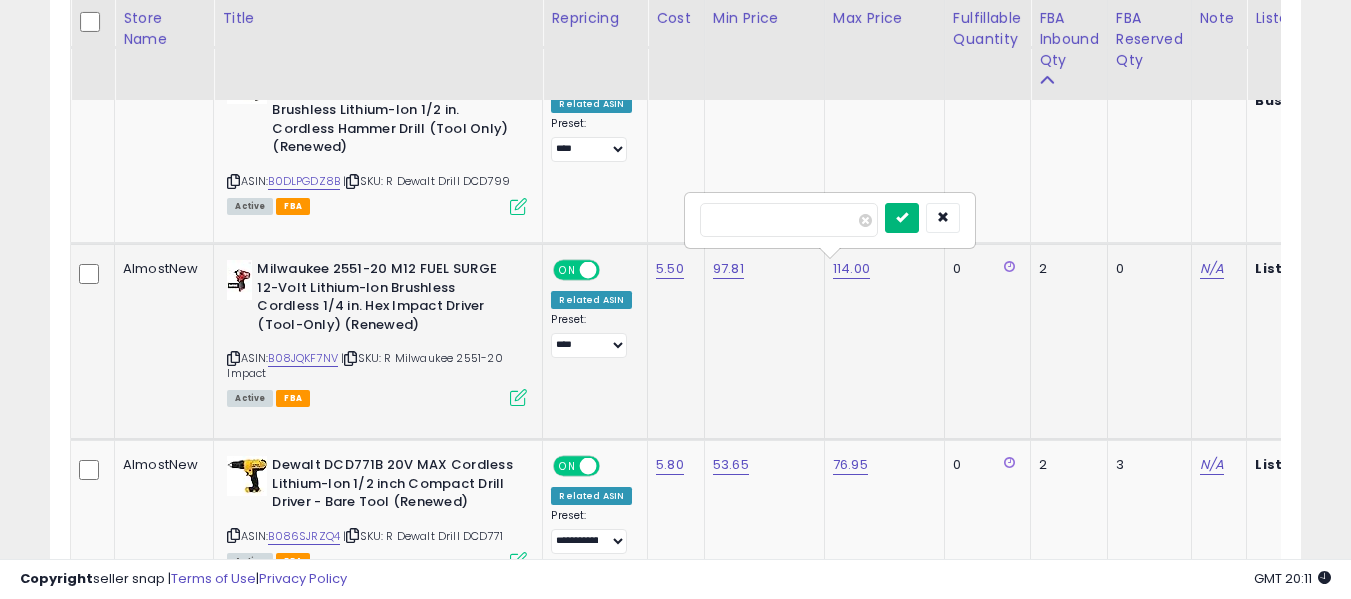type on "******" 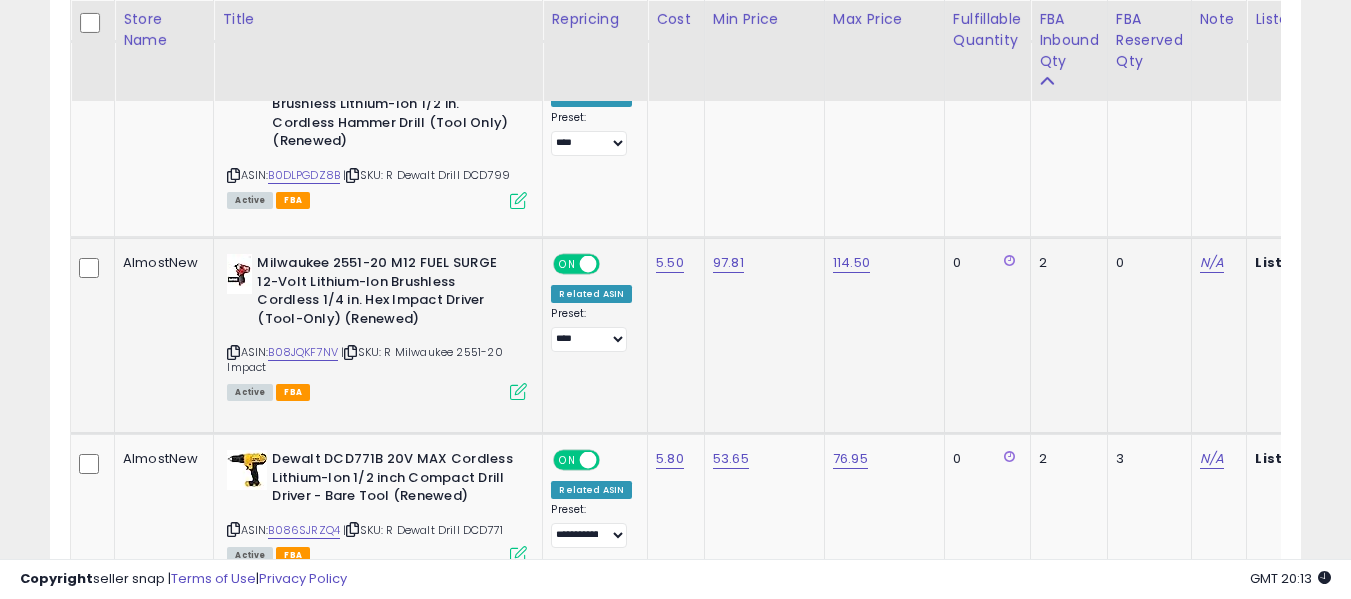 scroll, scrollTop: 3969, scrollLeft: 0, axis: vertical 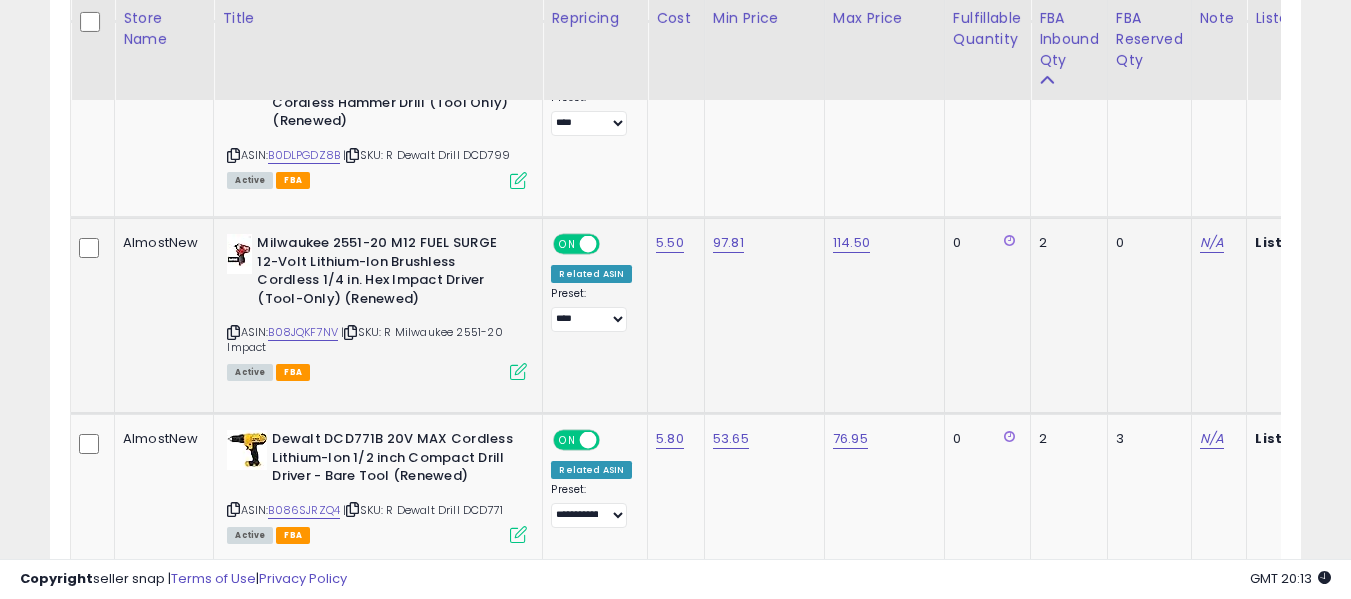 click at bounding box center (518, 371) 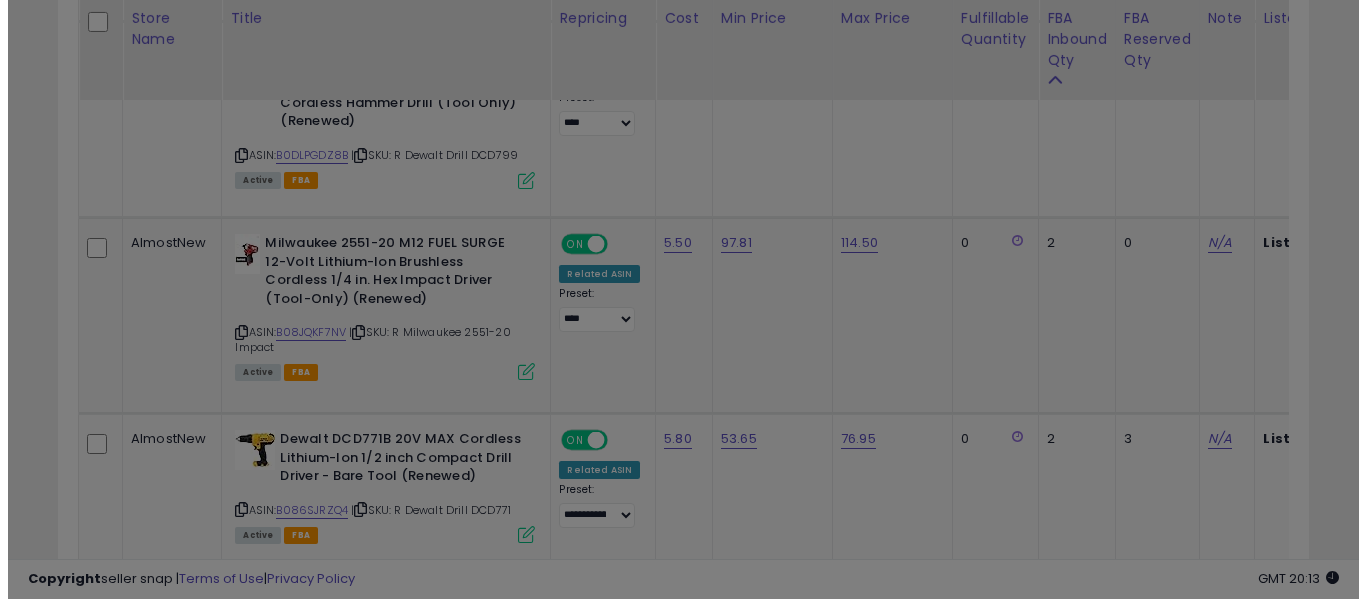 scroll, scrollTop: 999590, scrollLeft: 999267, axis: both 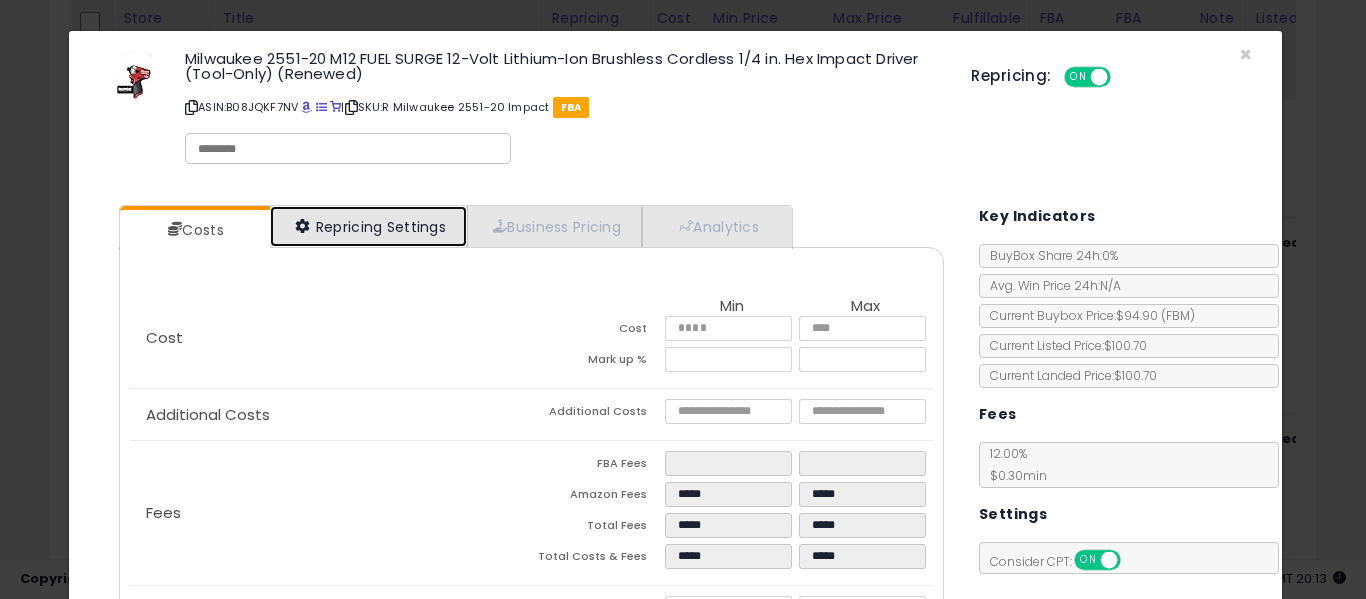 click on "Repricing Settings" at bounding box center (369, 226) 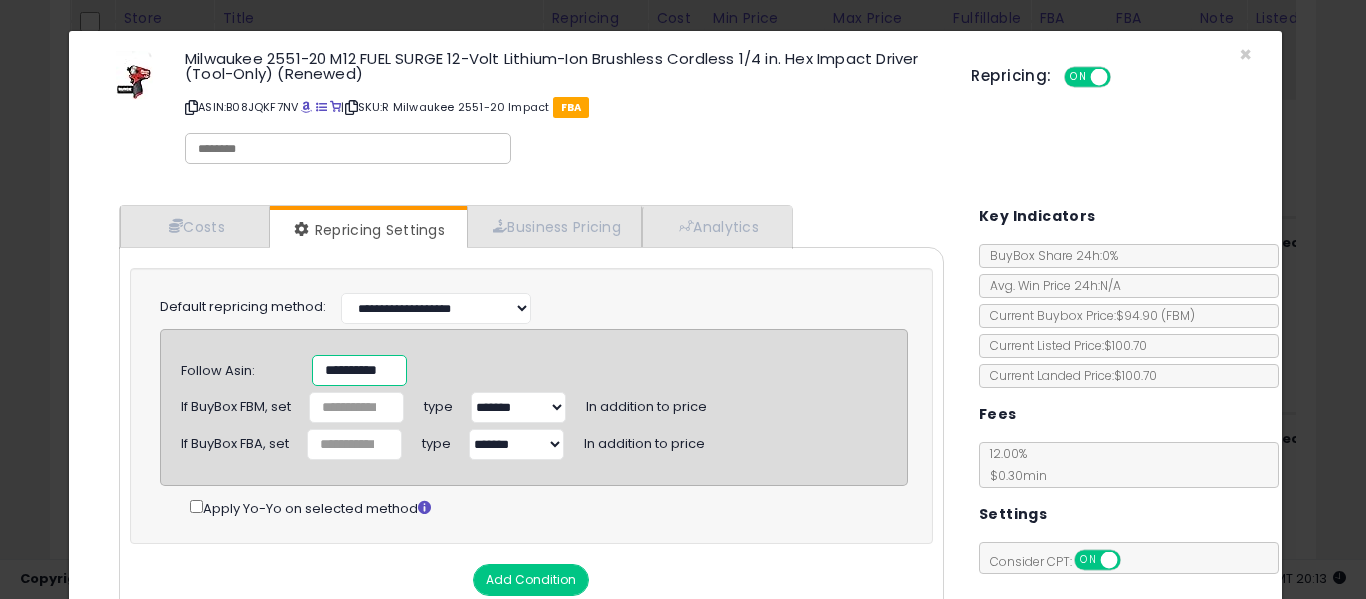 click on "**********" at bounding box center [359, 370] 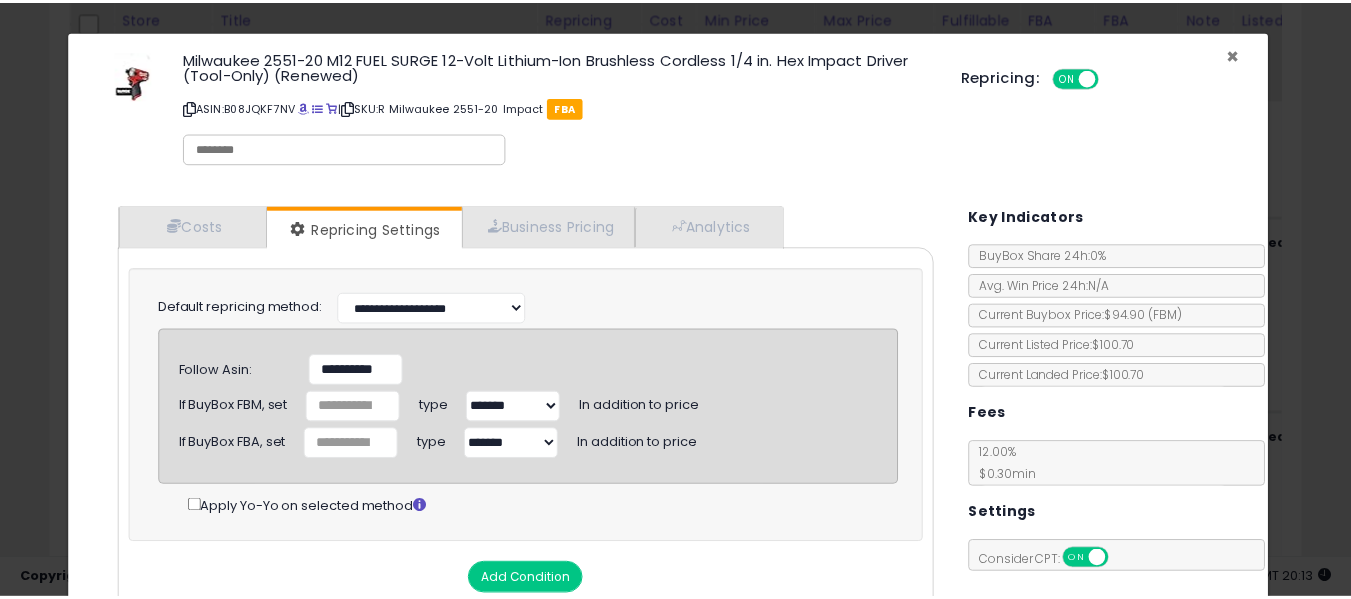 scroll, scrollTop: 0, scrollLeft: 0, axis: both 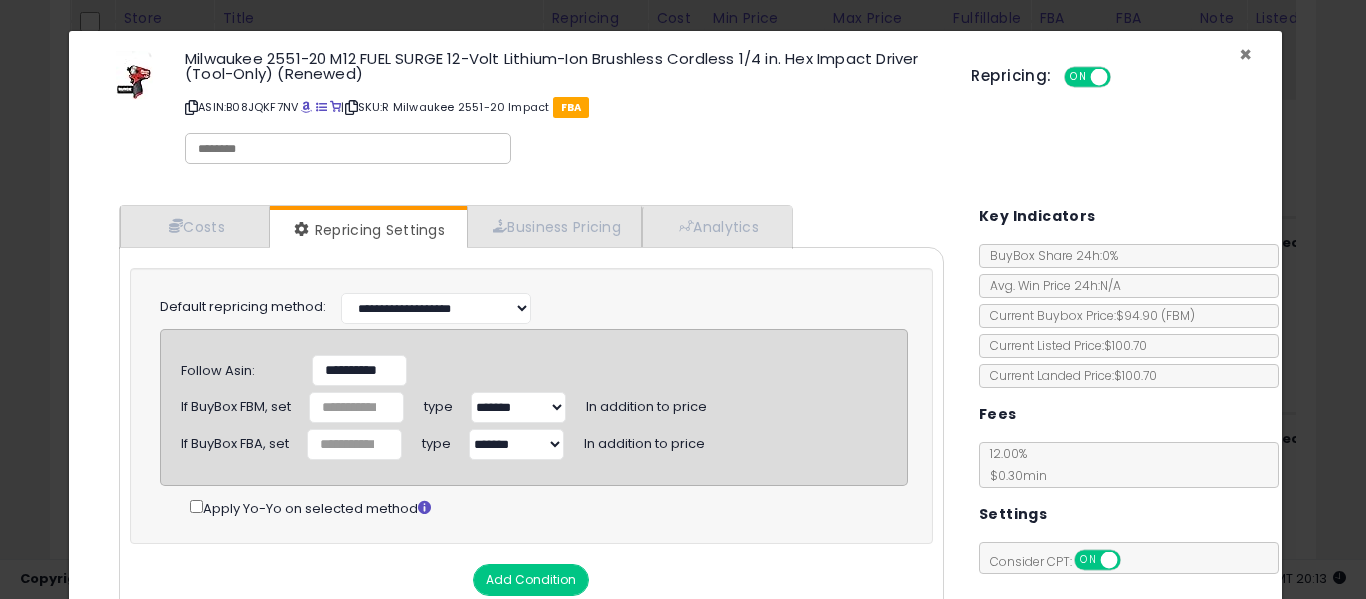 click on "×" at bounding box center (1245, 54) 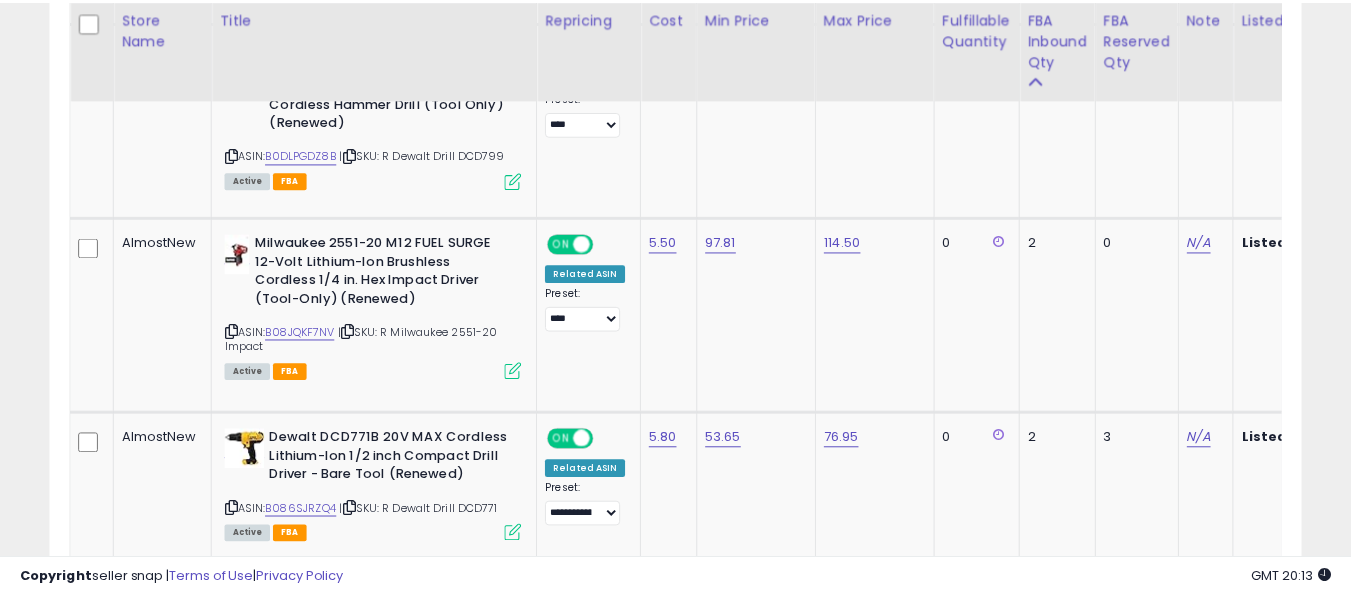 scroll, scrollTop: 410, scrollLeft: 724, axis: both 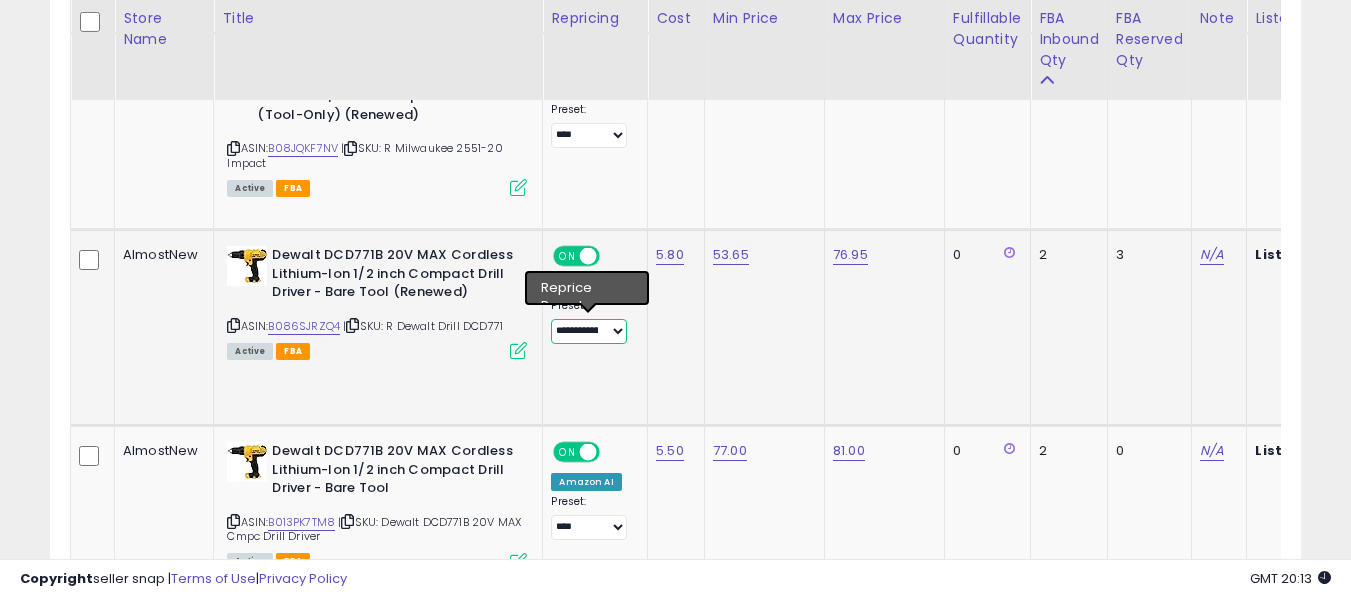 click on "**********" at bounding box center (588, 331) 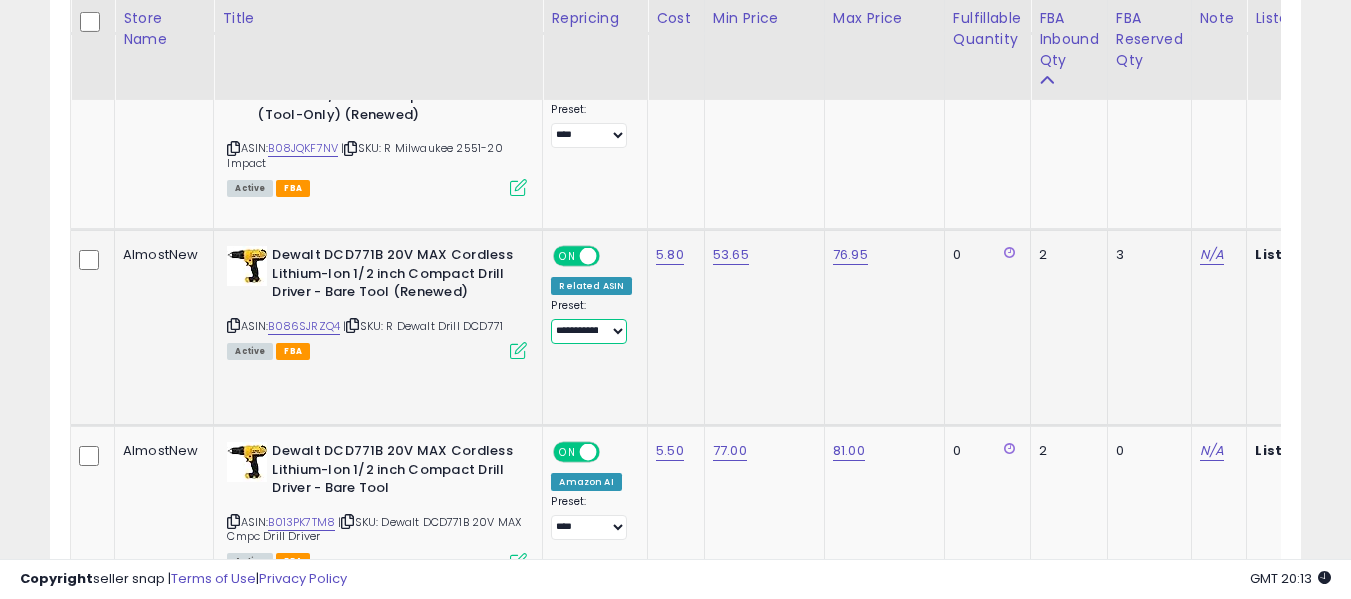 select on "****" 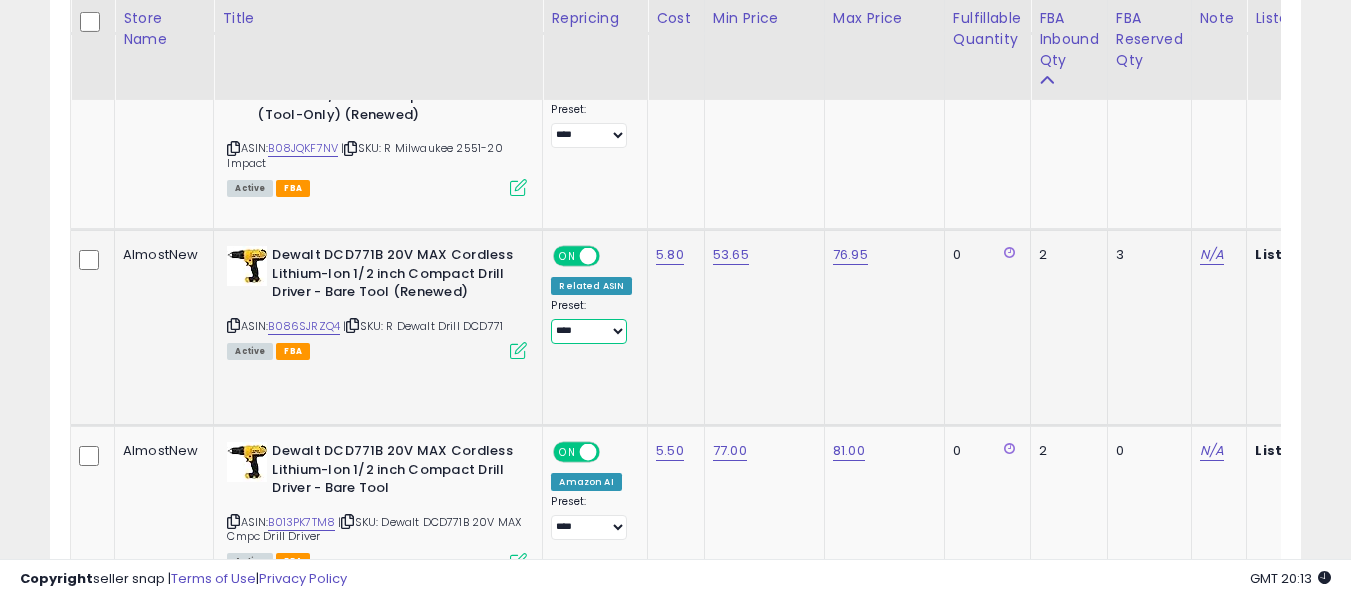click on "**********" at bounding box center (588, 331) 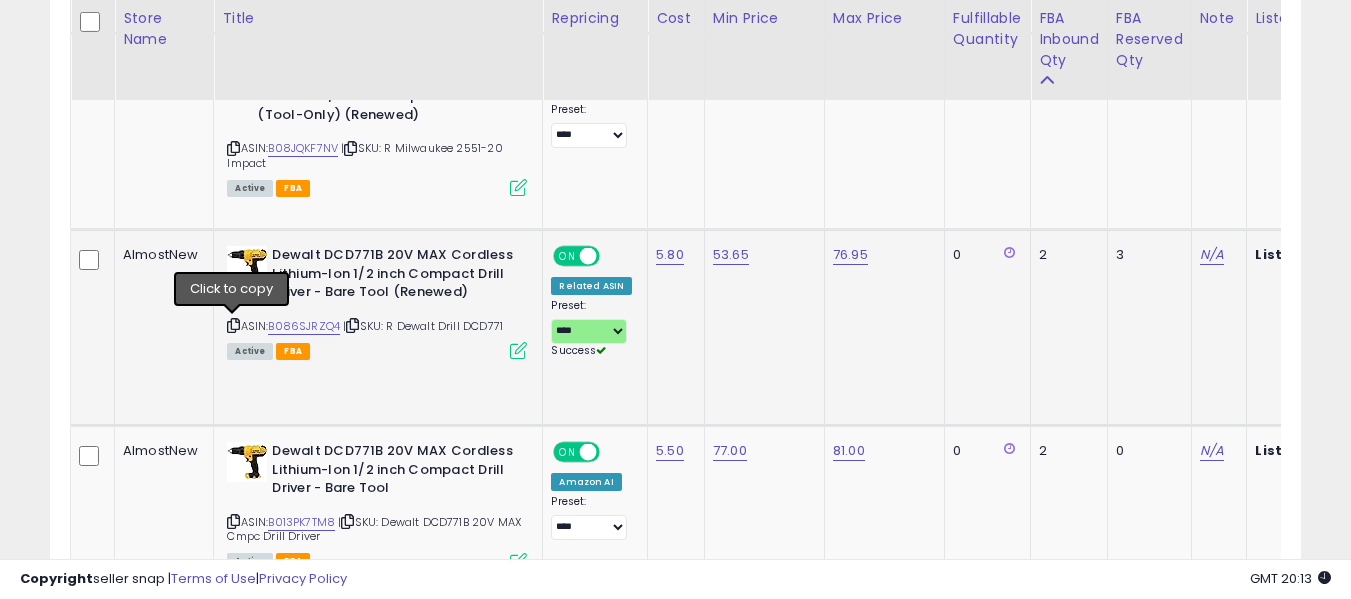 click at bounding box center (233, 325) 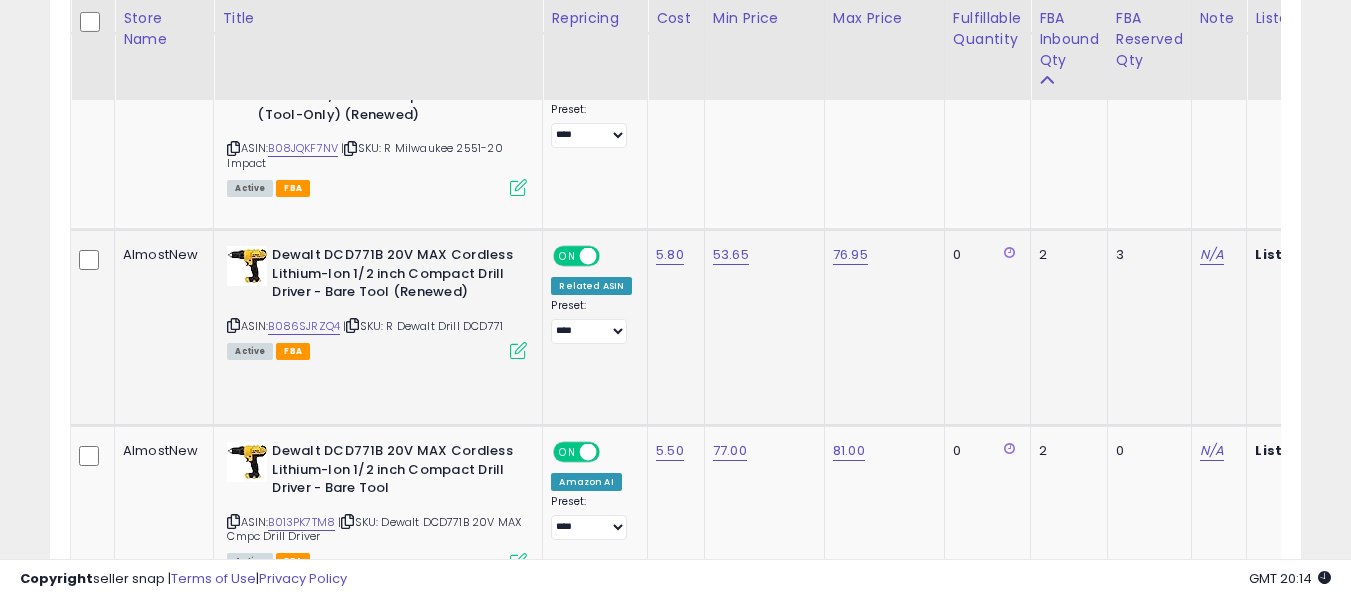 click at bounding box center [518, 350] 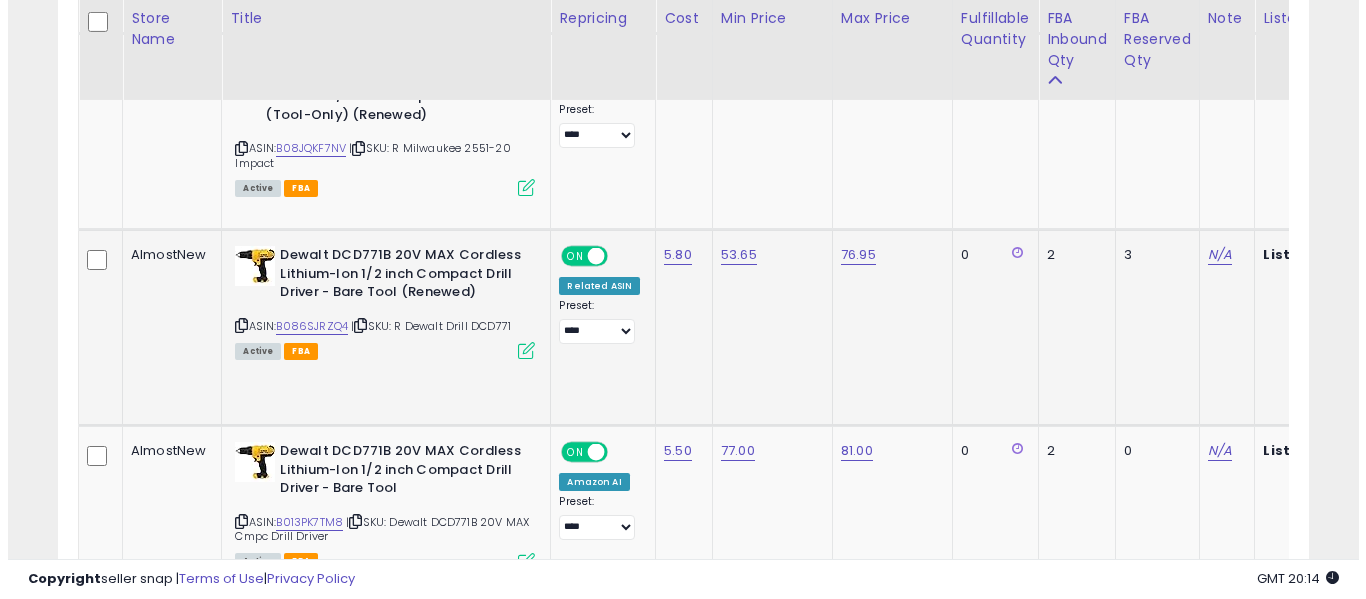 scroll, scrollTop: 999590, scrollLeft: 999267, axis: both 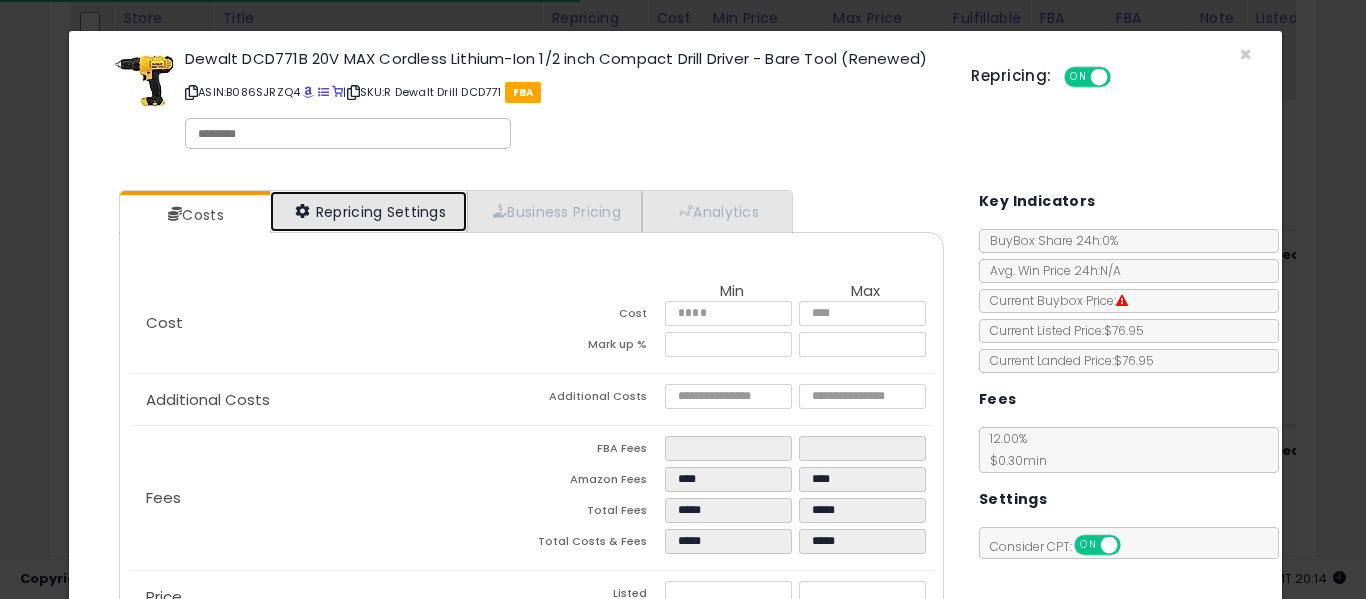 click on "Repricing Settings" at bounding box center [369, 211] 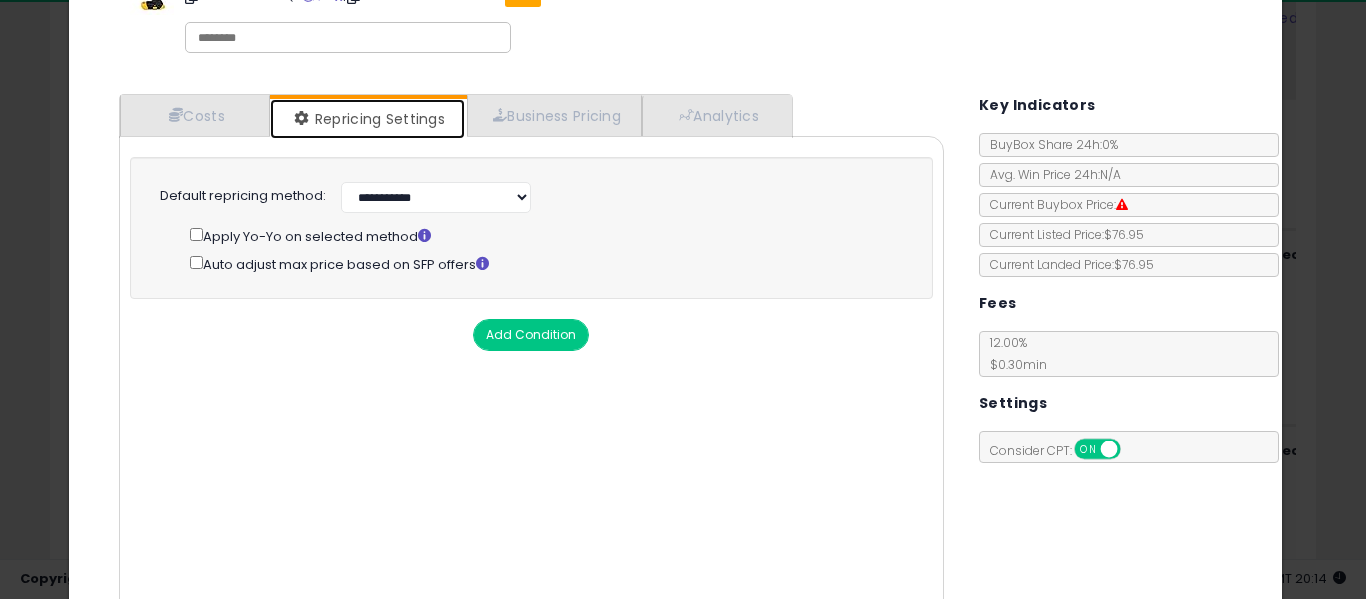 scroll, scrollTop: 97, scrollLeft: 0, axis: vertical 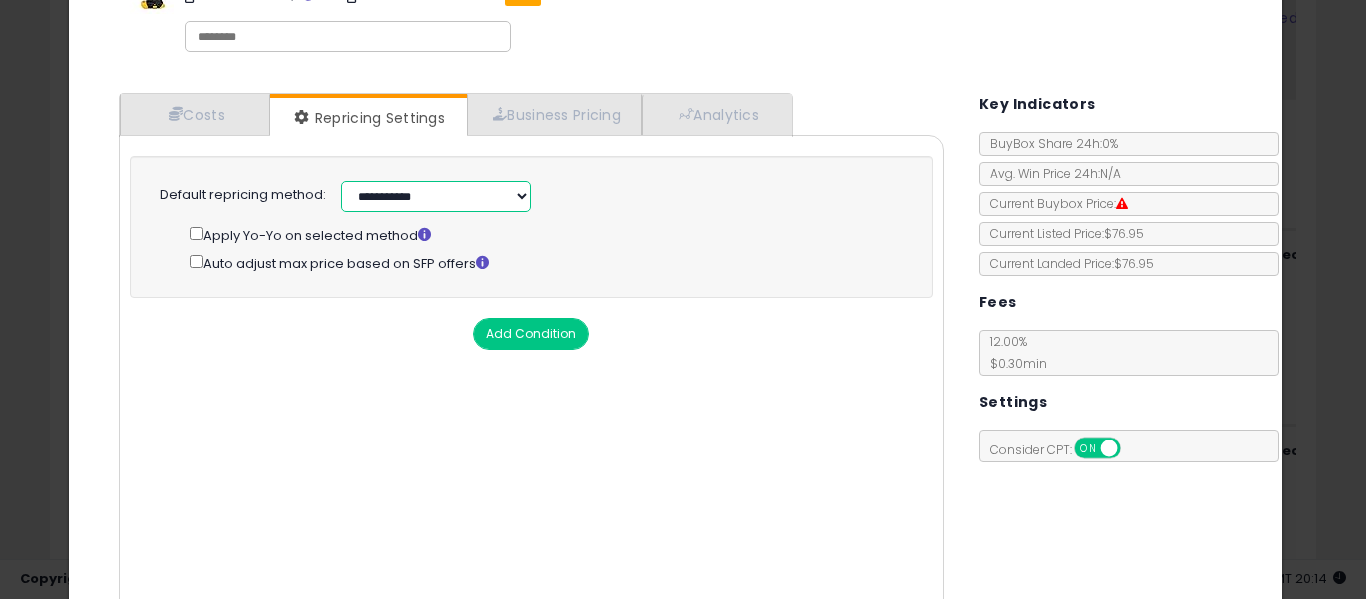 click on "**********" at bounding box center [436, 196] 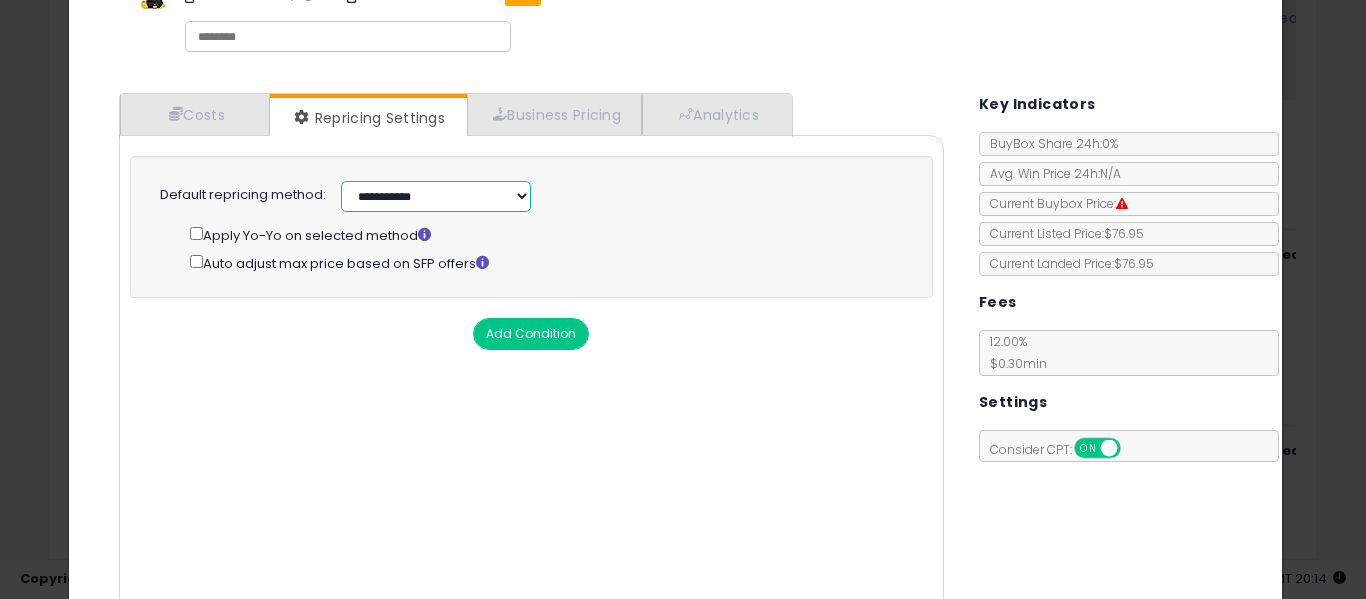 select on "**********" 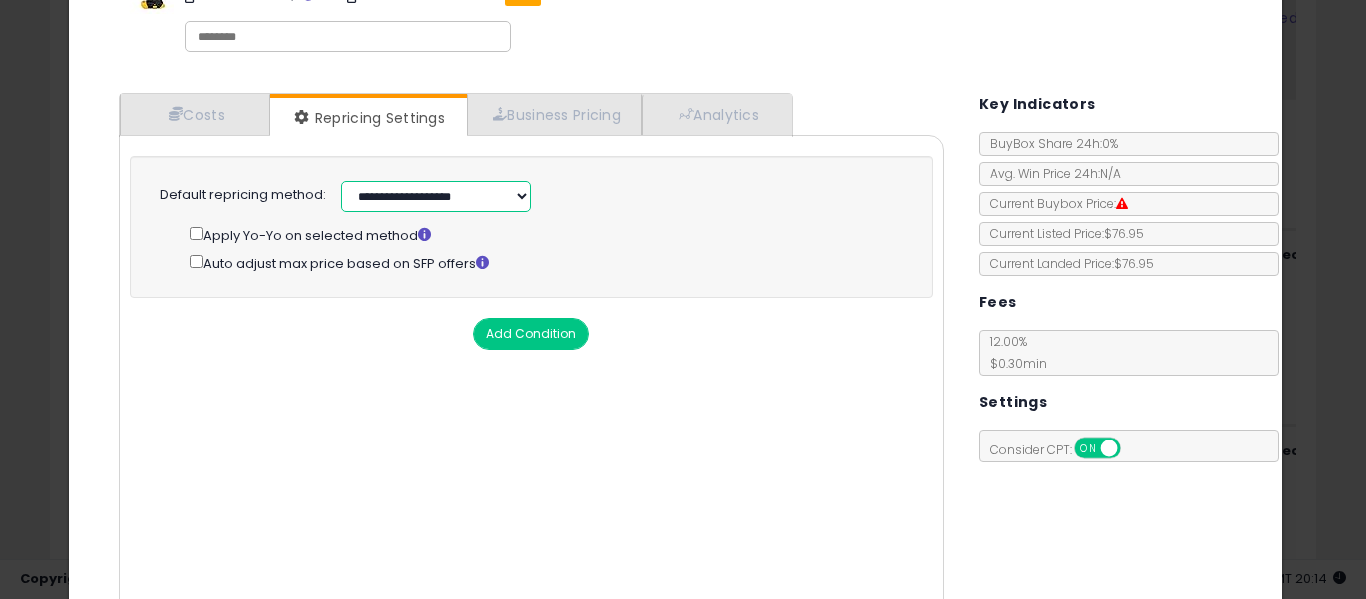 click on "**********" at bounding box center (436, 196) 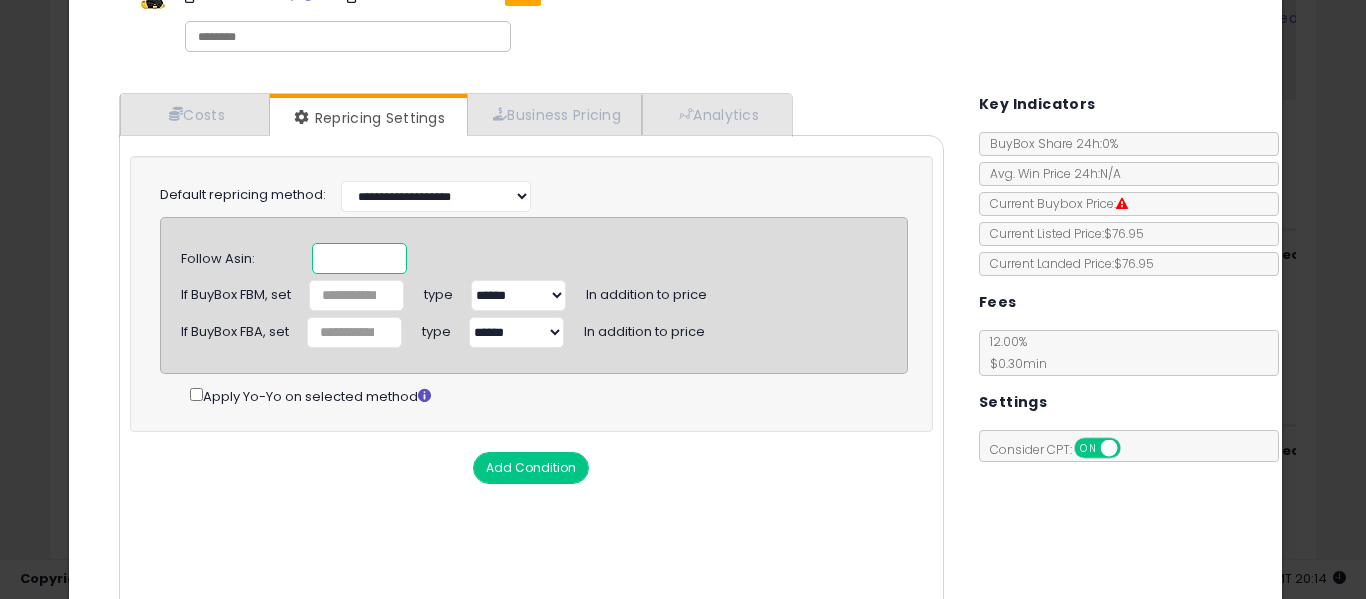 click at bounding box center [359, 258] 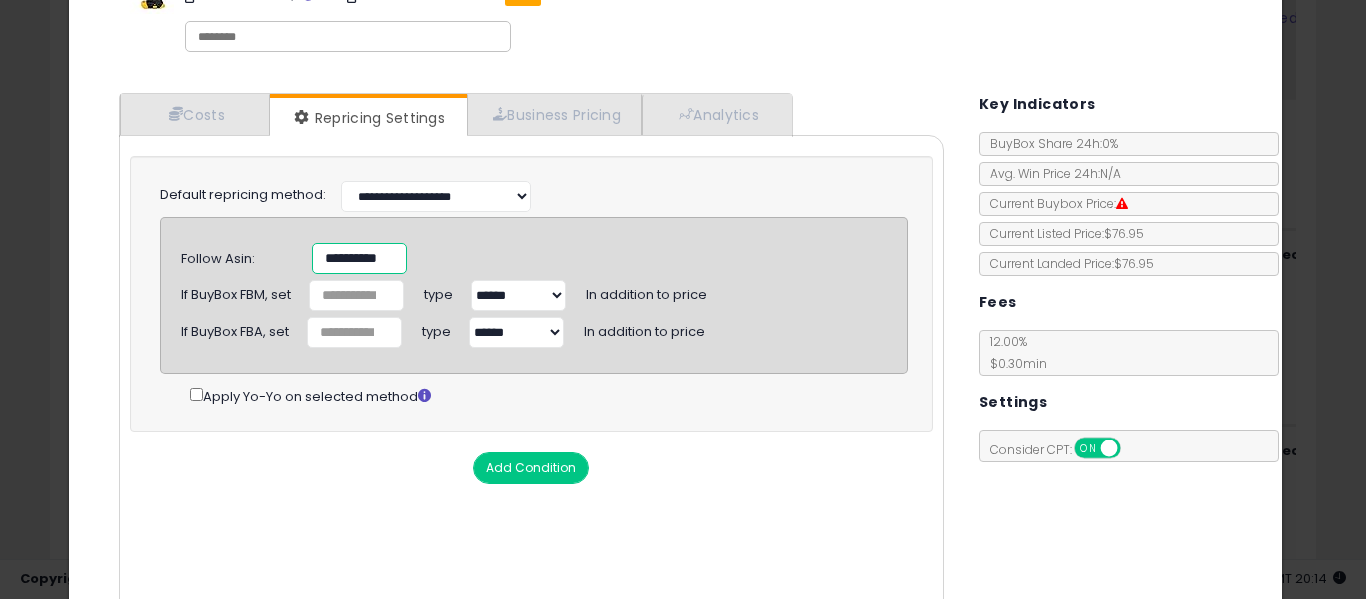 scroll, scrollTop: 0, scrollLeft: 16, axis: horizontal 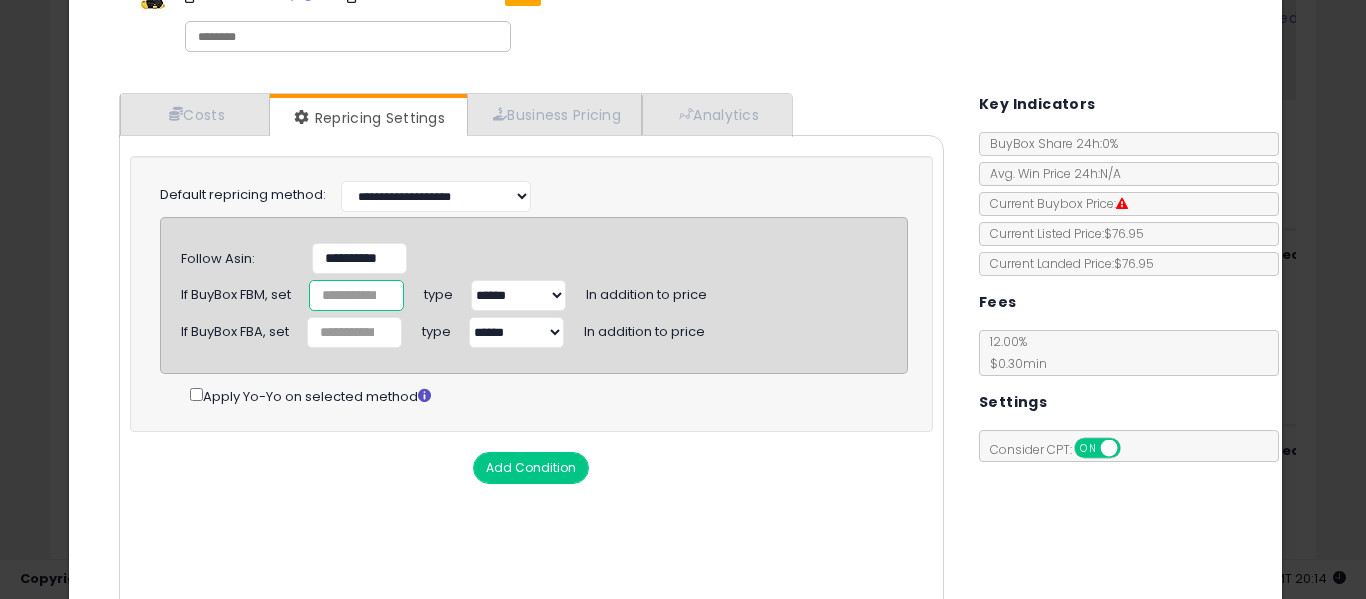 drag, startPoint x: 355, startPoint y: 303, endPoint x: 214, endPoint y: 285, distance: 142.14429 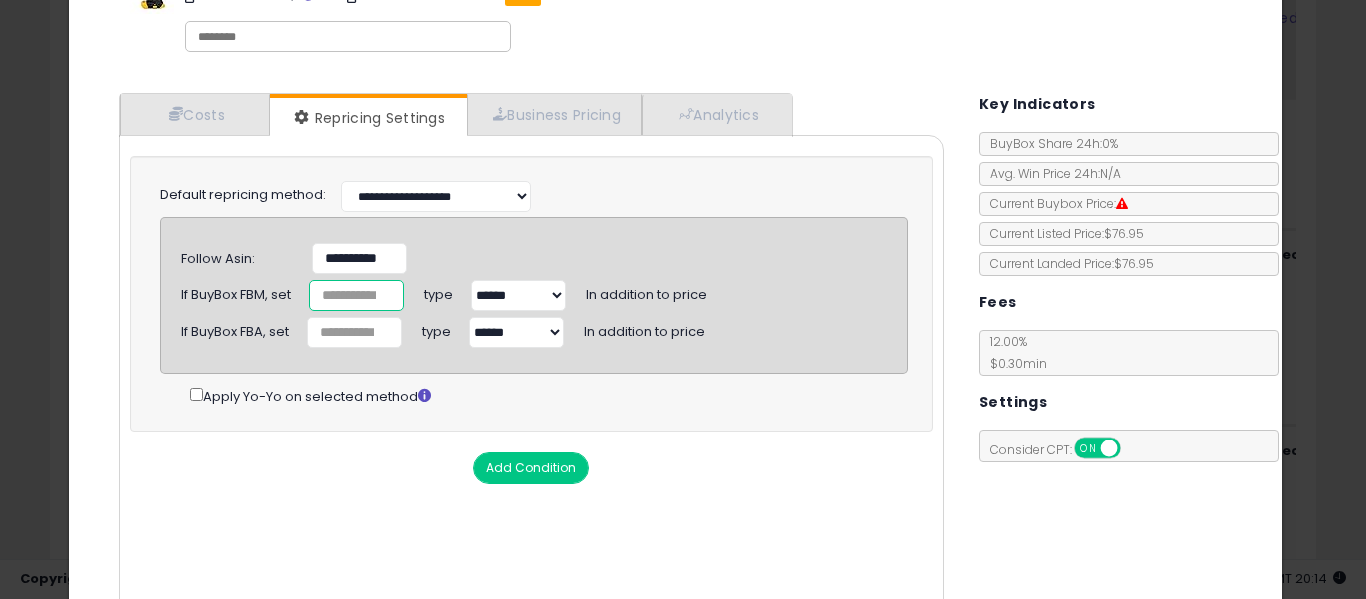 type on "**" 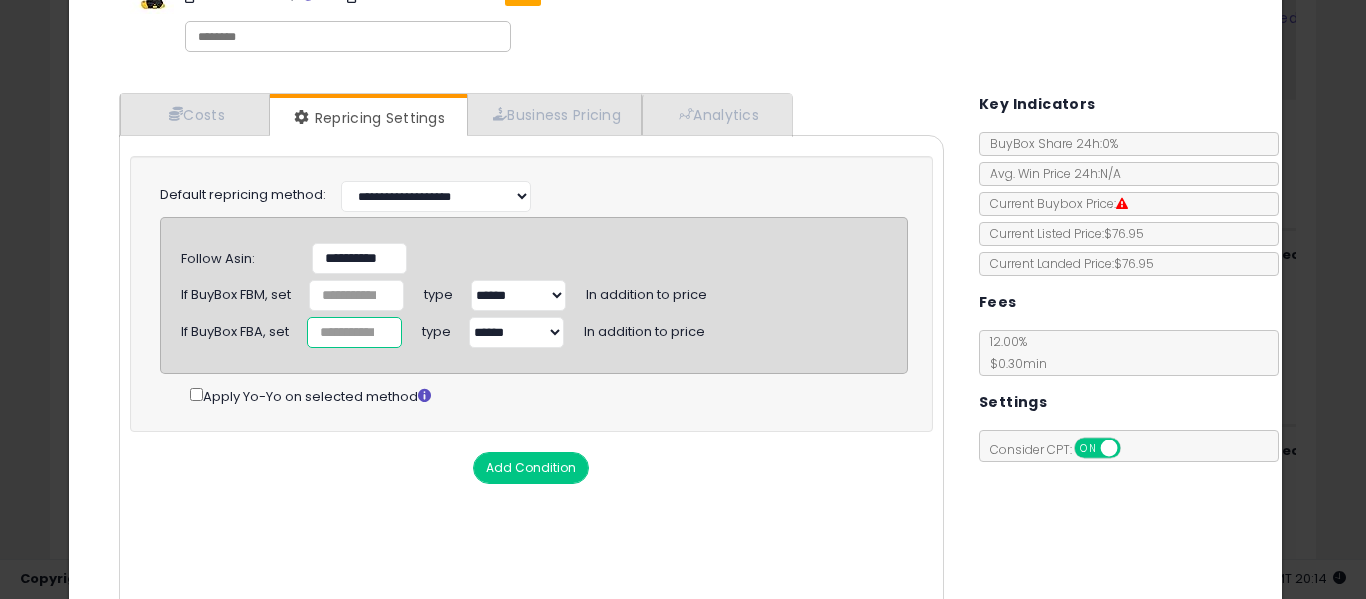 drag, startPoint x: 329, startPoint y: 342, endPoint x: 259, endPoint y: 344, distance: 70.028564 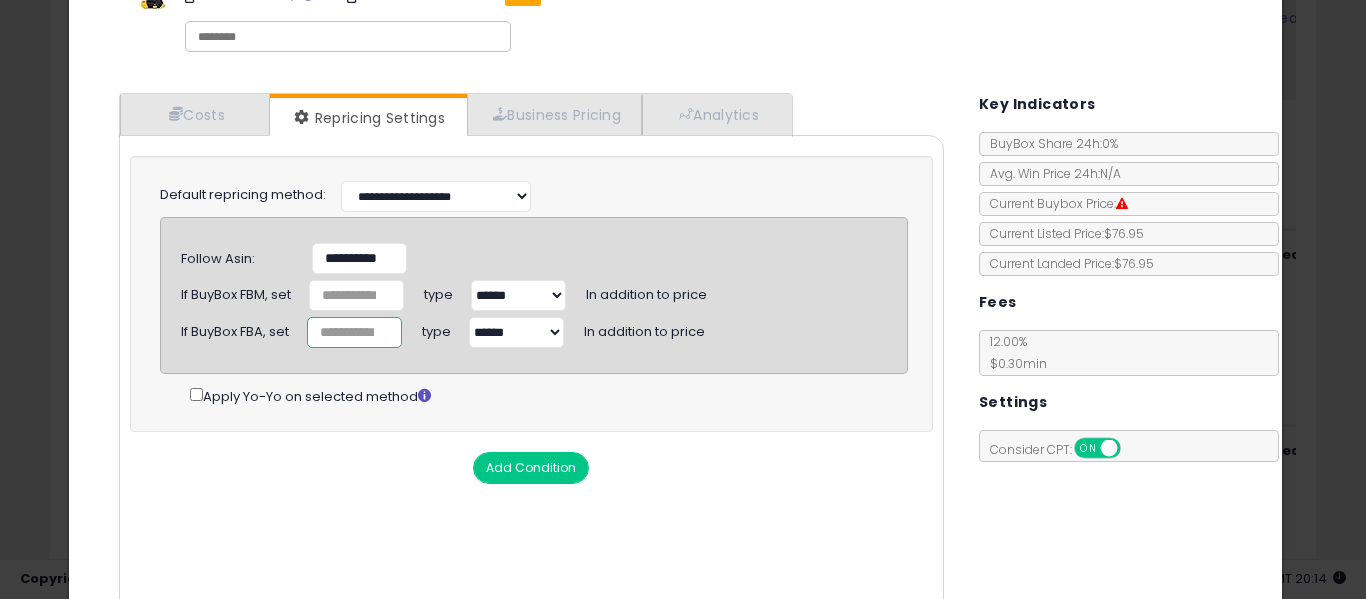 click on "If BuyBox FBA, set
*
type
******
*******
In addition to price" 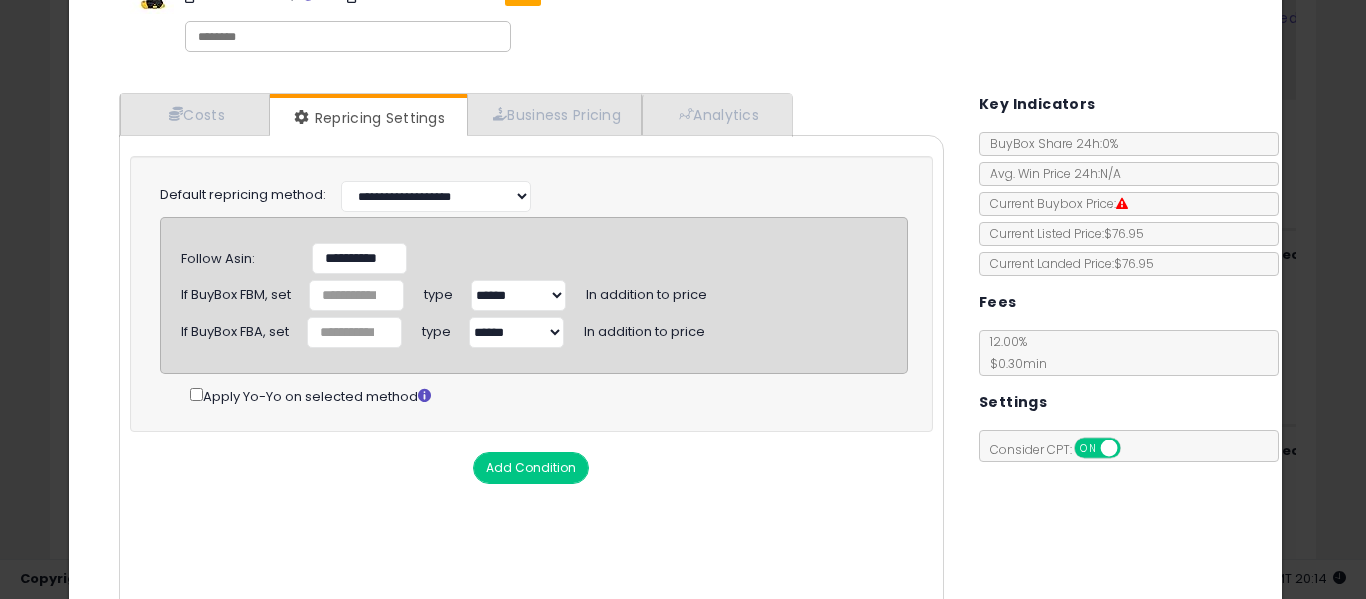 click on "******
*******" at bounding box center (518, 295) 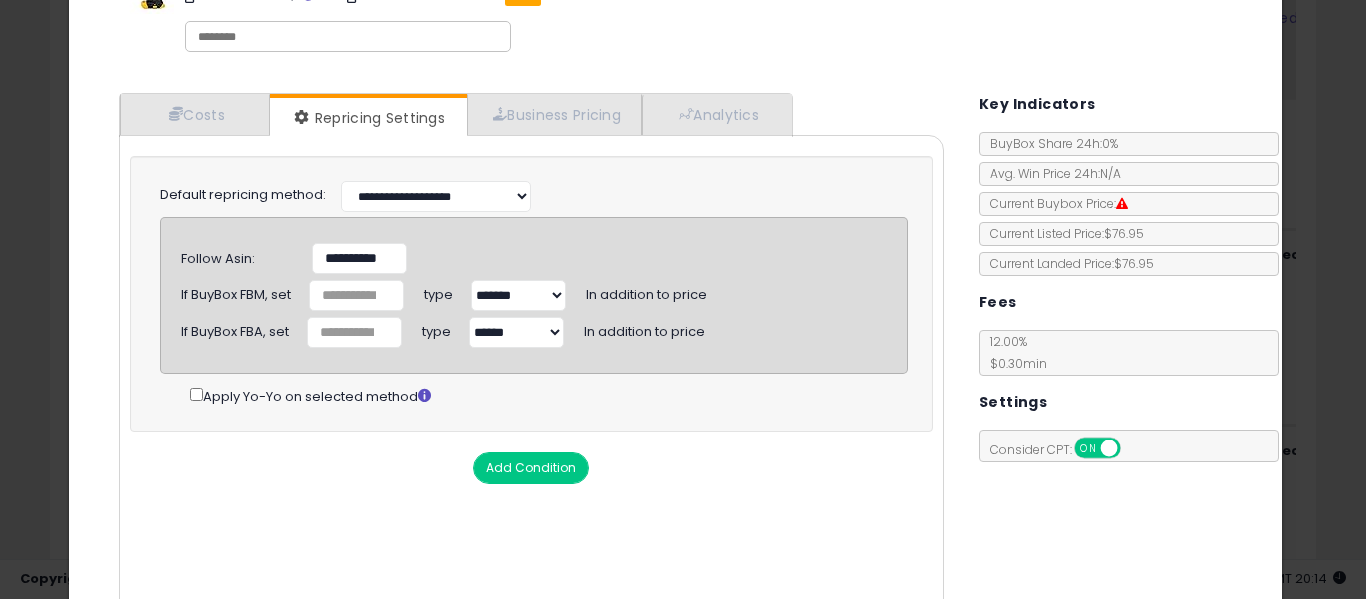click on "******
*******" at bounding box center [516, 332] 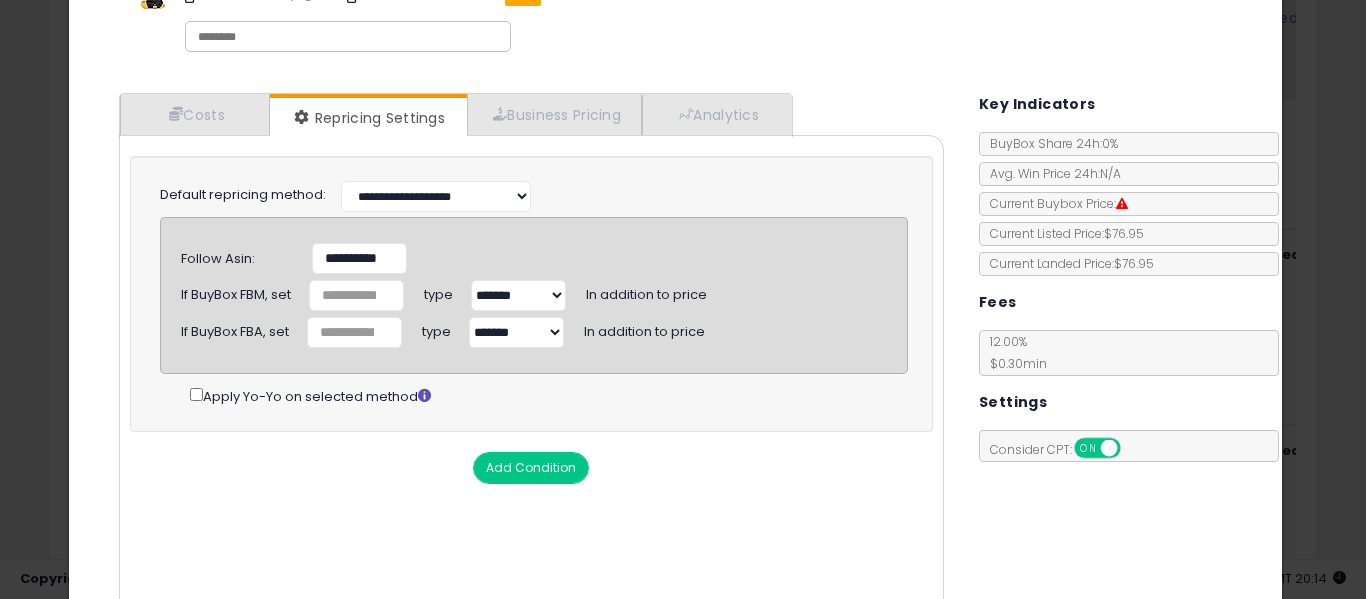 scroll, scrollTop: 218, scrollLeft: 0, axis: vertical 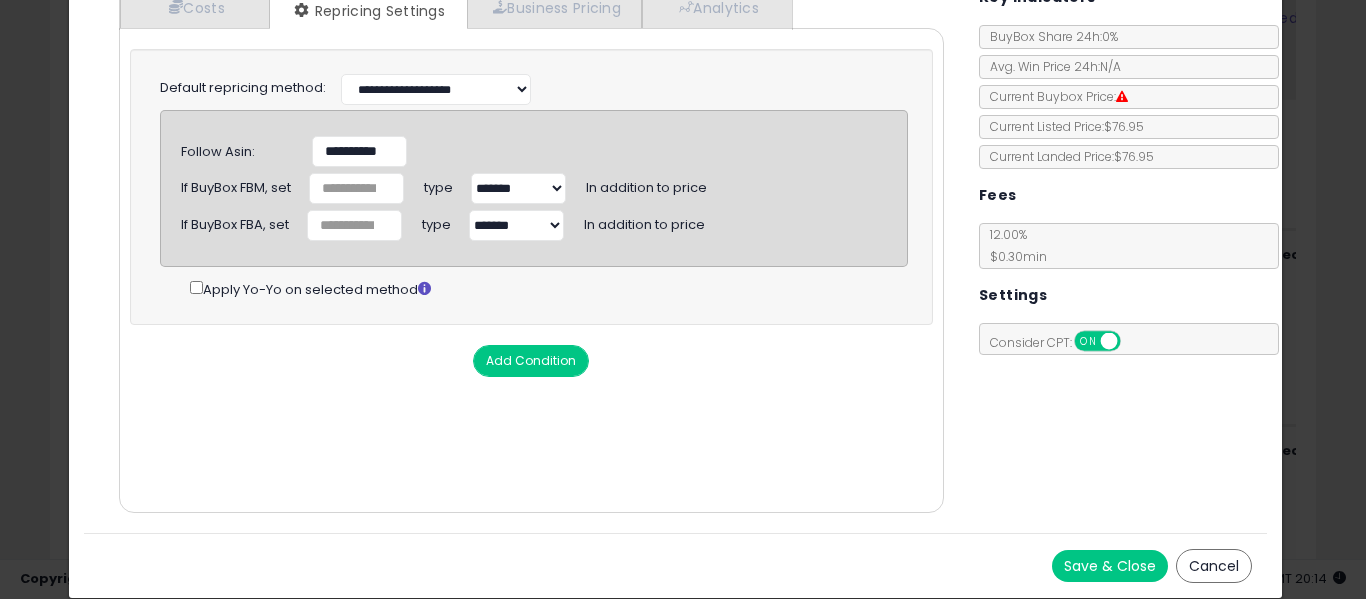 click on "Save & Close" at bounding box center [1110, 566] 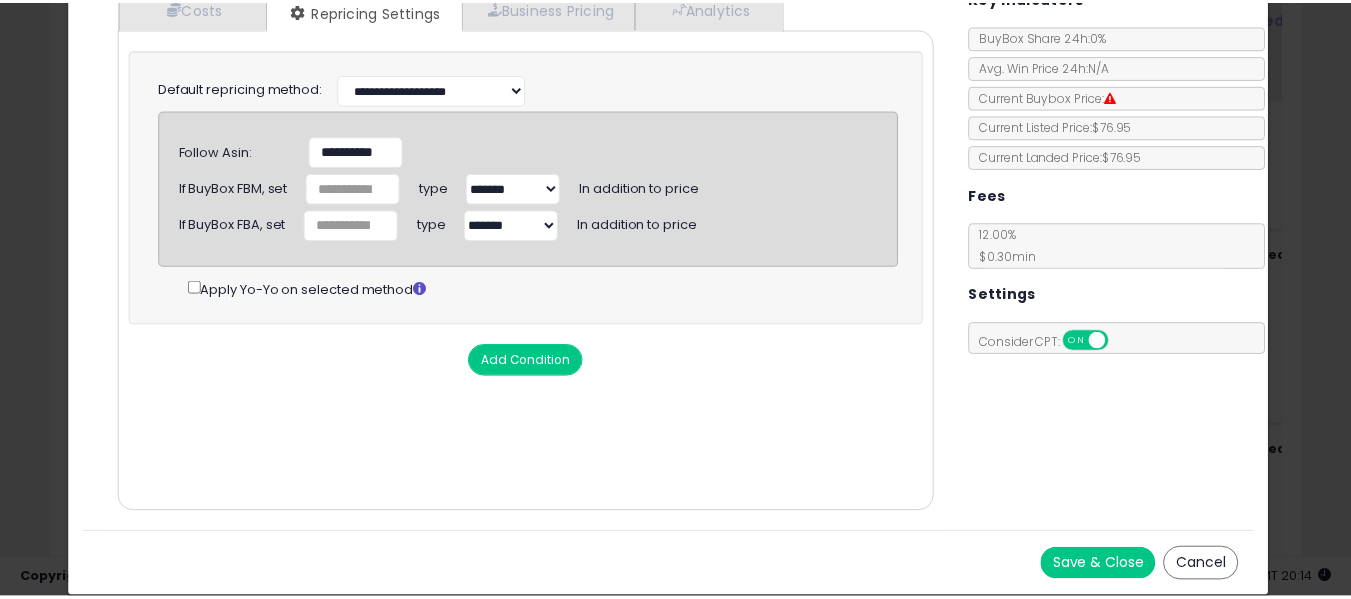 scroll, scrollTop: 0, scrollLeft: 0, axis: both 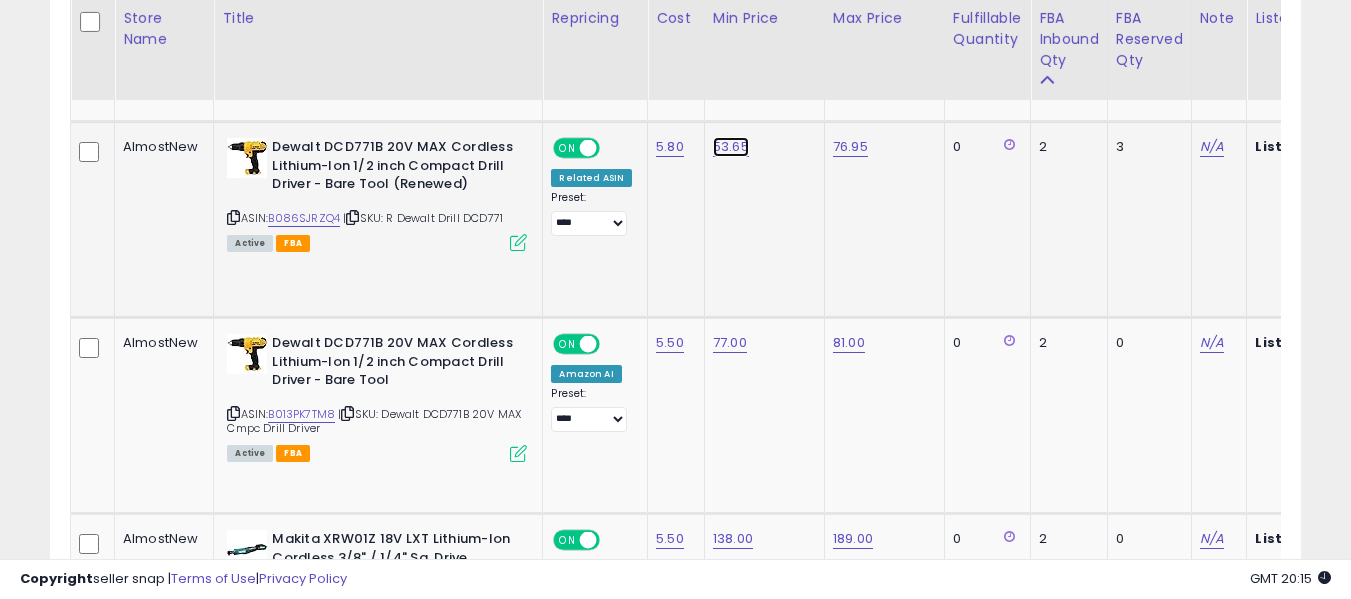 click on "53.65" at bounding box center [731, -3185] 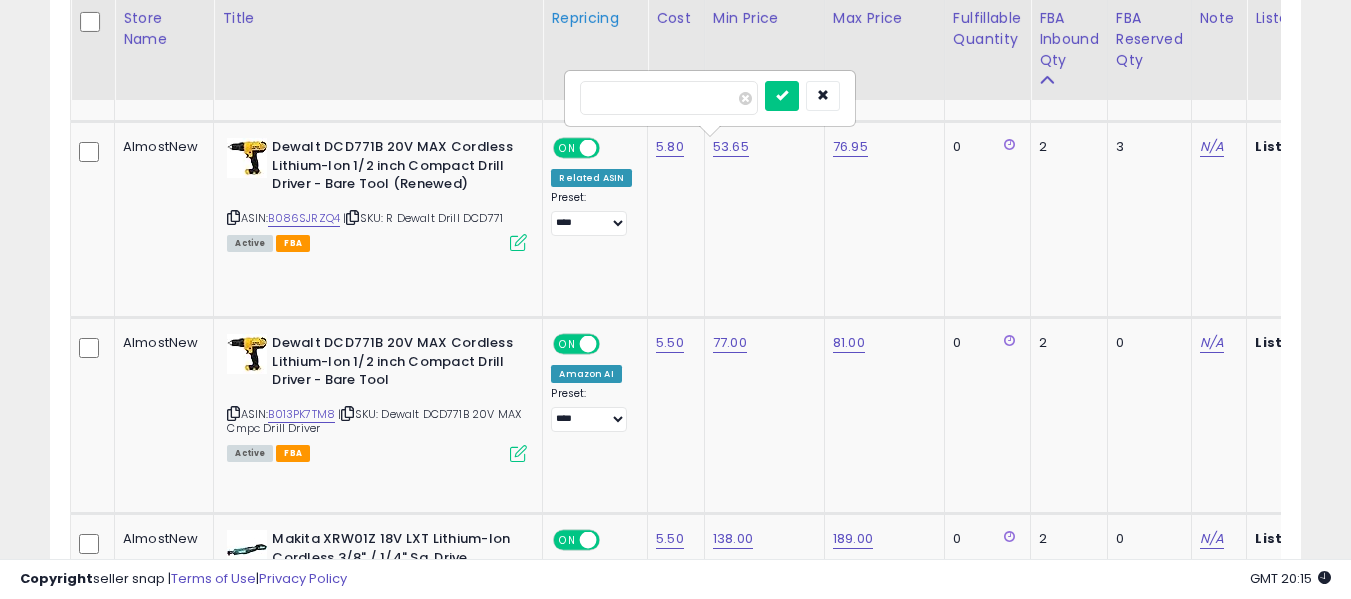 drag, startPoint x: 639, startPoint y: 94, endPoint x: 552, endPoint y: 96, distance: 87.02299 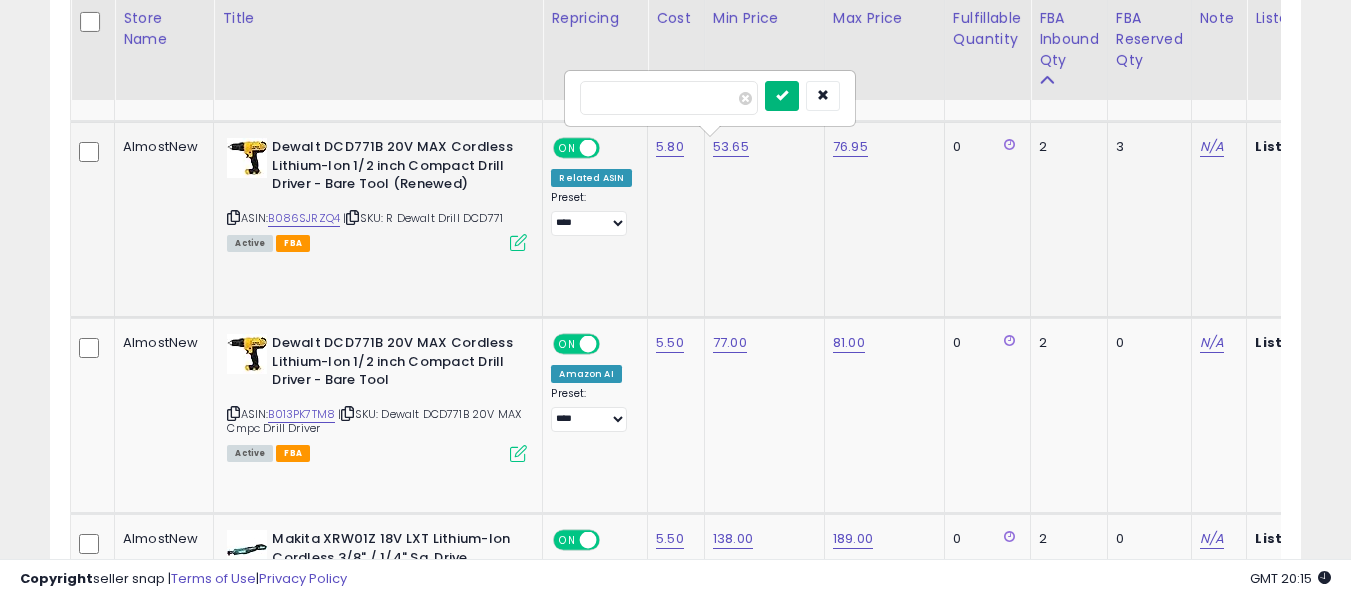 type on "*****" 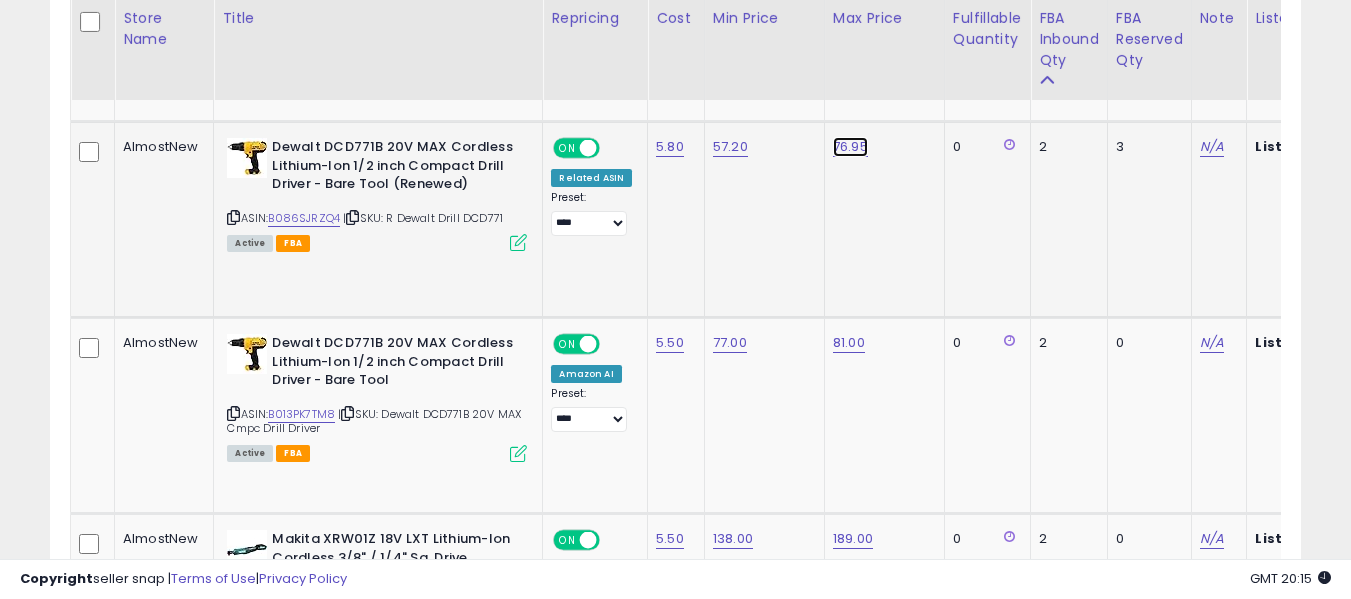click on "76.95" at bounding box center [851, -3185] 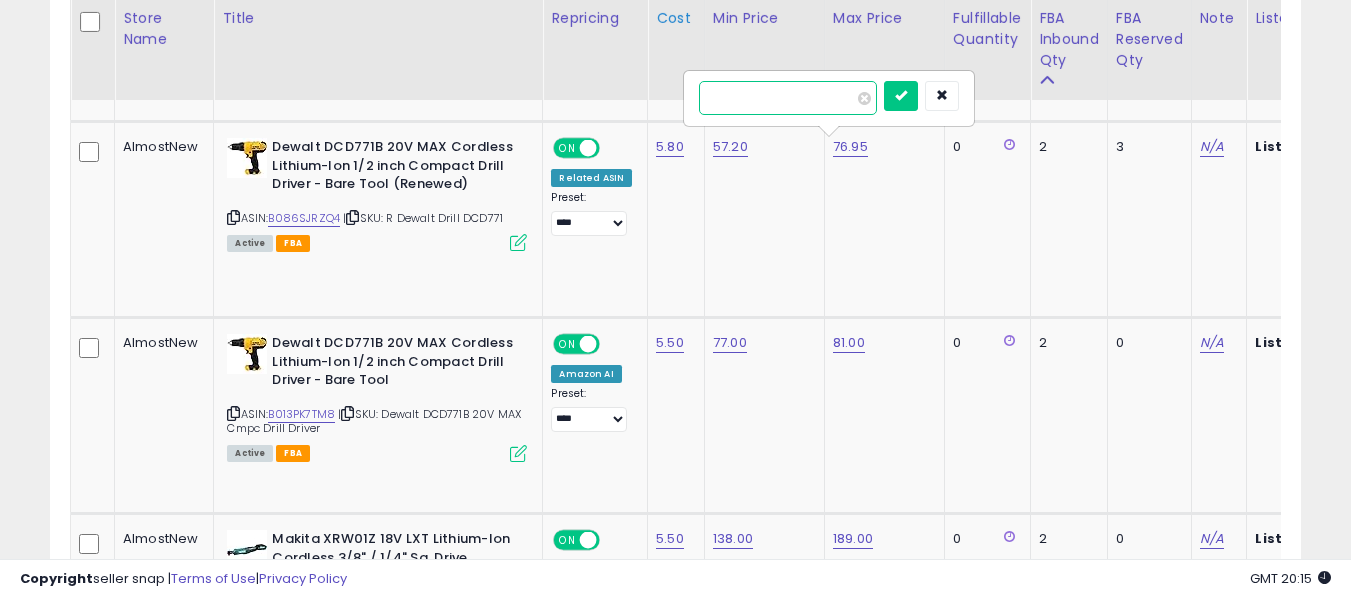 drag, startPoint x: 769, startPoint y: 103, endPoint x: 650, endPoint y: 94, distance: 119.33985 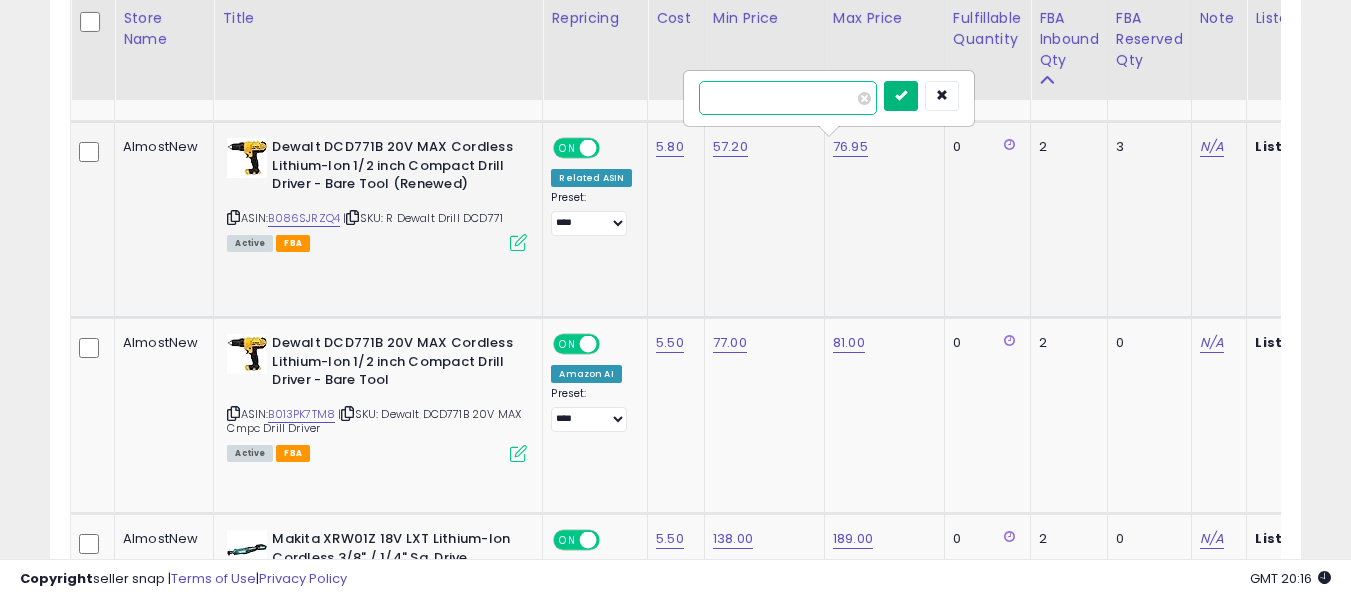 type on "*****" 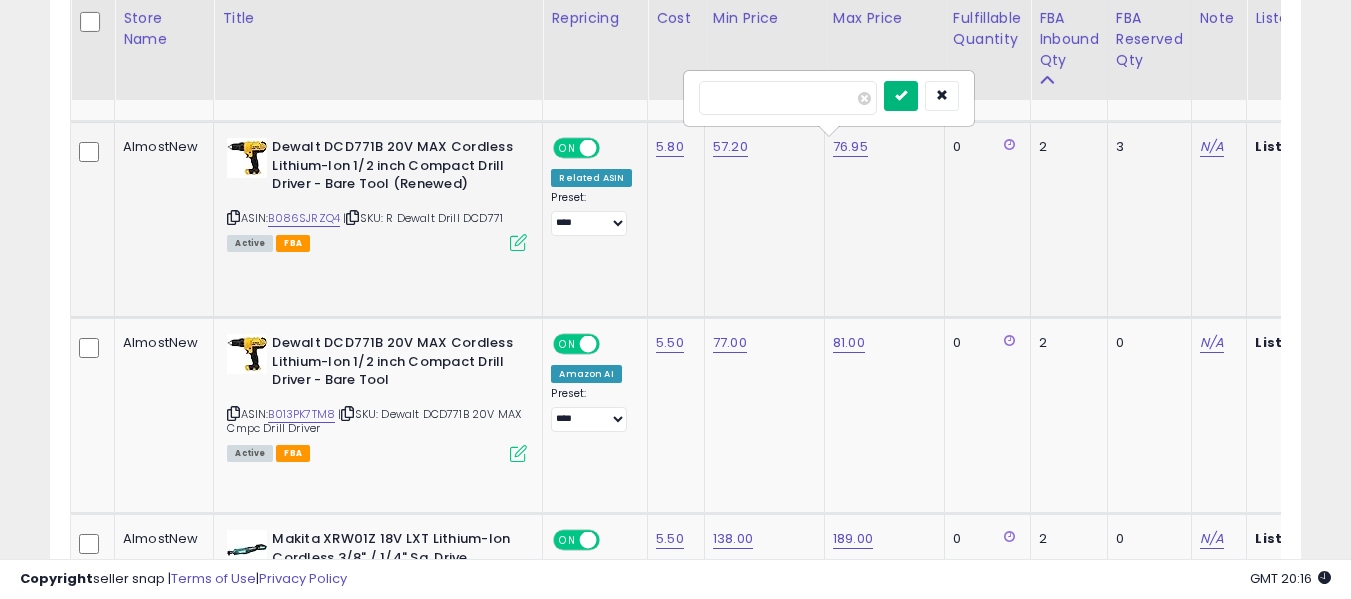 click at bounding box center [901, 95] 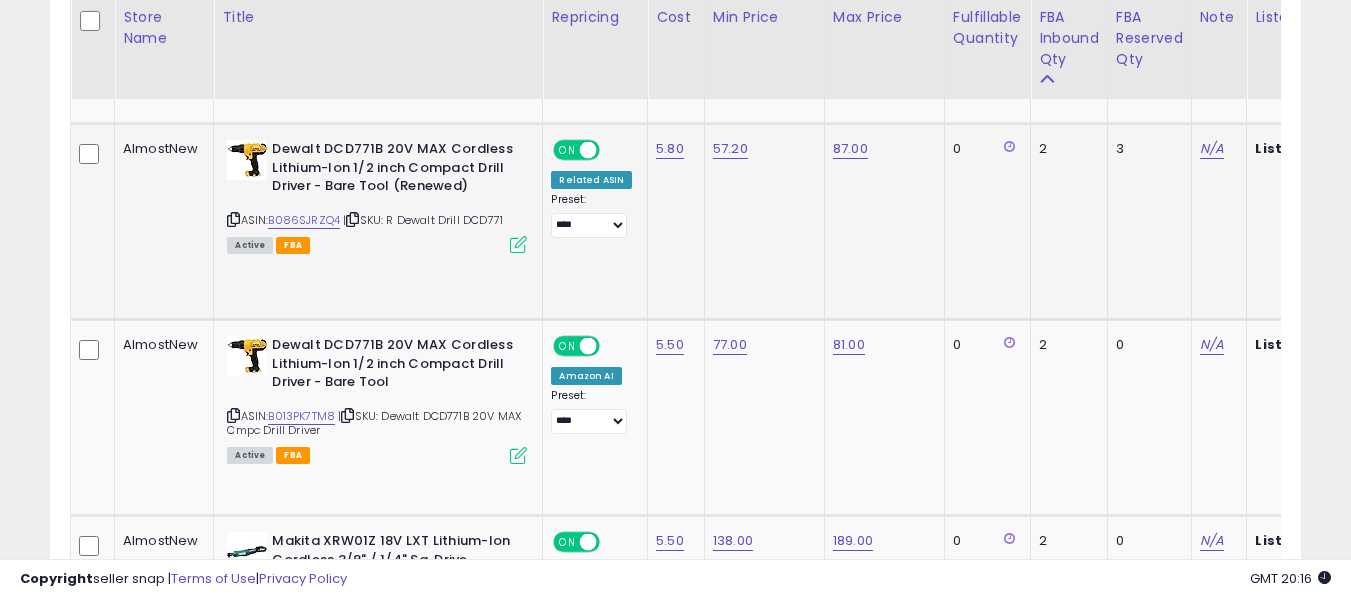 scroll, scrollTop: 4277, scrollLeft: 0, axis: vertical 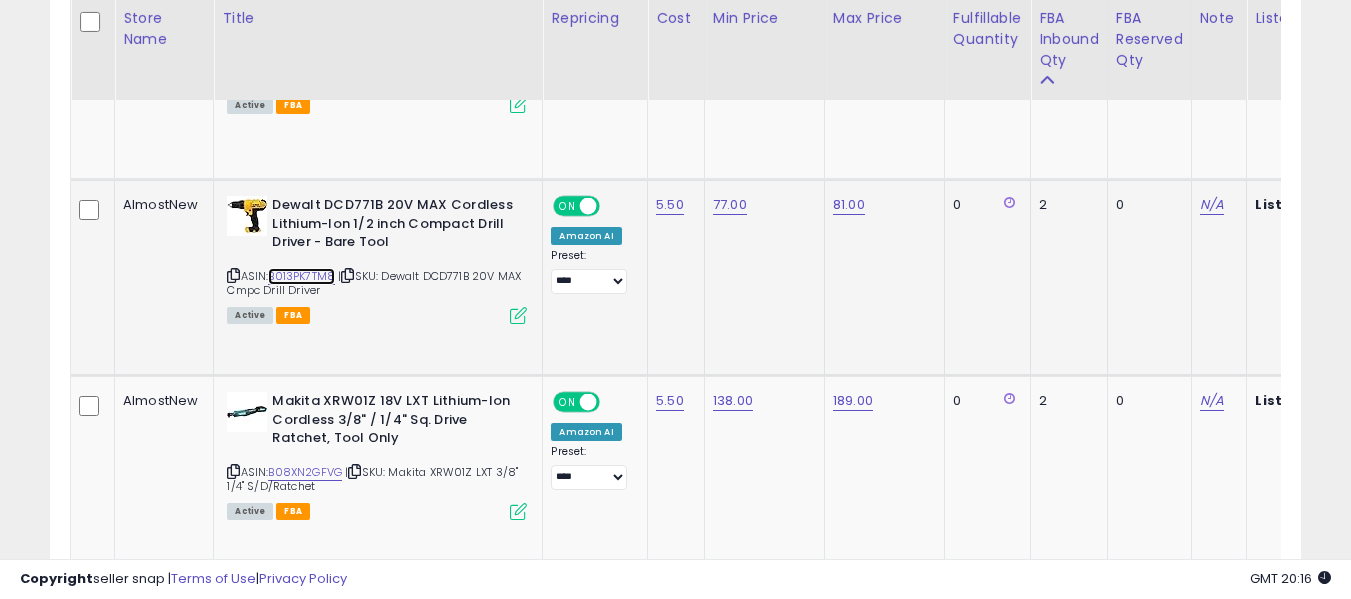 click on "B013PK7TM8" at bounding box center (301, 276) 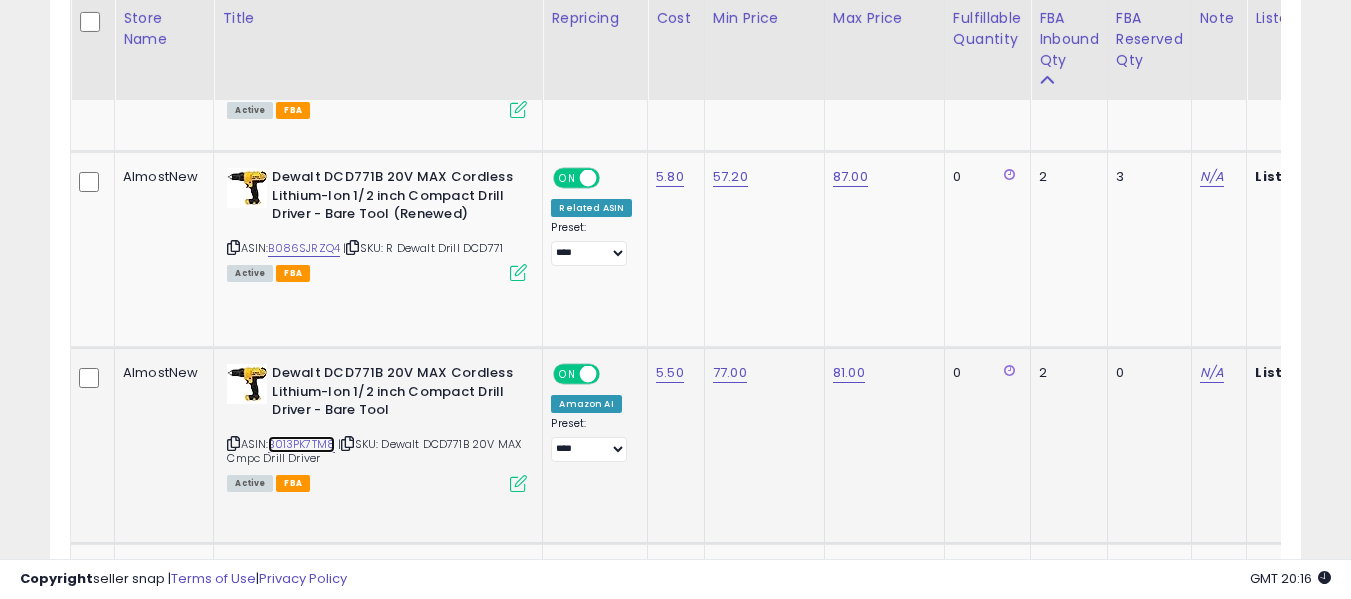 scroll, scrollTop: 4251, scrollLeft: 0, axis: vertical 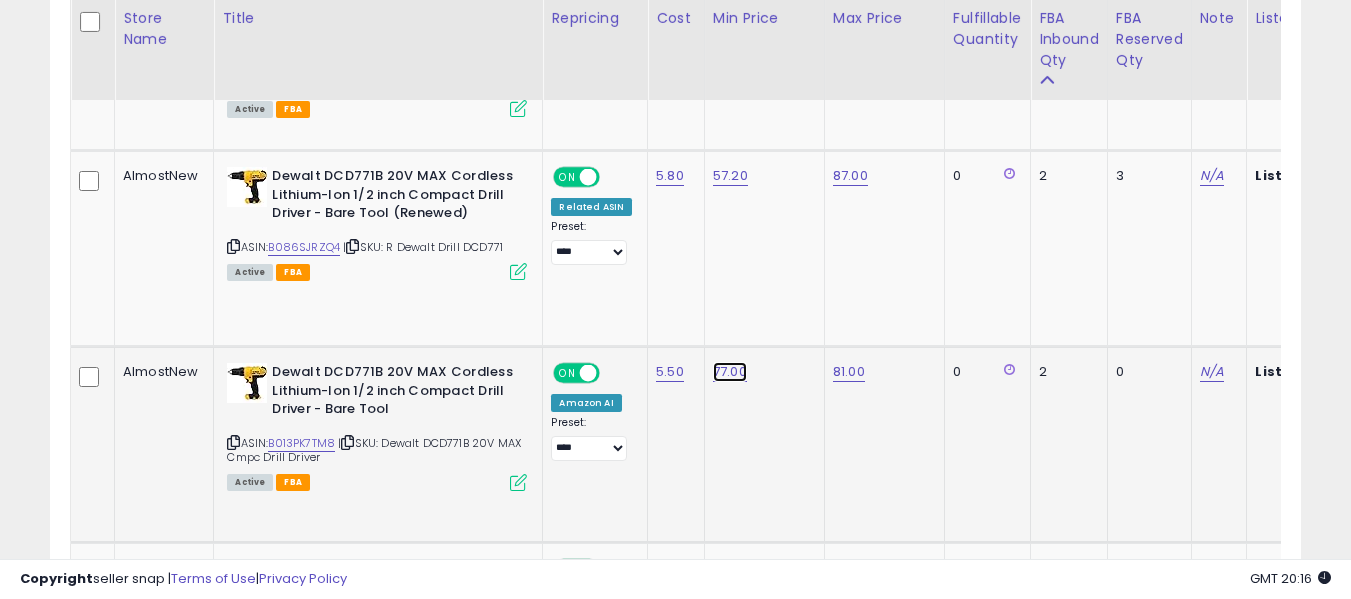 click on "77.00" at bounding box center [731, -3156] 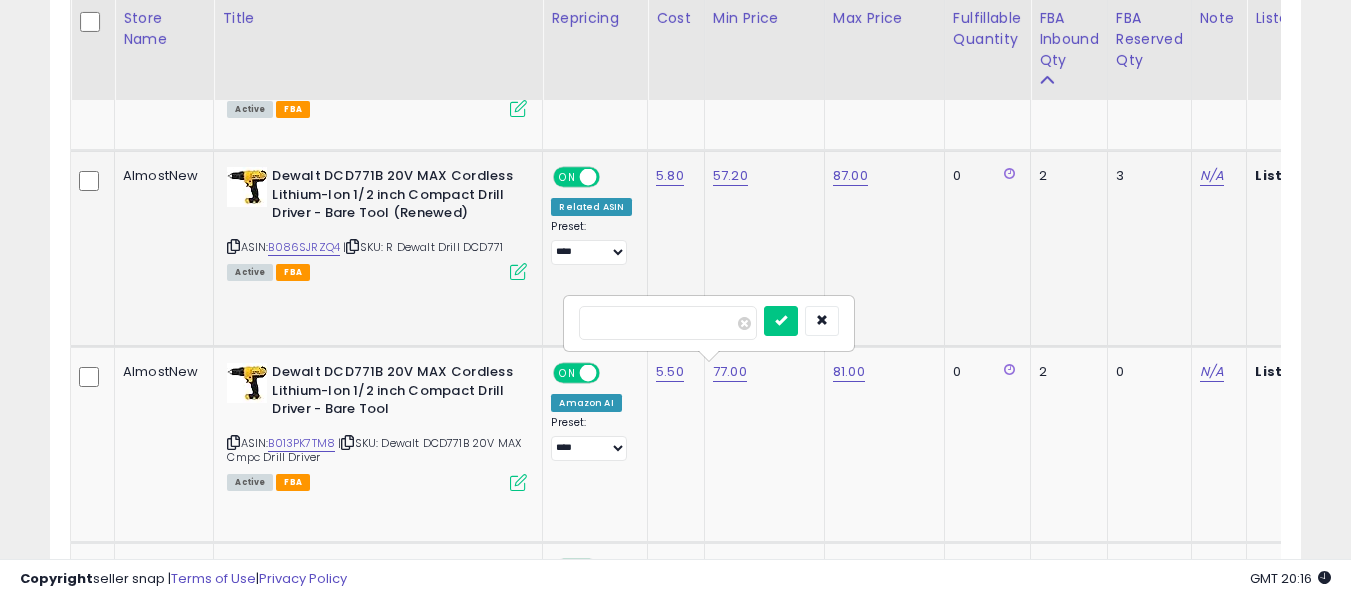 drag, startPoint x: 674, startPoint y: 309, endPoint x: 549, endPoint y: 326, distance: 126.1507 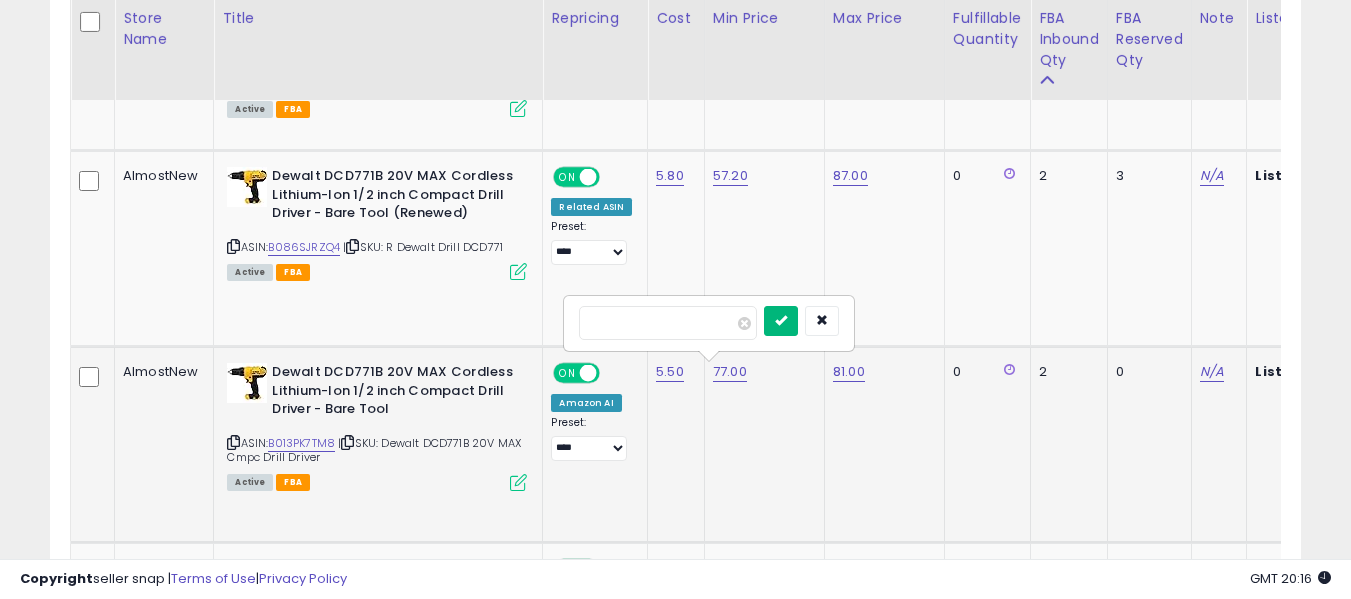type on "*****" 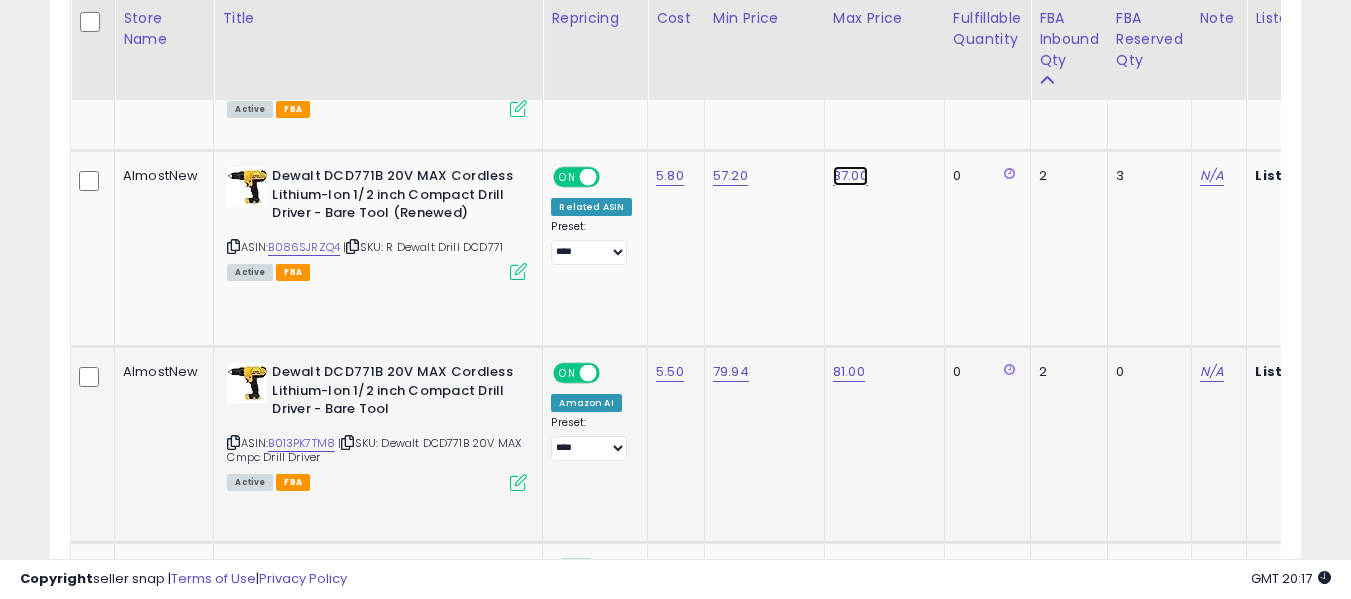 click on "87.00" at bounding box center [851, -3156] 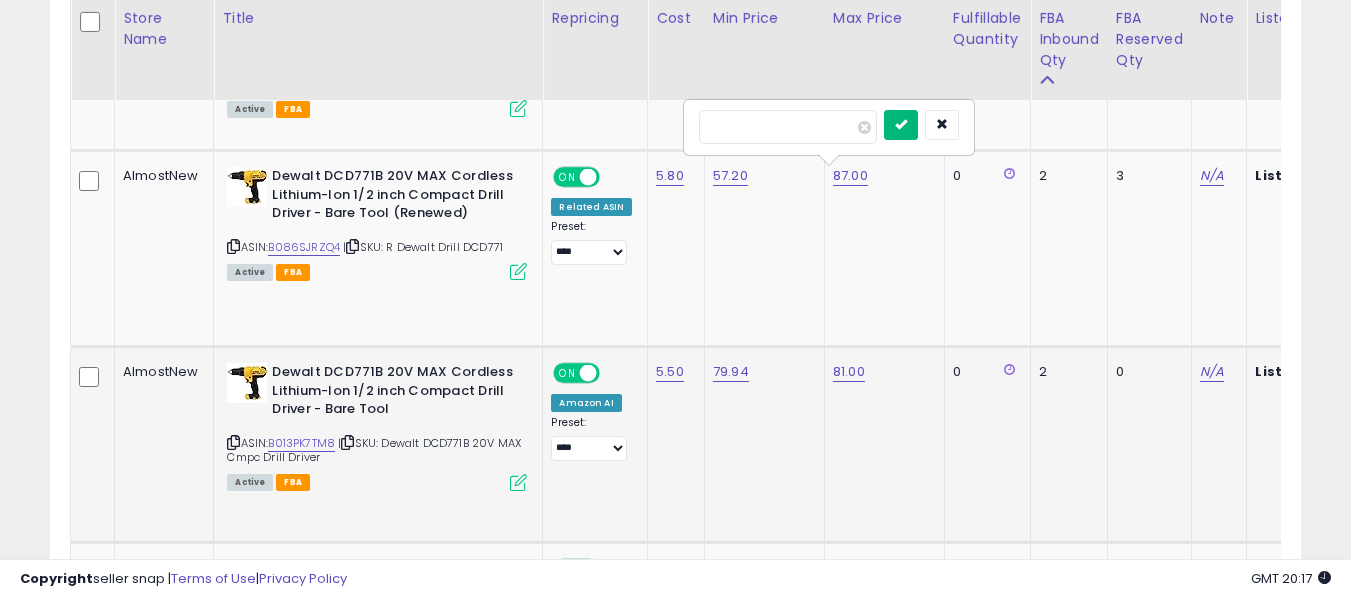 type on "**" 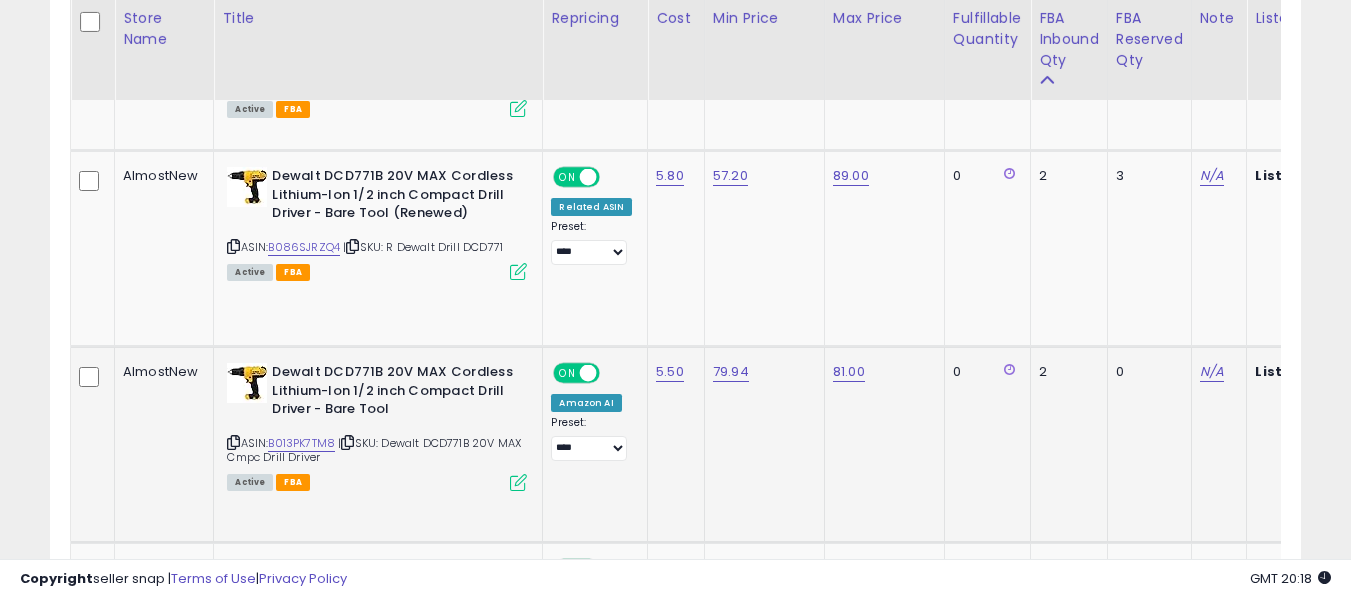 scroll, scrollTop: 0, scrollLeft: 5, axis: horizontal 